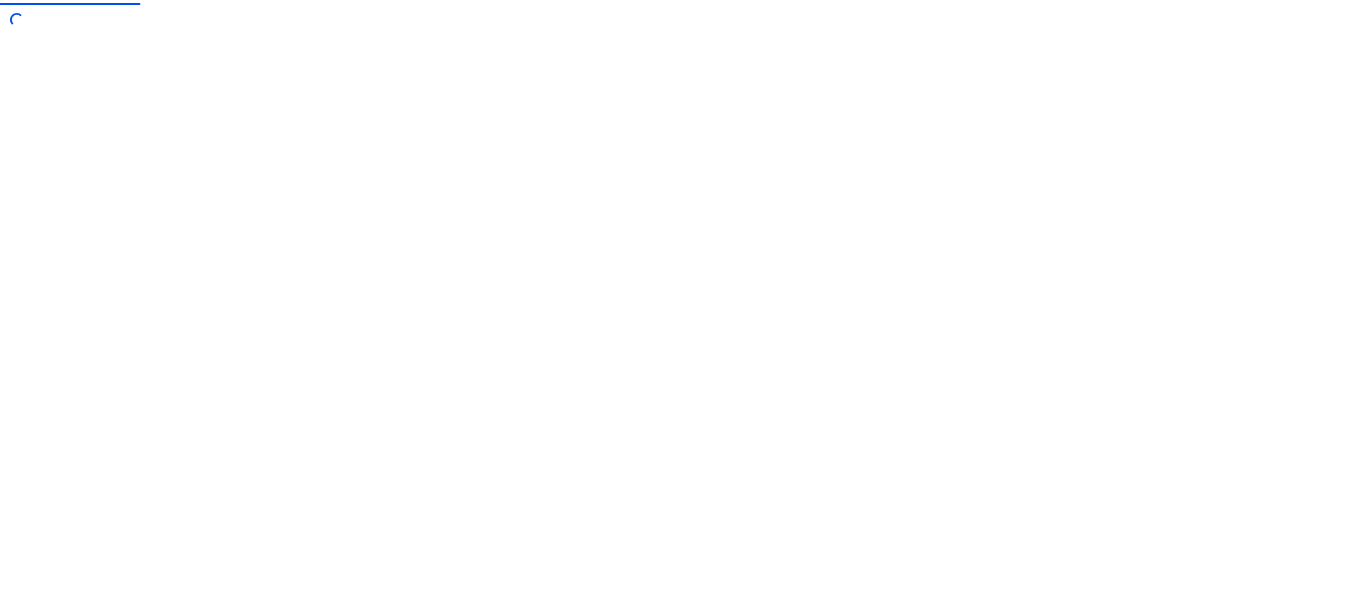 scroll, scrollTop: 0, scrollLeft: 0, axis: both 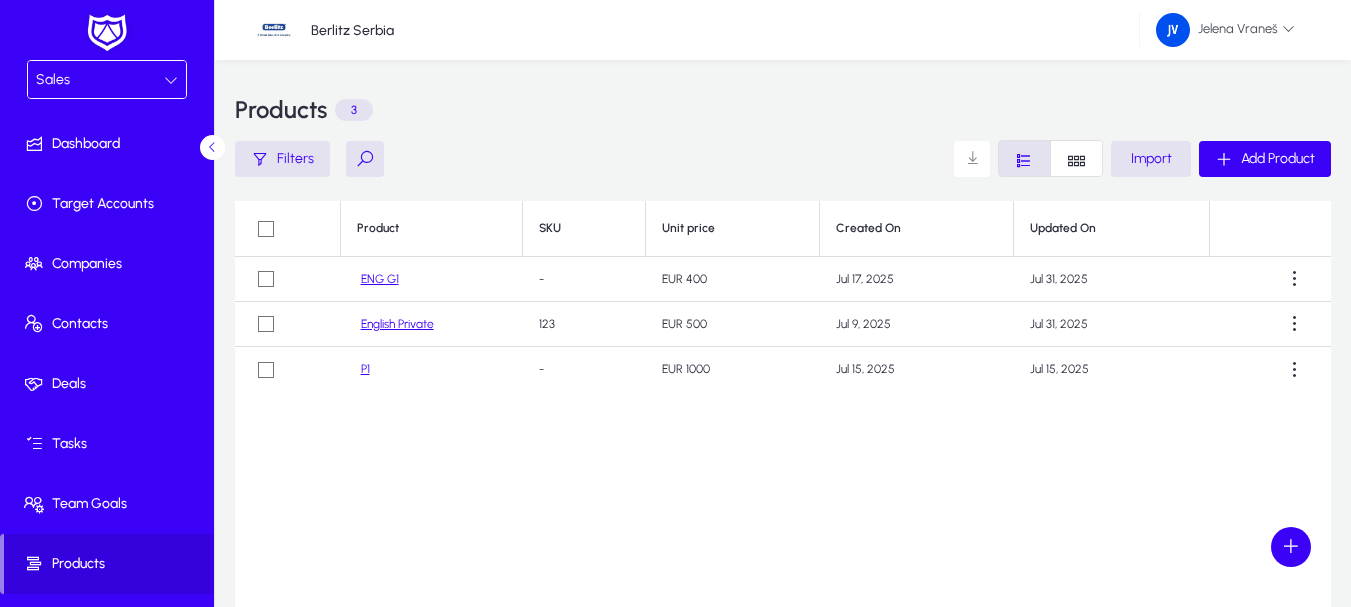 click at bounding box center (171, 80) 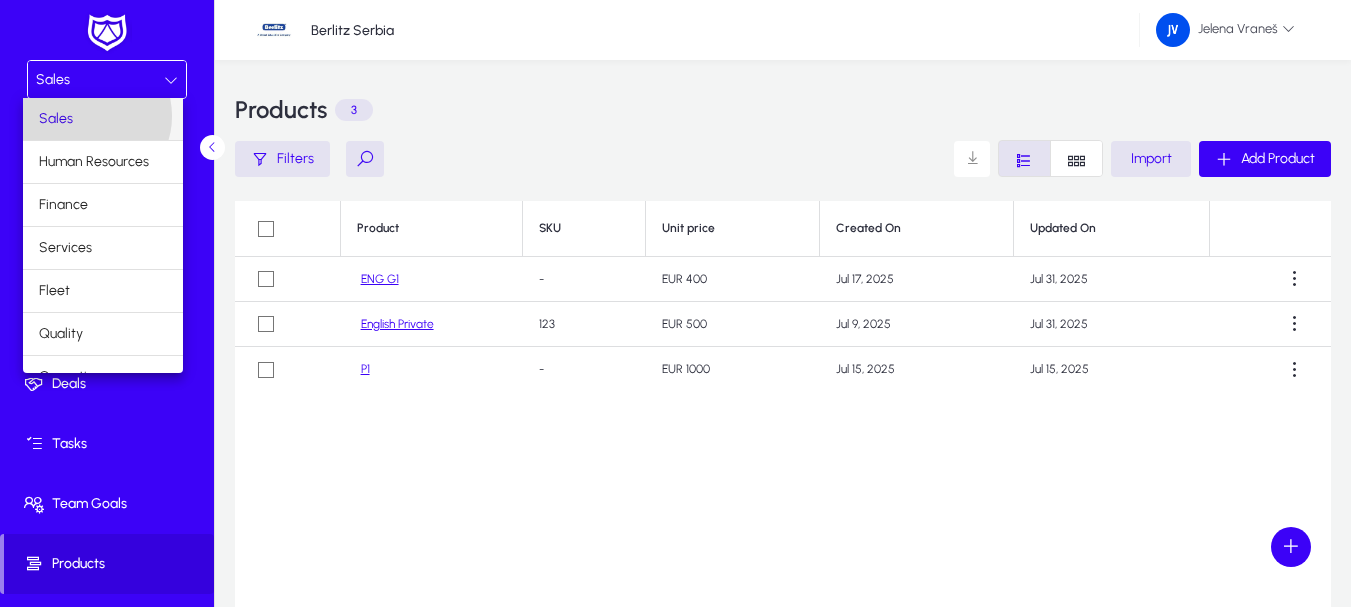 click on "Sales" at bounding box center [103, 119] 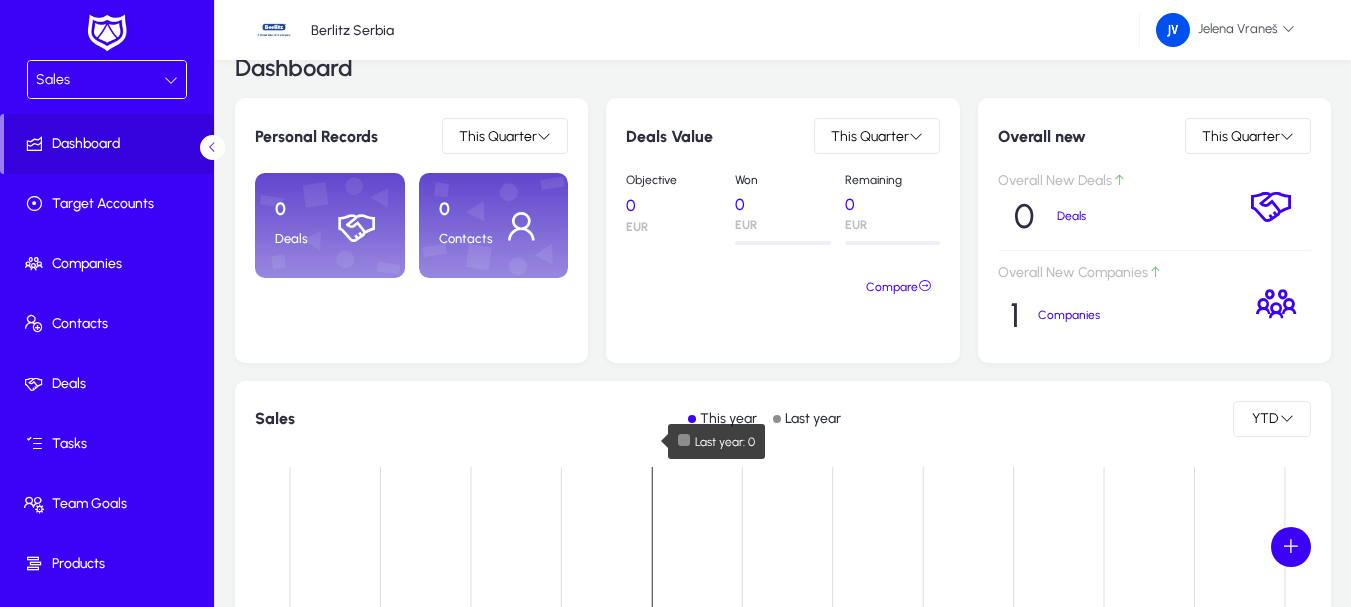 scroll, scrollTop: 0, scrollLeft: 0, axis: both 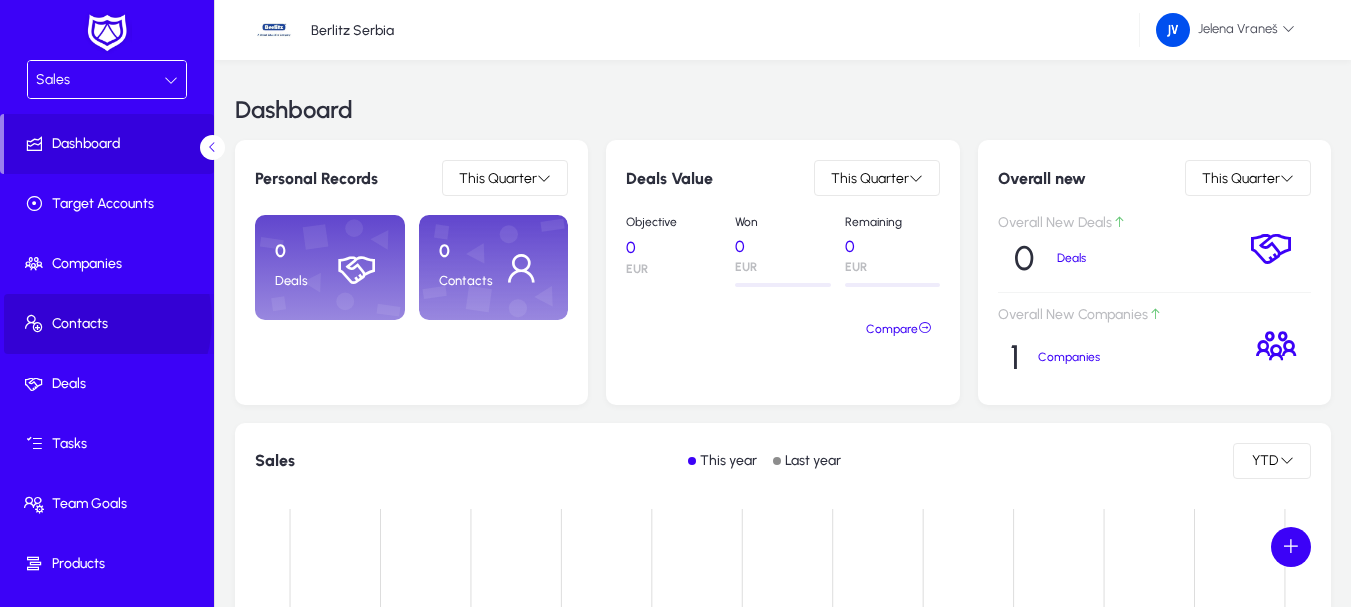click on "Contacts" 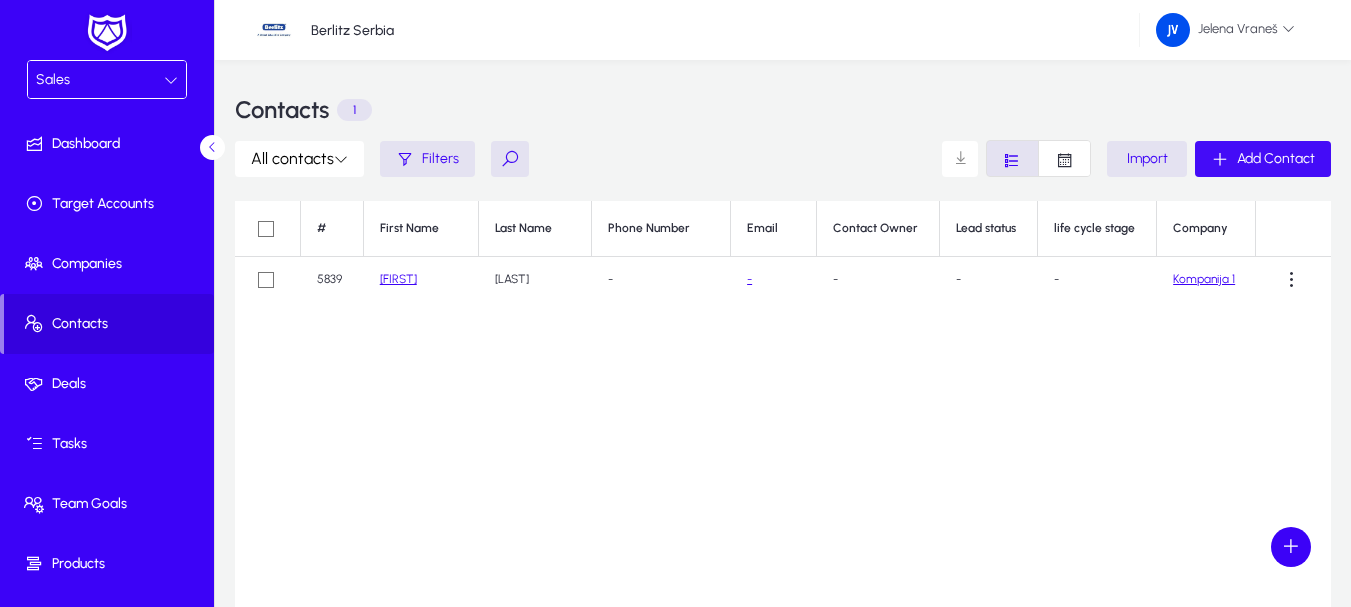 click 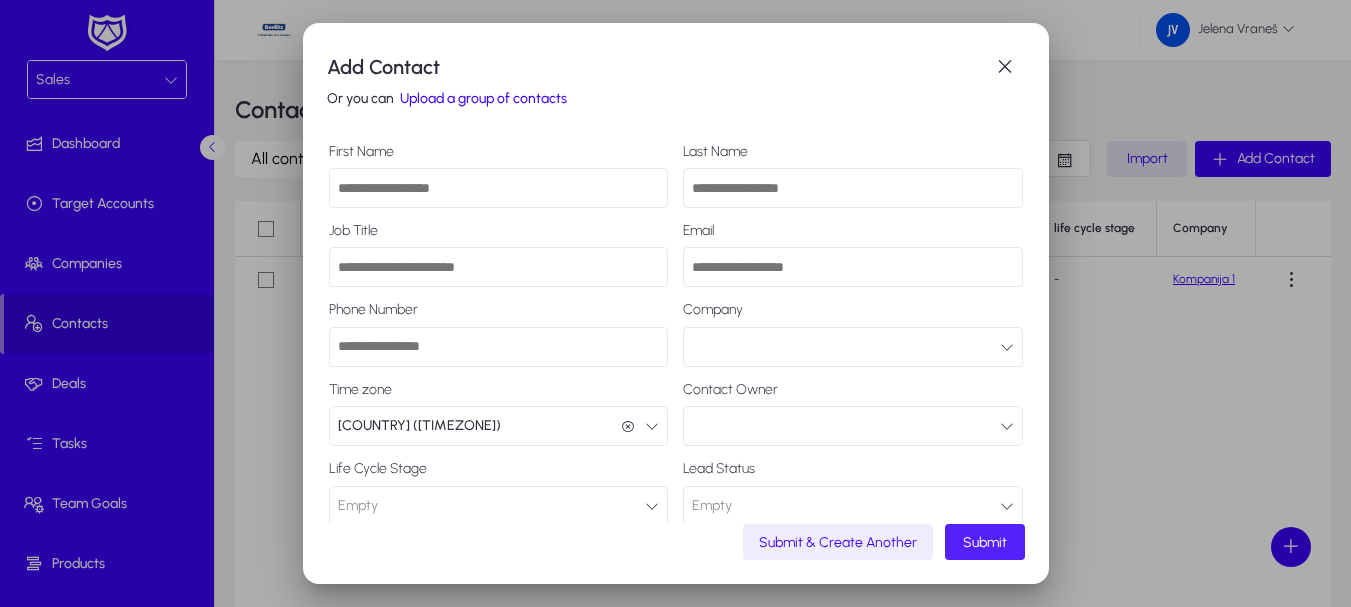 drag, startPoint x: 452, startPoint y: 192, endPoint x: 475, endPoint y: 184, distance: 24.351591 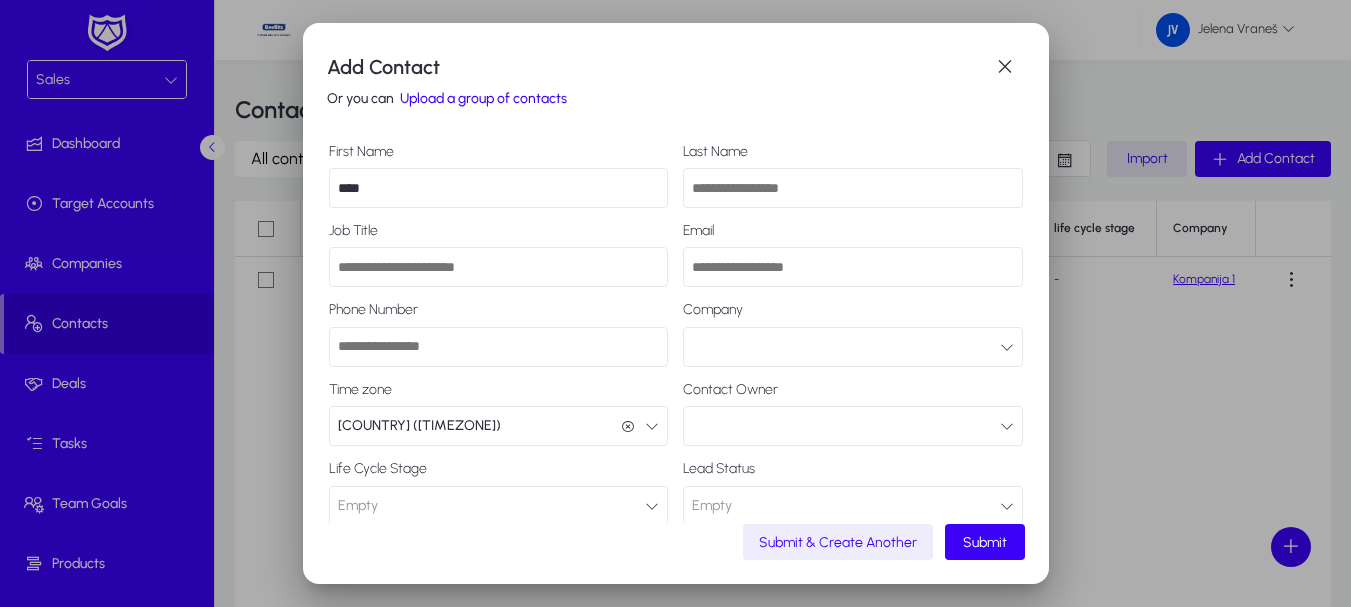 type on "****" 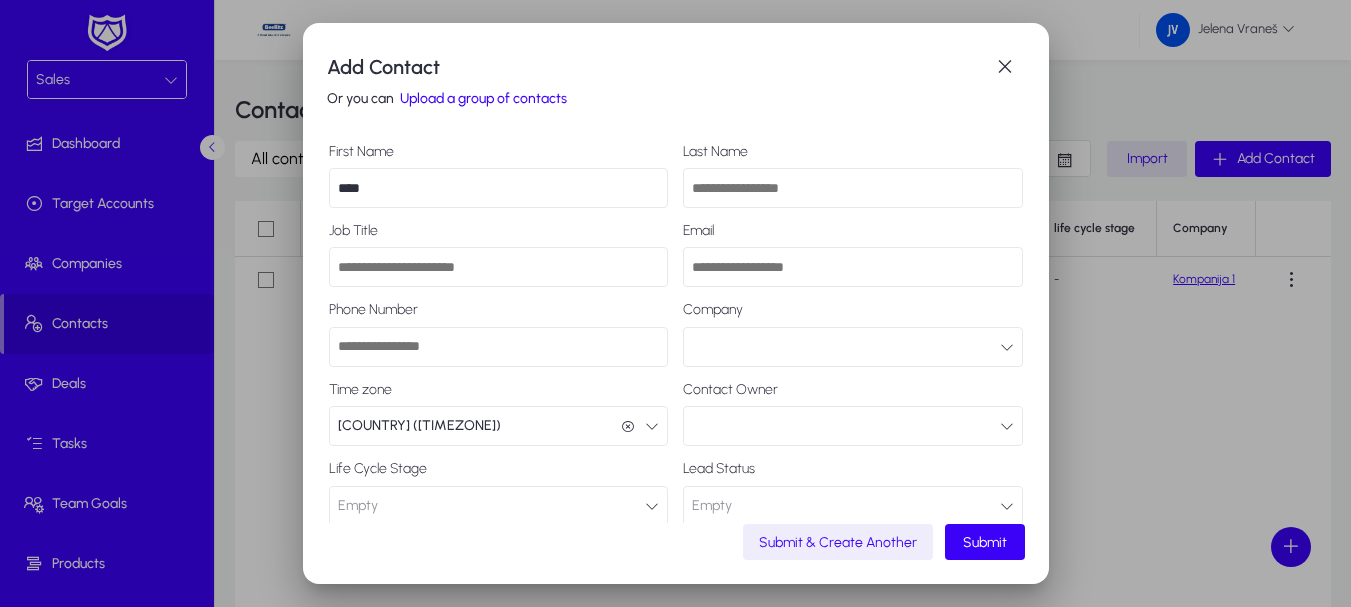 click on "Last Name" at bounding box center (853, 188) 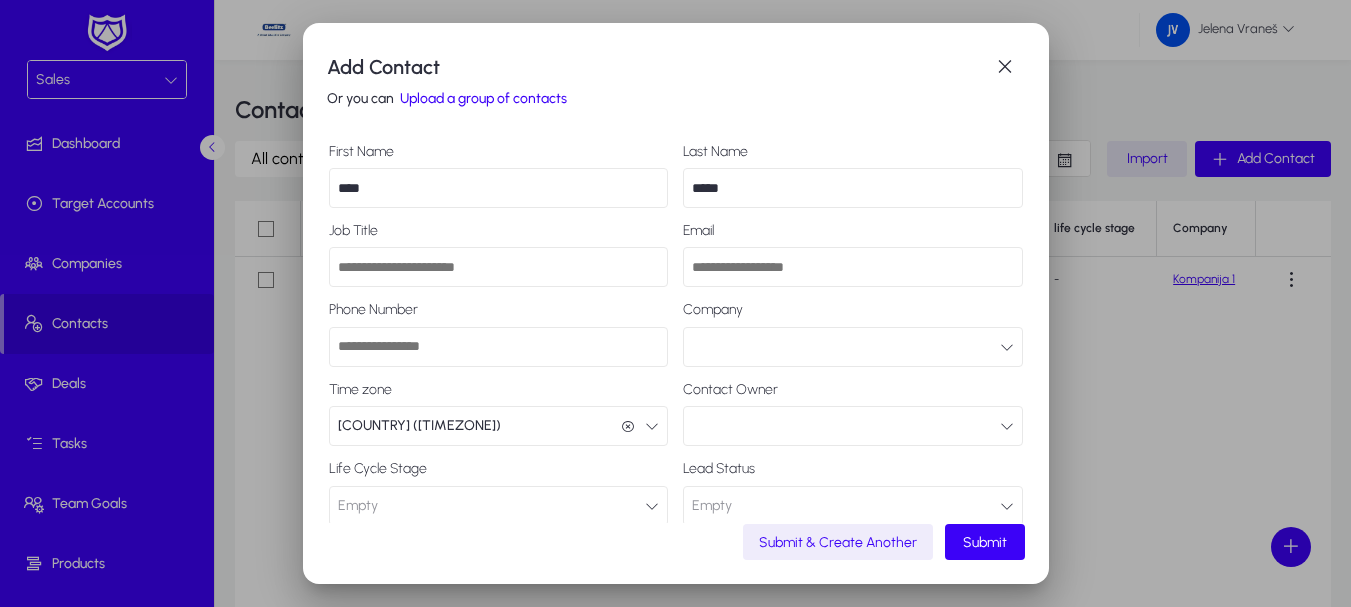 type on "*****" 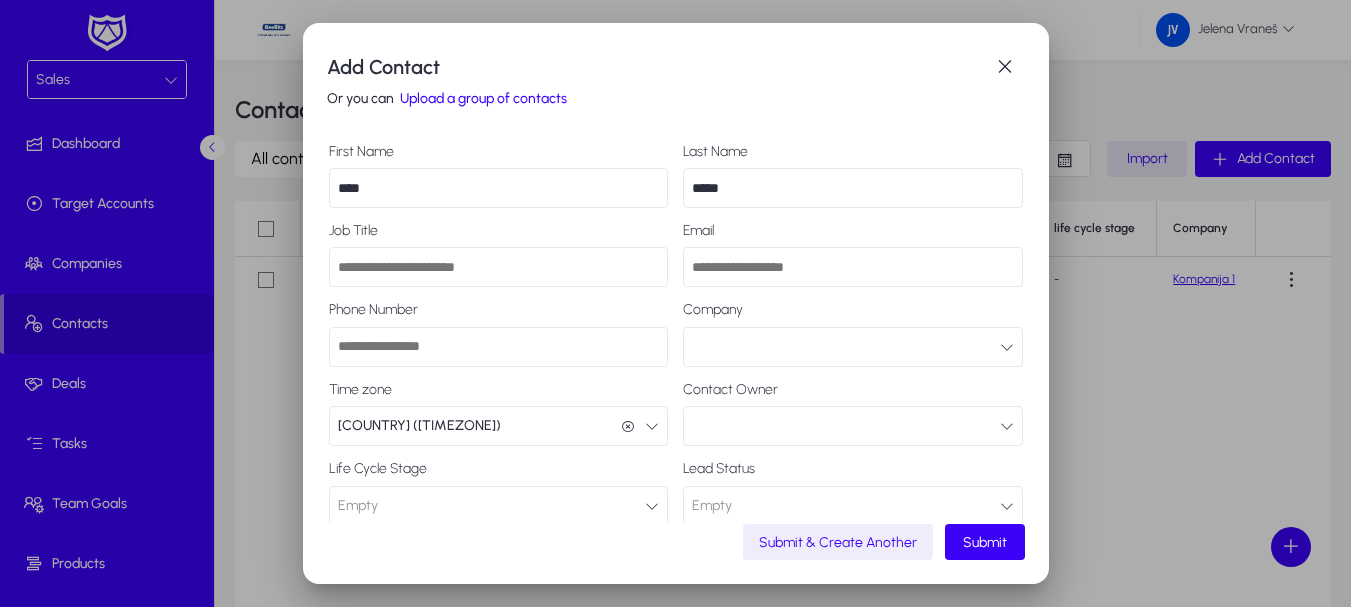 drag, startPoint x: 870, startPoint y: 270, endPoint x: 857, endPoint y: 259, distance: 17.029387 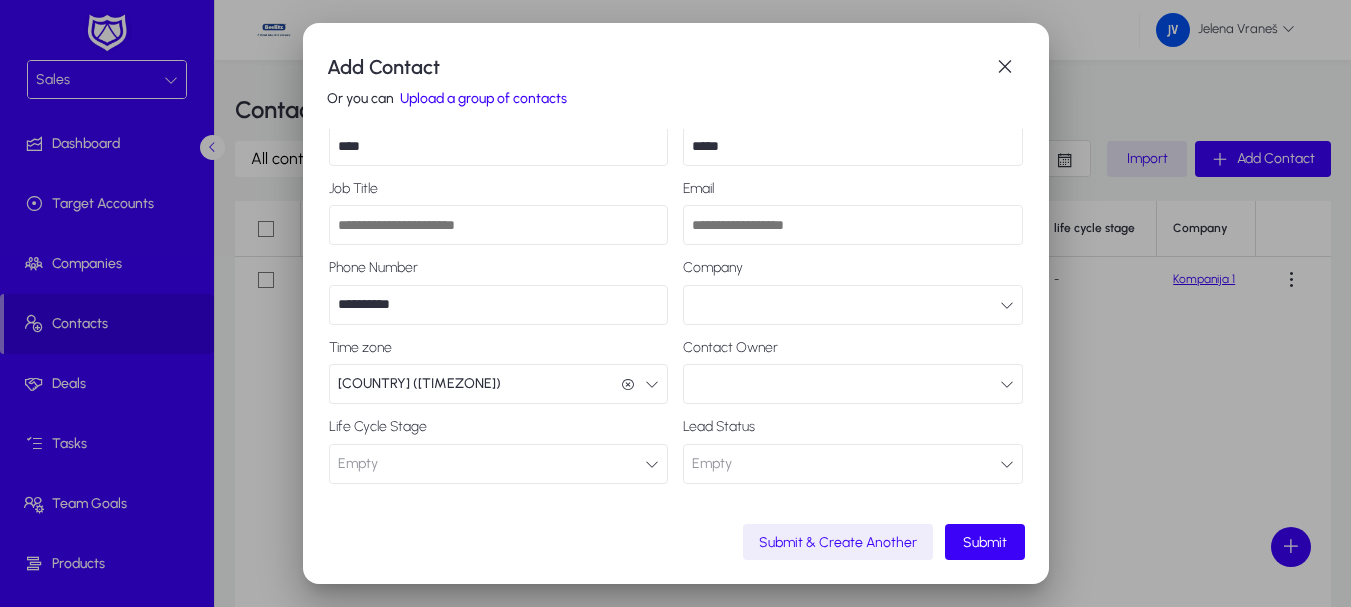 scroll, scrollTop: 63, scrollLeft: 0, axis: vertical 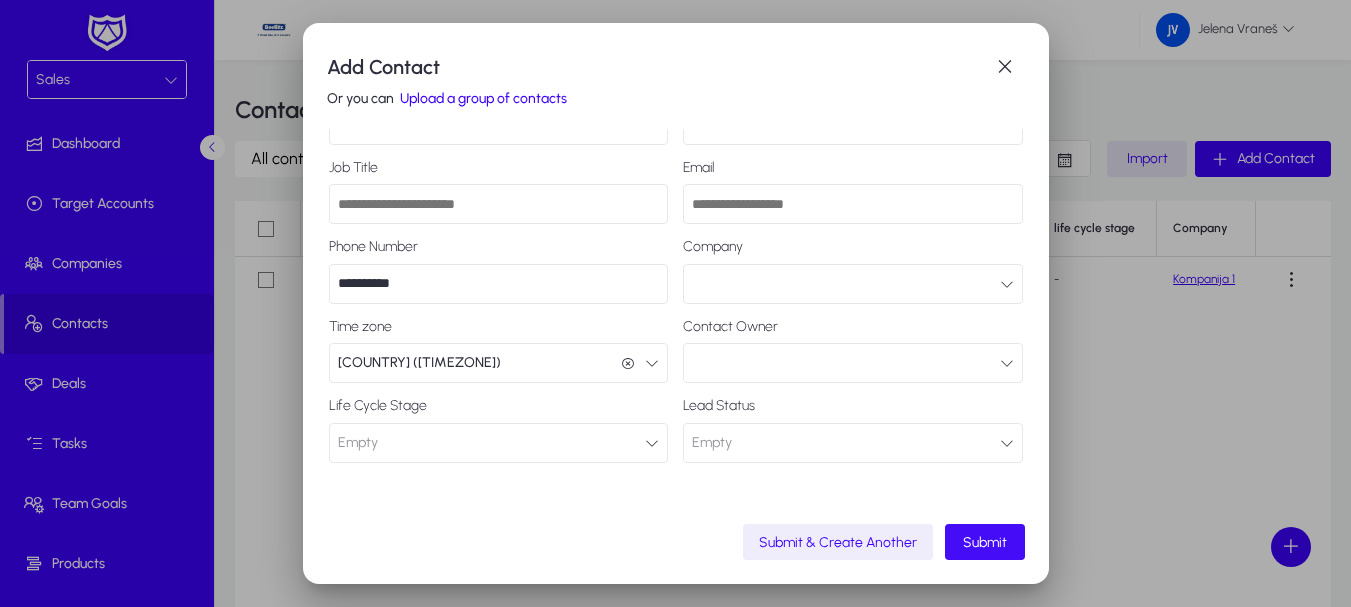 type on "**********" 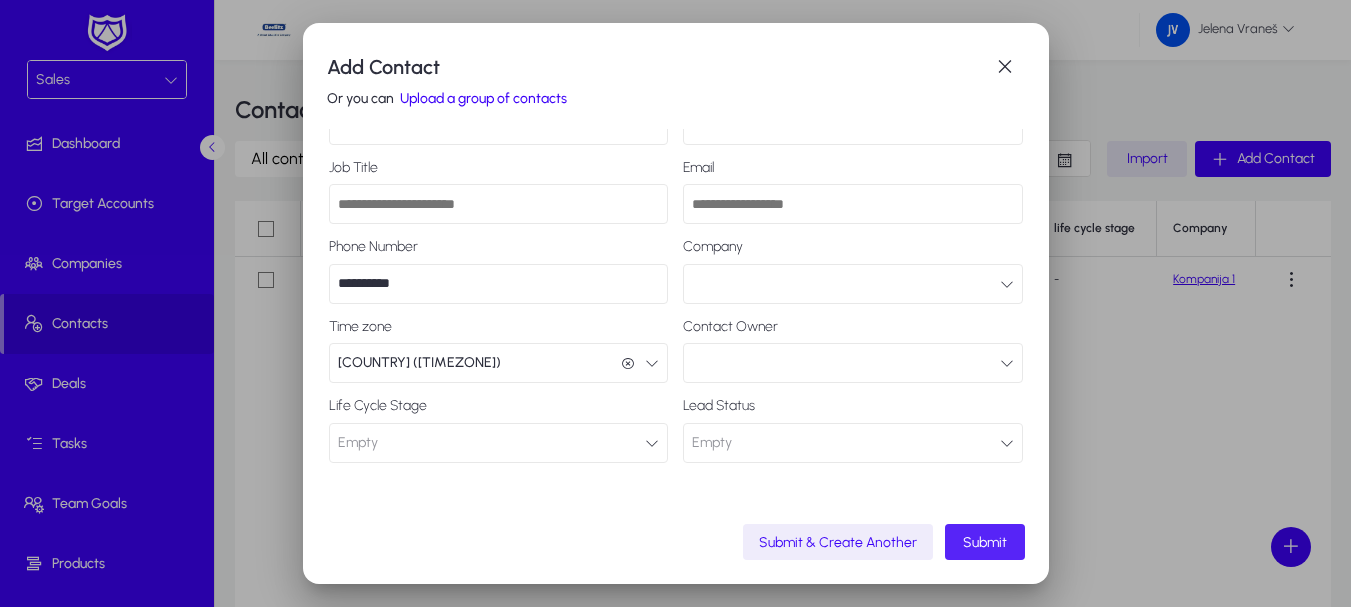 drag, startPoint x: 986, startPoint y: 542, endPoint x: 990, endPoint y: 532, distance: 10.770329 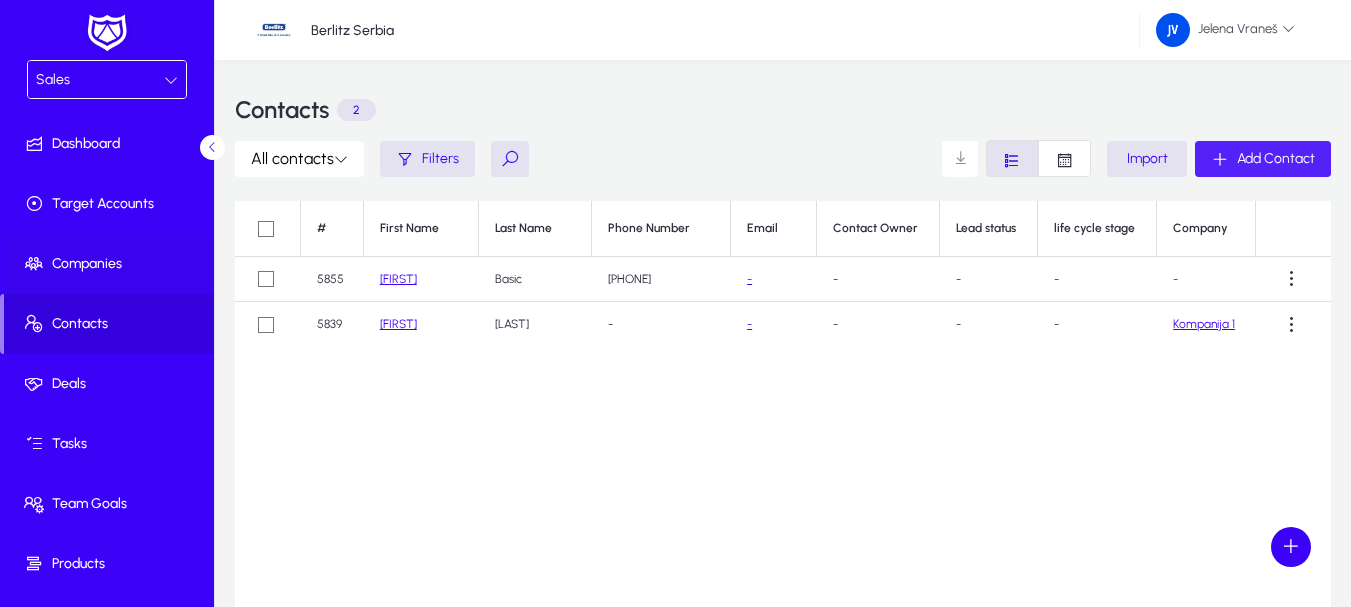 click on "Companies" 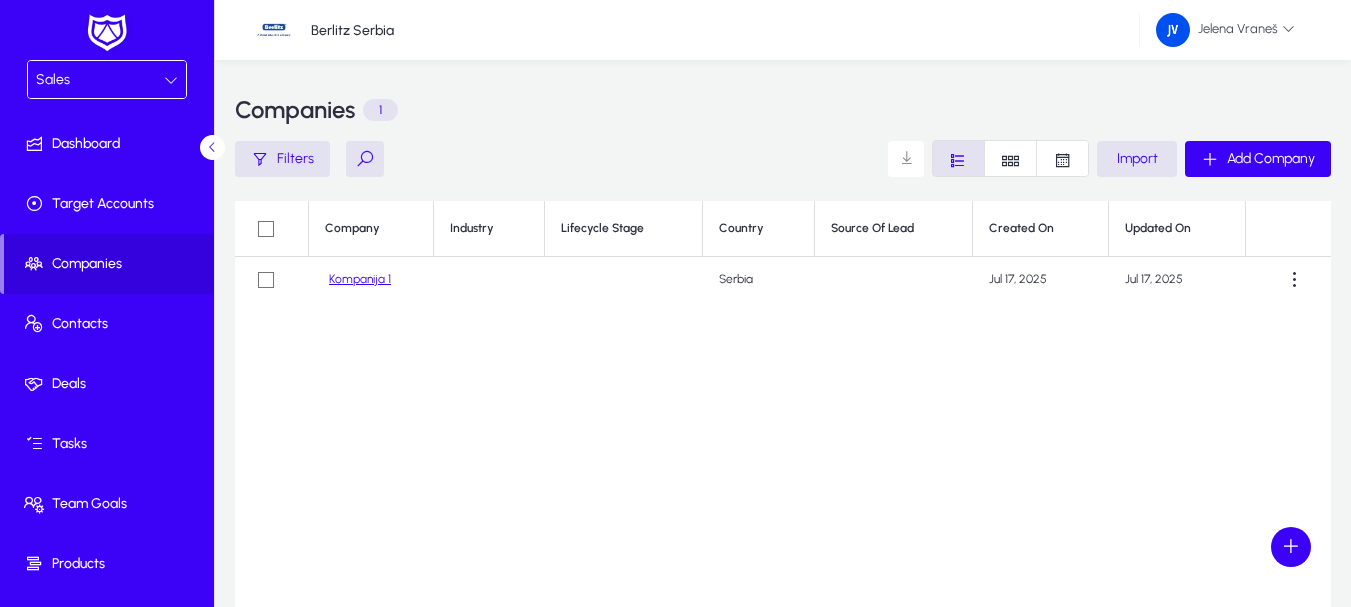 click on "Kompanija 1" 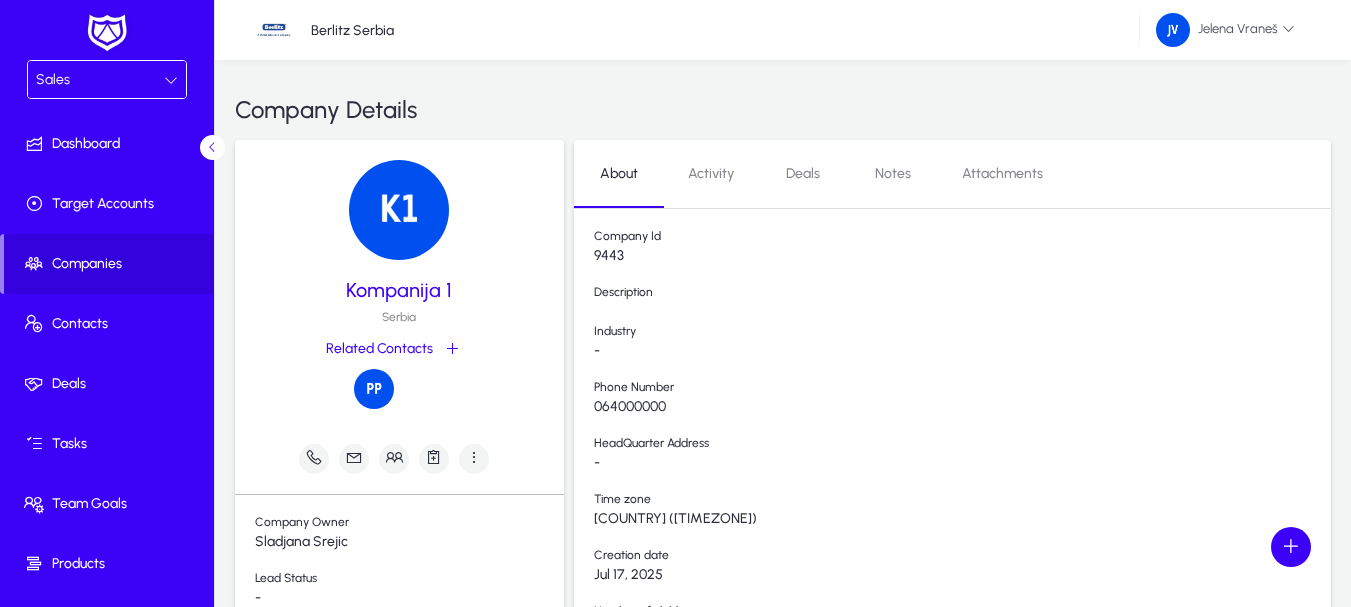 scroll, scrollTop: 229, scrollLeft: 0, axis: vertical 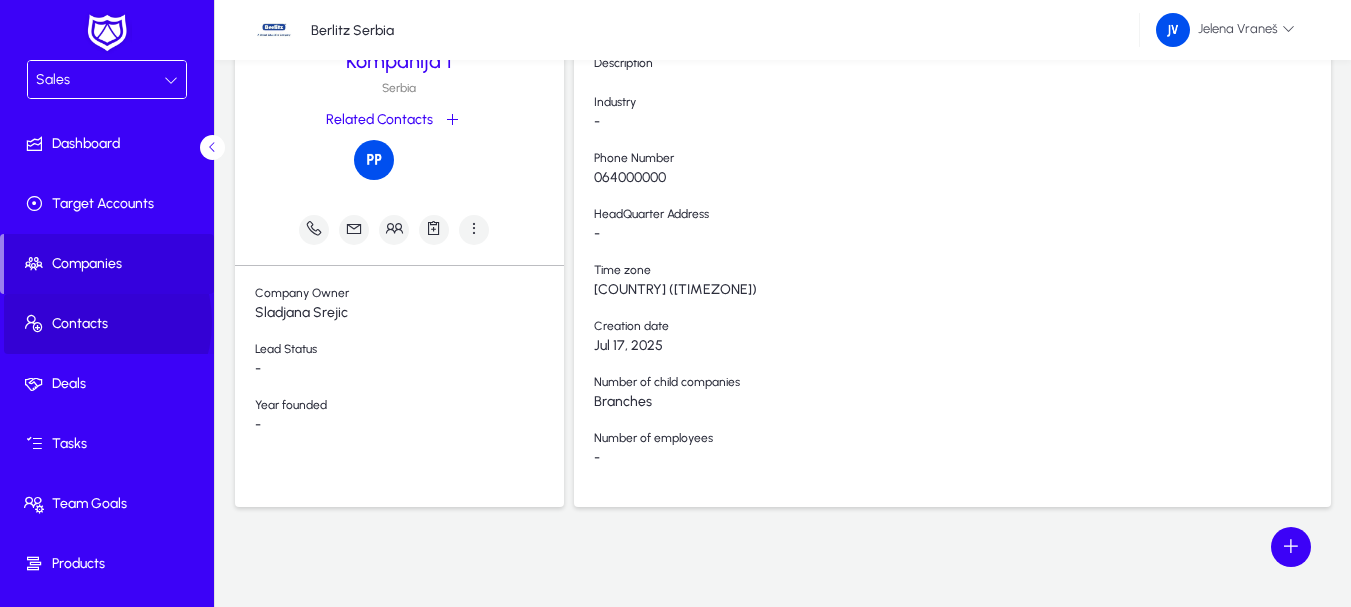 click on "Contacts" 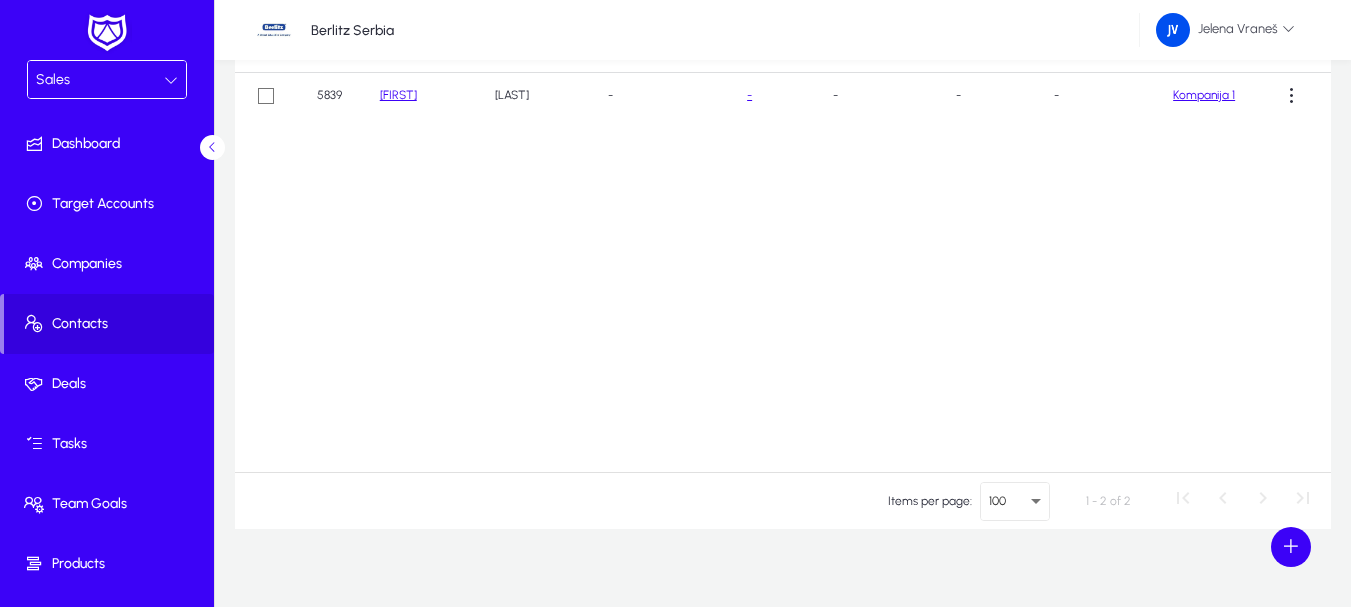 scroll, scrollTop: 0, scrollLeft: 0, axis: both 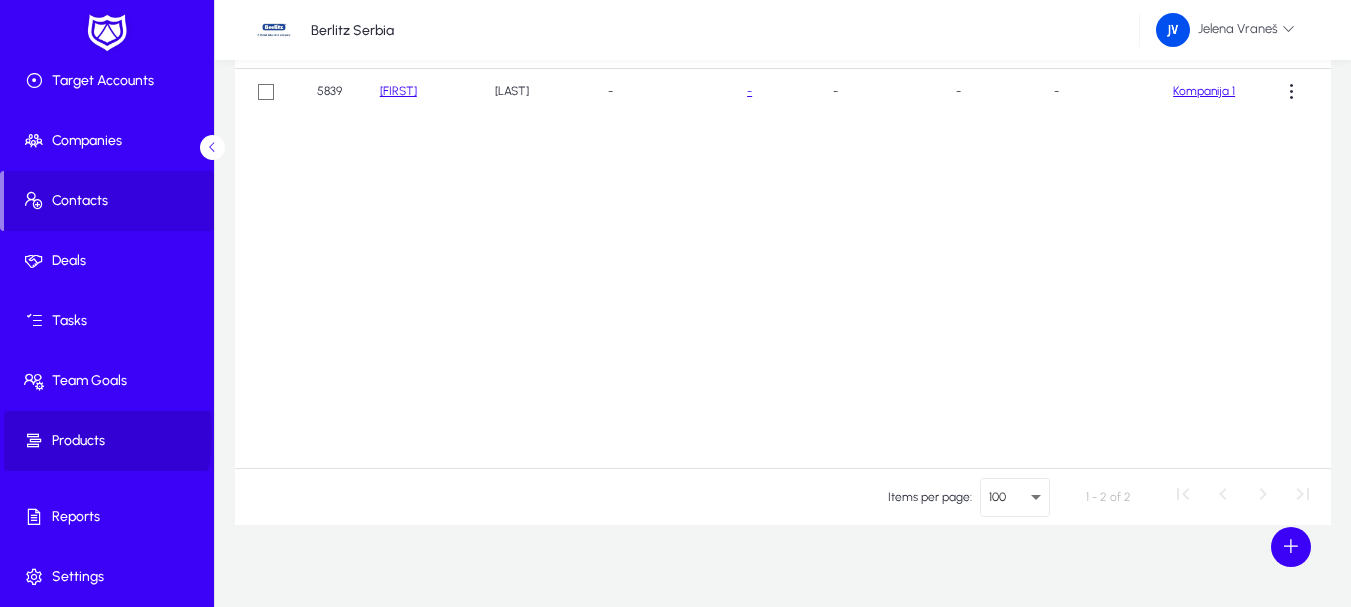 click on "Products" 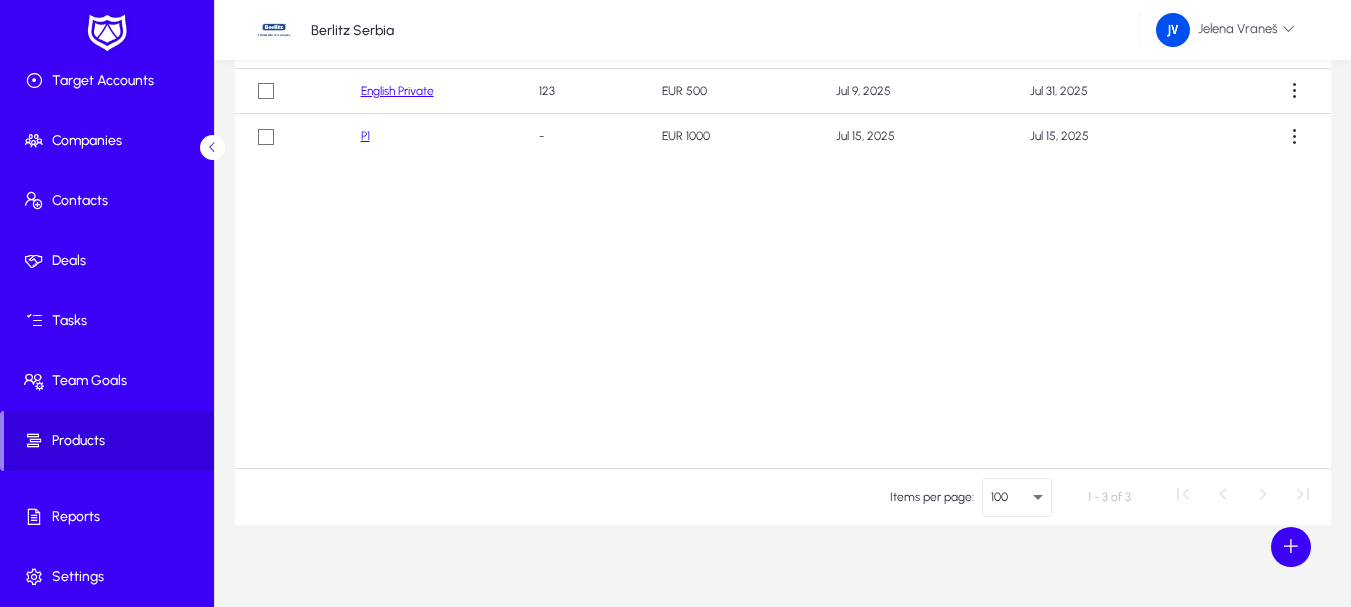 click on "English Private" 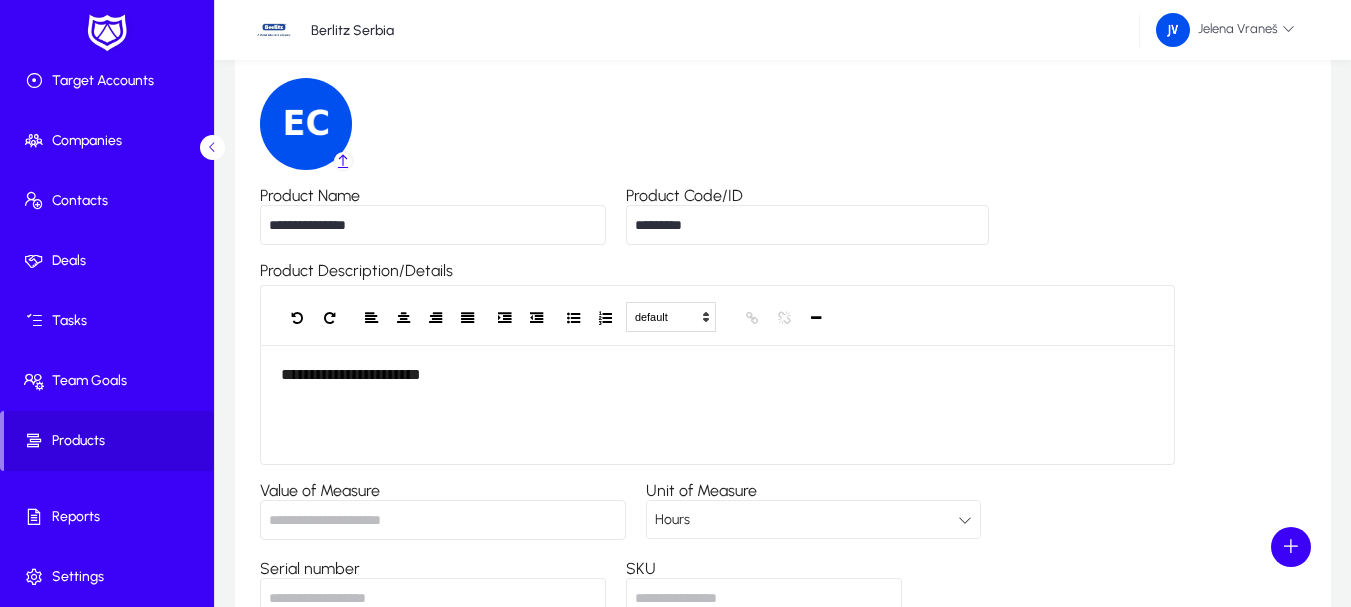 scroll, scrollTop: 0, scrollLeft: 0, axis: both 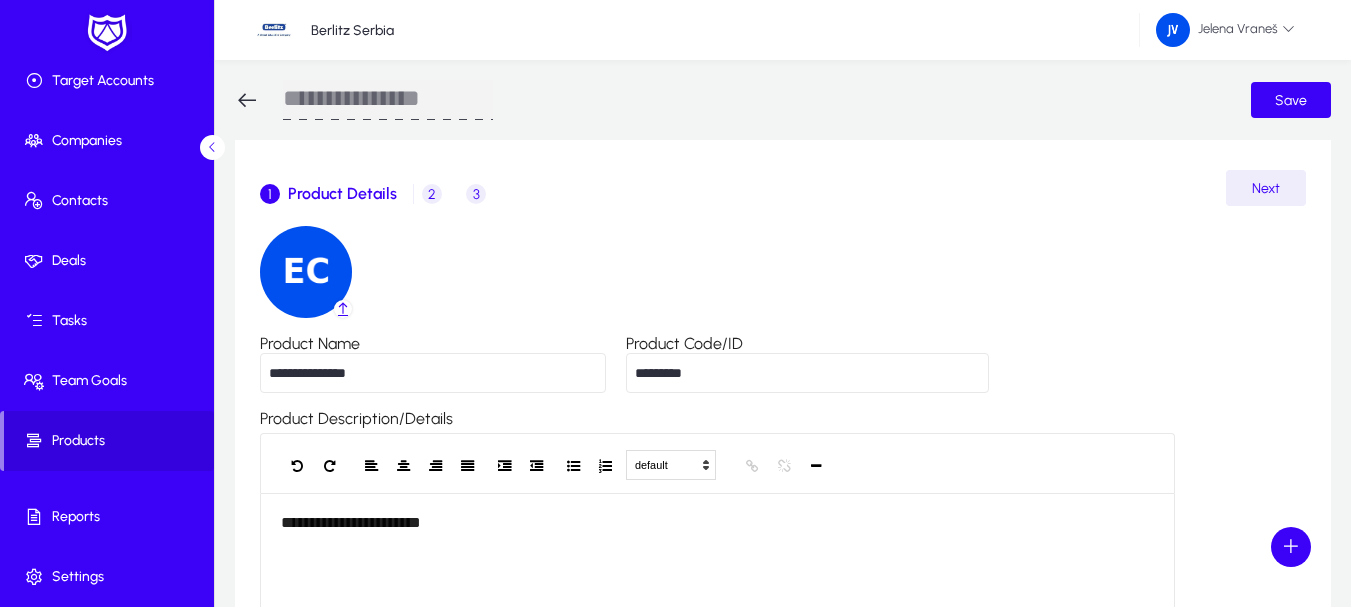 click on "2" at bounding box center (432, 194) 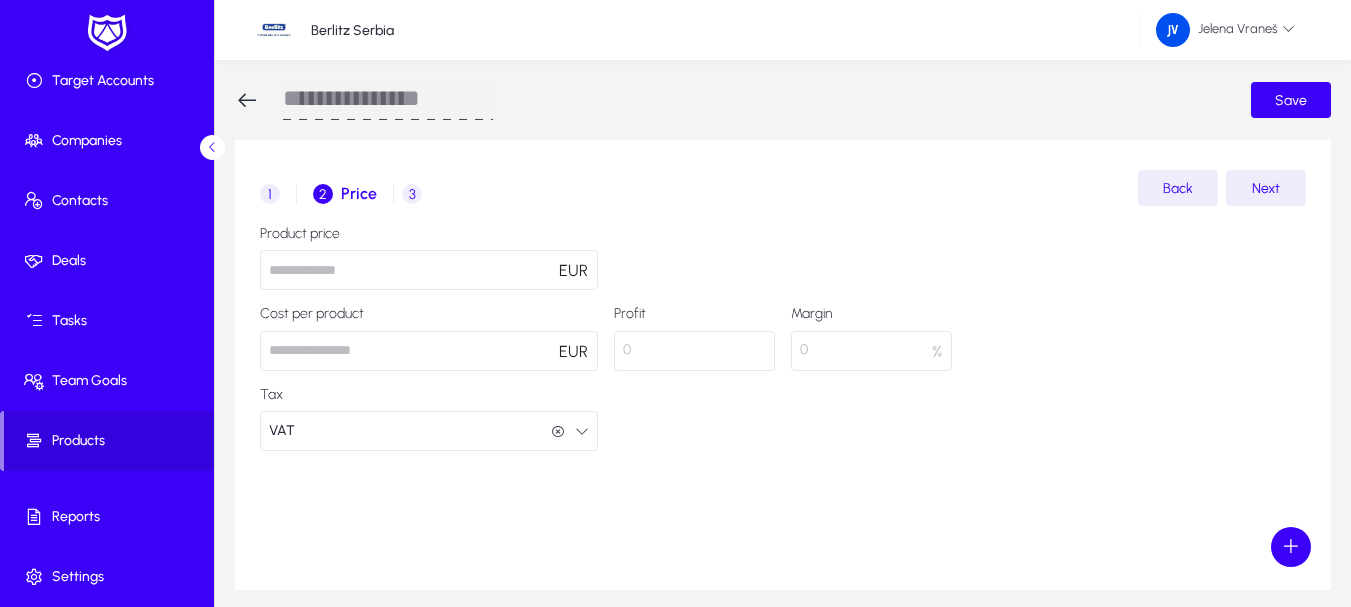 click on "3" at bounding box center (412, 194) 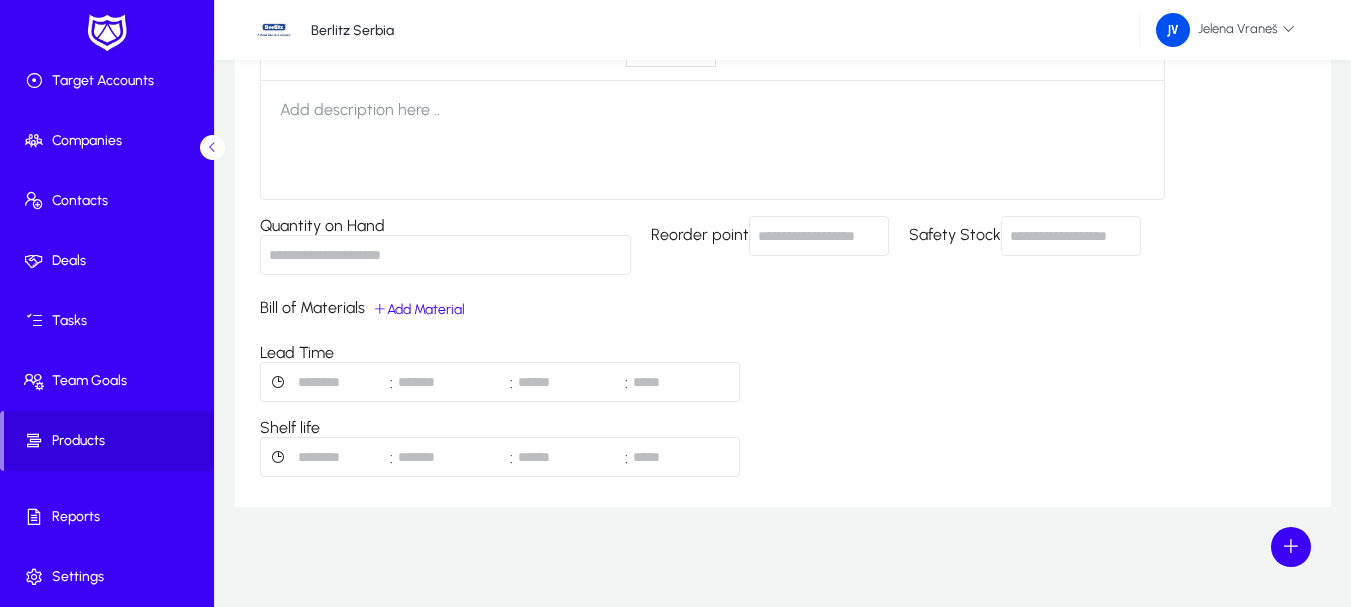 scroll, scrollTop: 0, scrollLeft: 0, axis: both 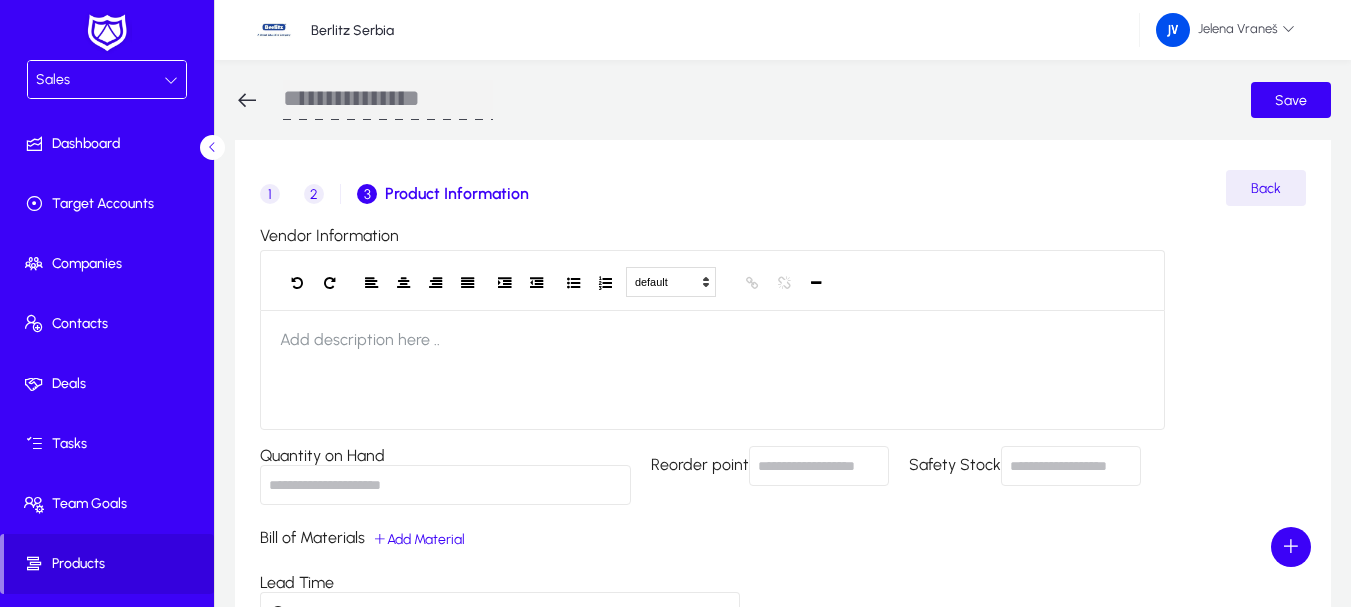 click on "Sales" at bounding box center (100, 80) 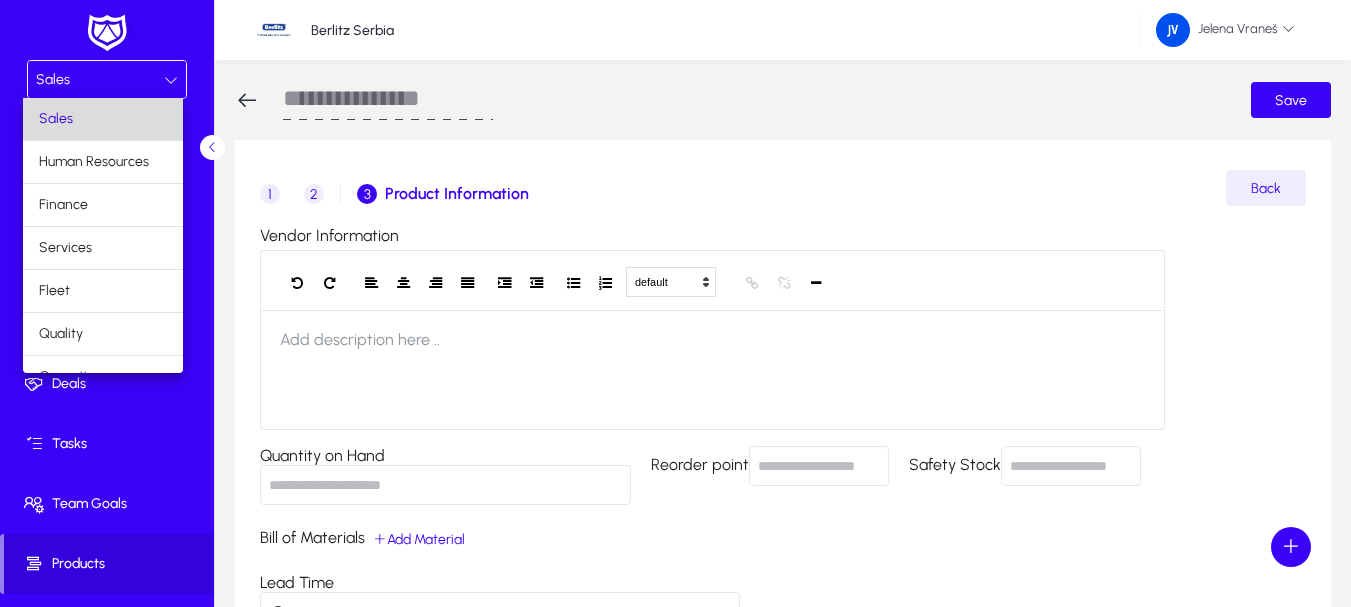 click on "Sales" at bounding box center [103, 119] 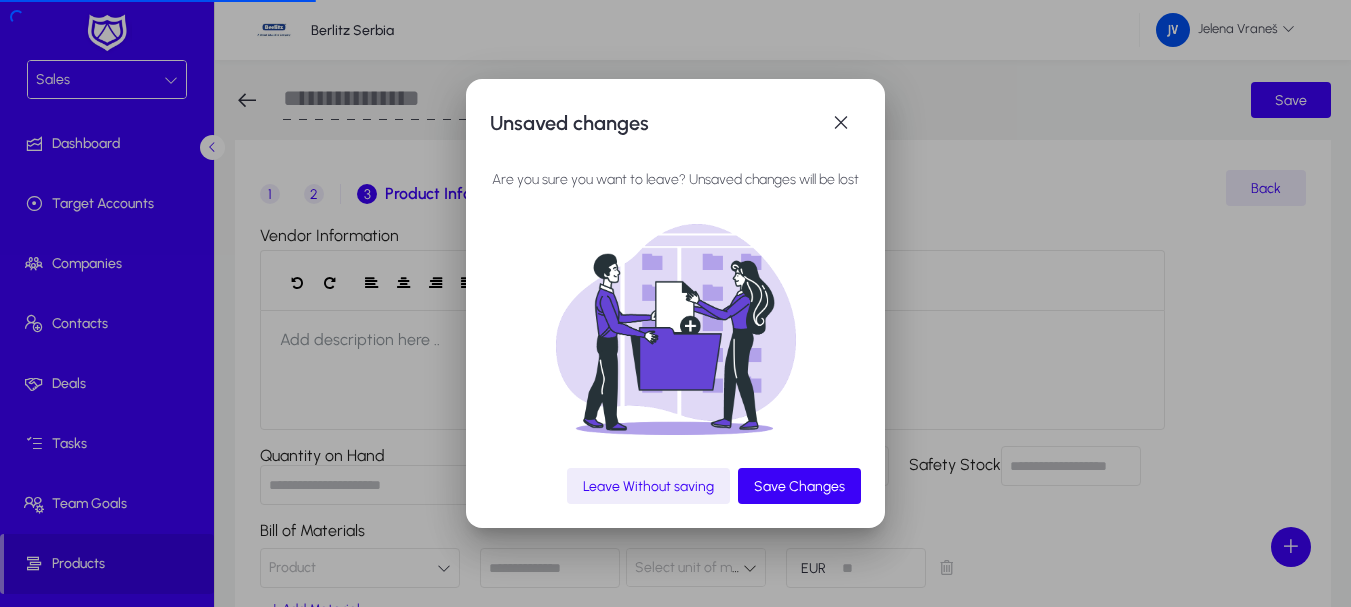 click on "Unsaved changes Are you sure you want to leave? Unsaved changes will be lost  Leave Without saving   Save Changes" at bounding box center (675, 304) 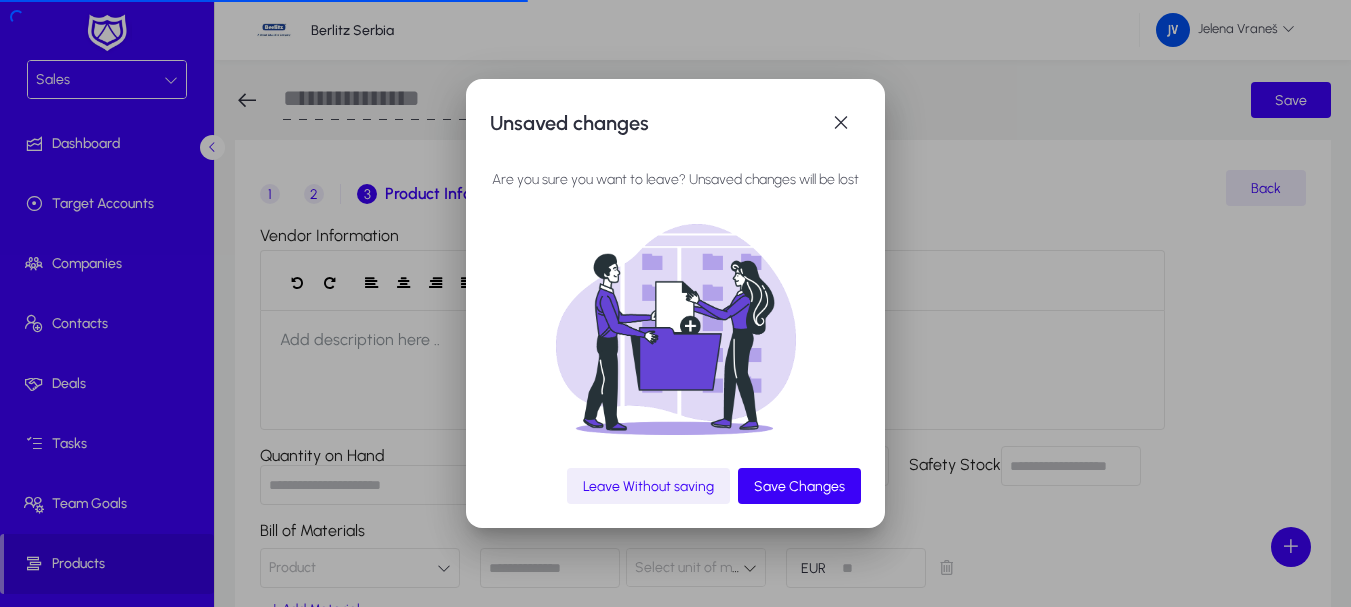 click on "Leave Without saving" 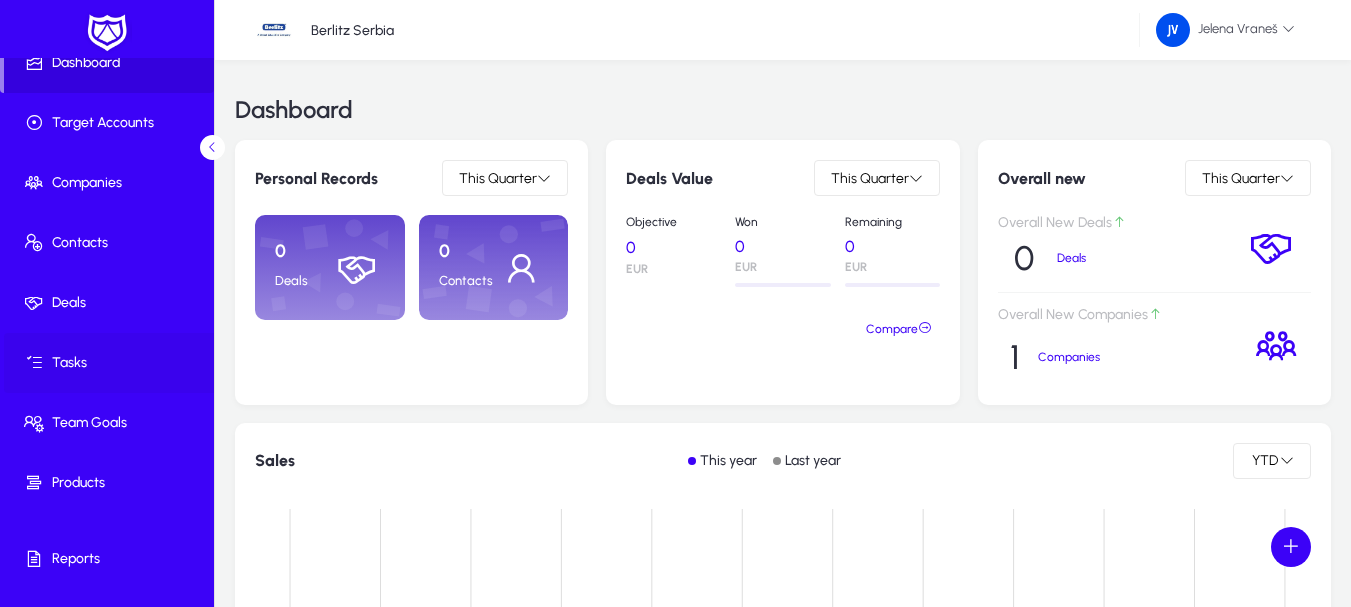scroll, scrollTop: 123, scrollLeft: 0, axis: vertical 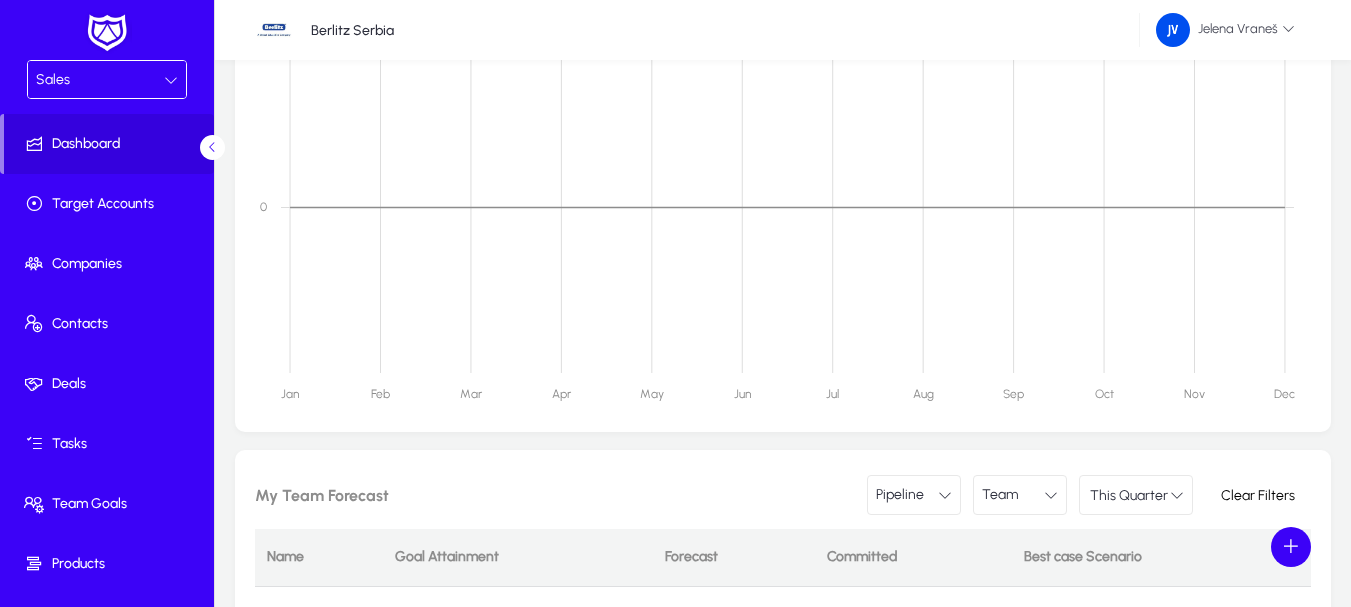 click at bounding box center (171, 80) 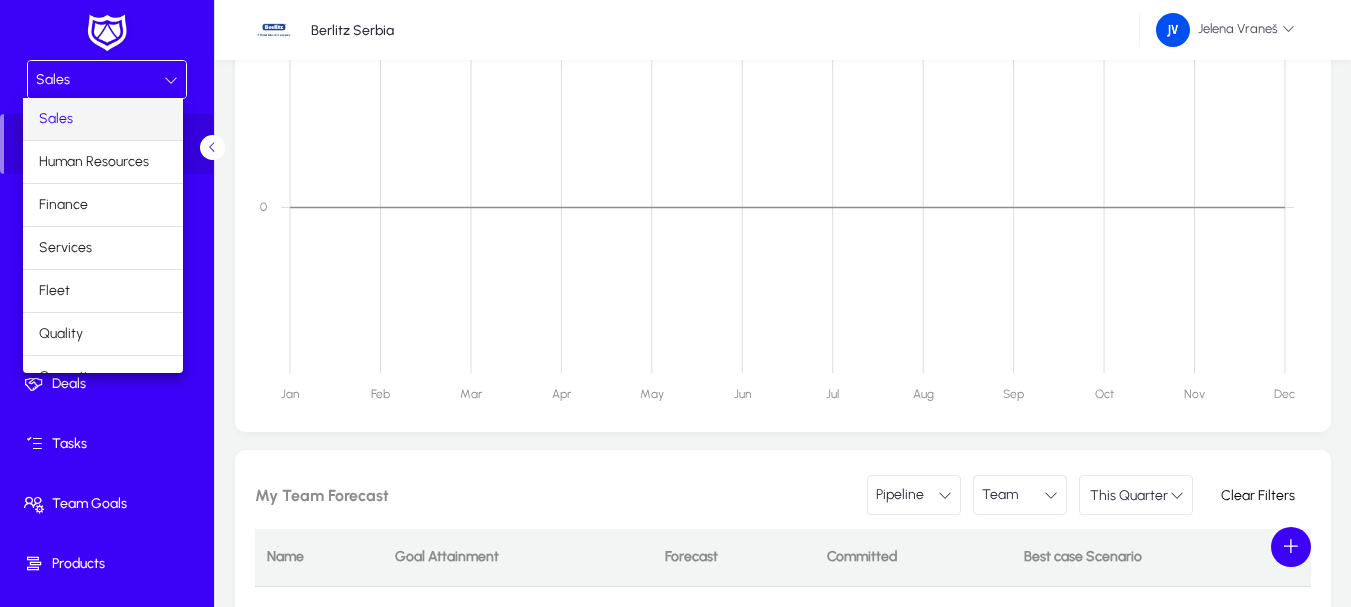 scroll, scrollTop: 68, scrollLeft: 0, axis: vertical 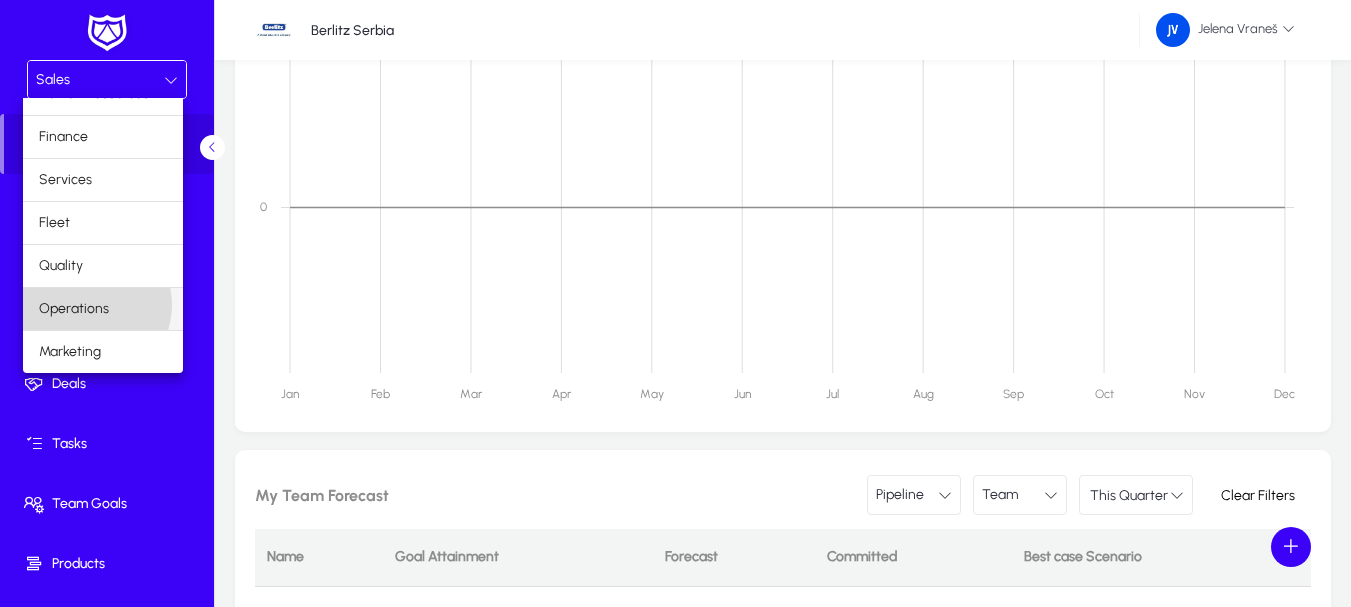 click on "Operations" at bounding box center (74, 309) 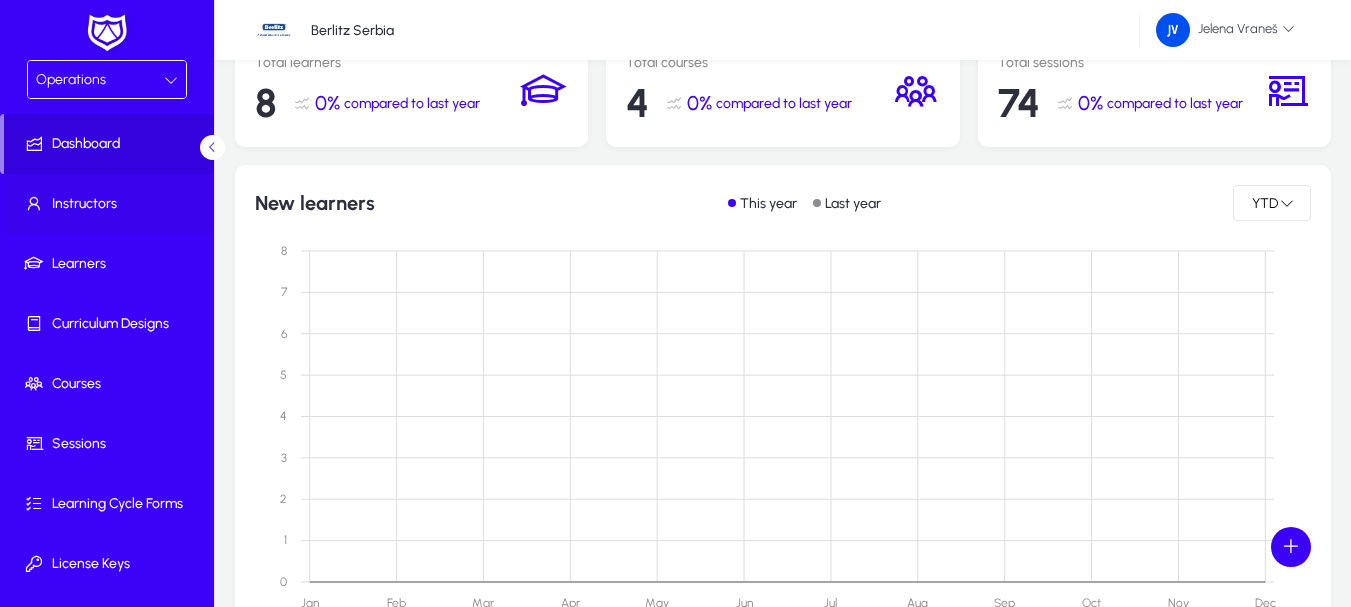 scroll, scrollTop: 0, scrollLeft: 0, axis: both 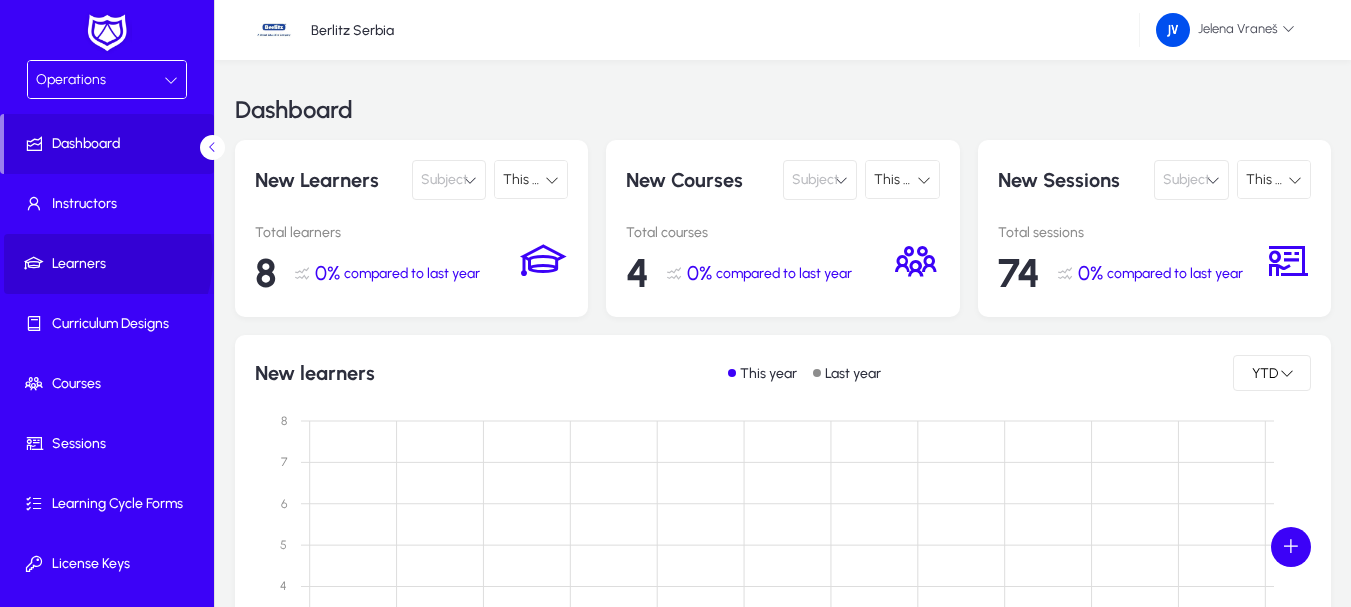 click on "Learners" 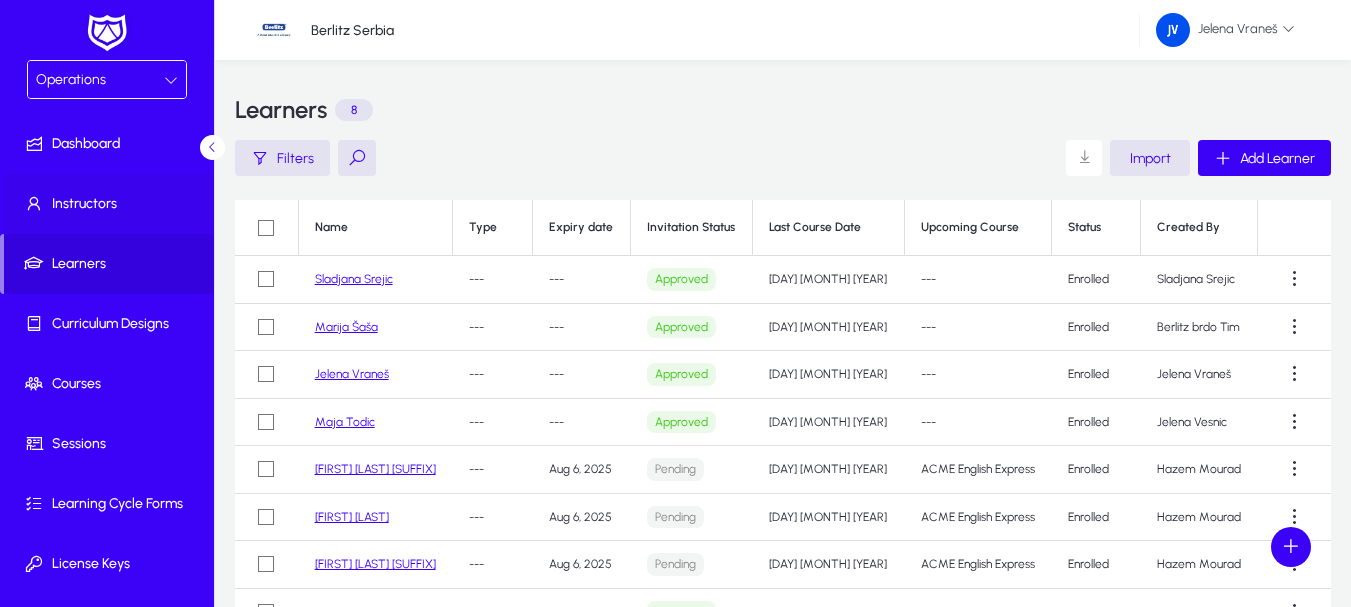 click on "Instructors" 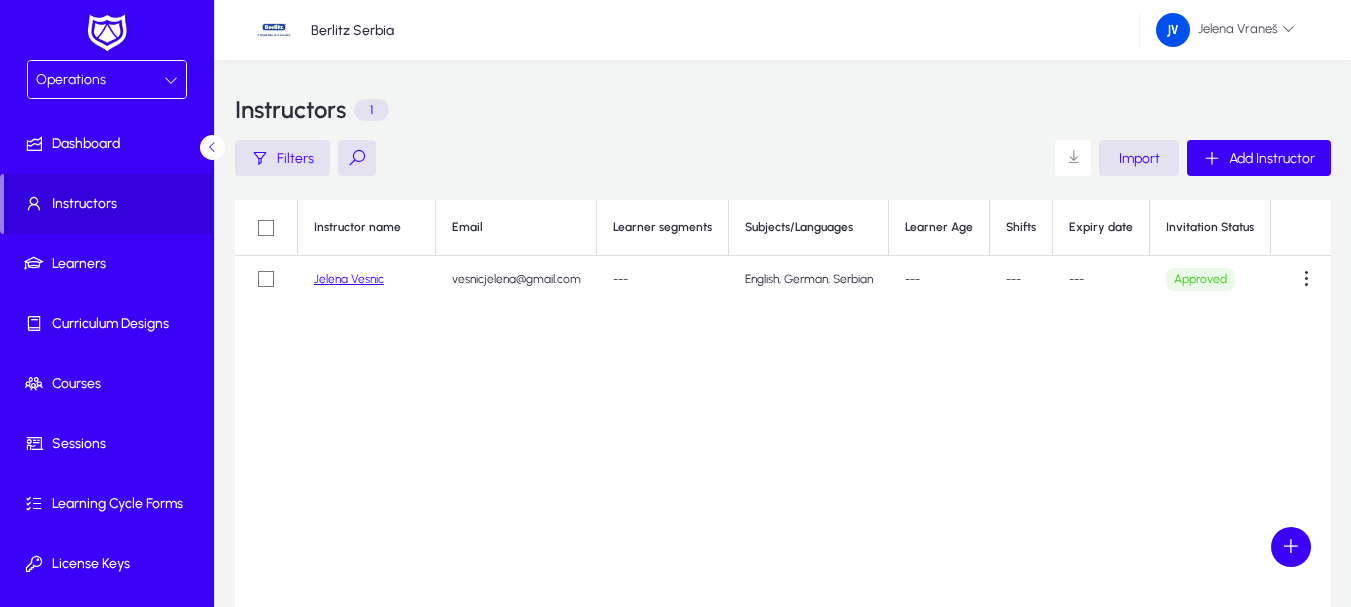 click on "Jelena  Vesnic" 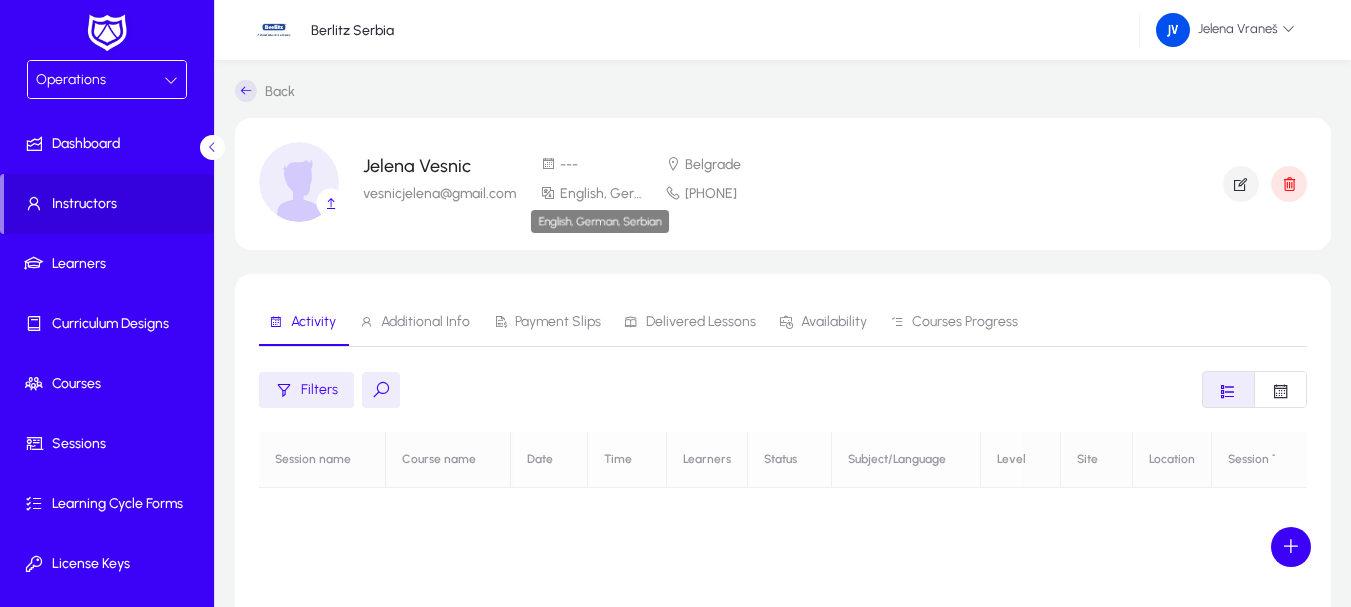 click on "English, German, Serbian" 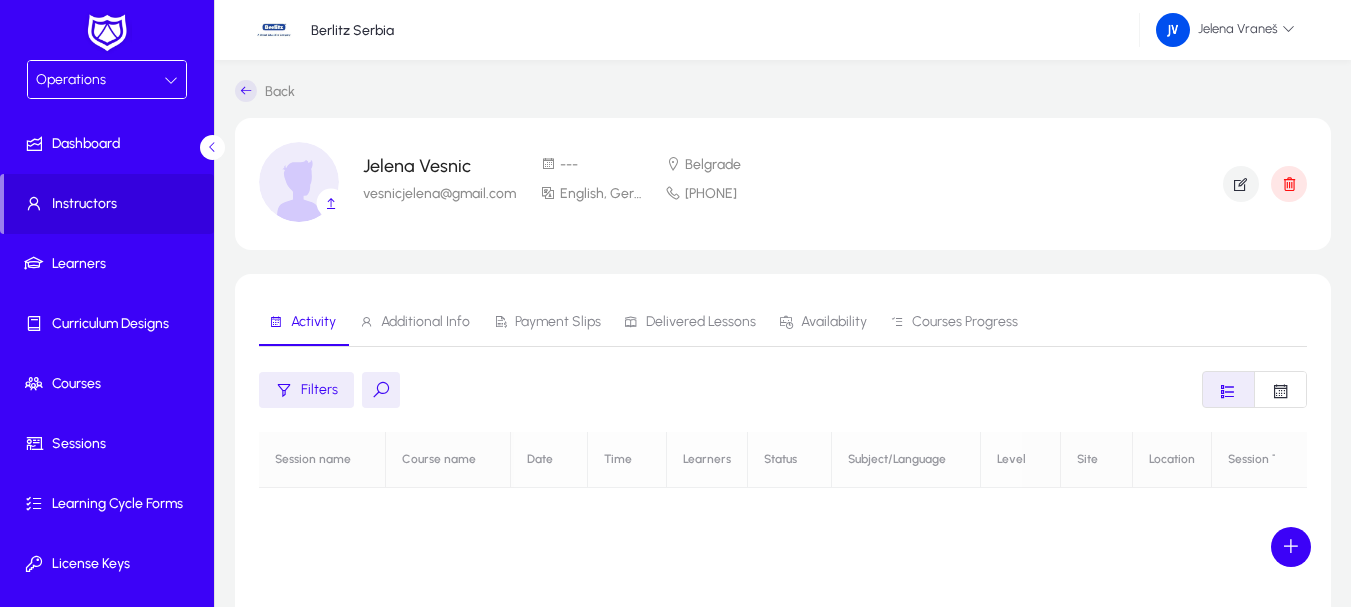 click on "Additional Info" at bounding box center [425, 322] 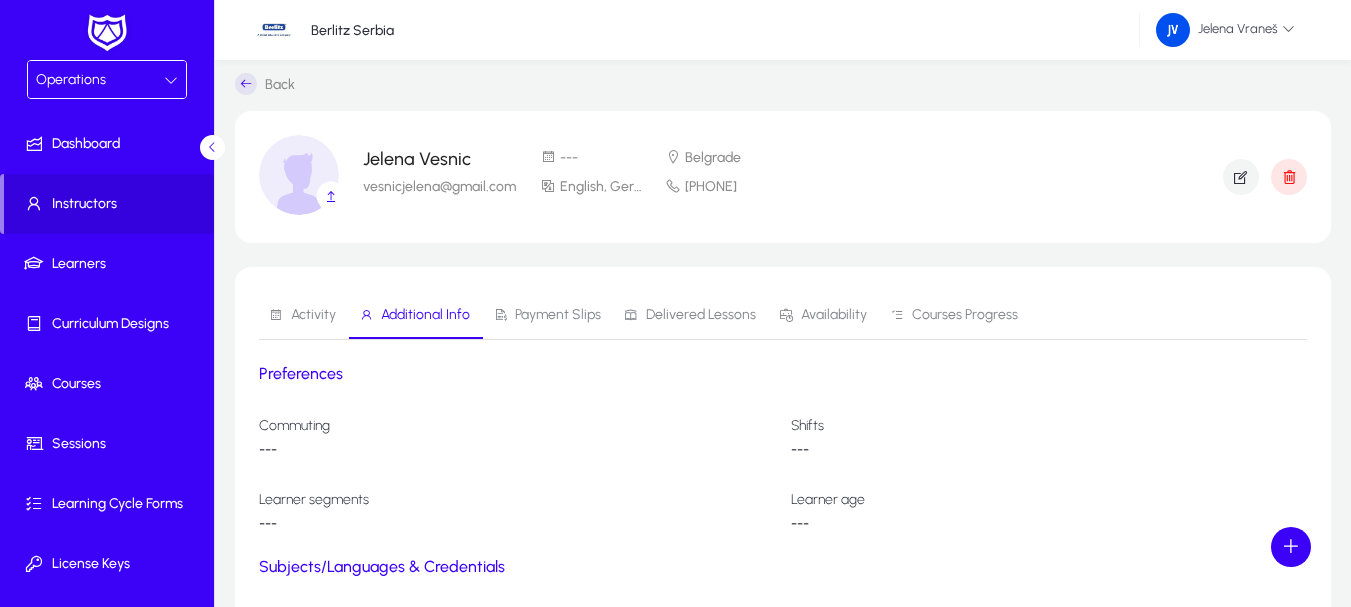 scroll, scrollTop: 0, scrollLeft: 0, axis: both 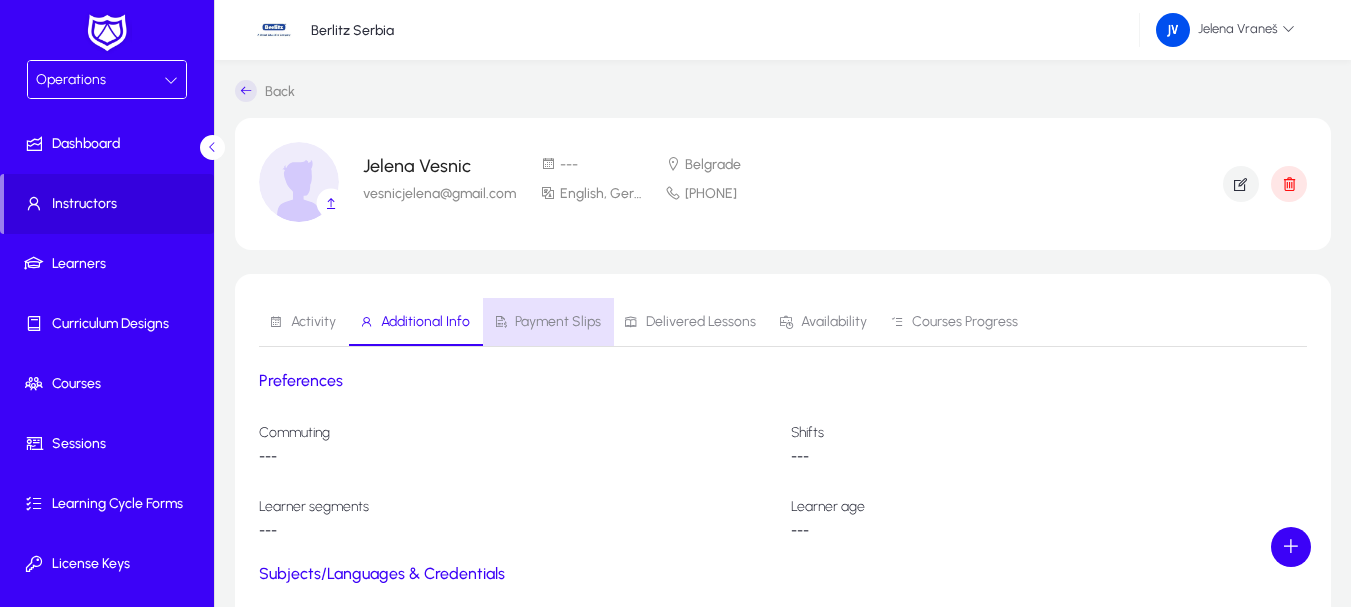 click on "Payment Slips" at bounding box center [558, 322] 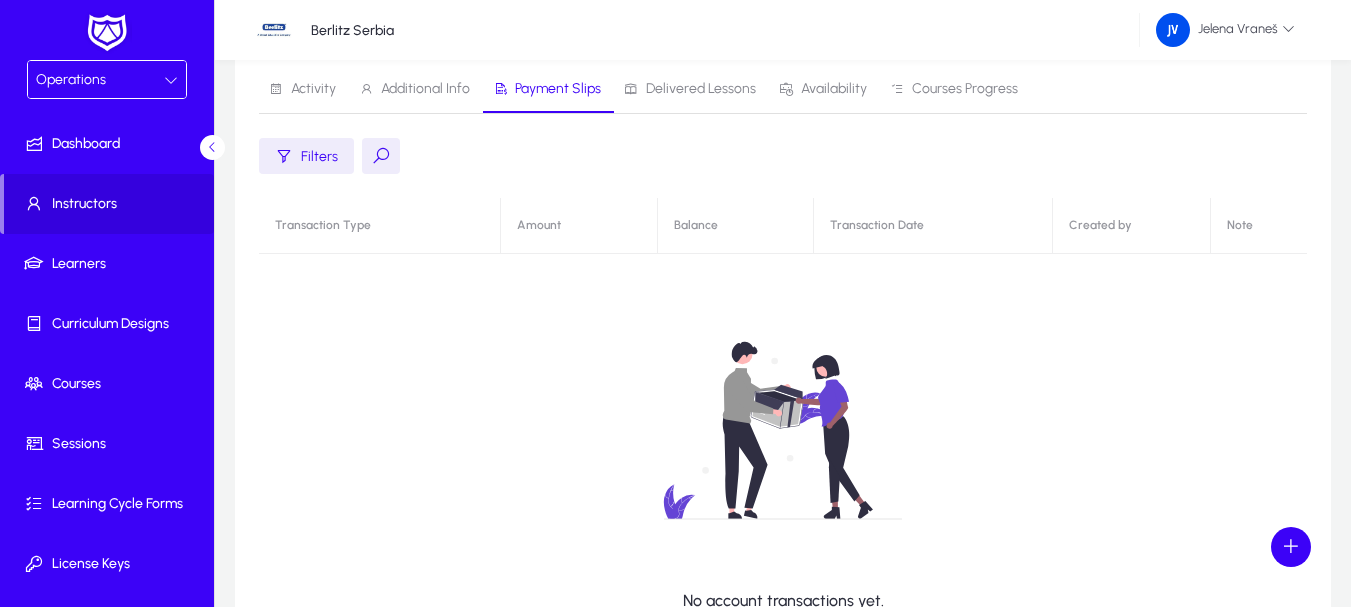 scroll, scrollTop: 0, scrollLeft: 0, axis: both 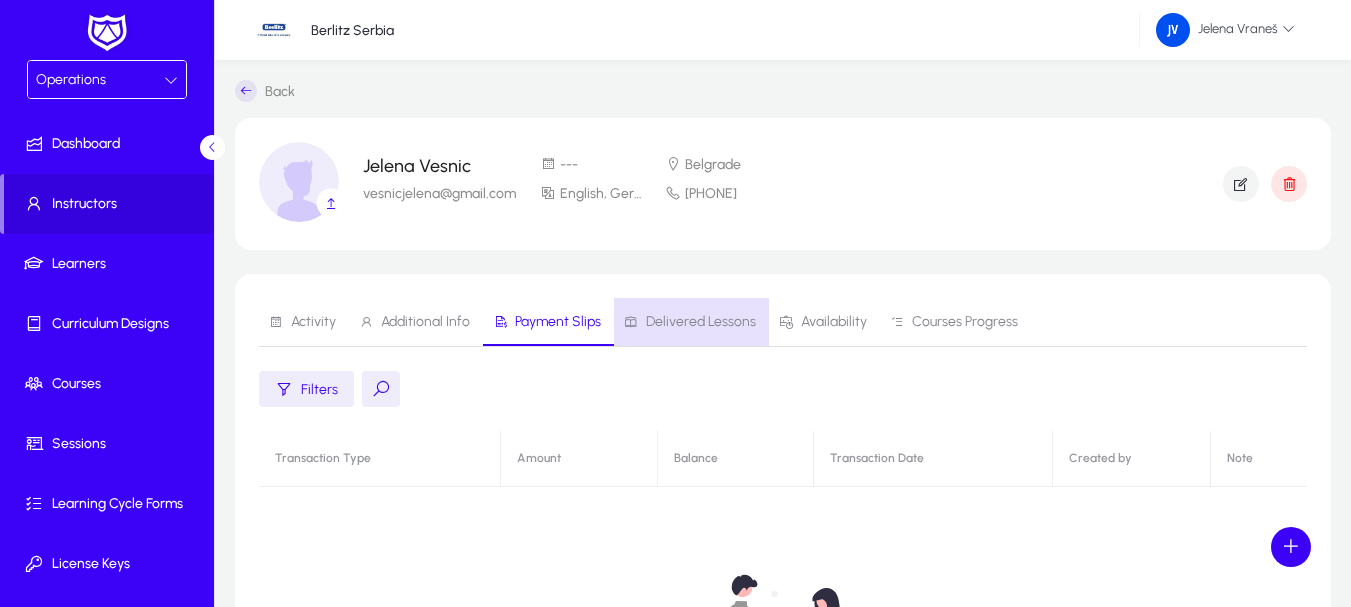 click on "Delivered Lessons" at bounding box center (701, 322) 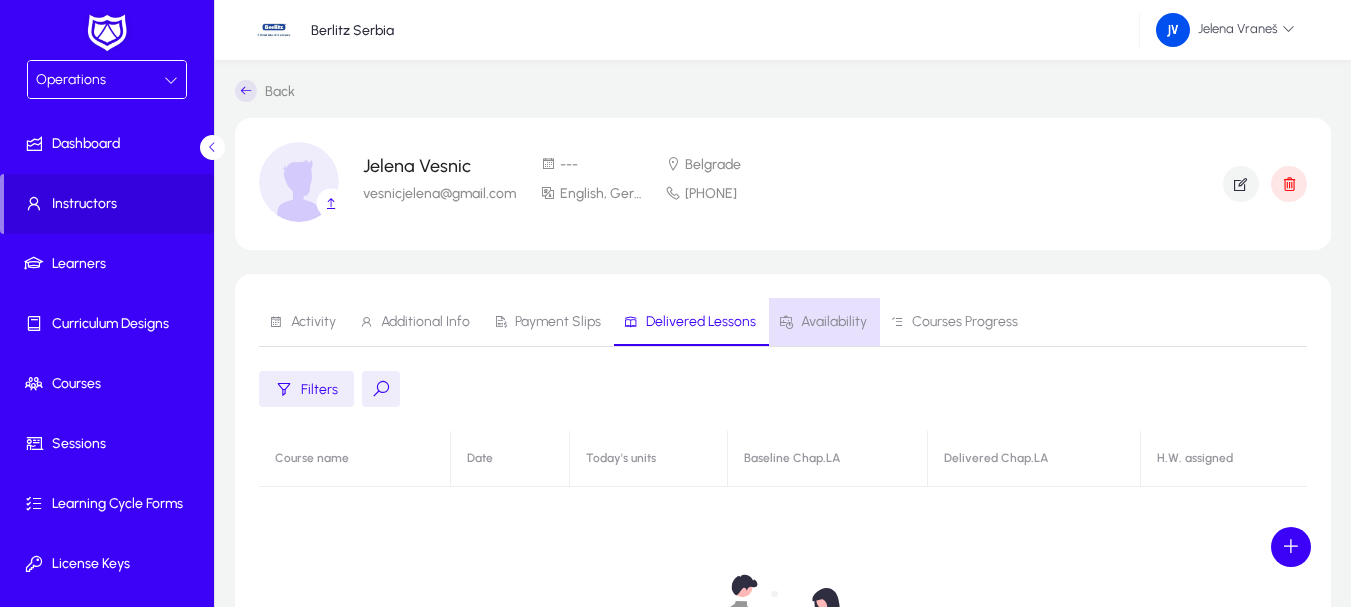 click on "Availability" at bounding box center [834, 322] 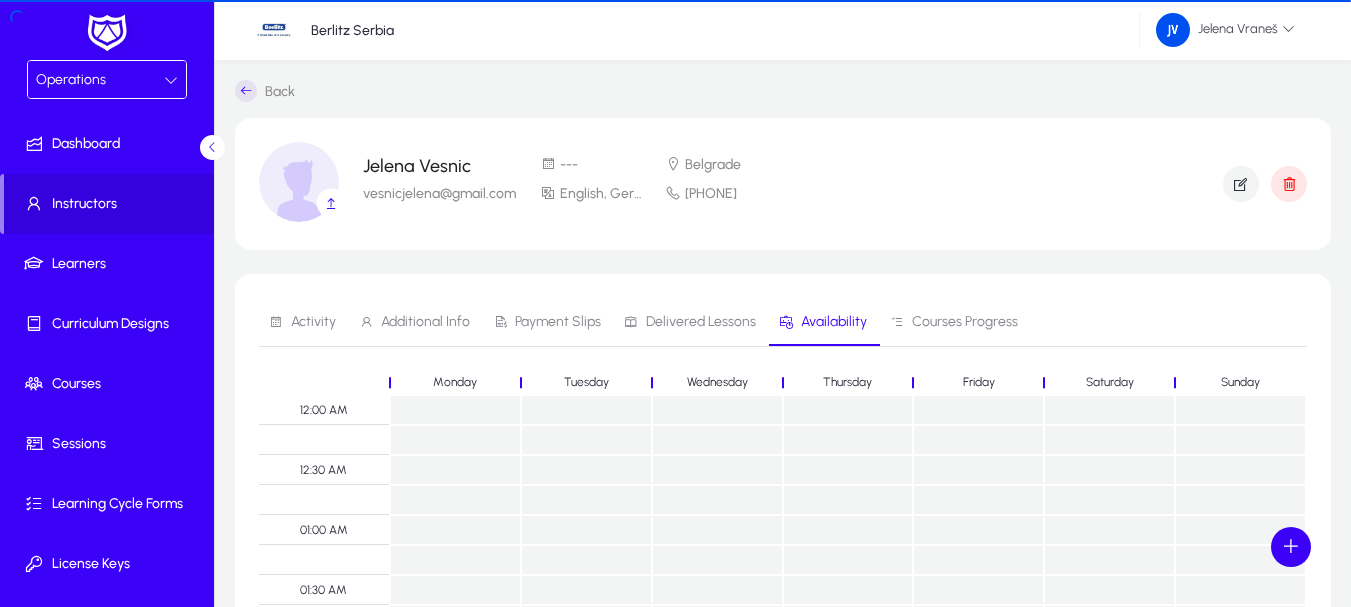 scroll, scrollTop: 209, scrollLeft: 0, axis: vertical 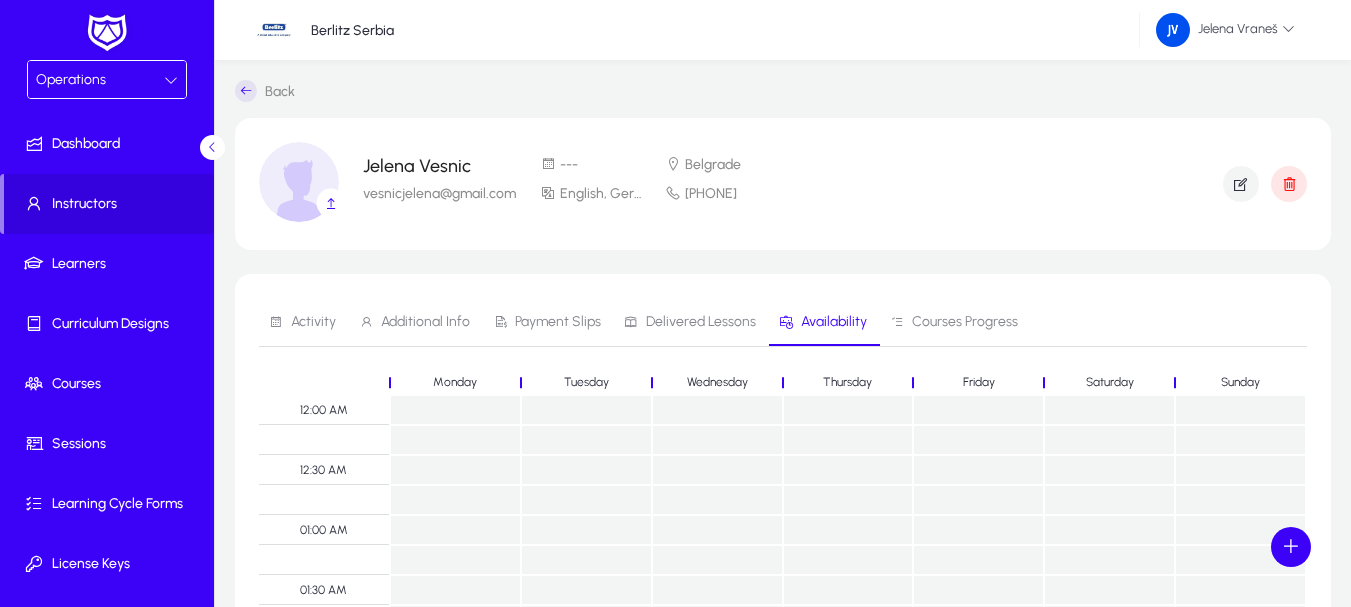 click at bounding box center [455, 410] 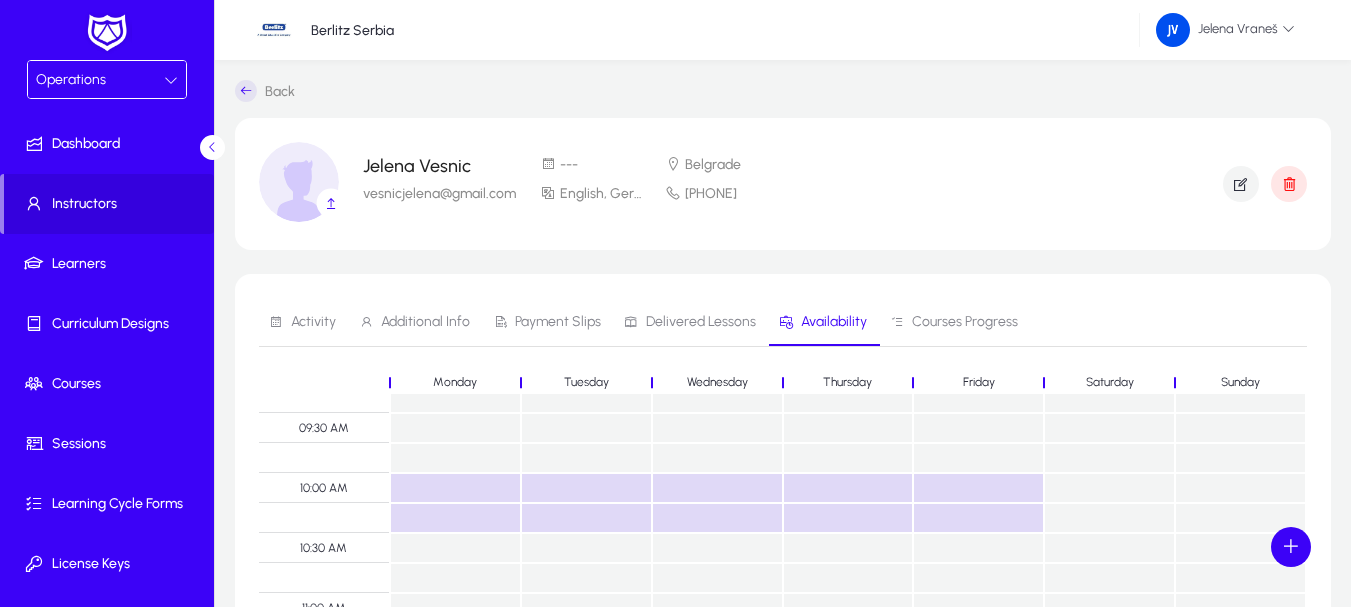 scroll, scrollTop: 1167, scrollLeft: 0, axis: vertical 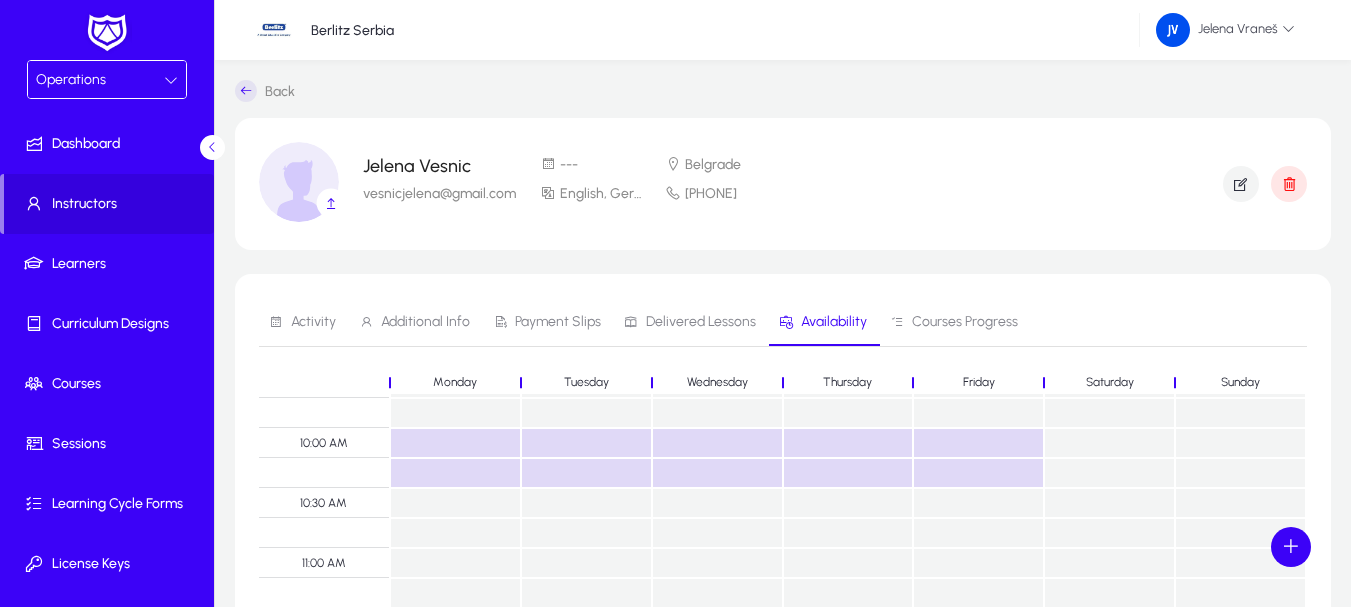 click at bounding box center [455, 443] 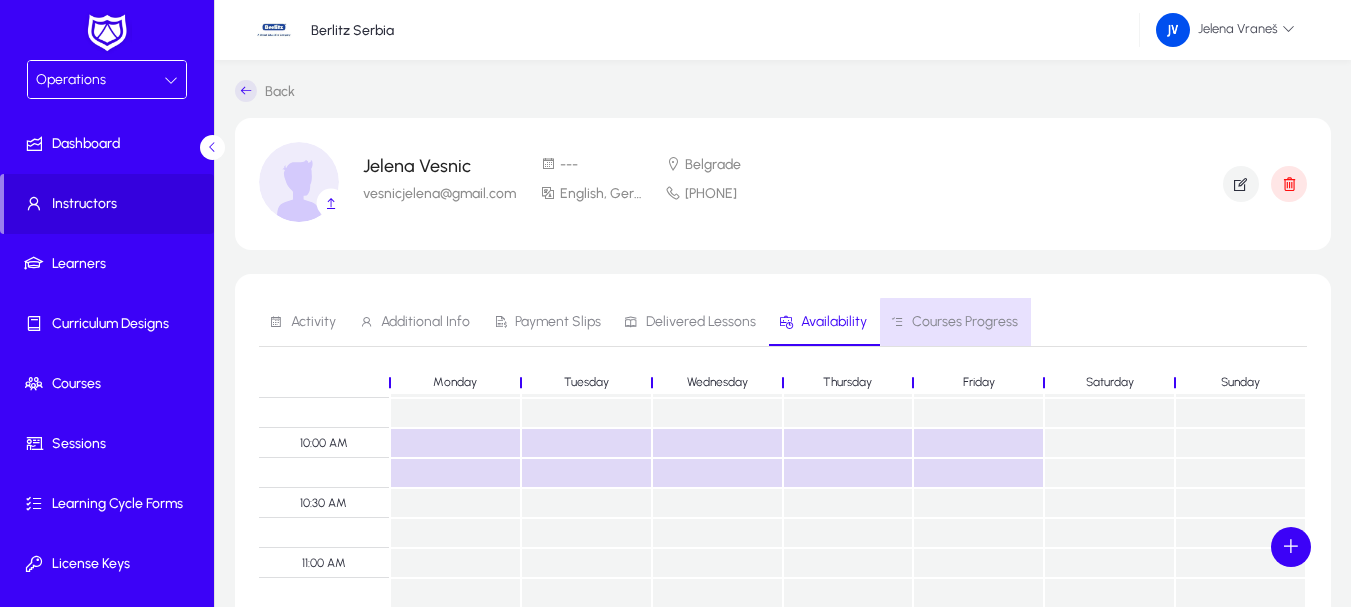 click on "Courses Progress" at bounding box center [965, 322] 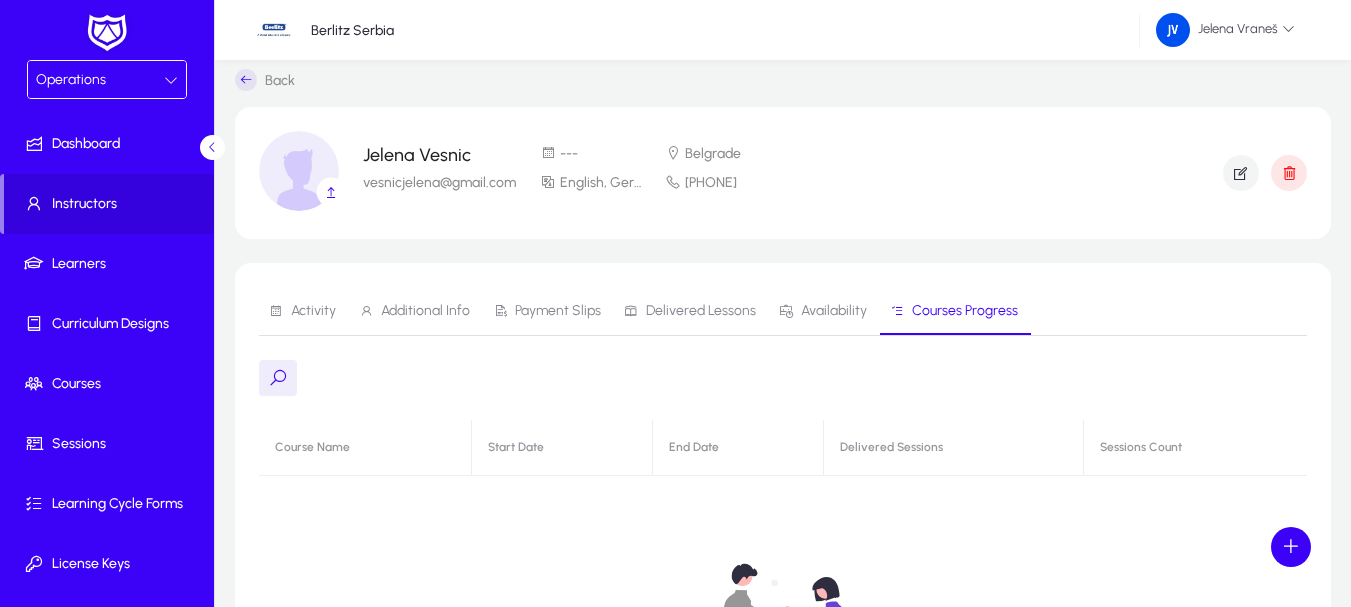 scroll, scrollTop: 0, scrollLeft: 0, axis: both 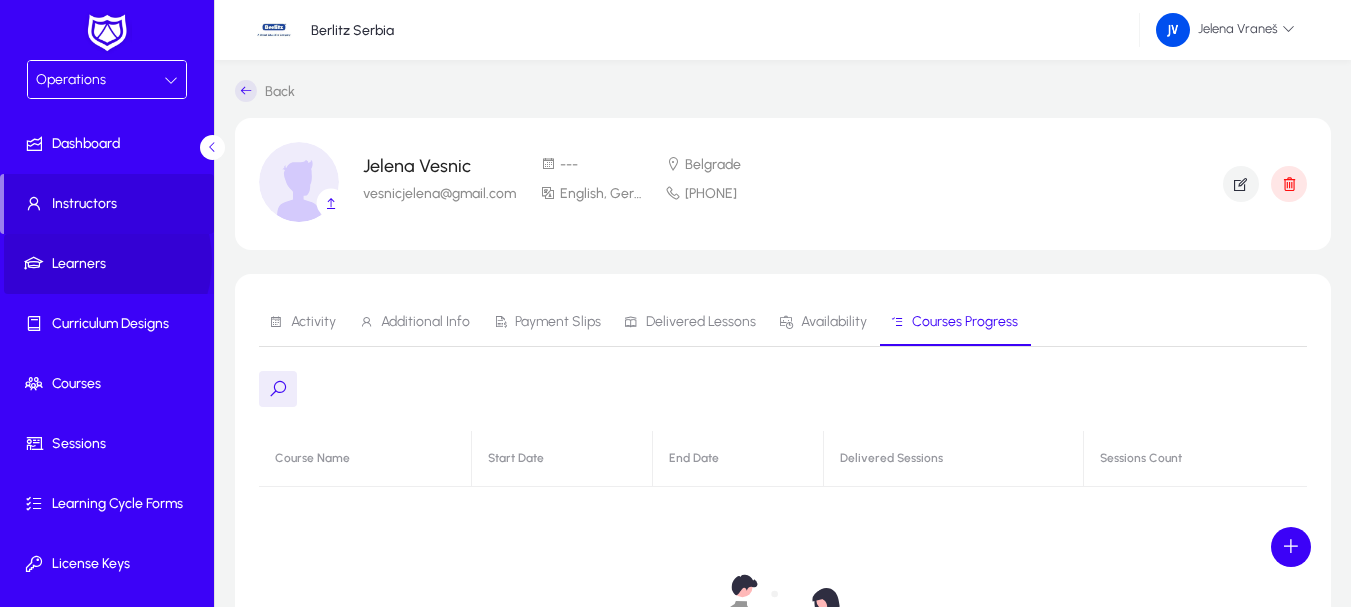 click on "Learners" 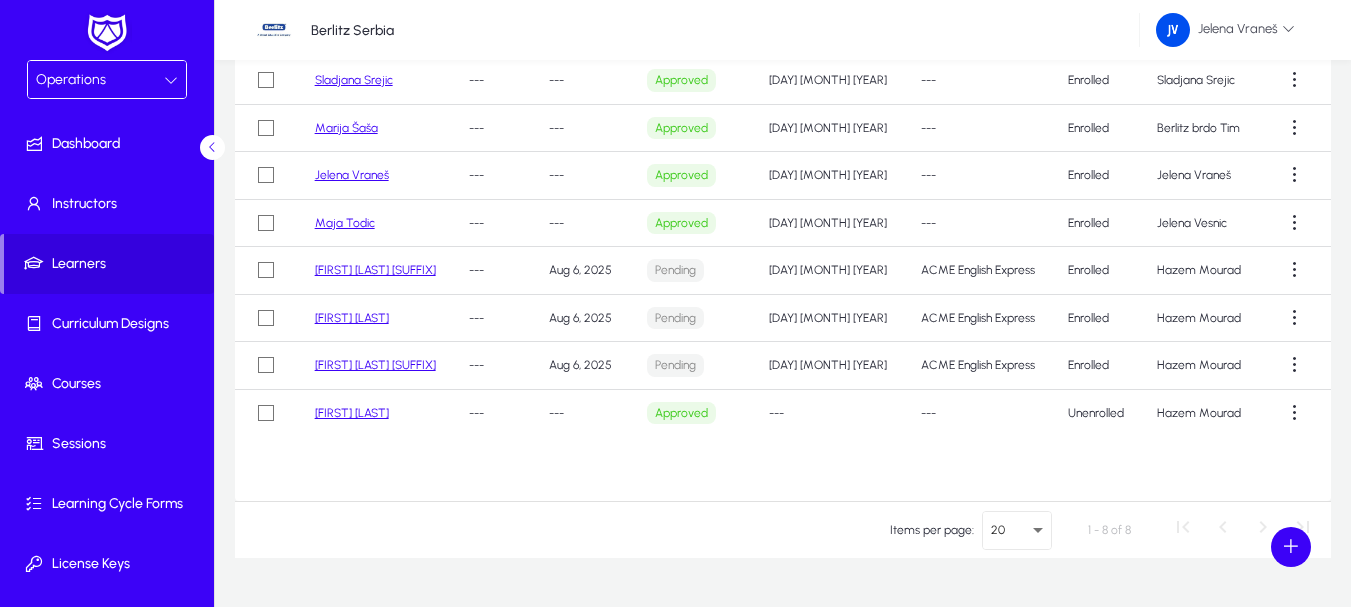 scroll, scrollTop: 233, scrollLeft: 0, axis: vertical 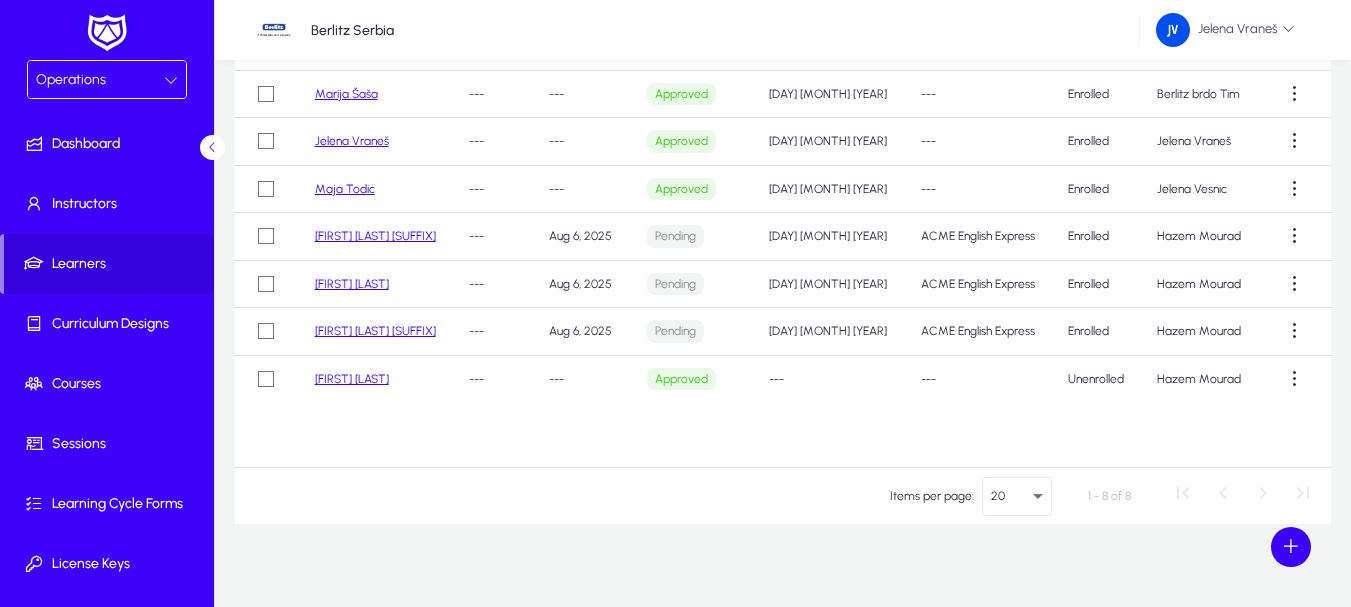click on "[FIRST] [LAST] [SUFFIX]" 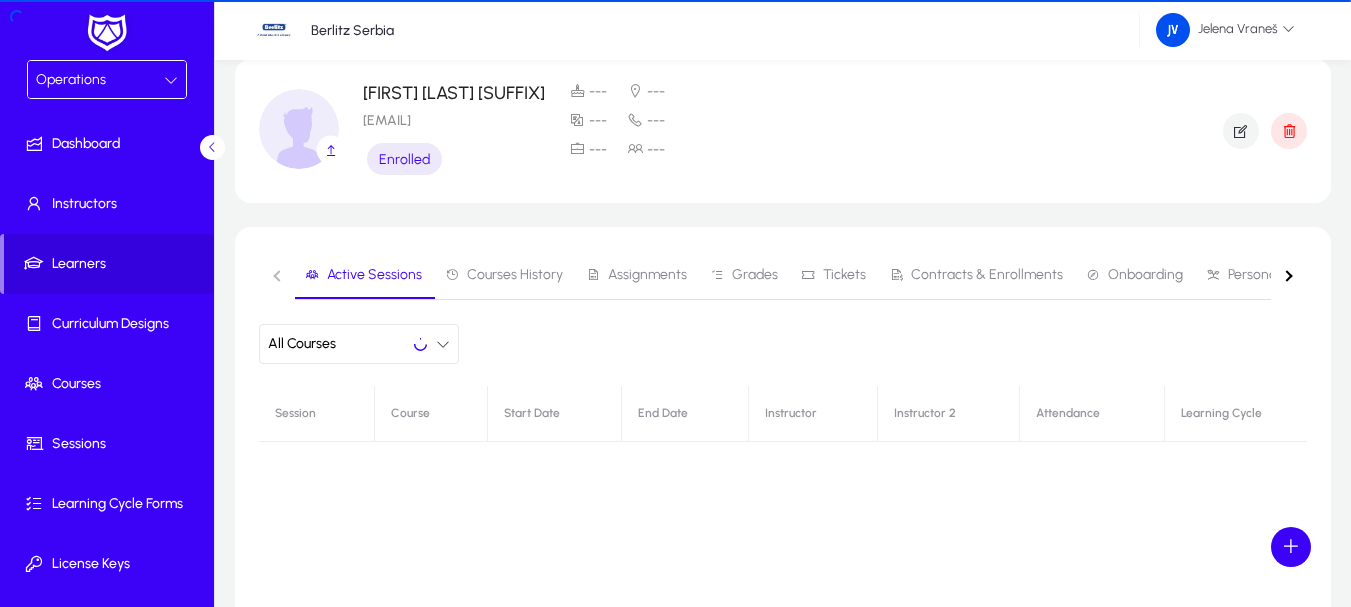 scroll, scrollTop: 233, scrollLeft: 0, axis: vertical 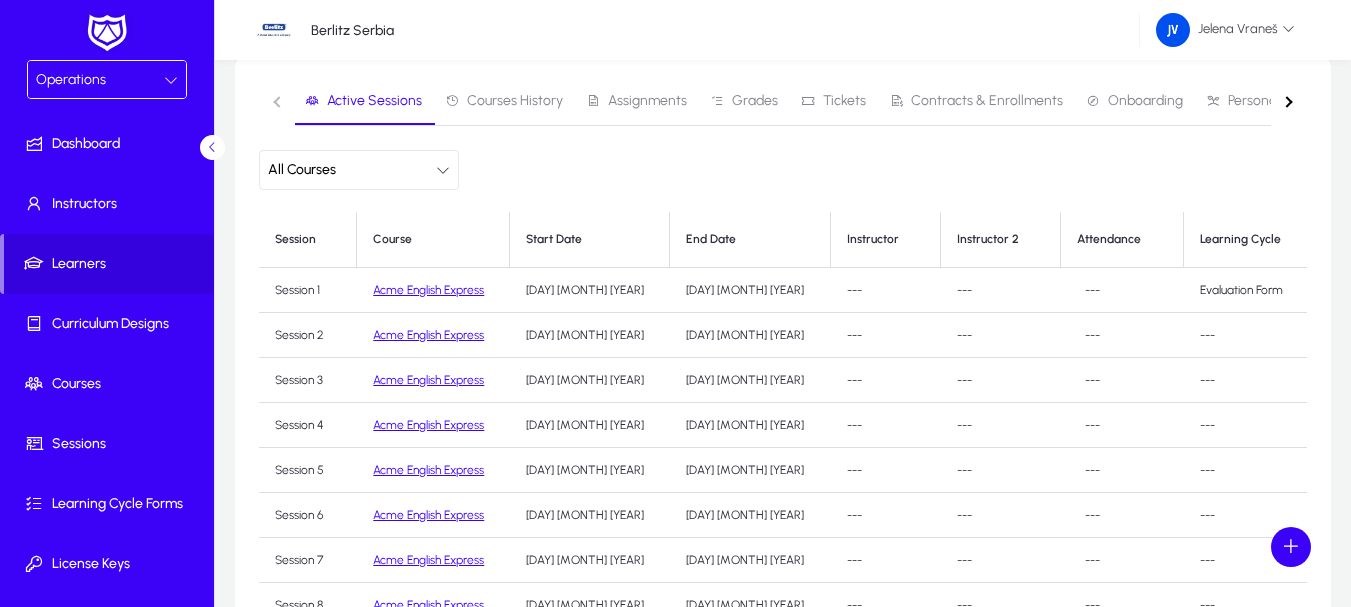 click on "Acme English Express" 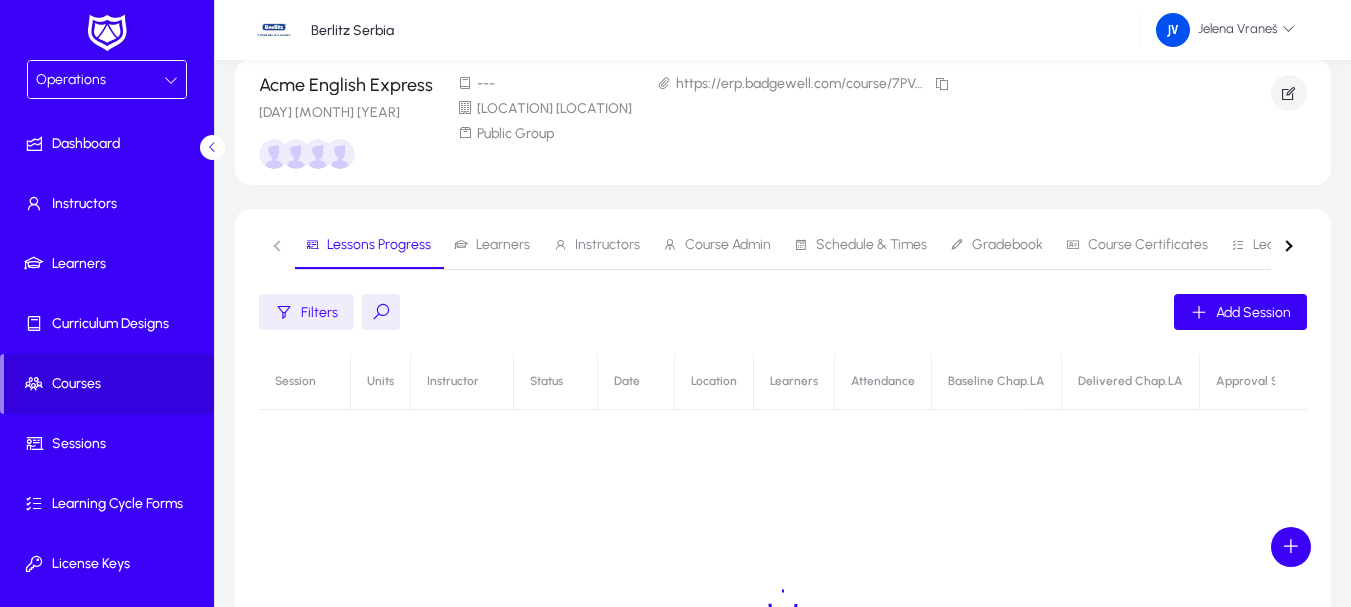 scroll, scrollTop: 233, scrollLeft: 0, axis: vertical 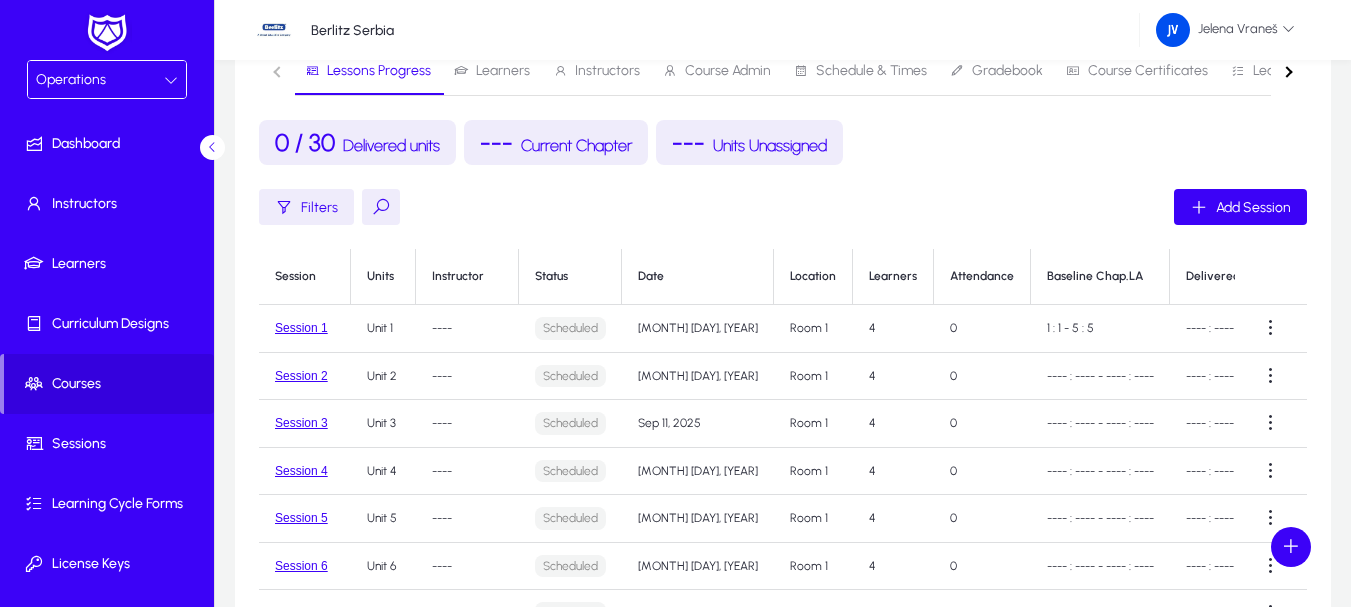 drag, startPoint x: 335, startPoint y: 151, endPoint x: 306, endPoint y: 169, distance: 34.132095 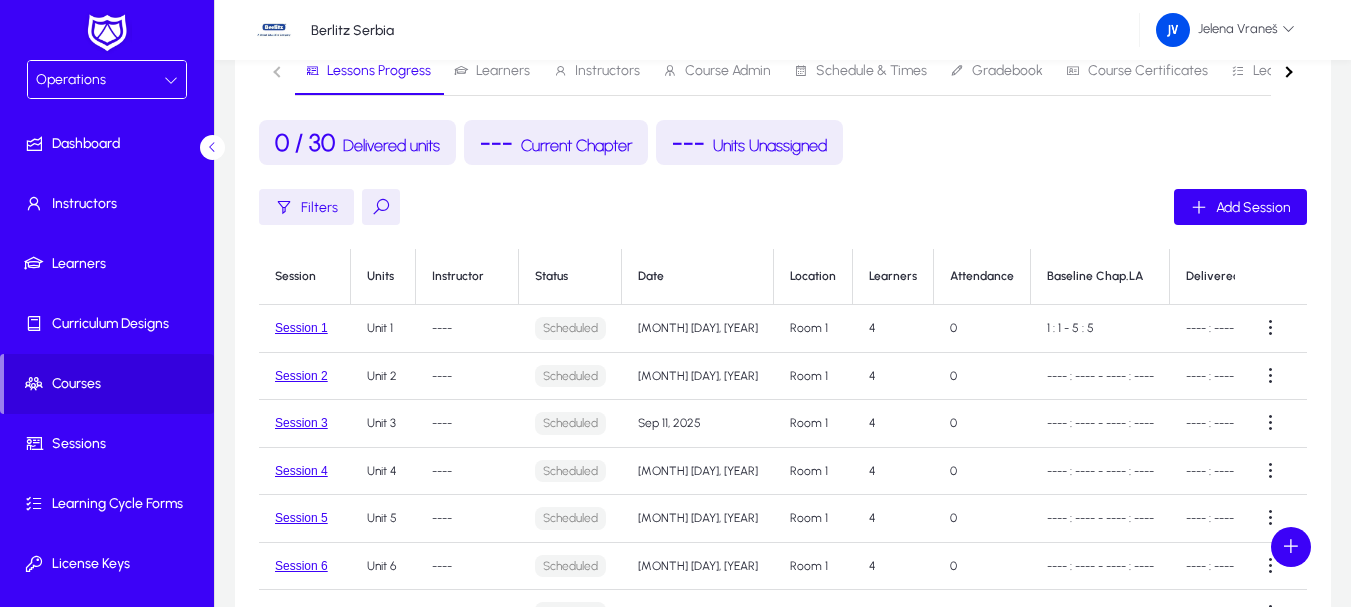 click on "0 / 30  Delivered units" 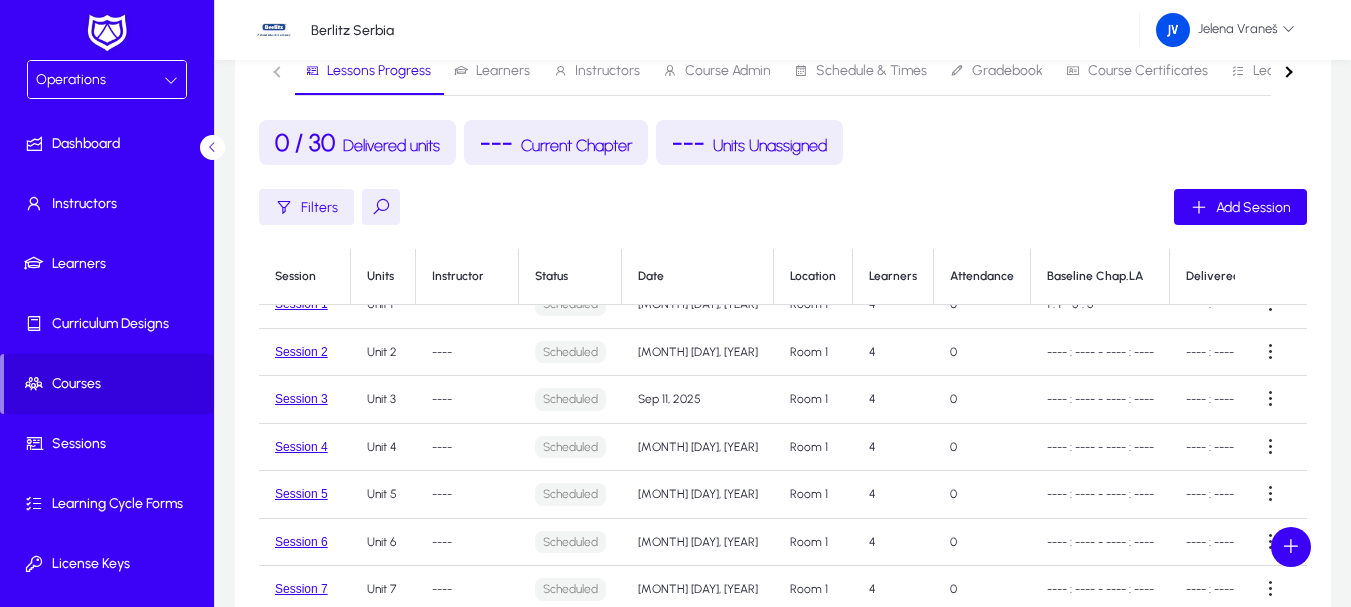 scroll, scrollTop: 45, scrollLeft: 0, axis: vertical 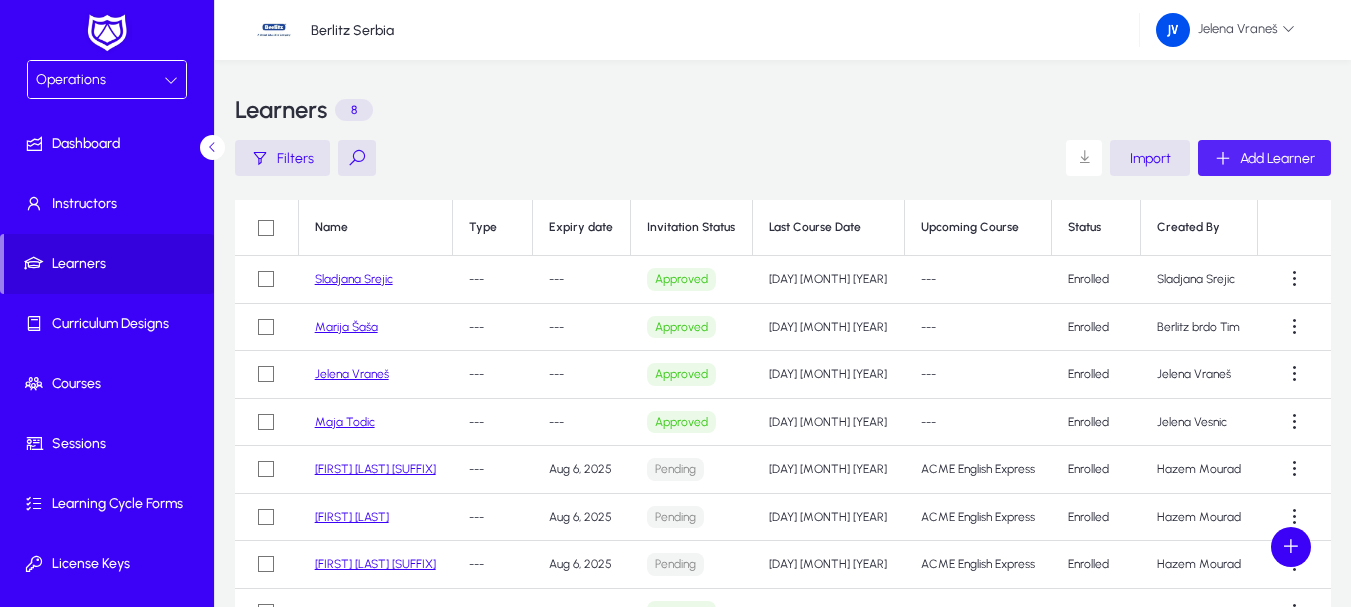 click on "Add Learner" 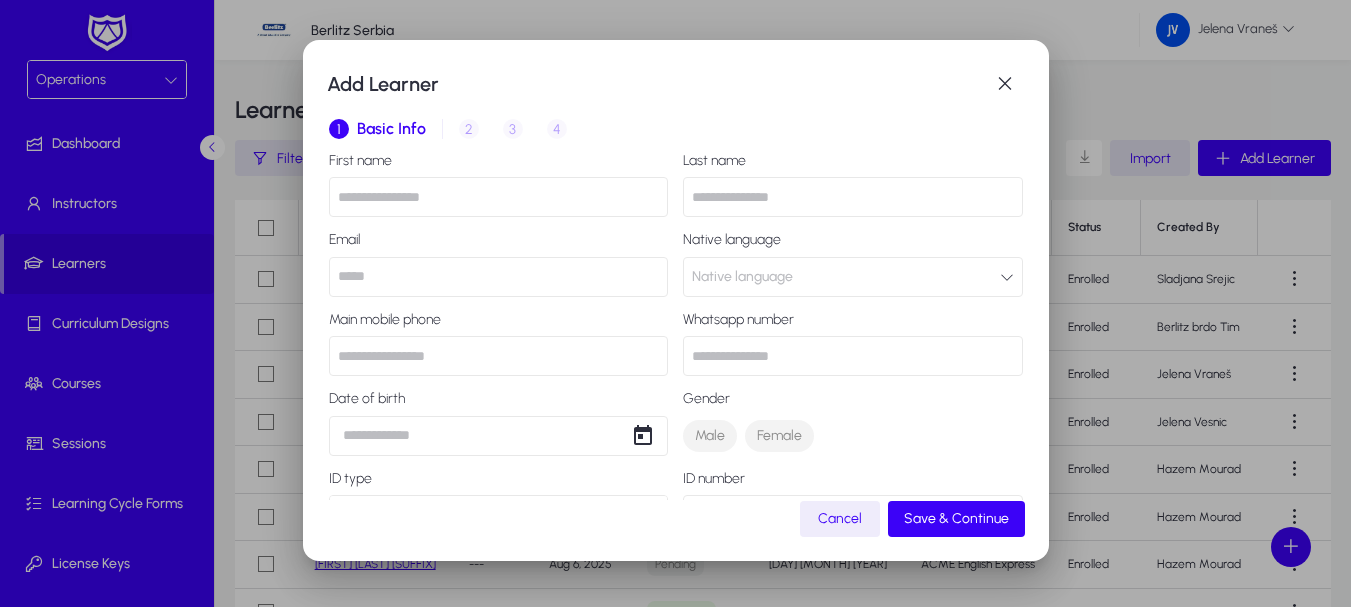 click at bounding box center [499, 197] 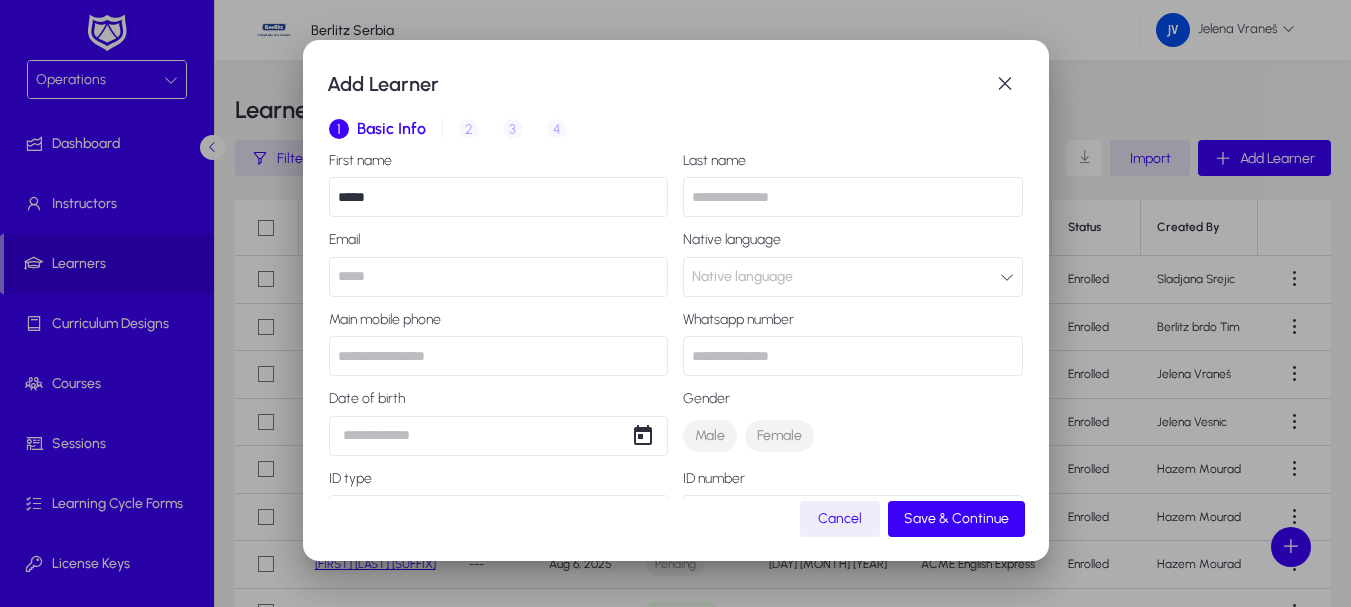 type on "****" 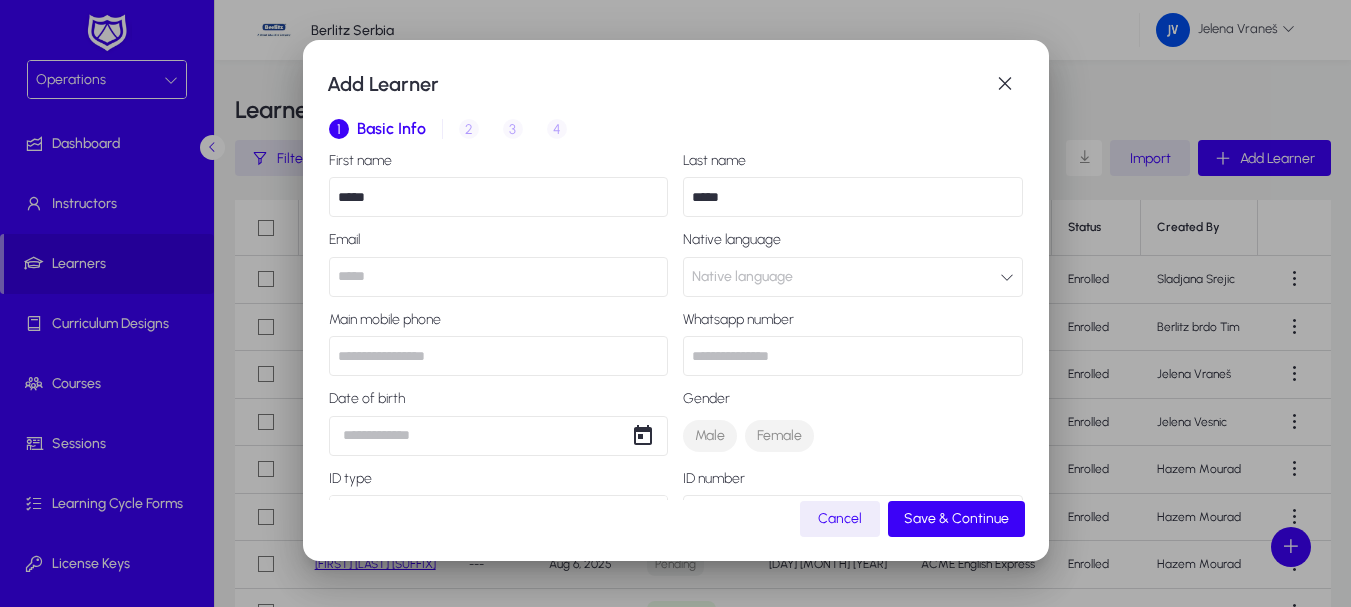 type on "*****" 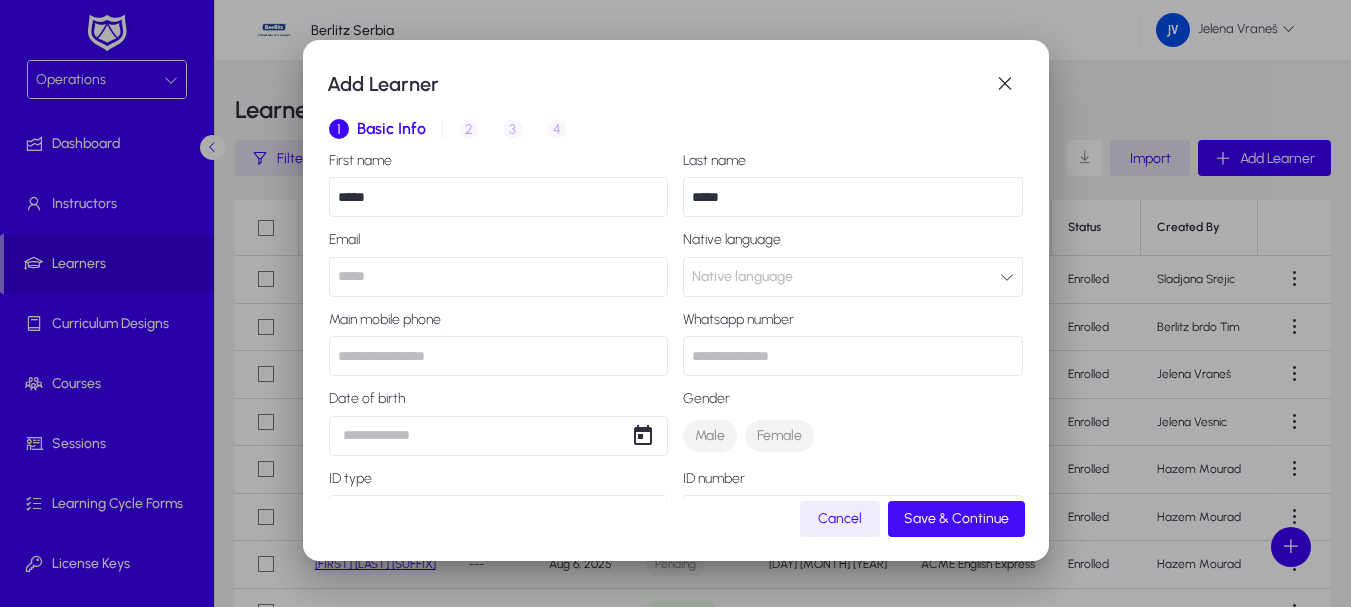click on "Save & Continue" 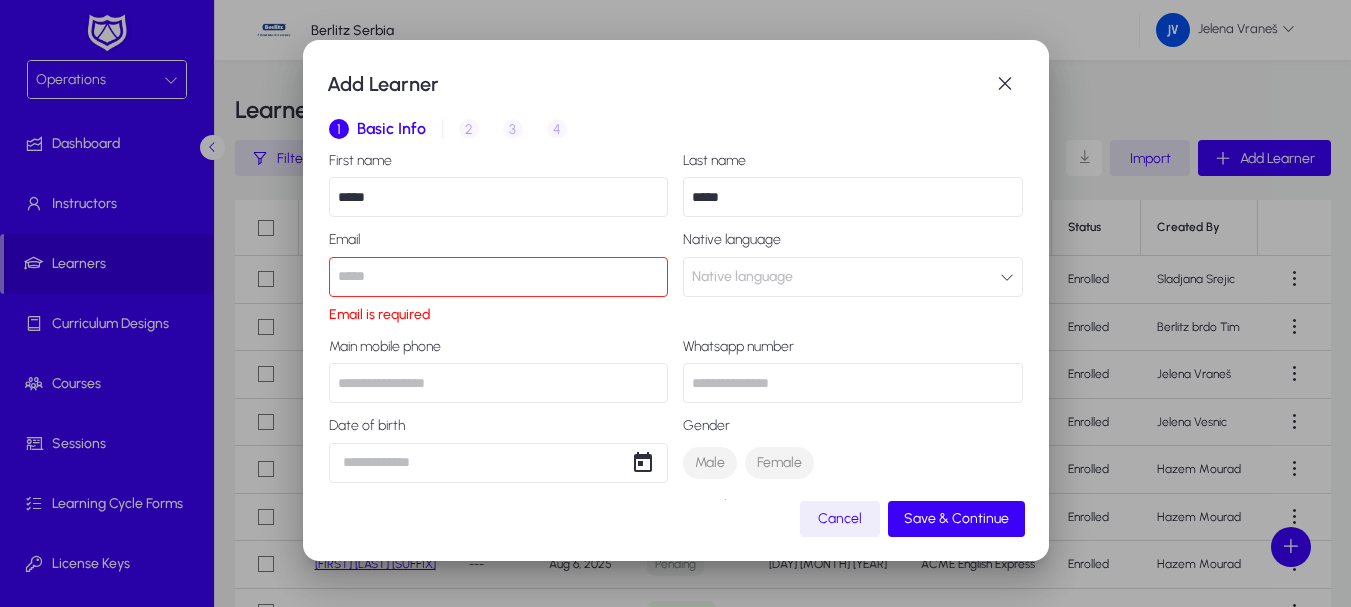 click at bounding box center (499, 277) 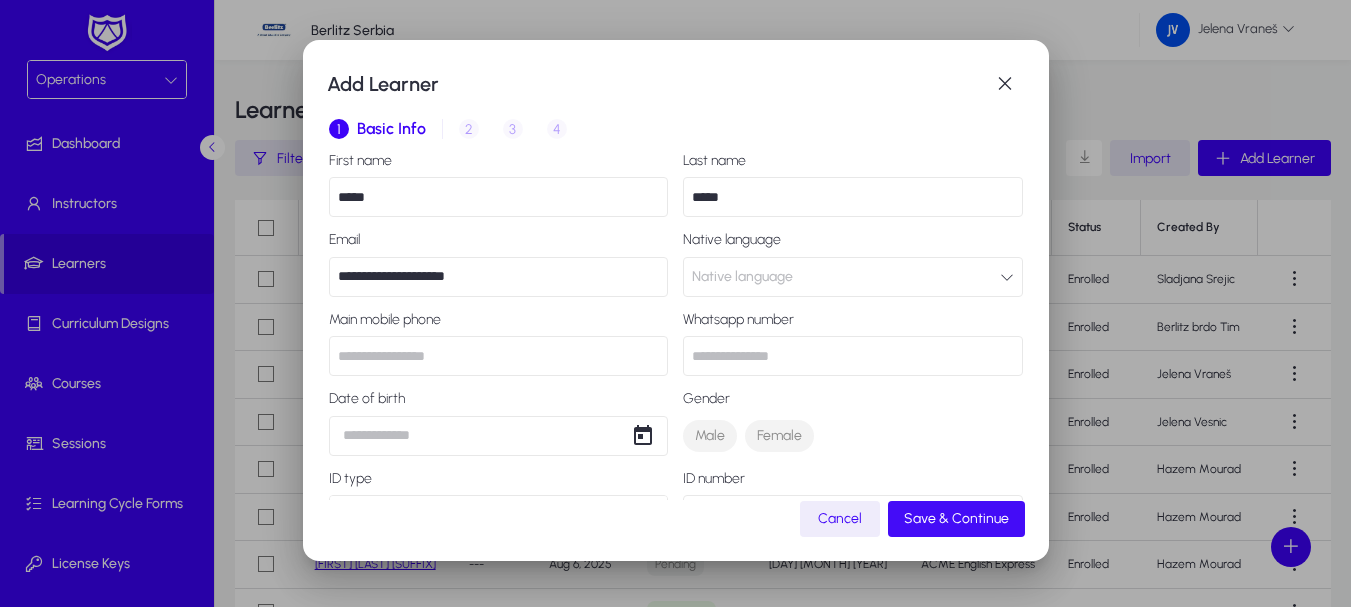 click on "Save & Continue" 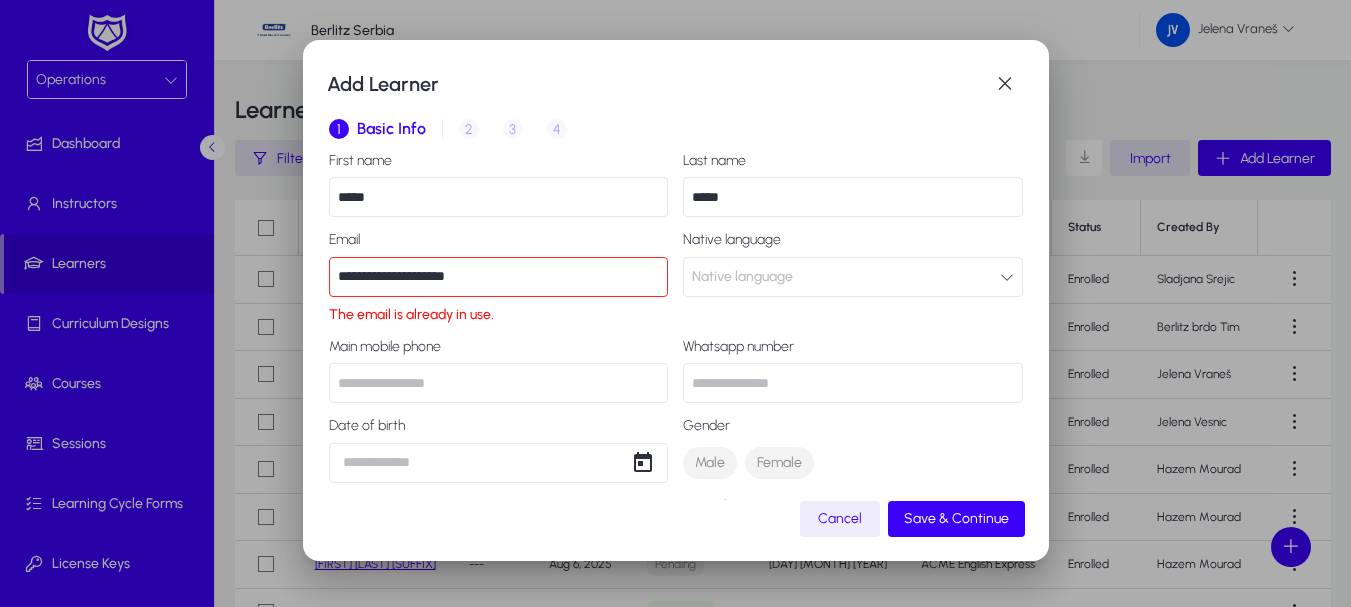 drag, startPoint x: 381, startPoint y: 277, endPoint x: 536, endPoint y: 368, distance: 179.7387 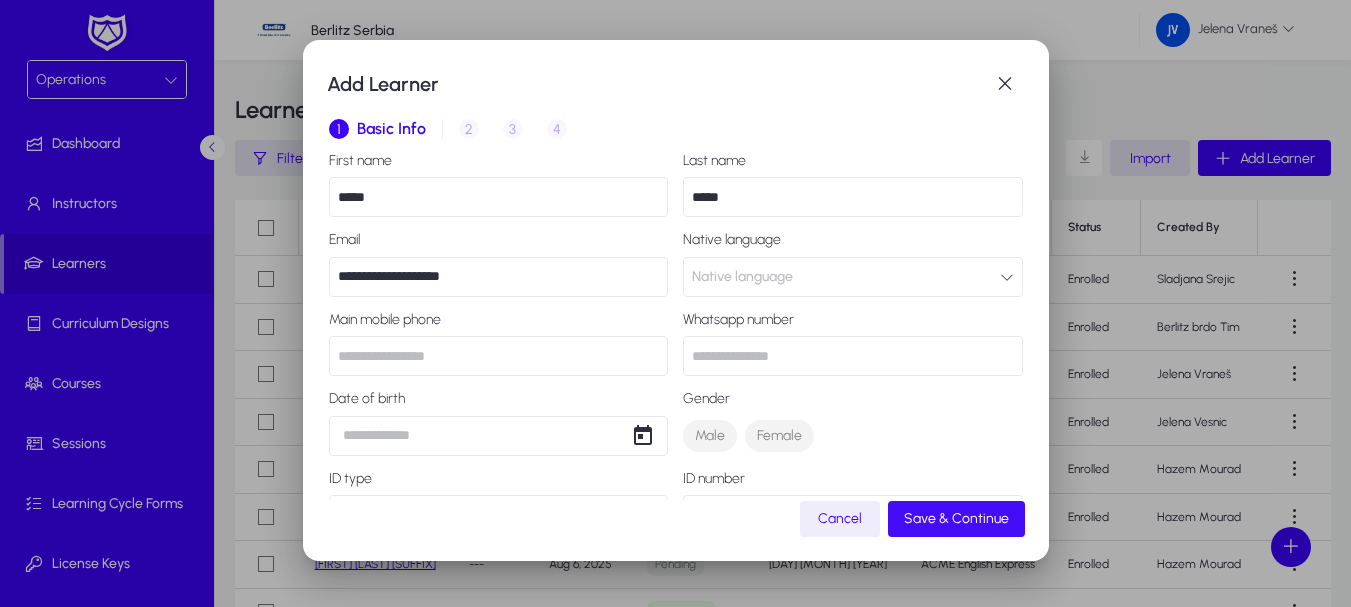 type on "**********" 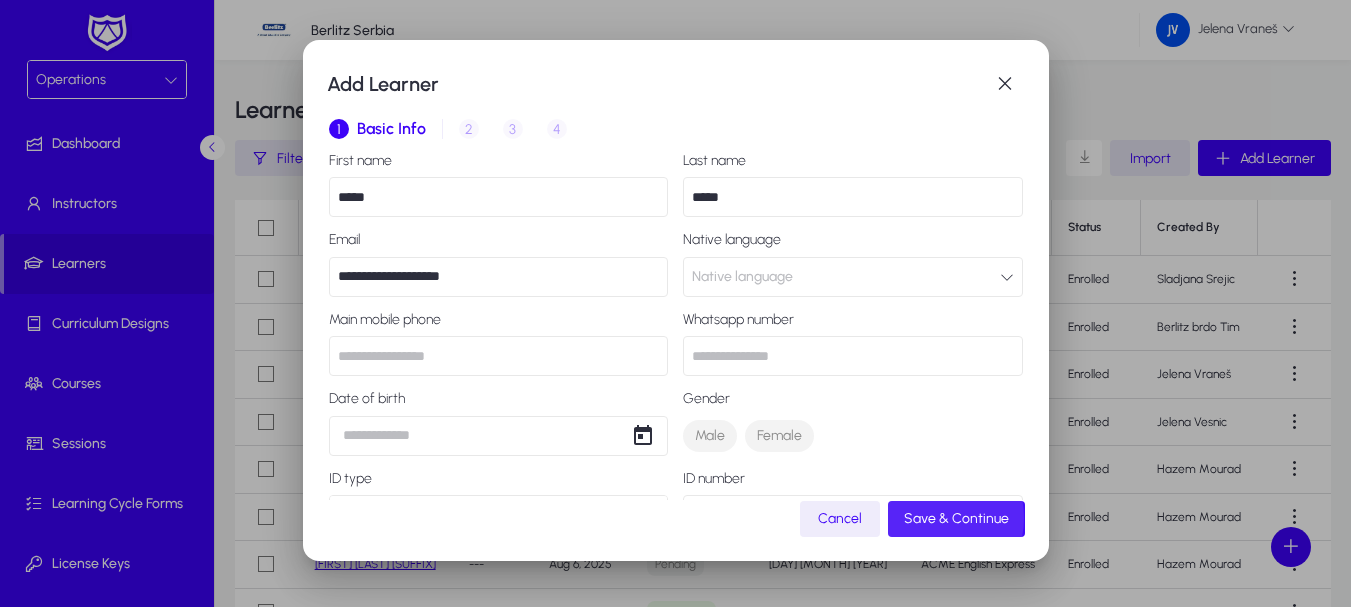 click on "Save & Continue" 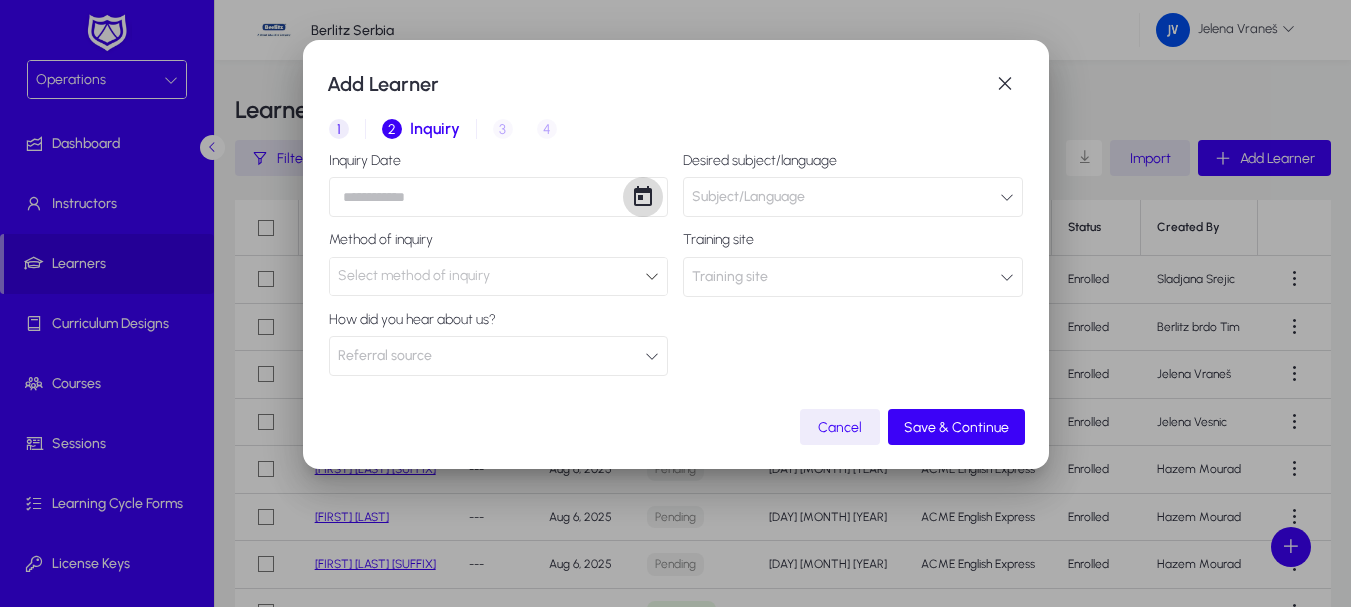 click at bounding box center [643, 197] 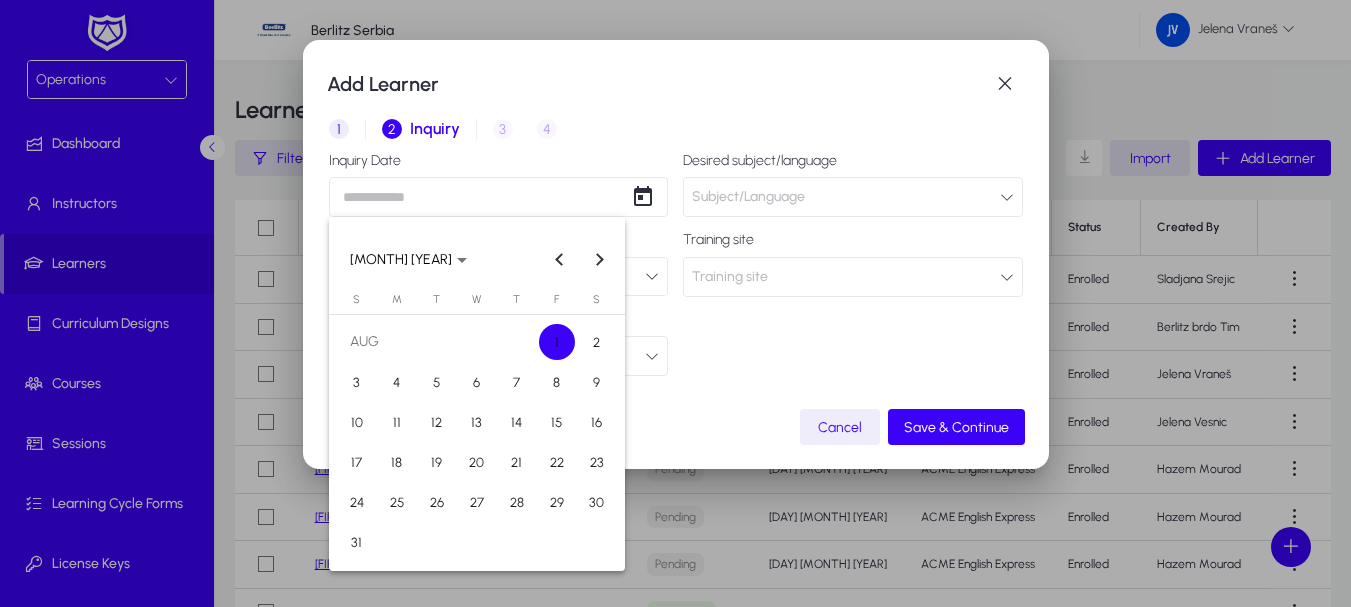 click on "1" at bounding box center (557, 342) 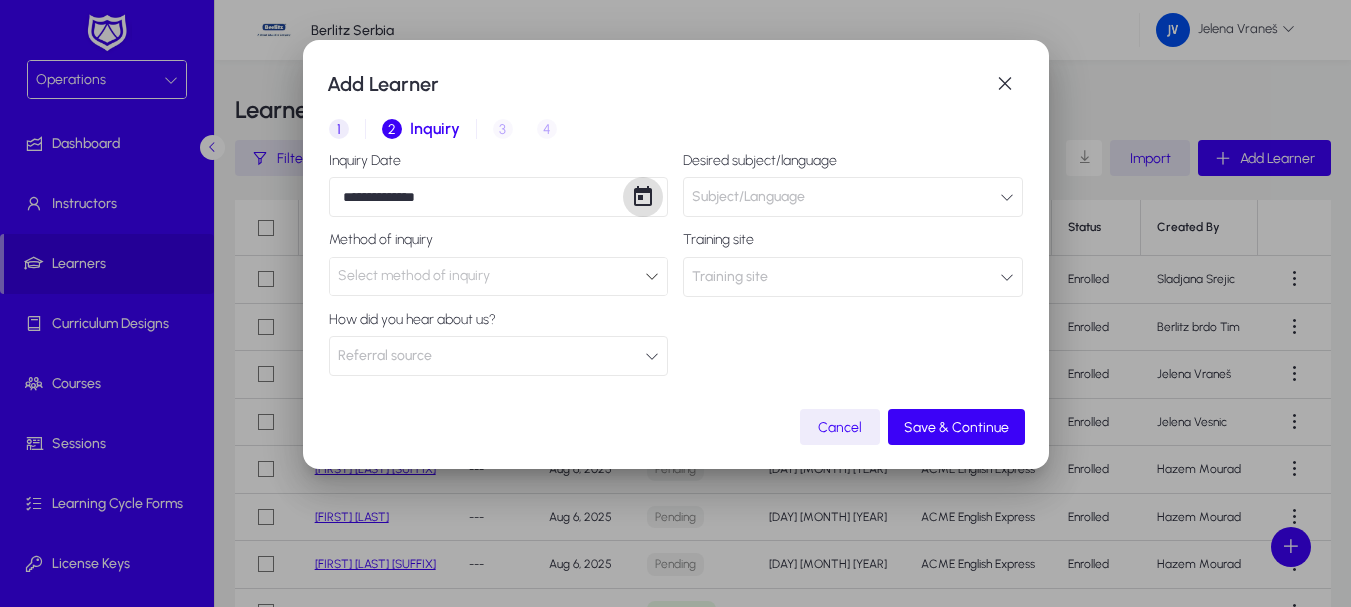 click at bounding box center (652, 276) 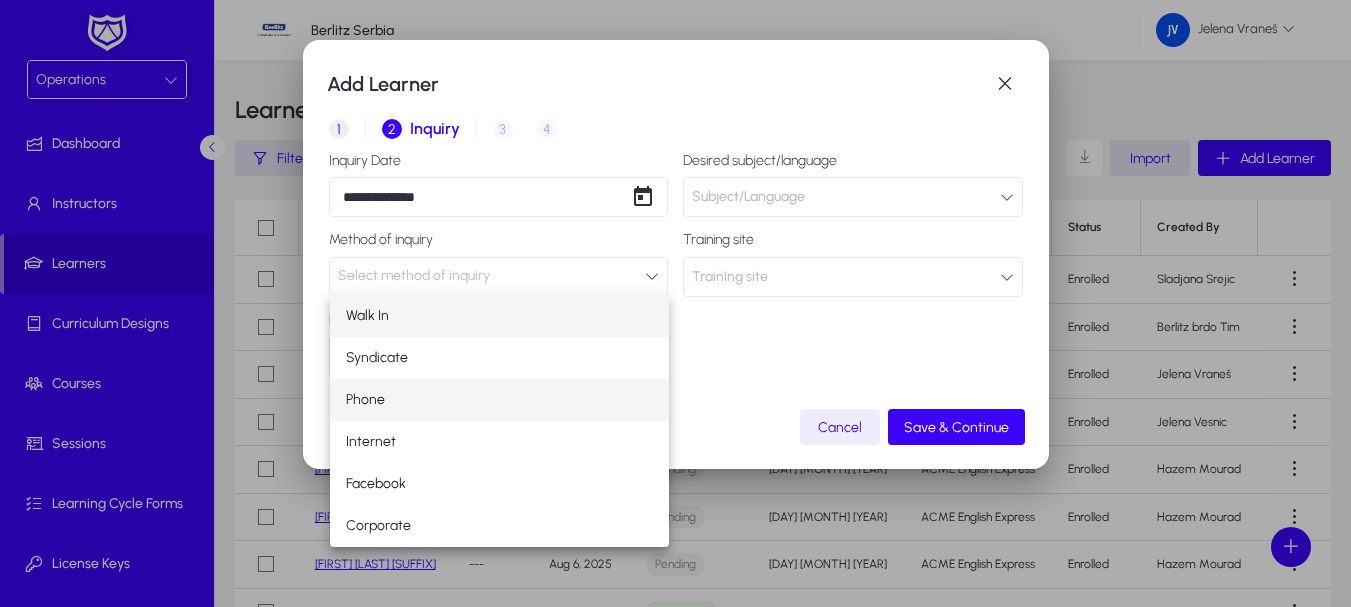 click on "Phone" at bounding box center [365, 400] 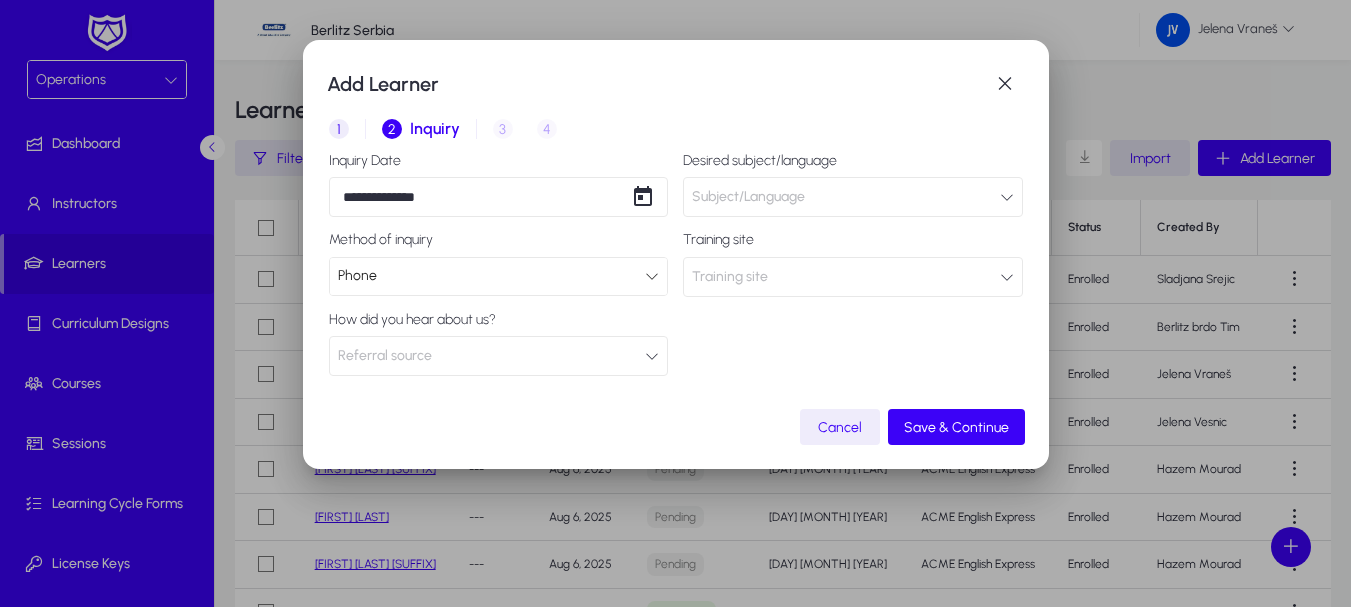 click on "Referral source" at bounding box center [499, 356] 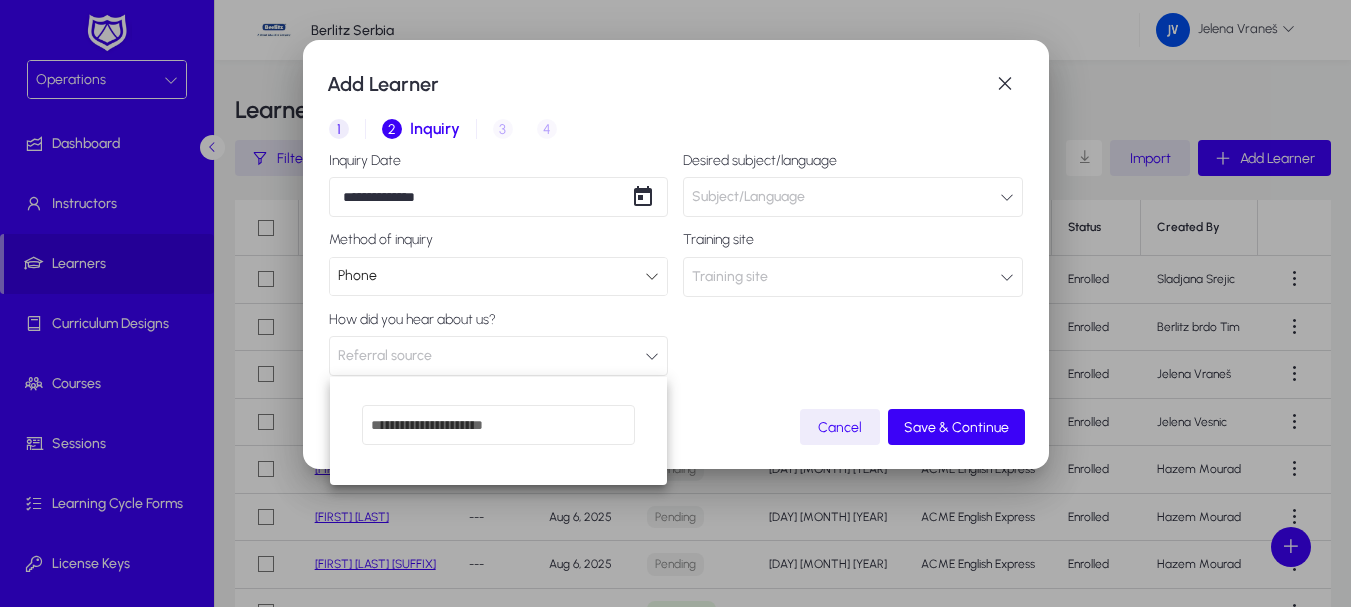 click at bounding box center (499, 425) 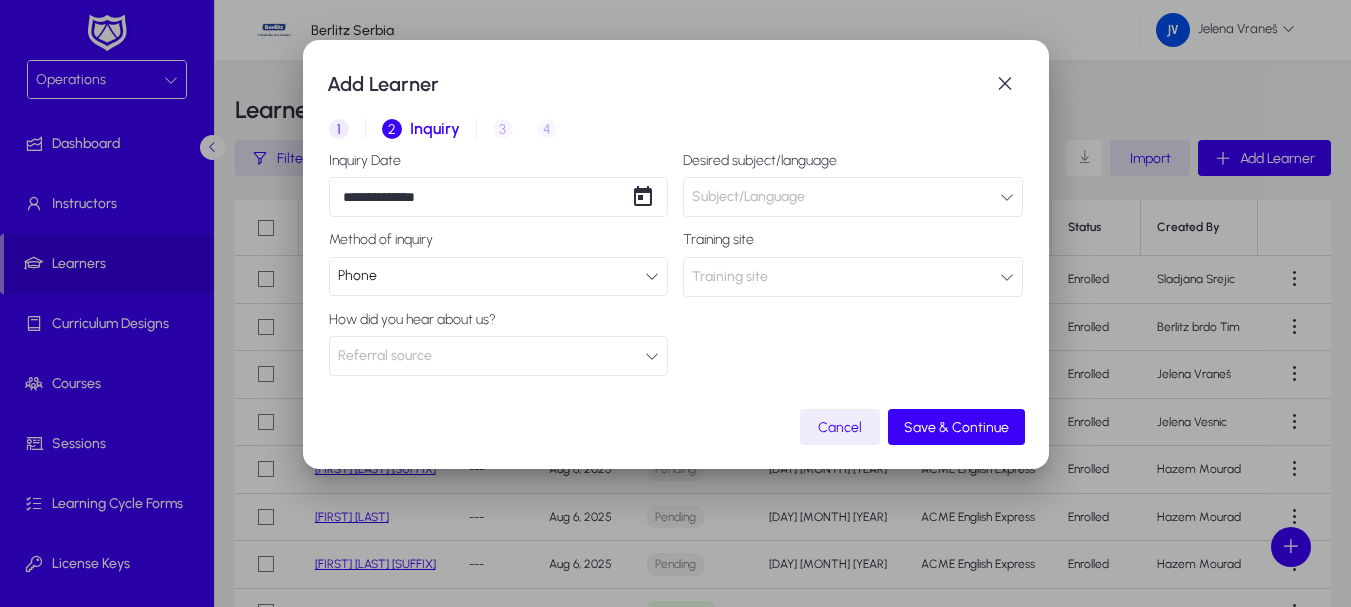 click at bounding box center (652, 356) 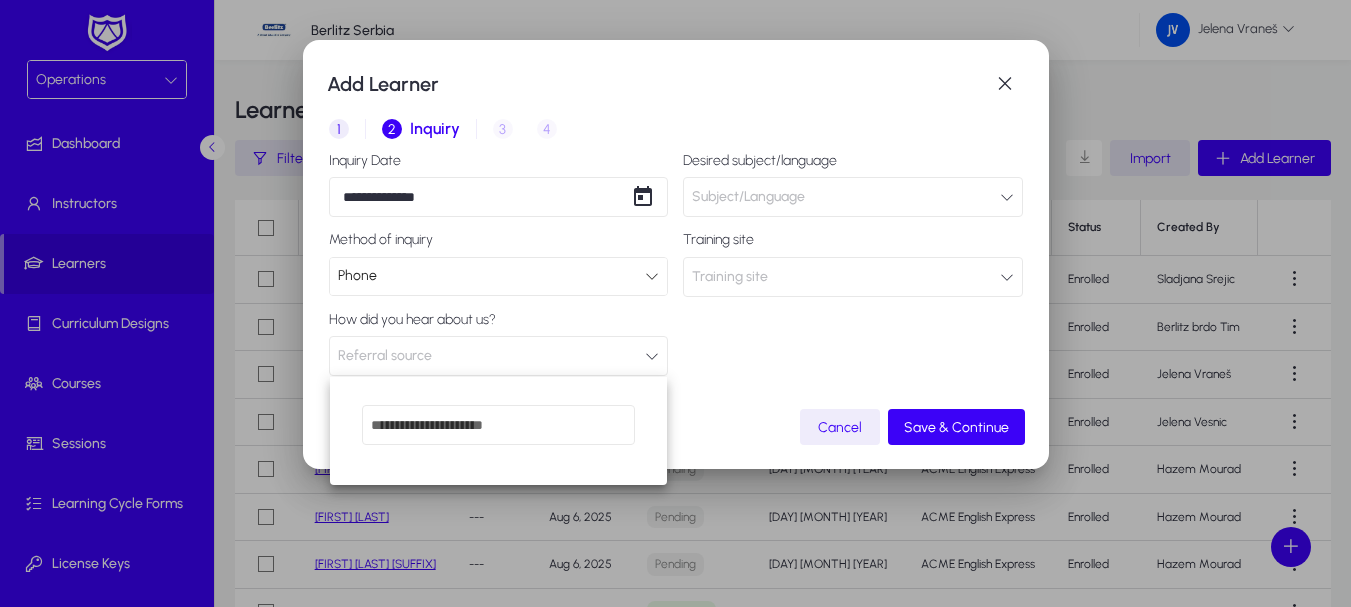 click at bounding box center (675, 303) 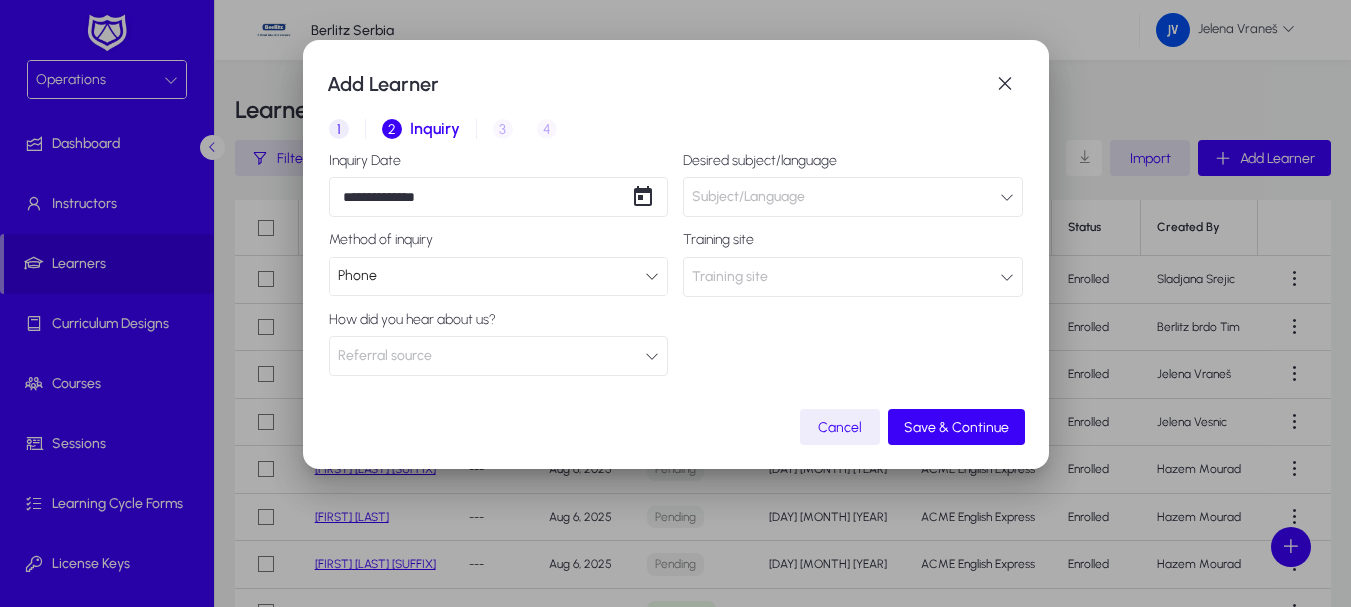 click on "Subject/Language" at bounding box center (853, 197) 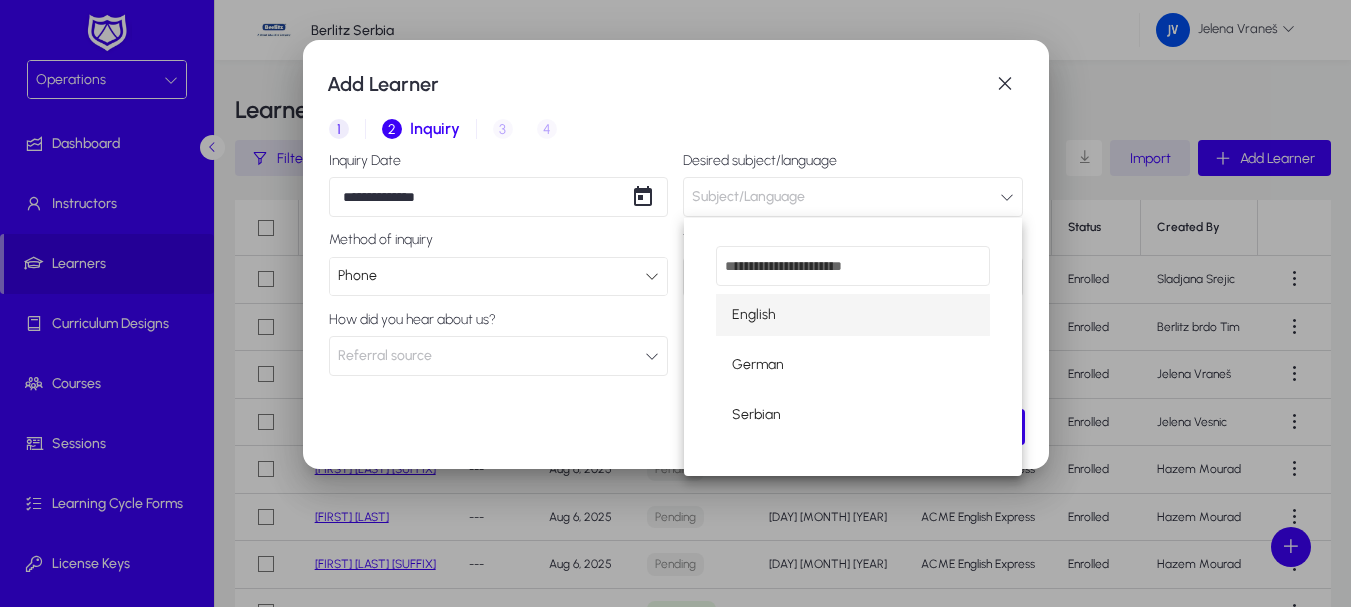 click on "English" at bounding box center [853, 315] 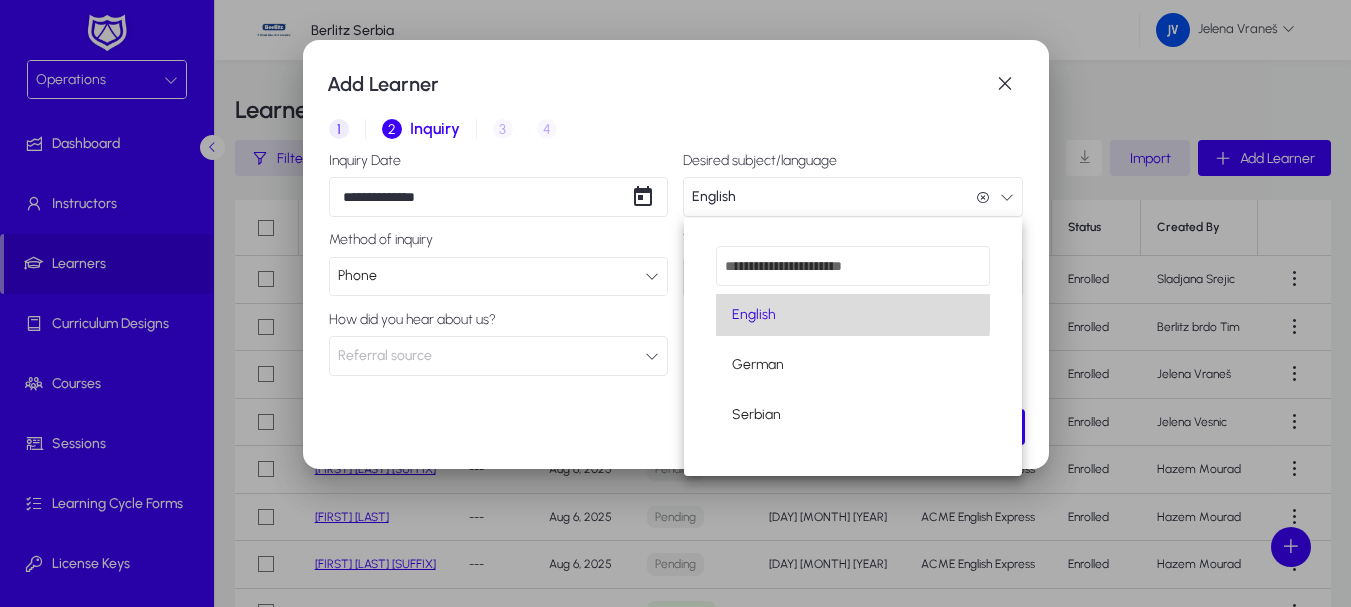 scroll, scrollTop: 1, scrollLeft: 0, axis: vertical 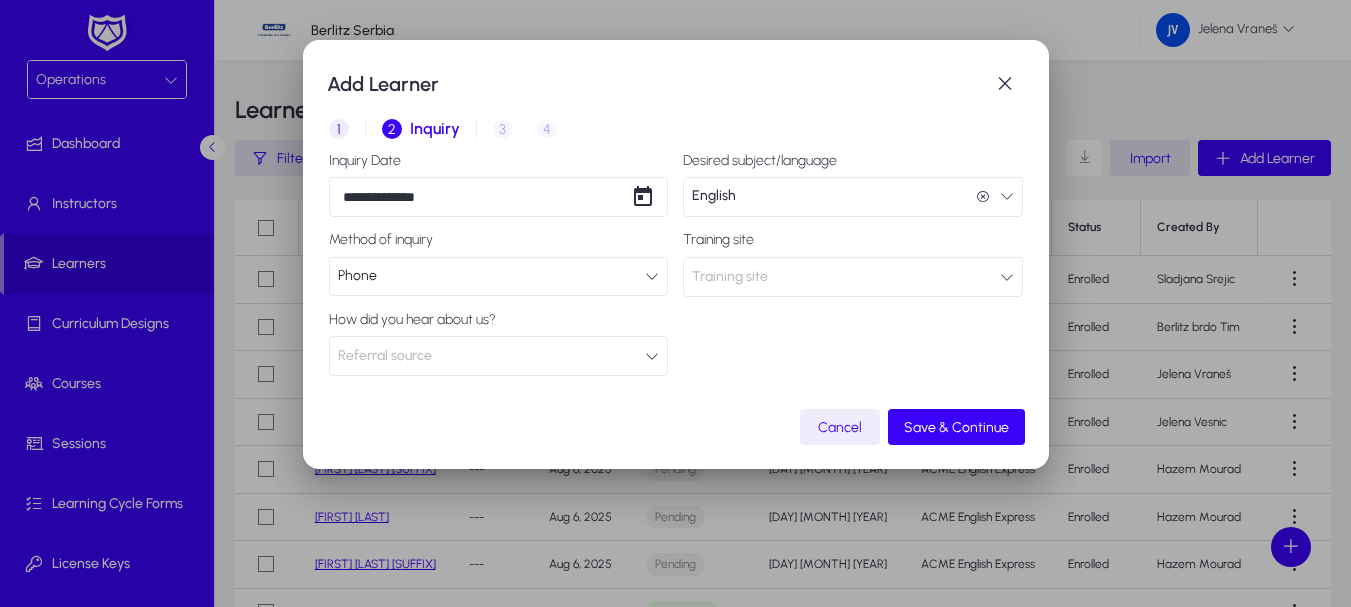 click on "Training site" at bounding box center (853, 277) 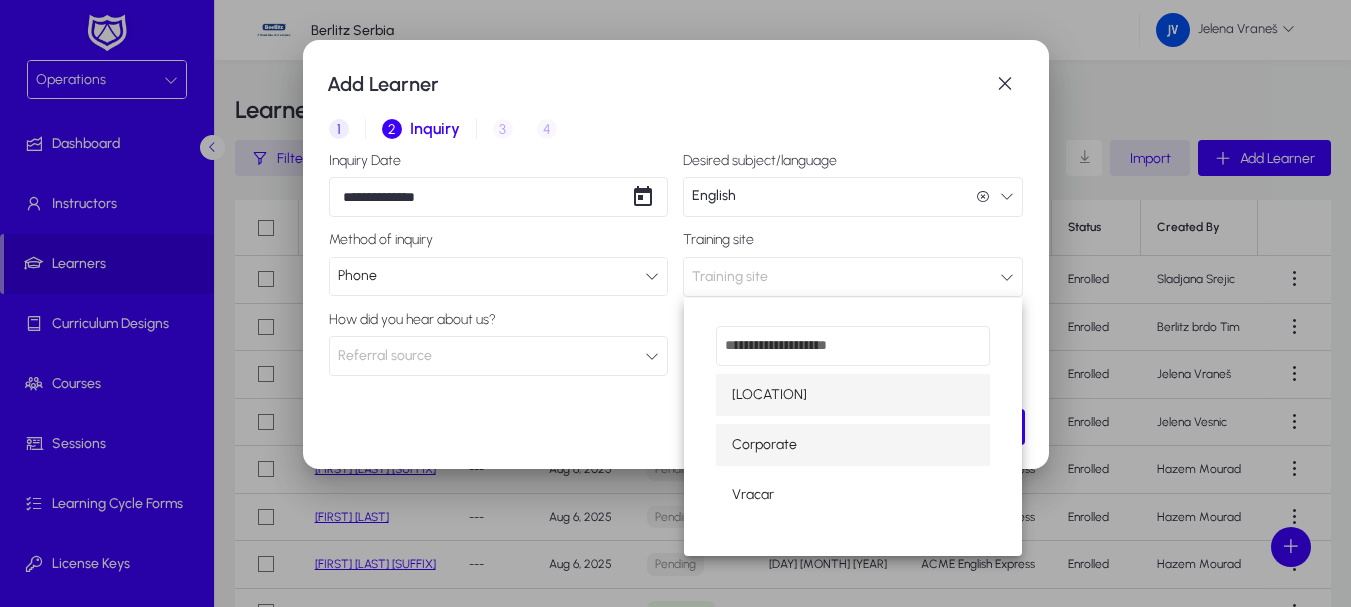 click on "Corporate" at bounding box center [764, 445] 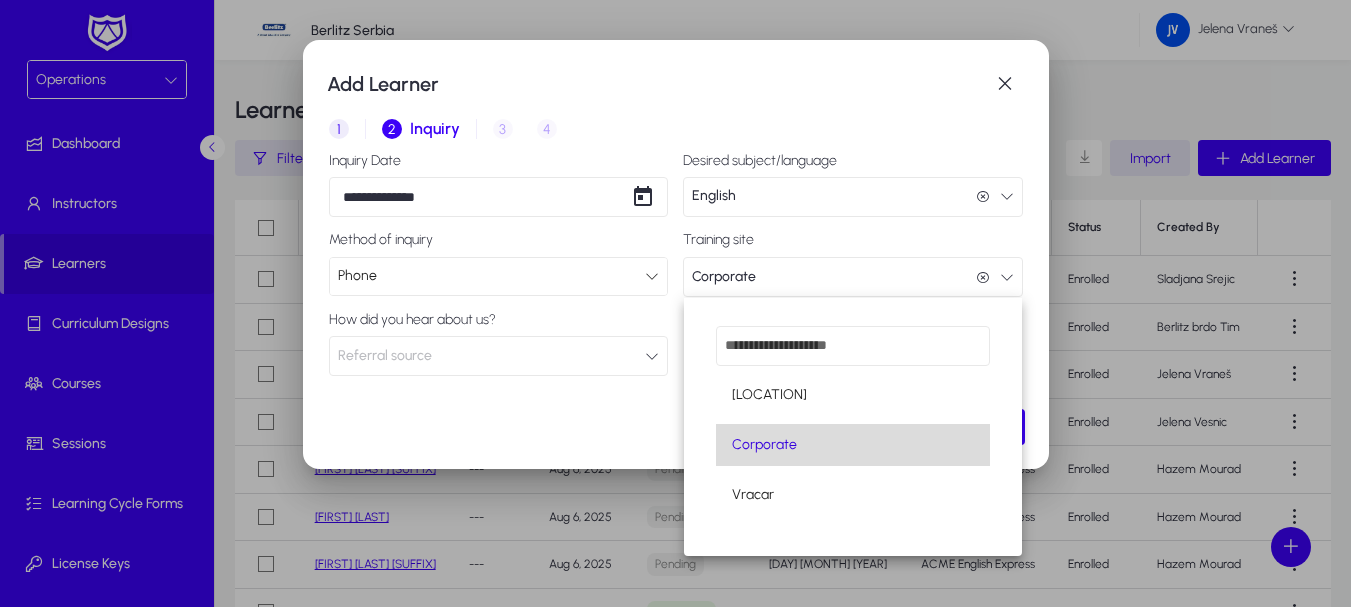 scroll, scrollTop: 1, scrollLeft: 0, axis: vertical 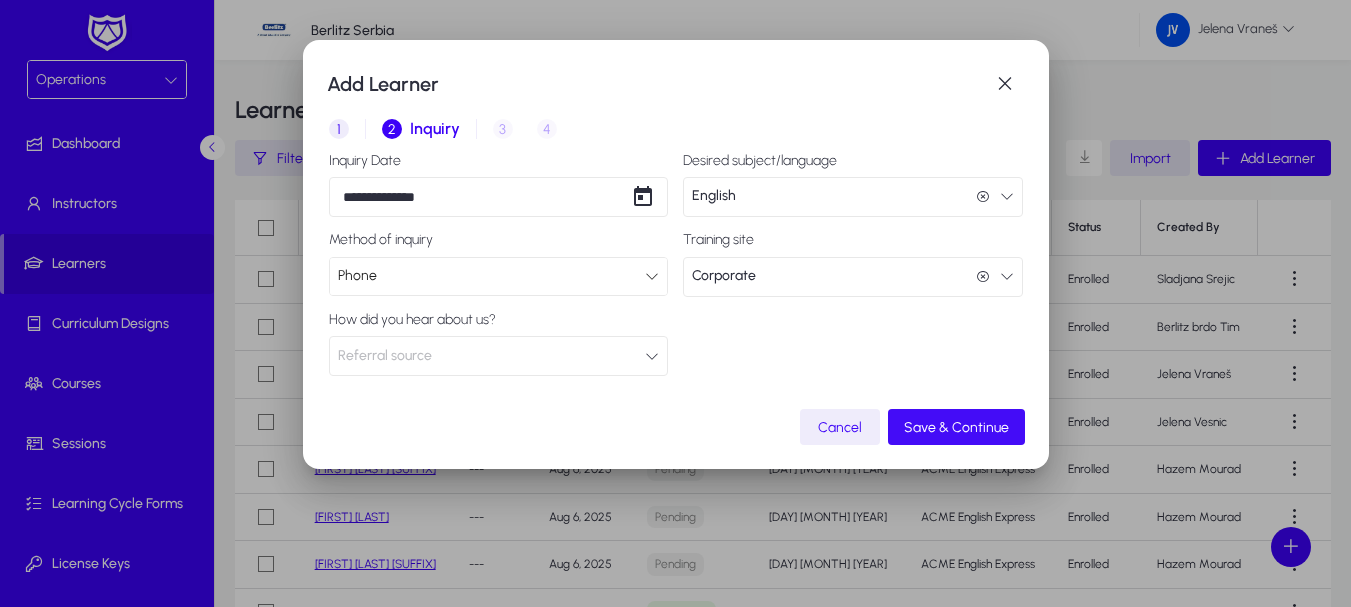 click on "Save & Continue" 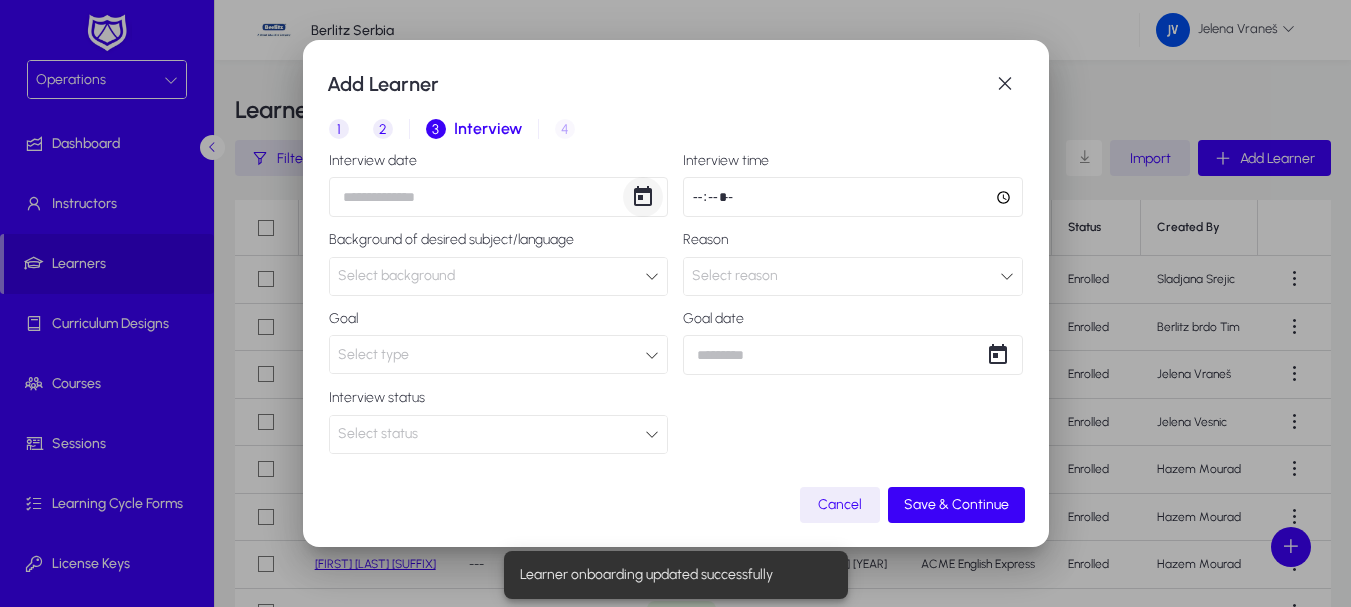 click at bounding box center (643, 197) 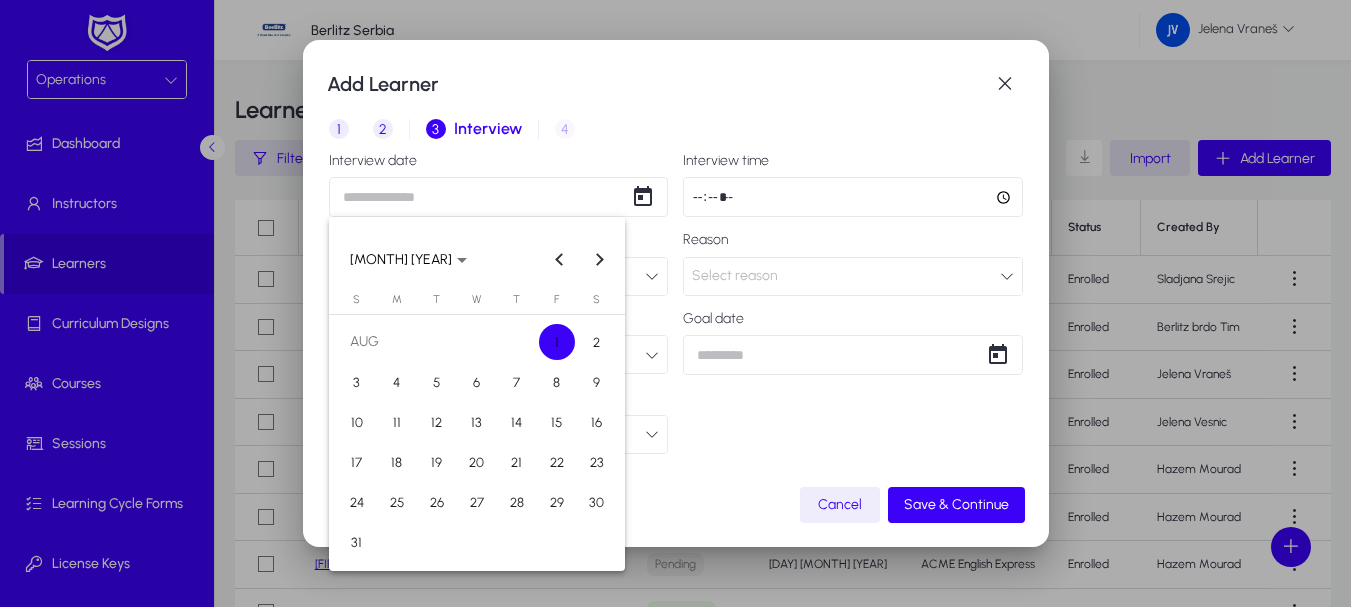 click on "1" at bounding box center (557, 342) 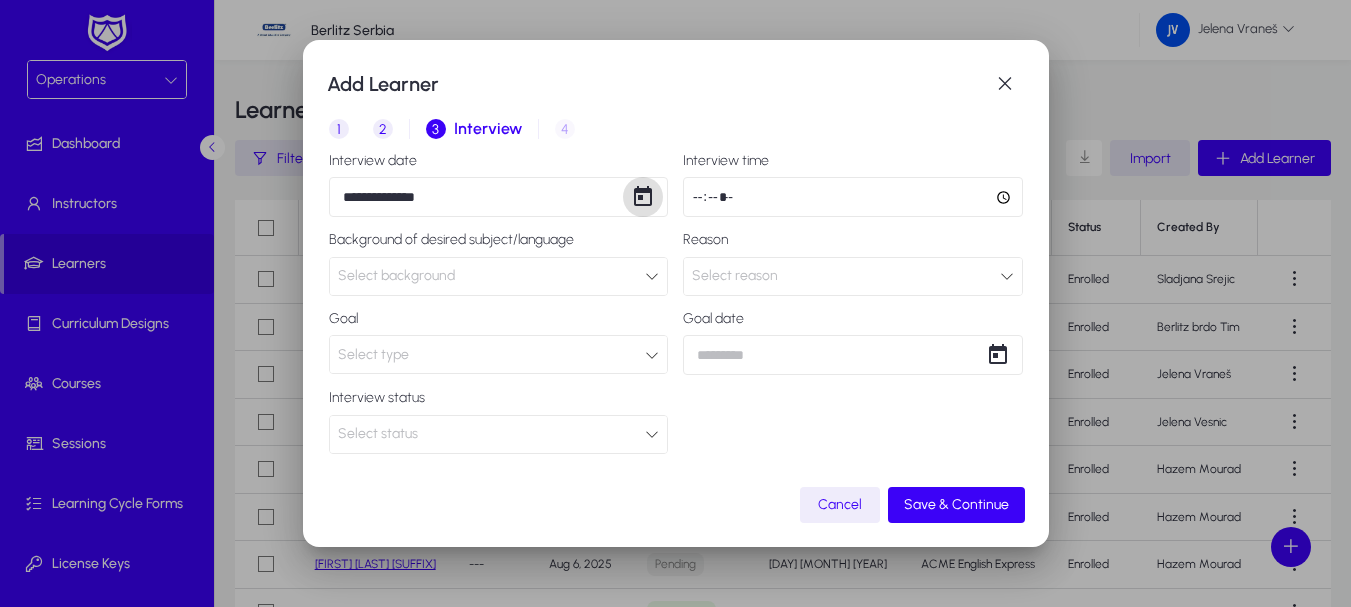 click on "Select background" at bounding box center (492, 276) 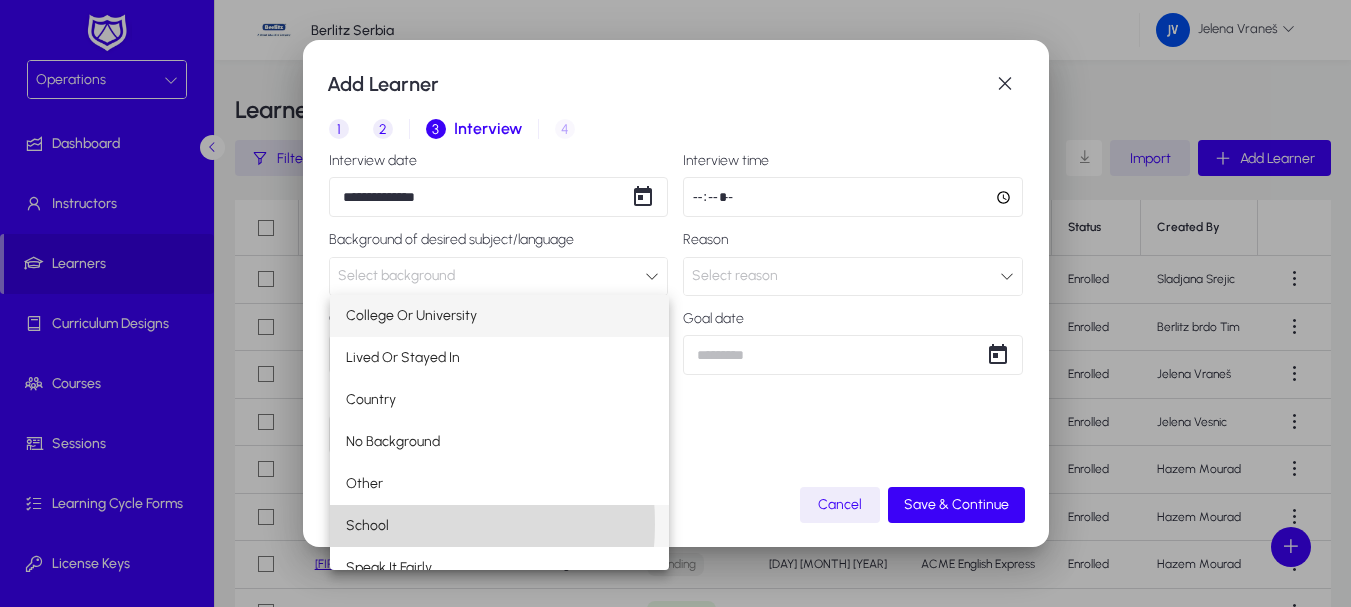 click on "School" at bounding box center [367, 526] 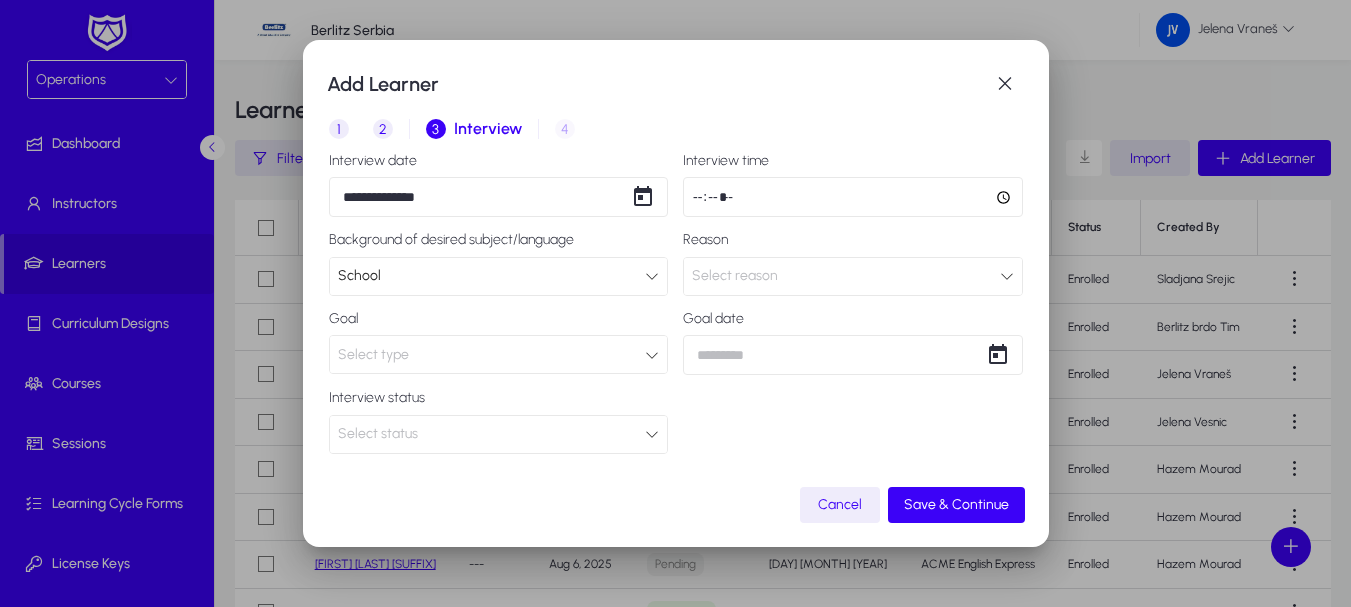 click at bounding box center (652, 355) 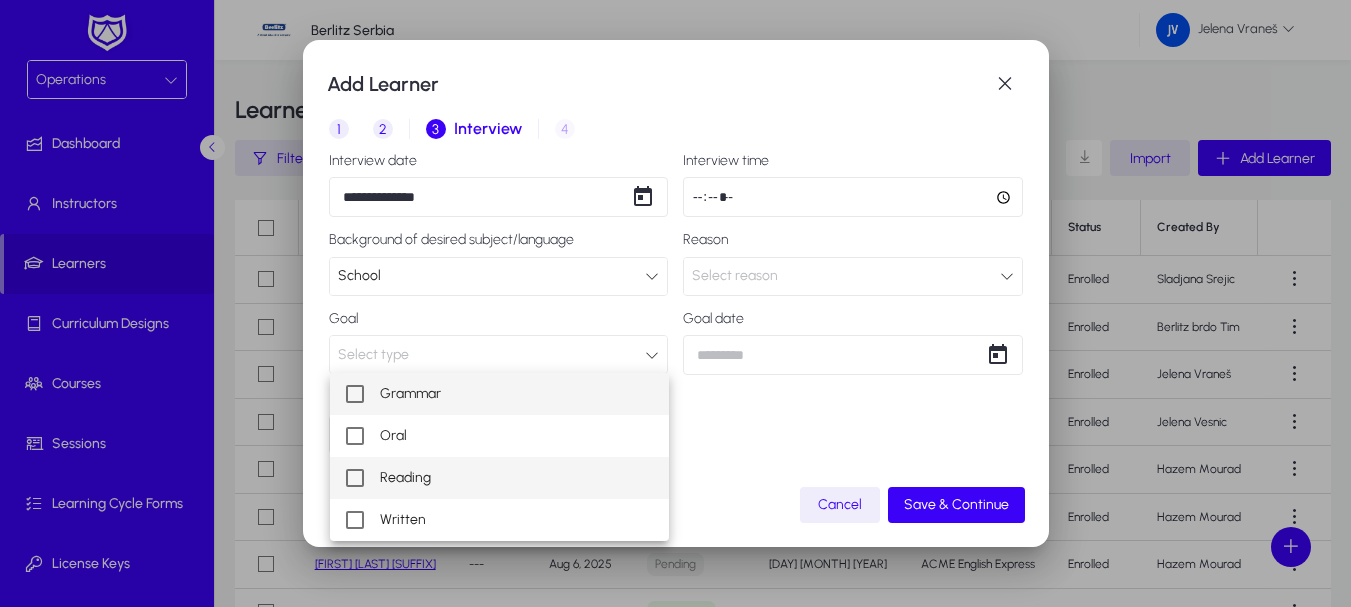 click at bounding box center [355, 478] 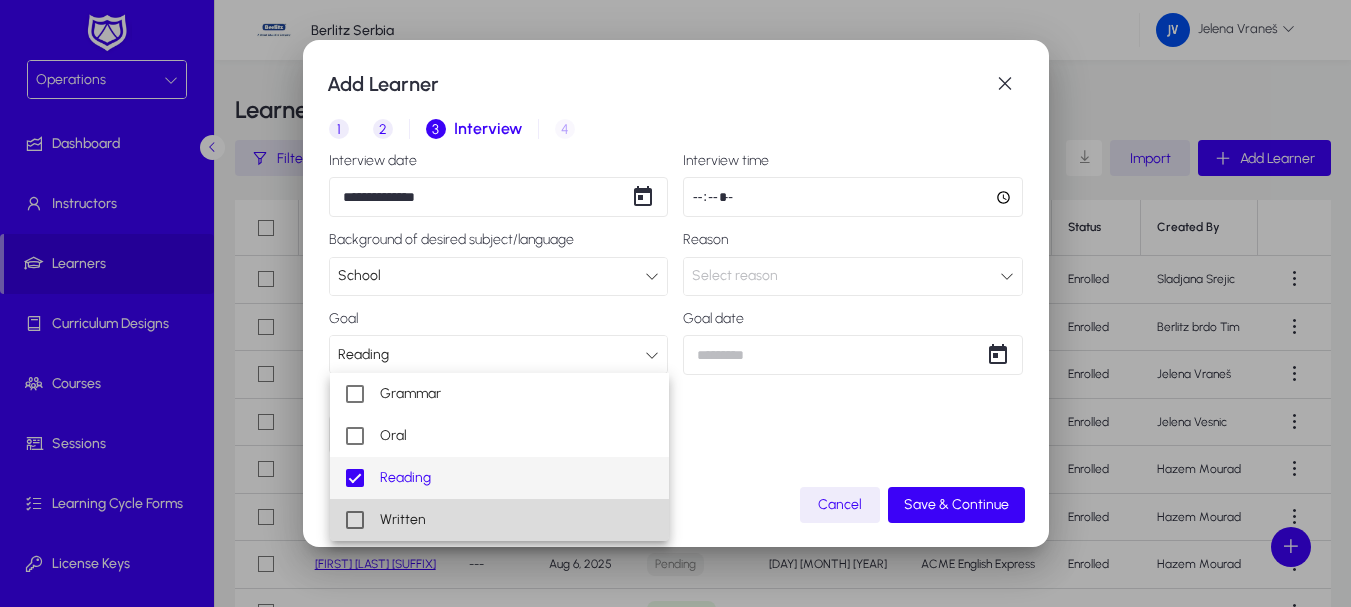 click at bounding box center [355, 520] 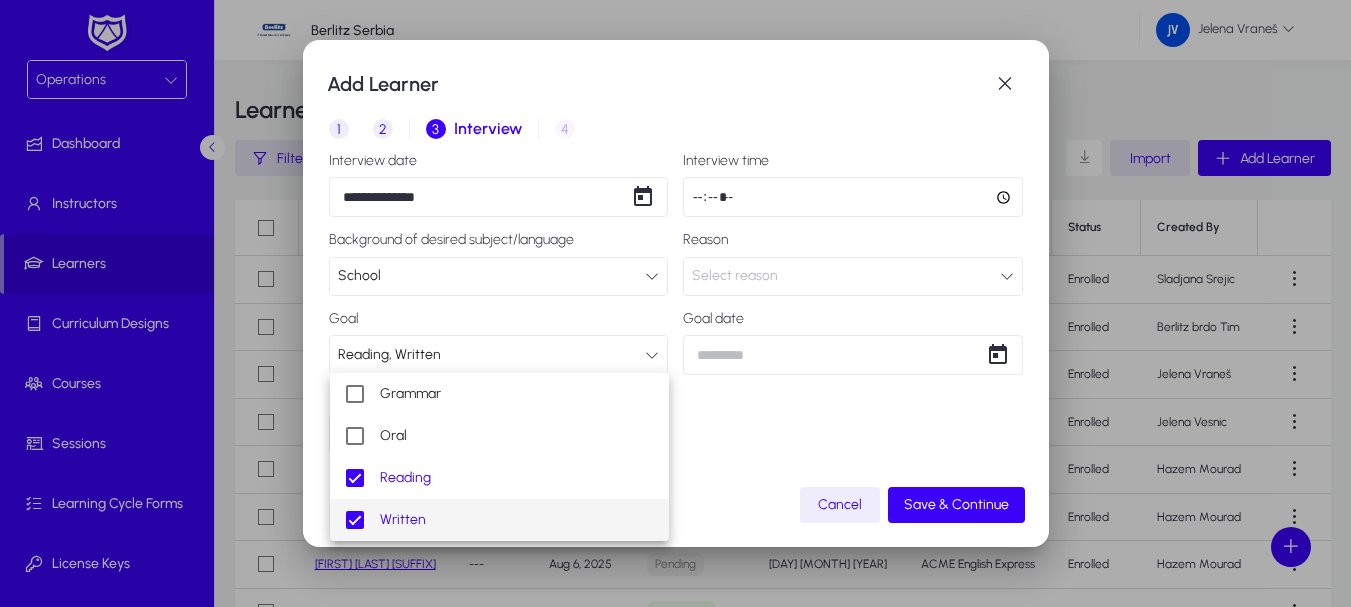 click at bounding box center (675, 303) 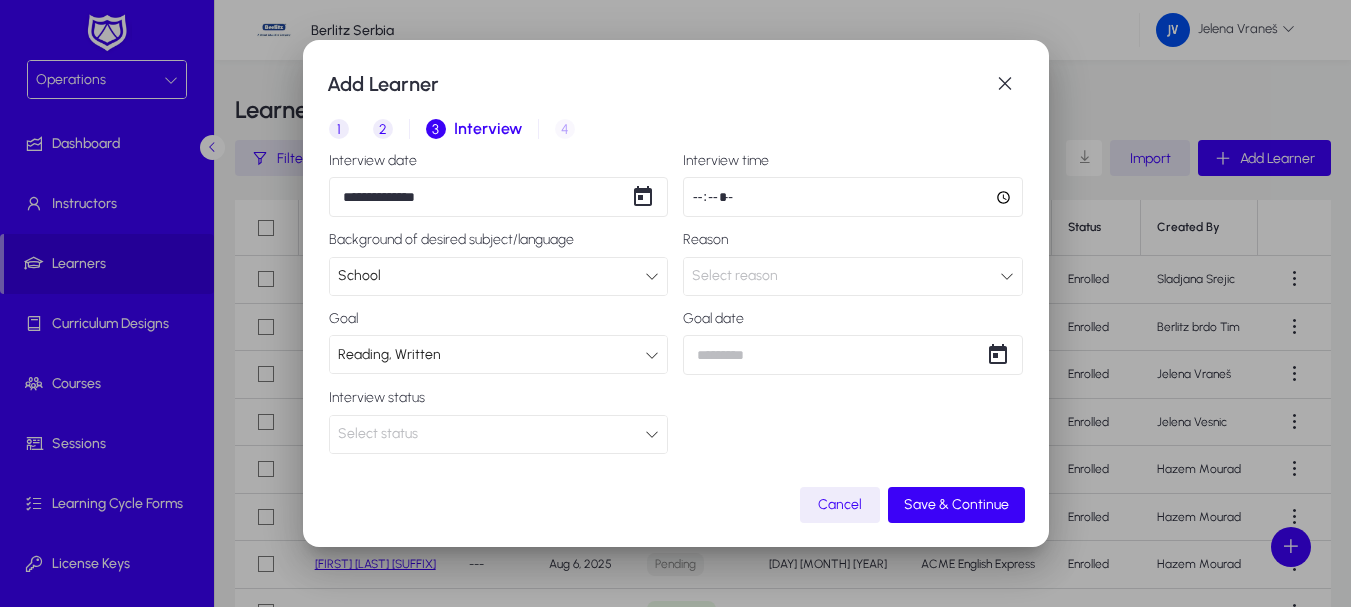 click at bounding box center (652, 434) 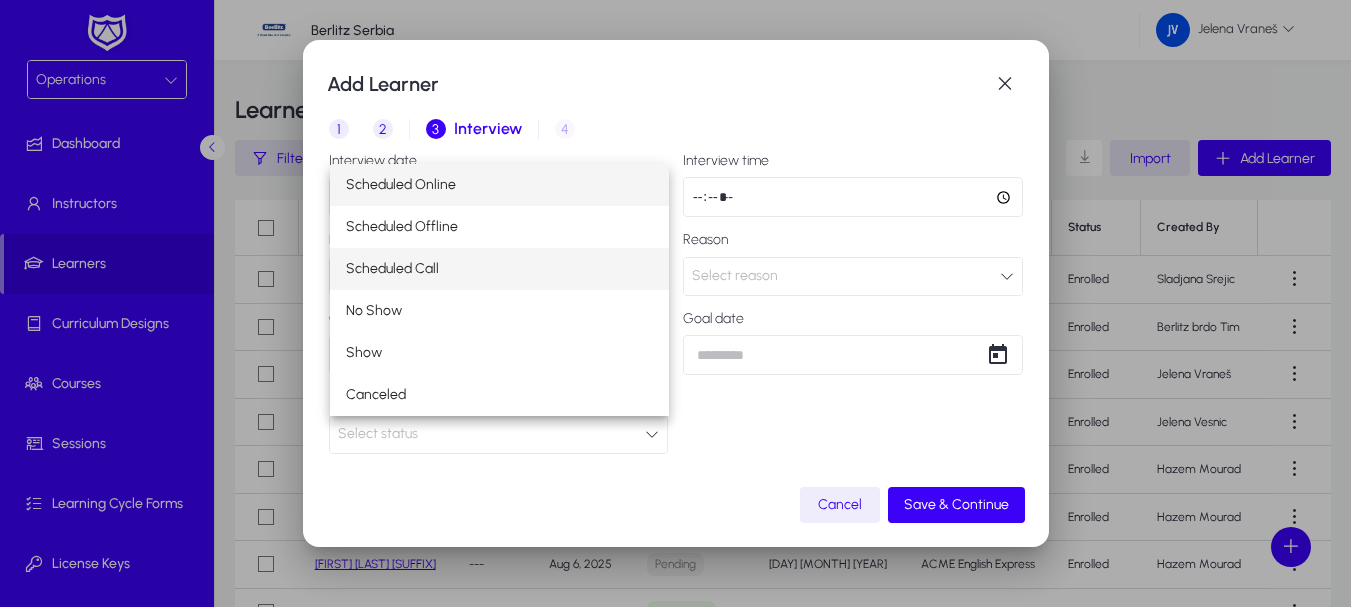 click on "Scheduled Call" at bounding box center (392, 269) 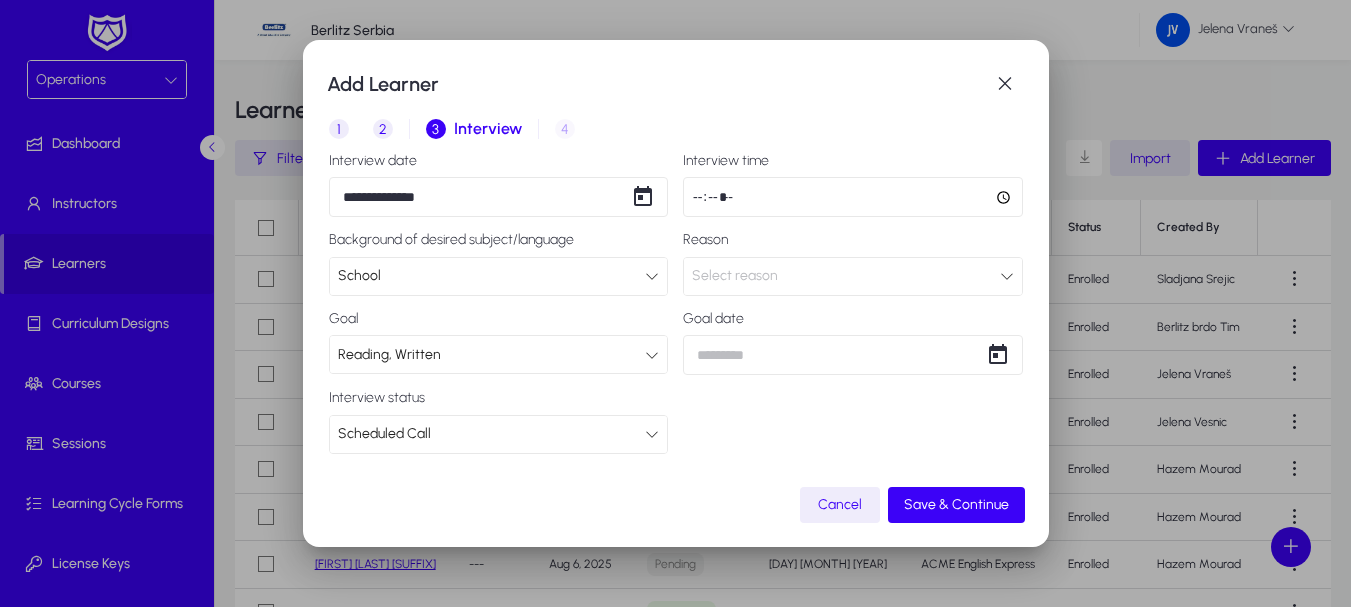 click at bounding box center [853, 197] 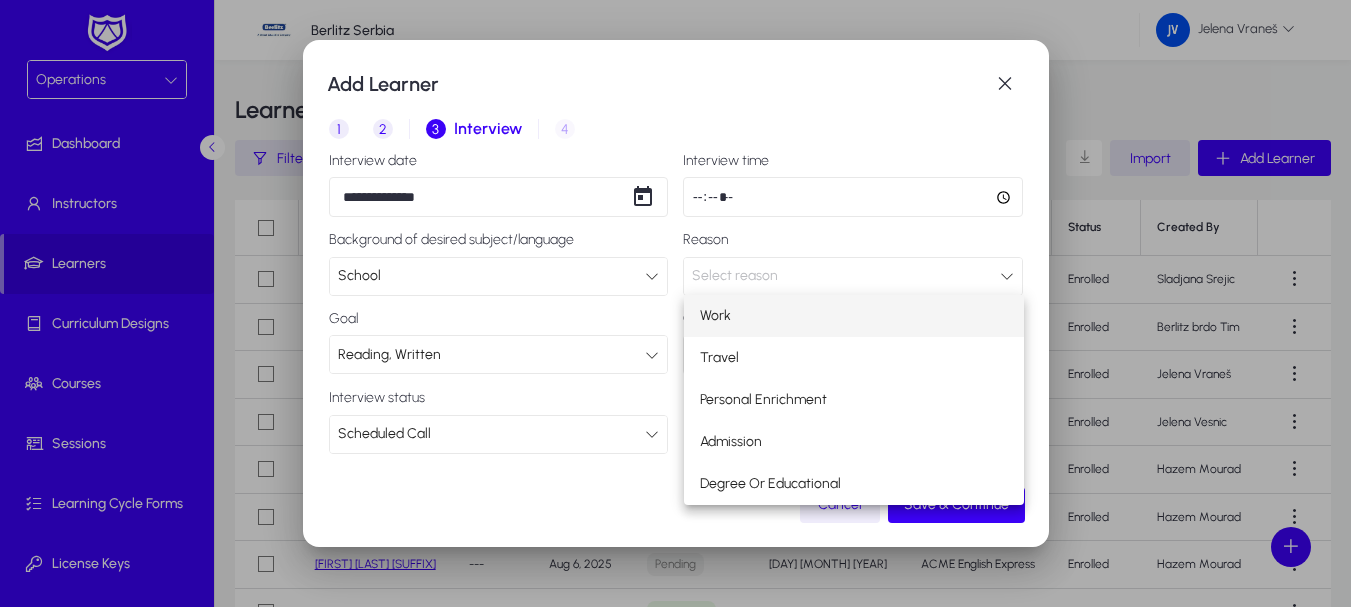 click on "Personal Enrichment" at bounding box center (763, 400) 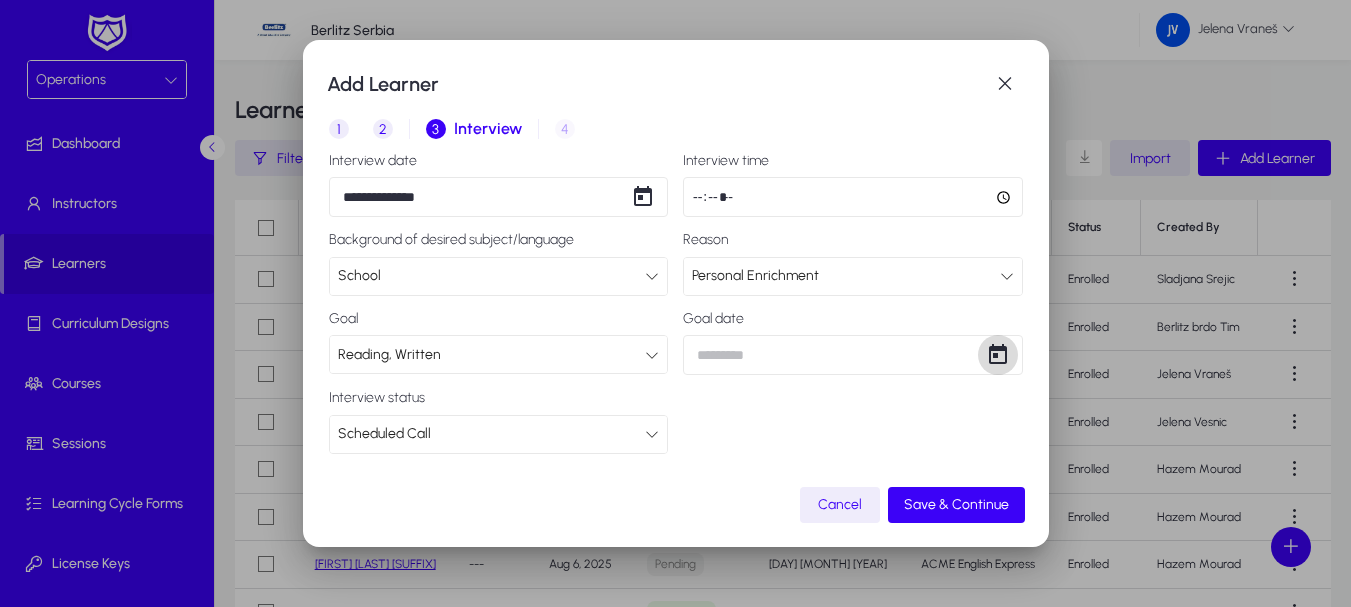 click at bounding box center [998, 355] 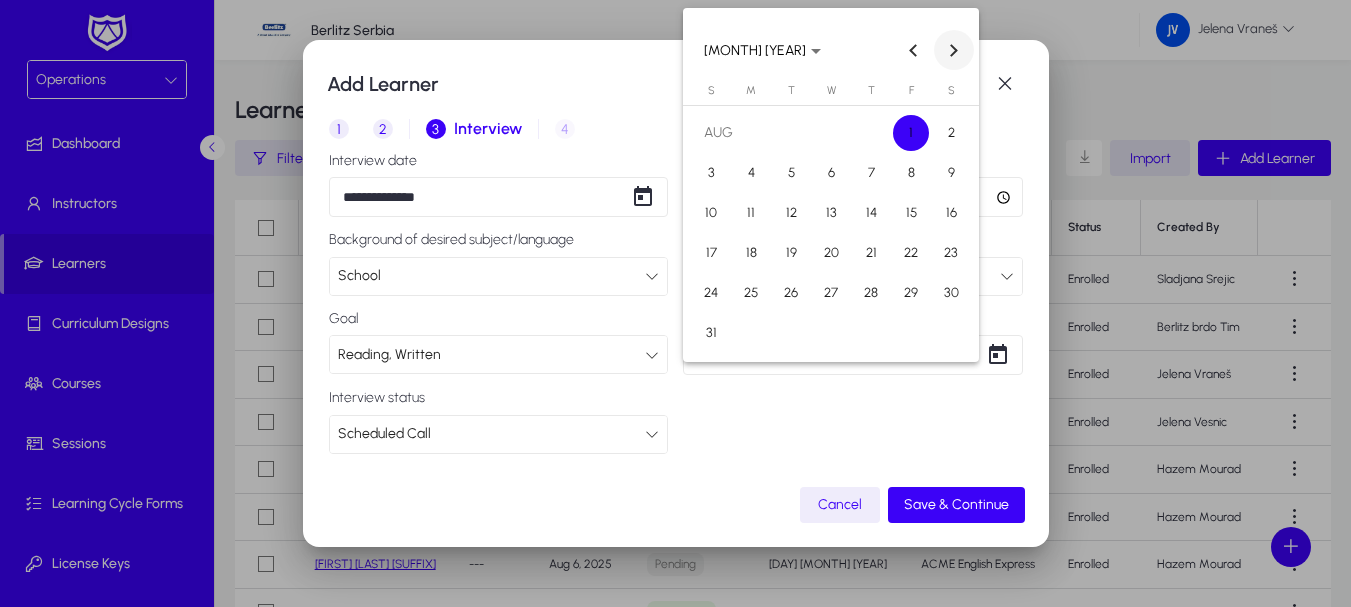 click at bounding box center [954, 50] 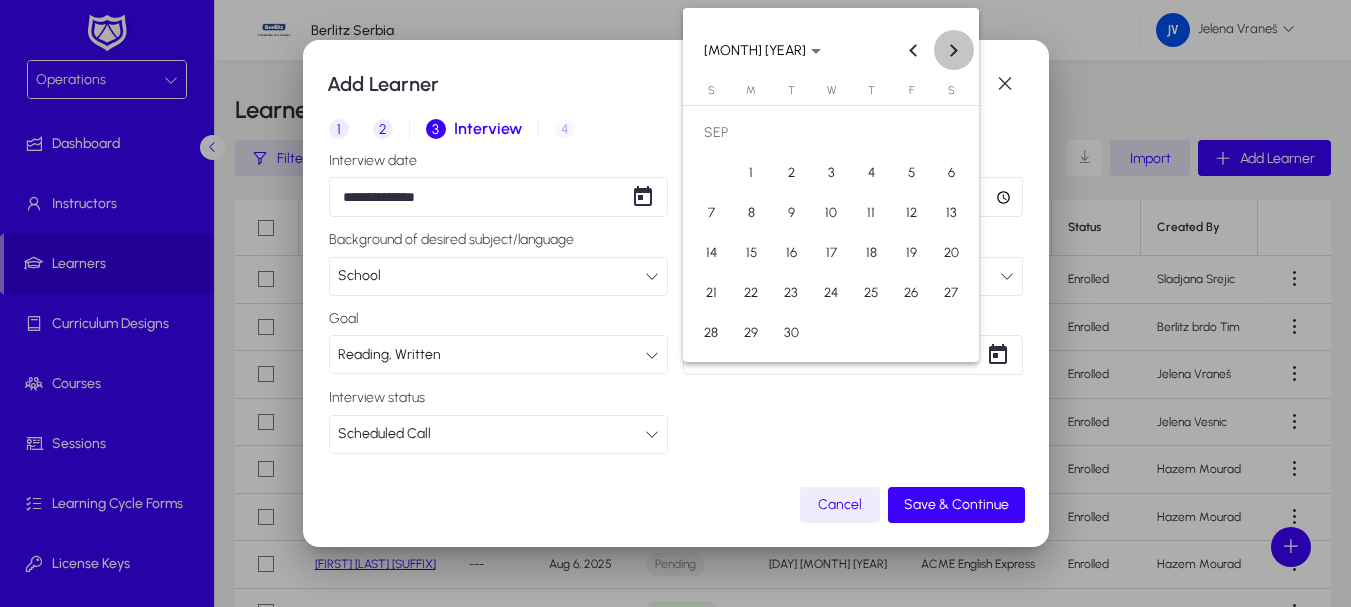 click at bounding box center [954, 50] 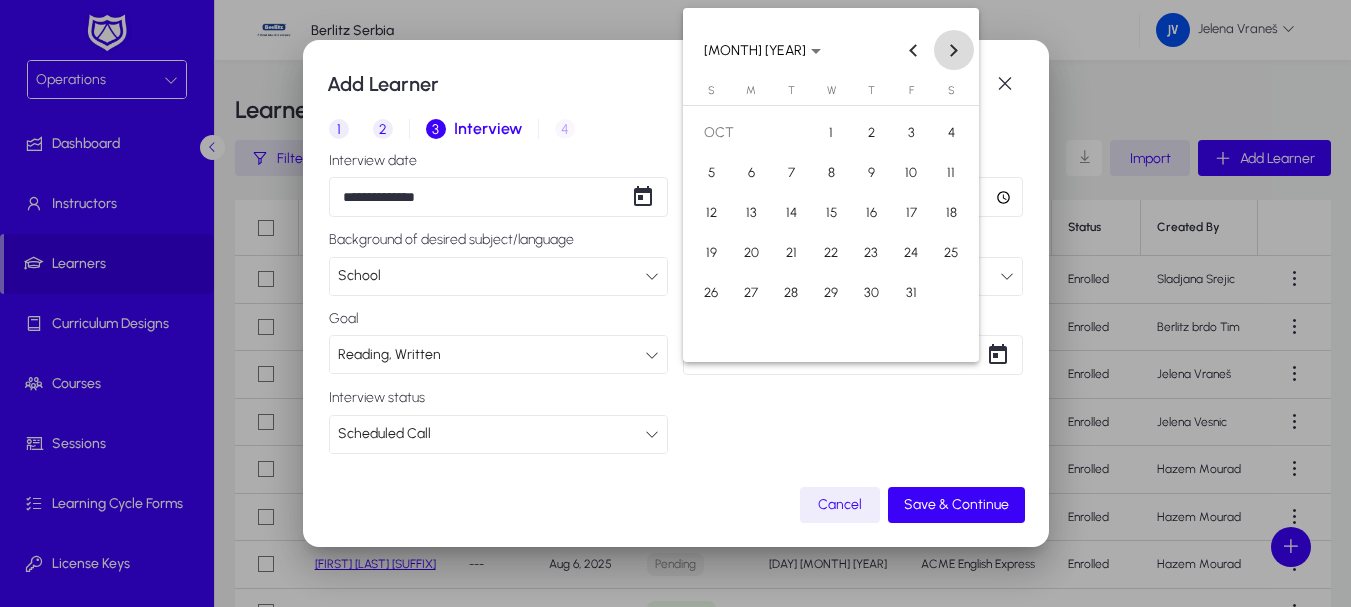 click at bounding box center [954, 50] 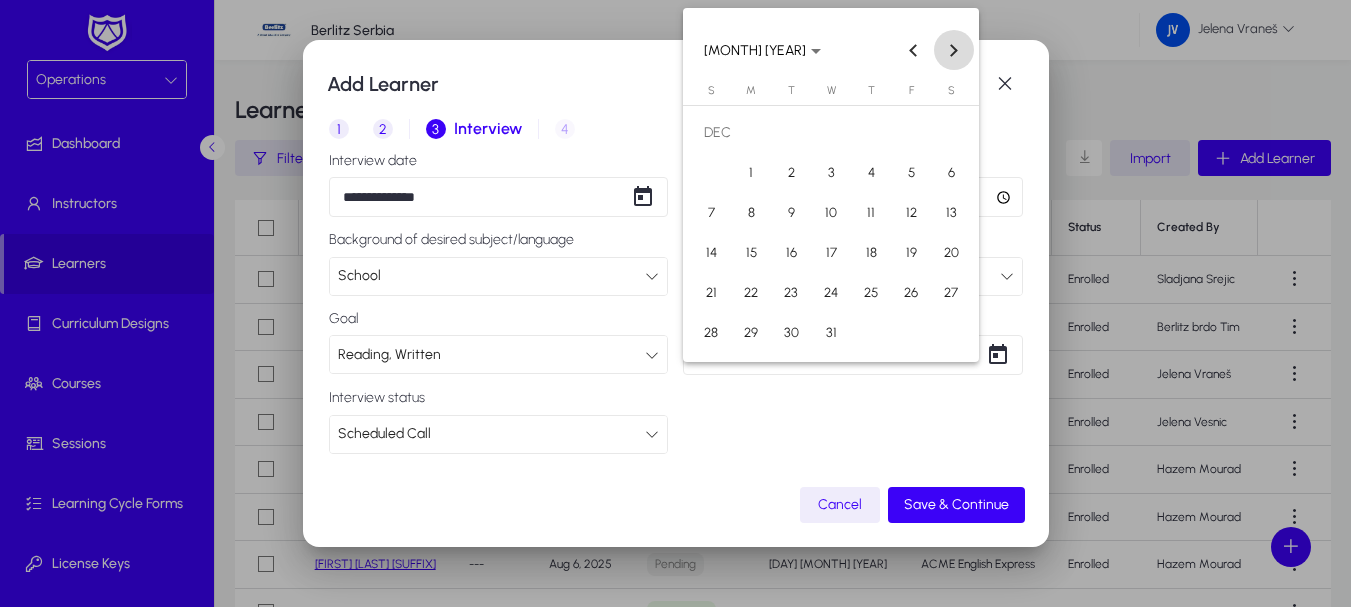 click at bounding box center (954, 50) 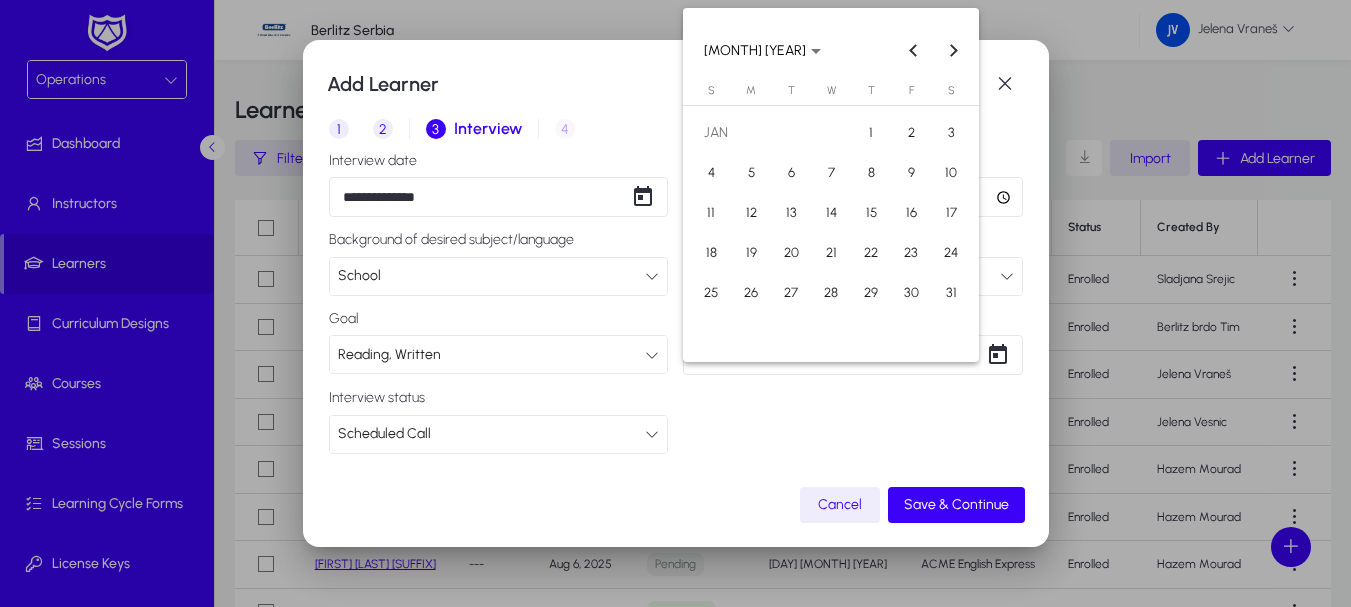 click on "30" at bounding box center [911, 293] 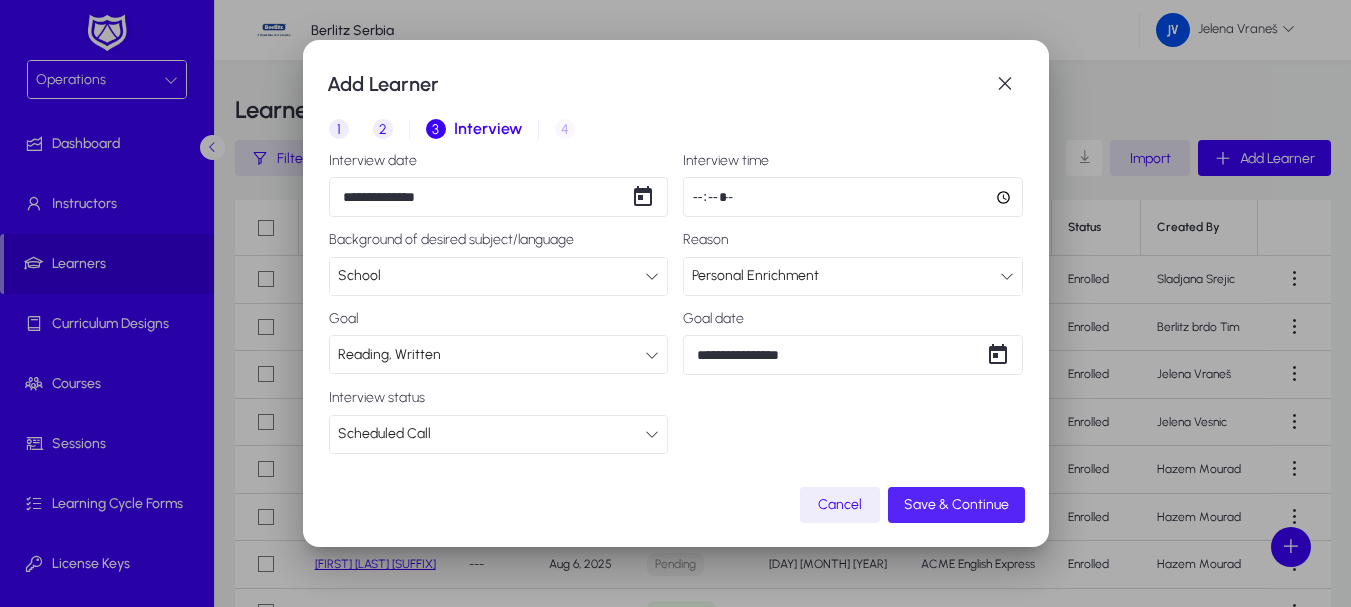 click on "Save & Continue" 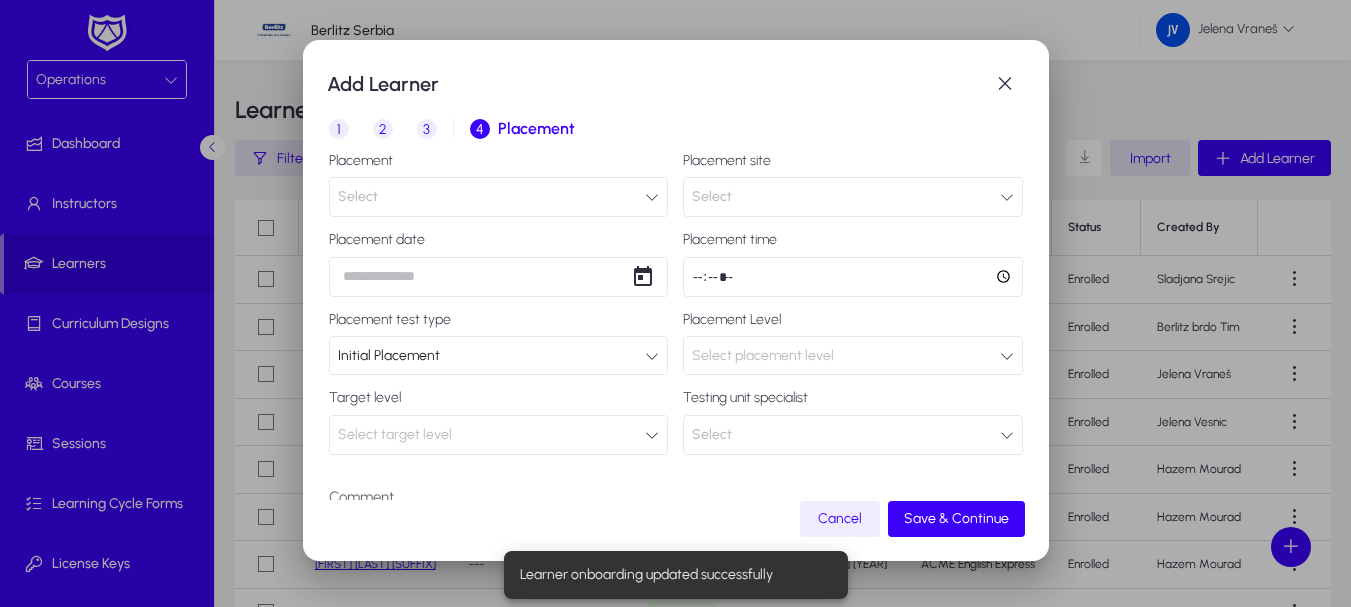 click at bounding box center [652, 197] 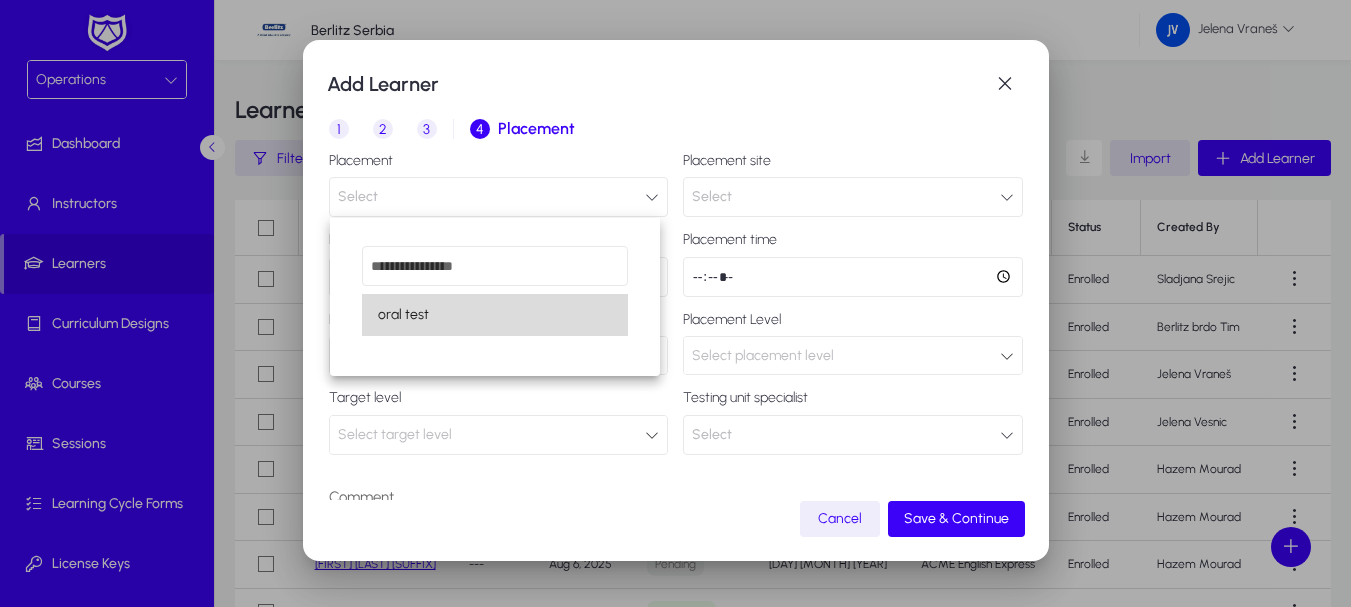 drag, startPoint x: 410, startPoint y: 313, endPoint x: 392, endPoint y: 300, distance: 22.203604 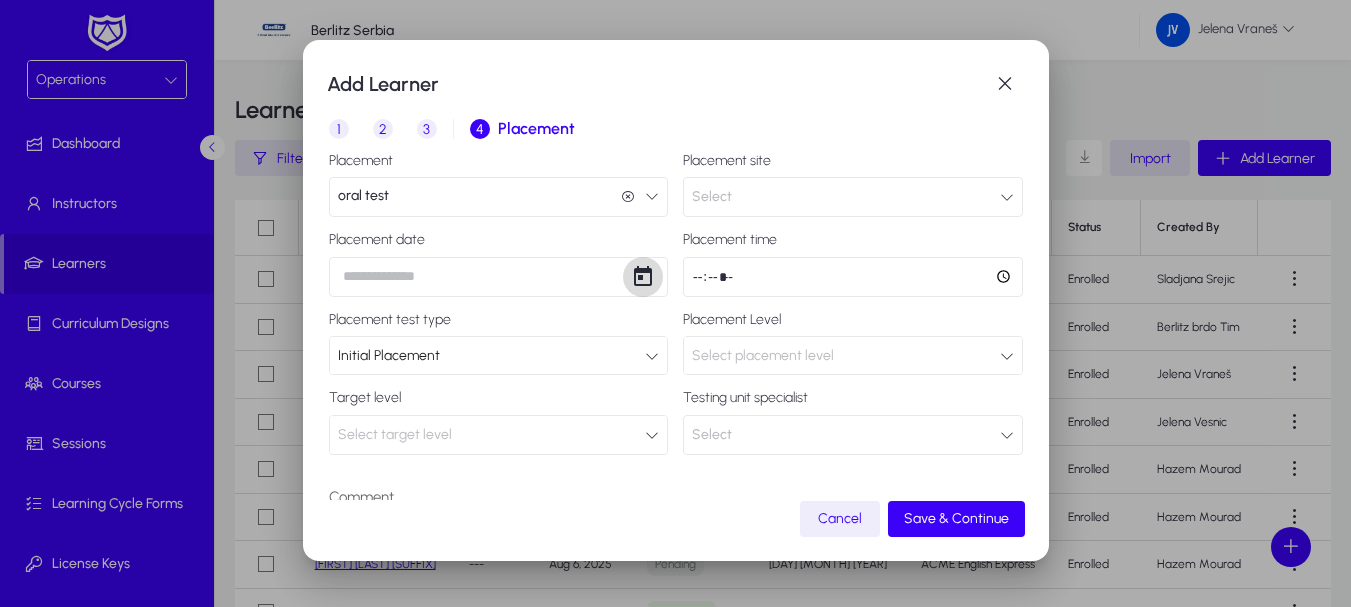 click at bounding box center (643, 277) 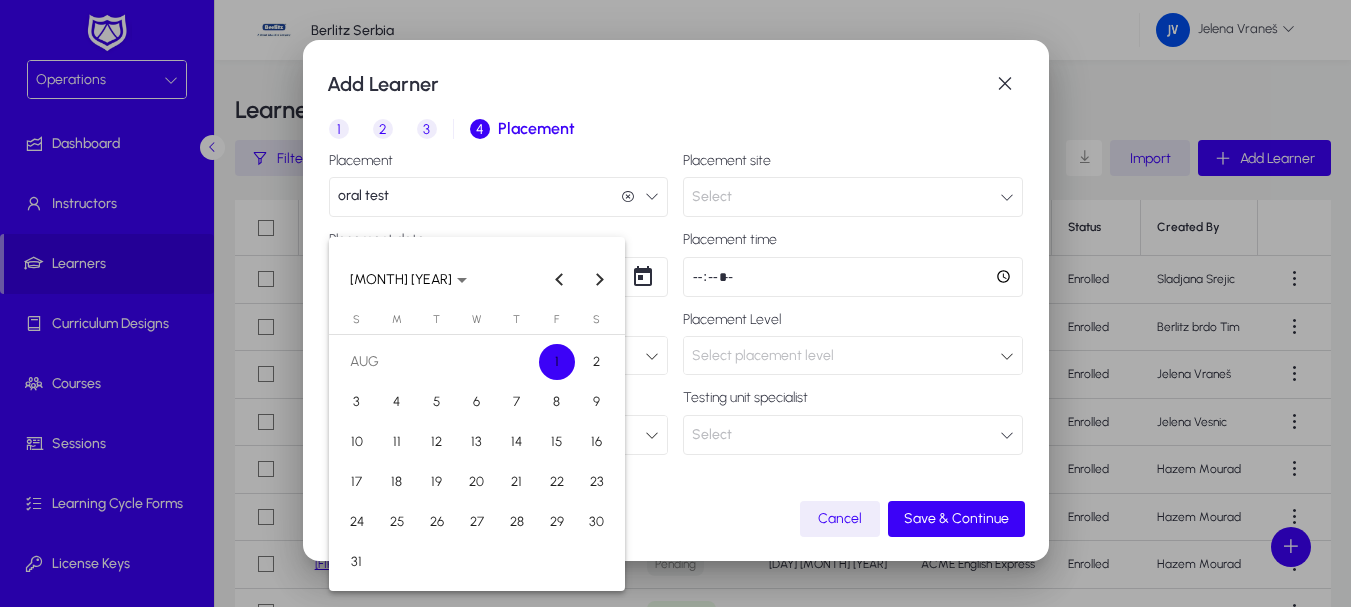 click on "1" at bounding box center (557, 362) 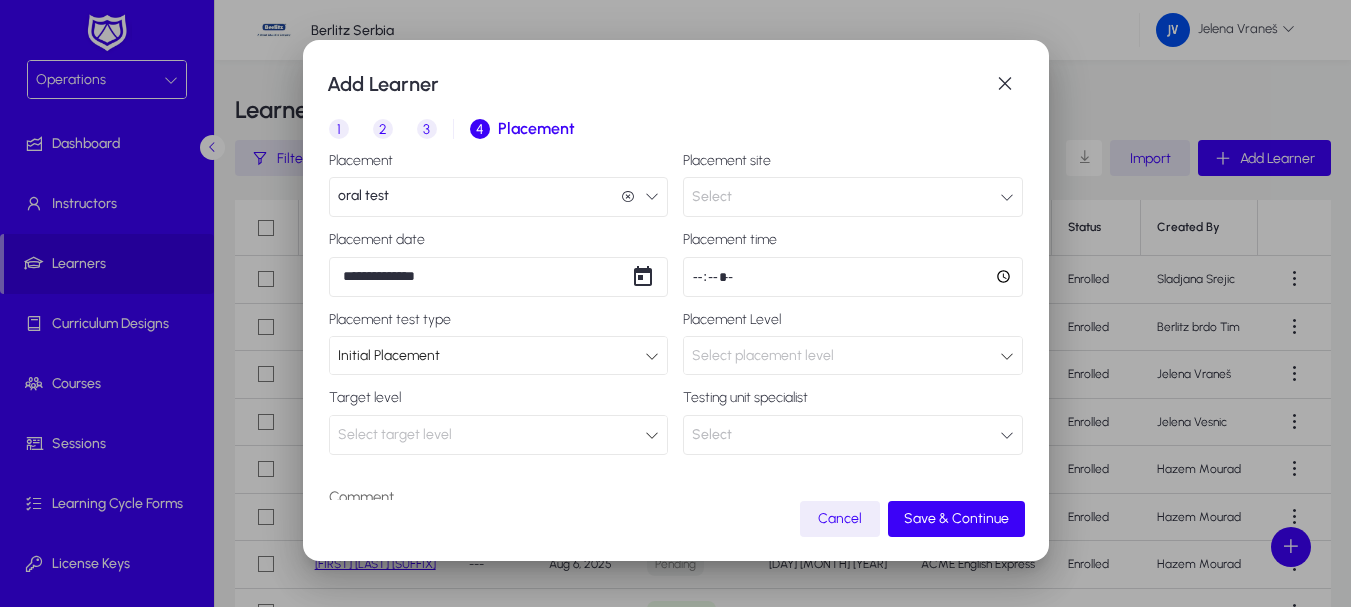 click on "Select target level" at bounding box center [492, 435] 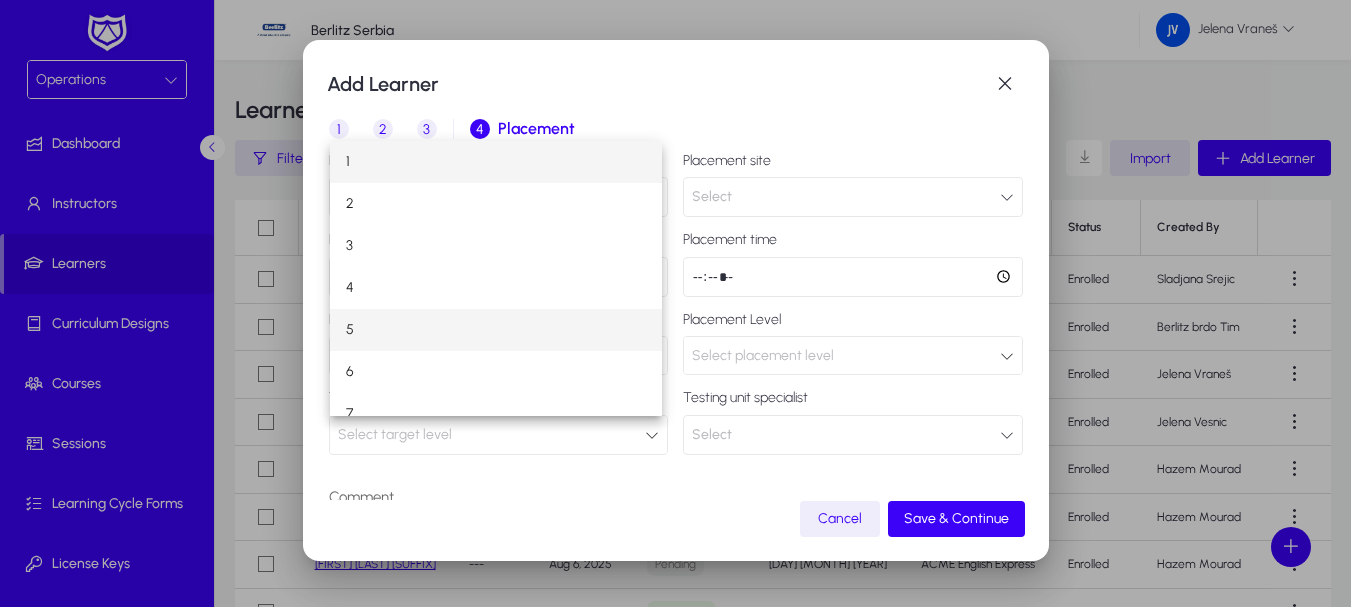 click on "5" at bounding box center [496, 330] 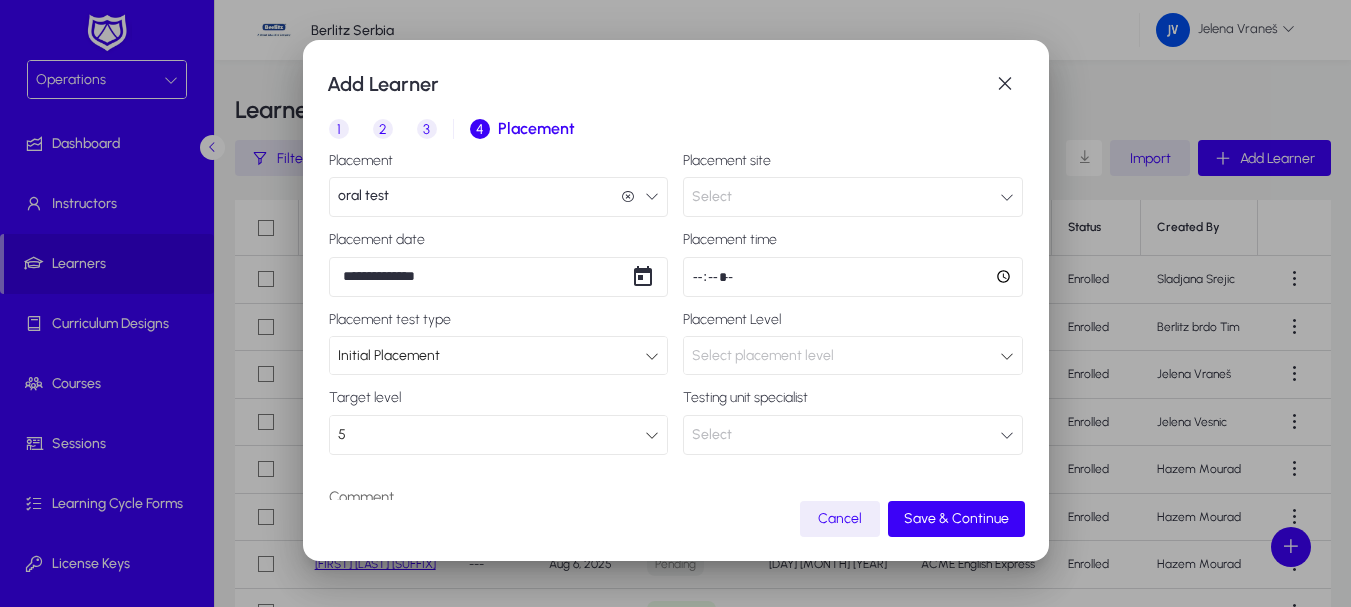 click on "Select" at bounding box center [853, 197] 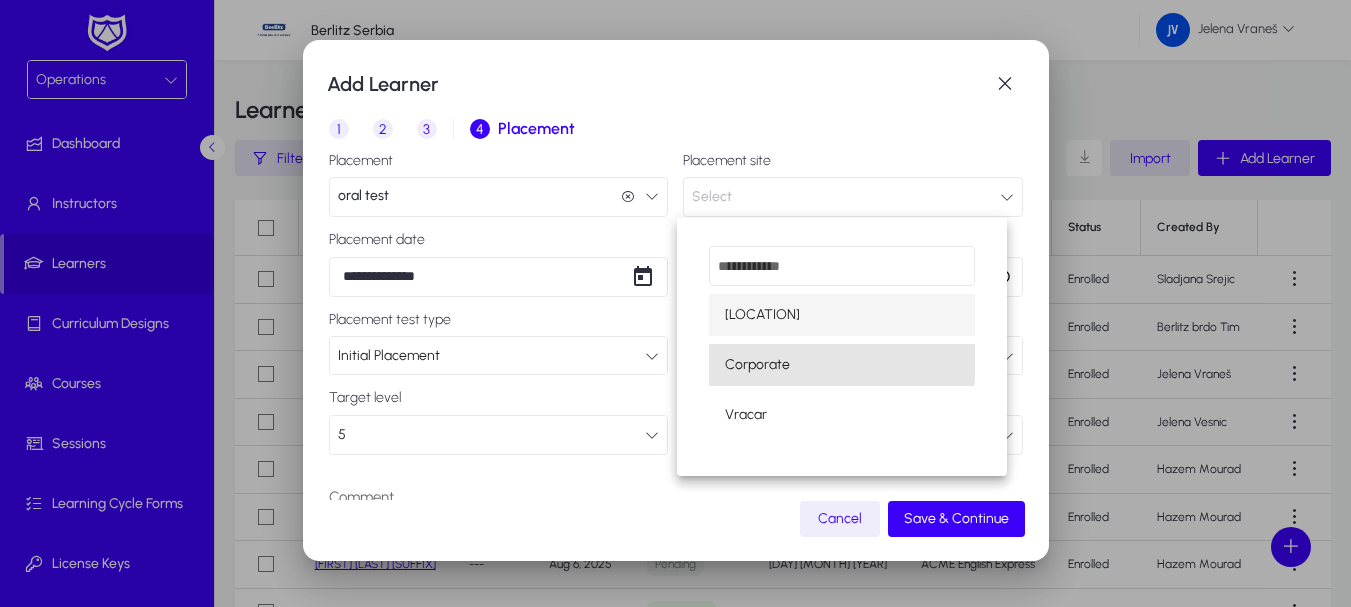 drag, startPoint x: 784, startPoint y: 360, endPoint x: 0, endPoint y: 99, distance: 826.3032 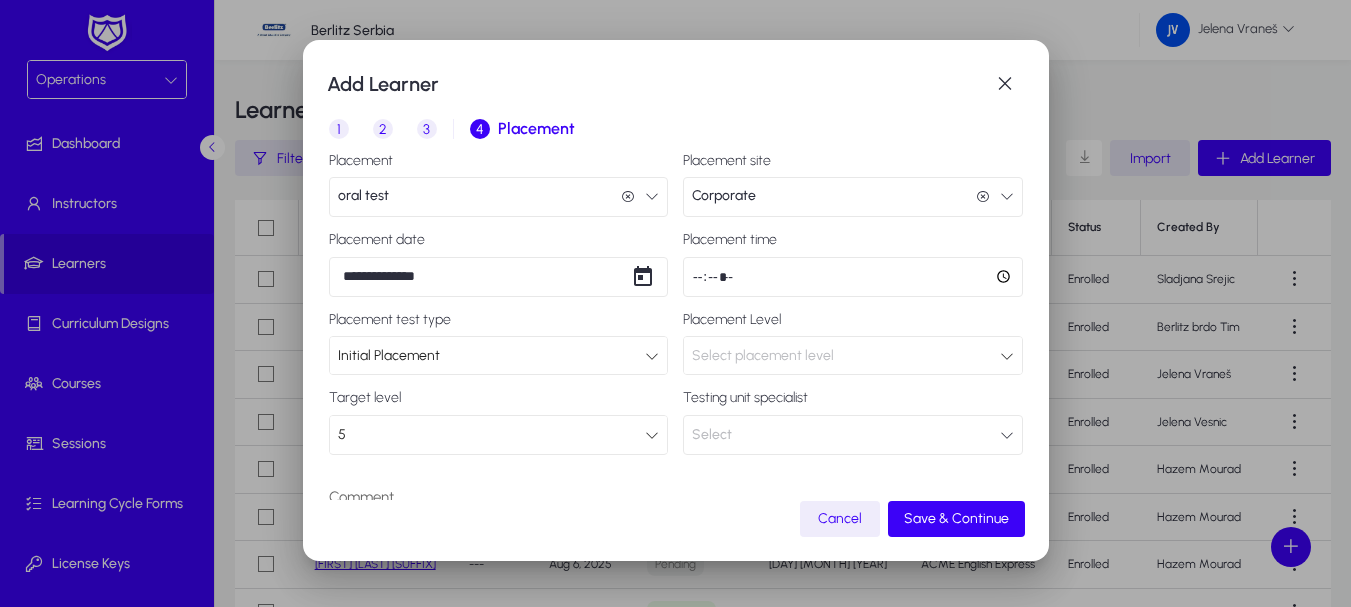 click at bounding box center (853, 277) 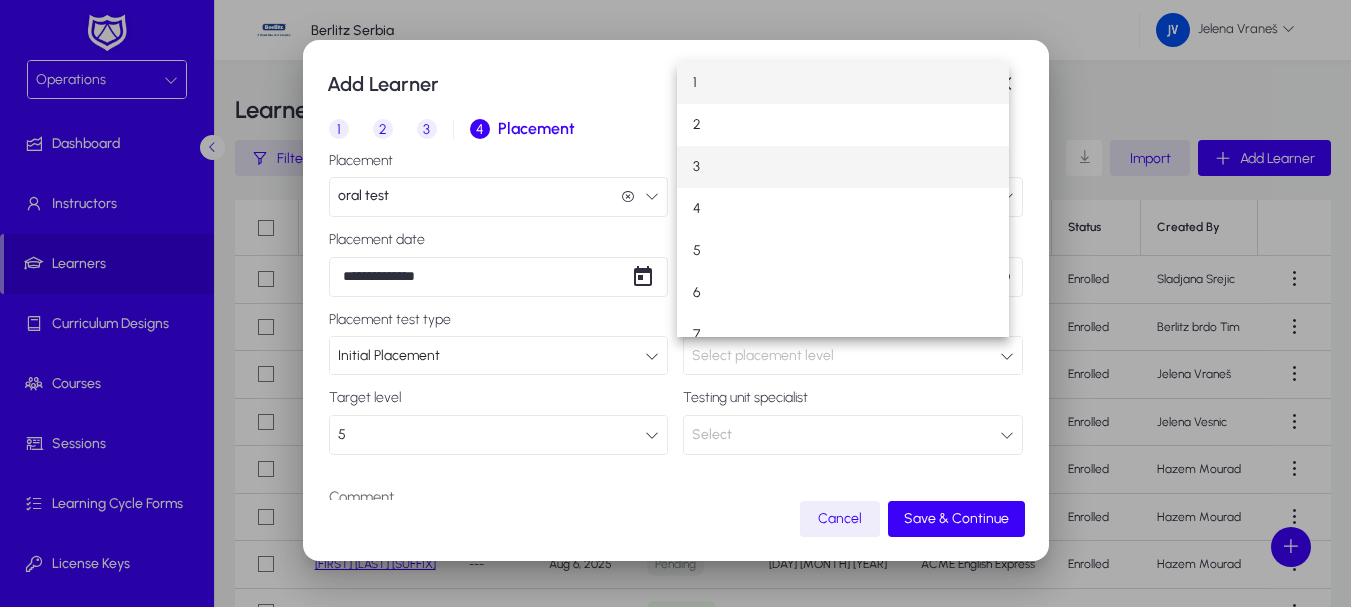 click on "3" at bounding box center (696, 167) 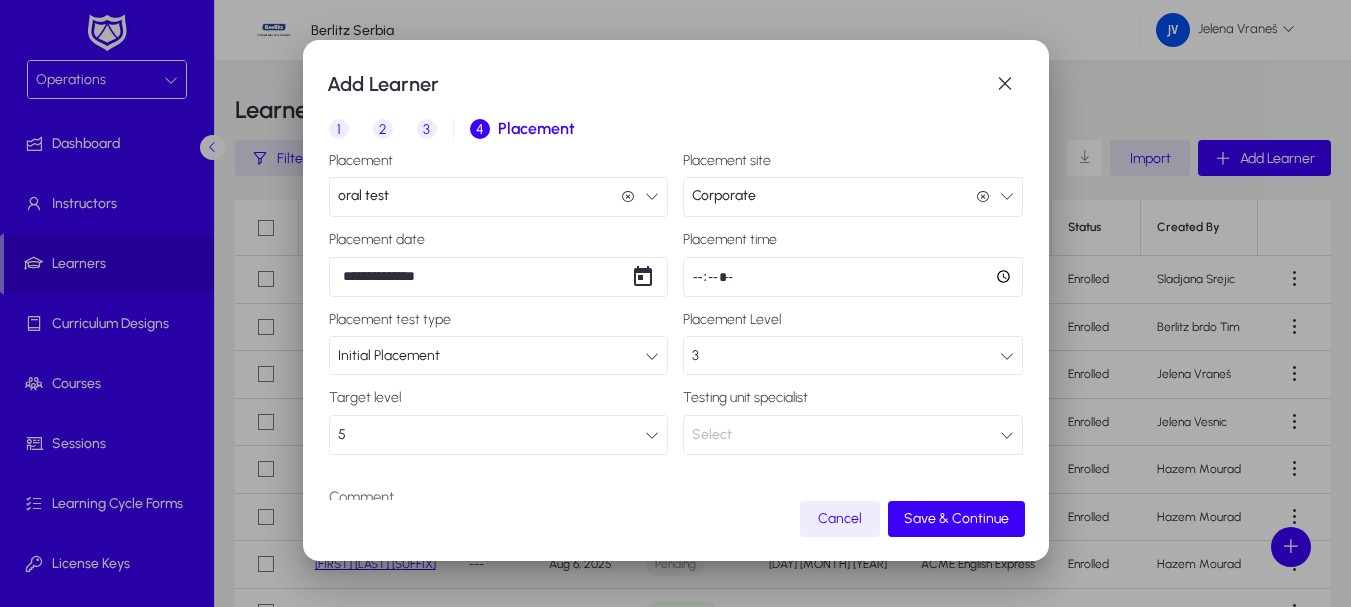 click at bounding box center [1007, 435] 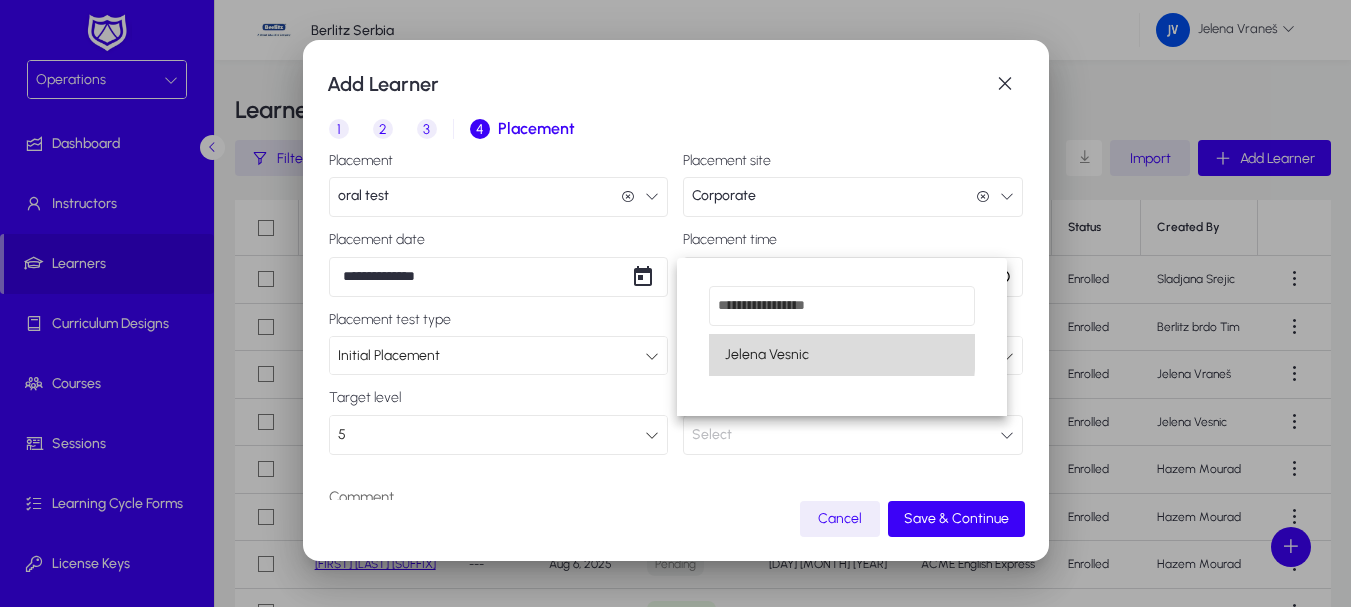 click on "Jelena  Vesnic" at bounding box center [767, 355] 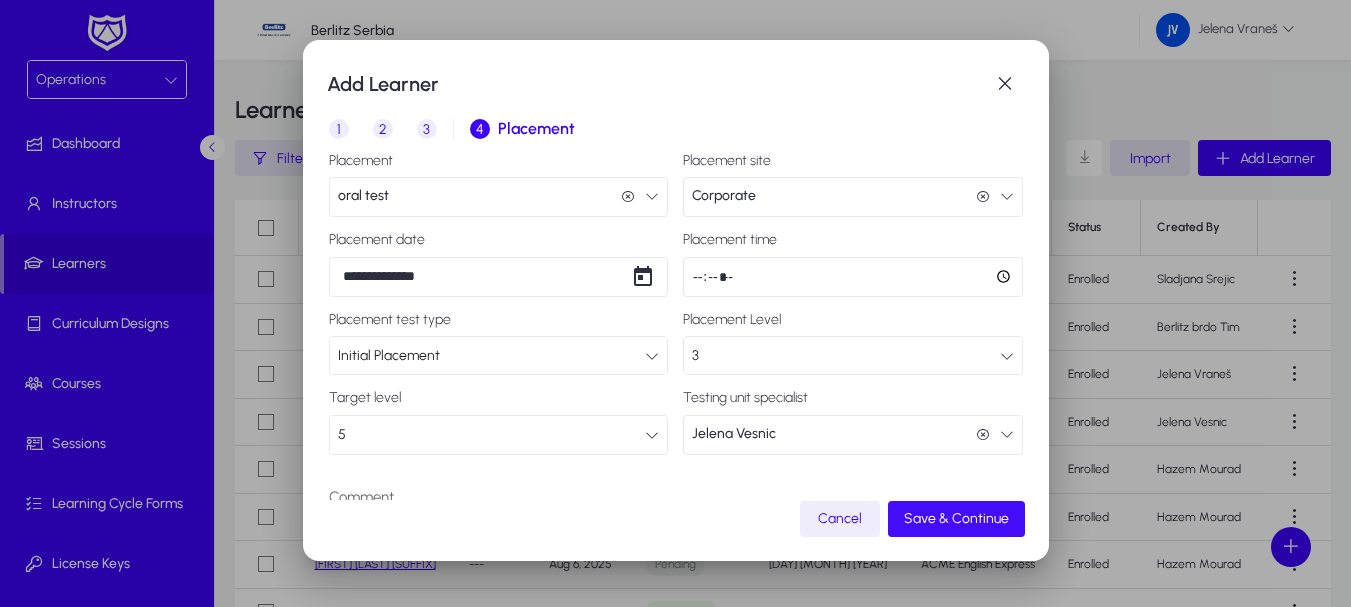 click 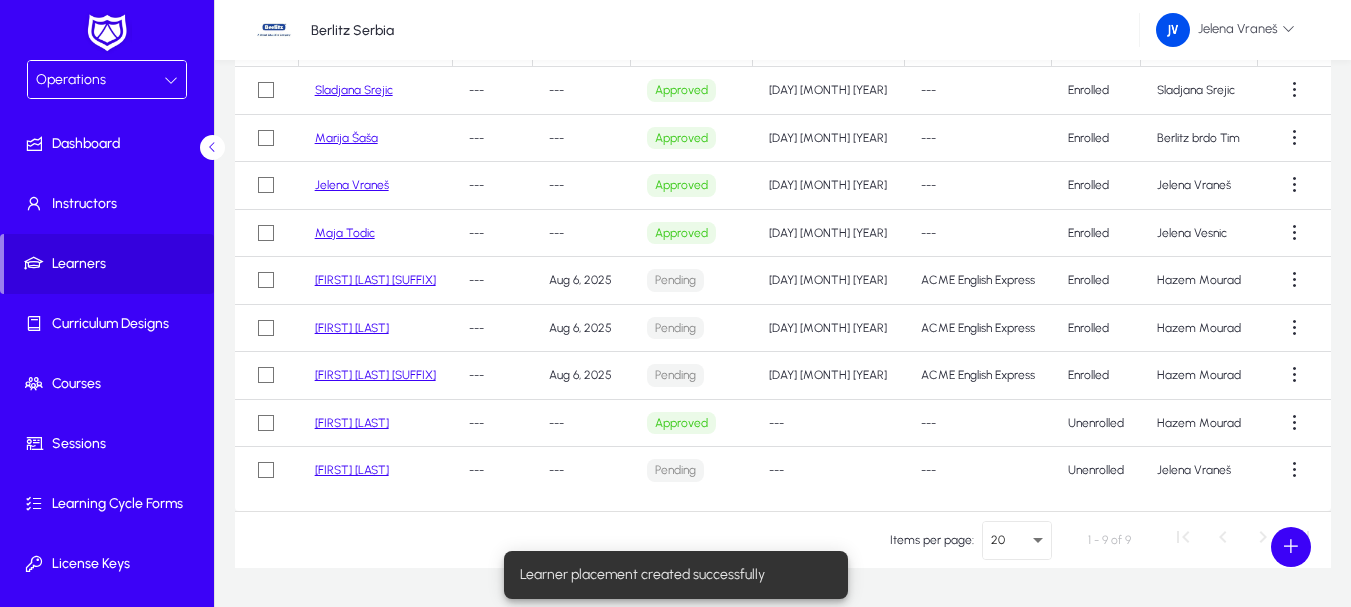 scroll, scrollTop: 233, scrollLeft: 0, axis: vertical 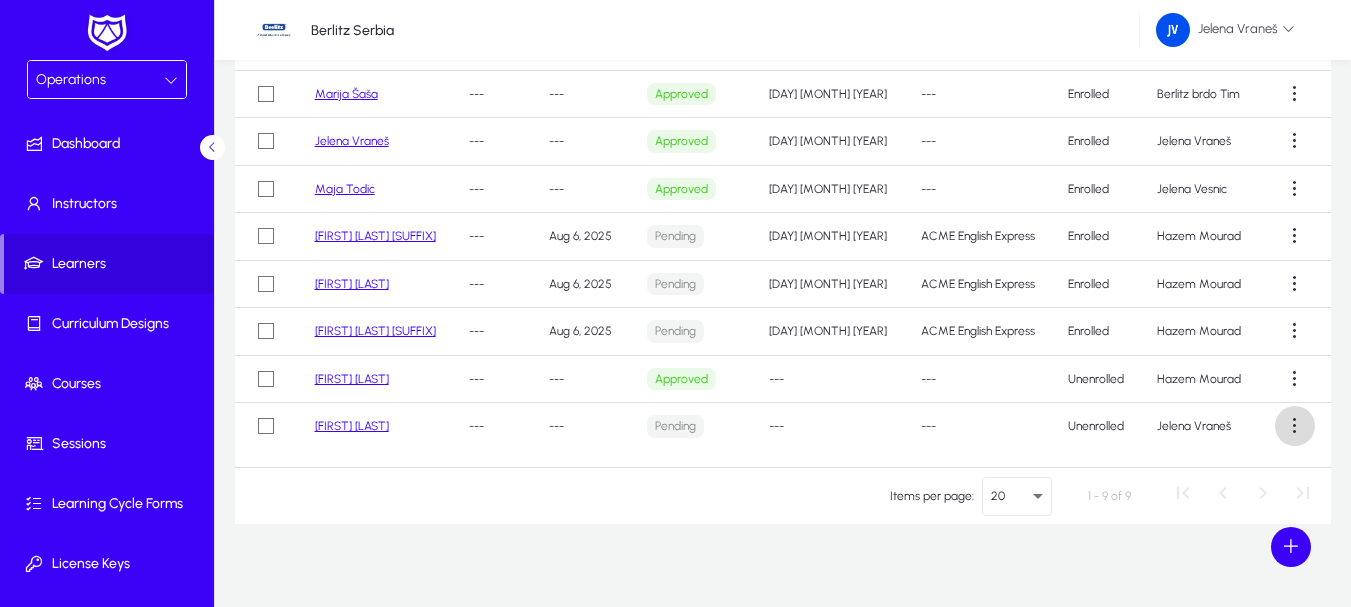 click 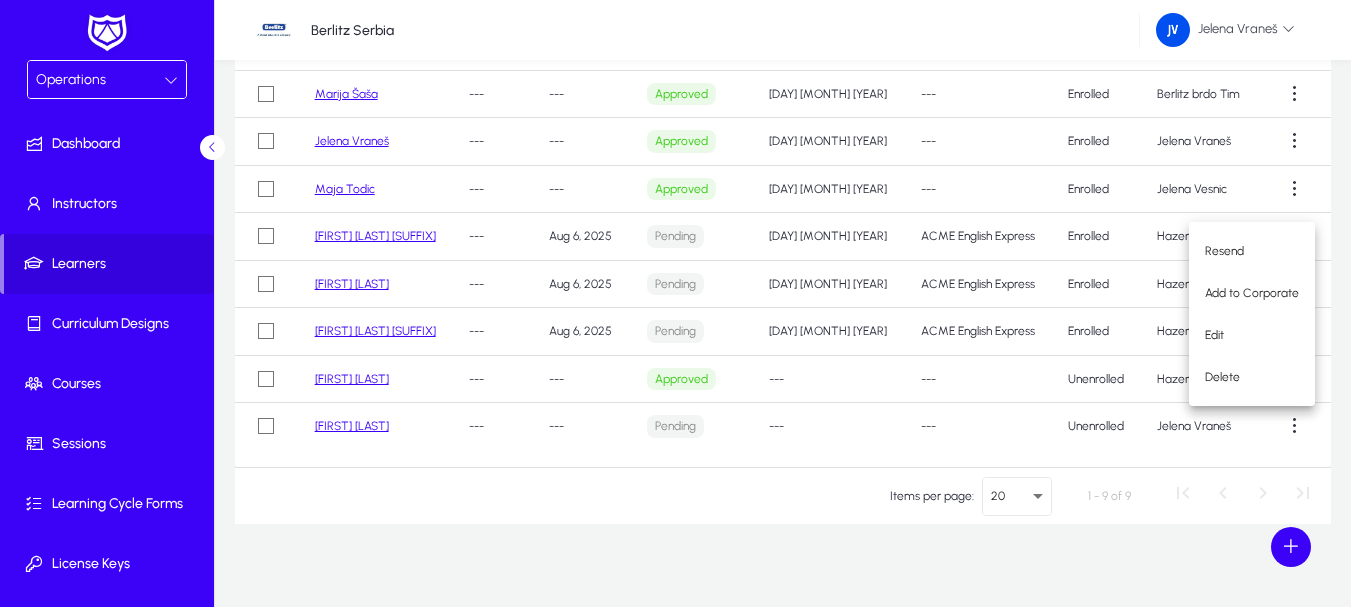 drag, startPoint x: 722, startPoint y: 482, endPoint x: 368, endPoint y: 344, distance: 379.94736 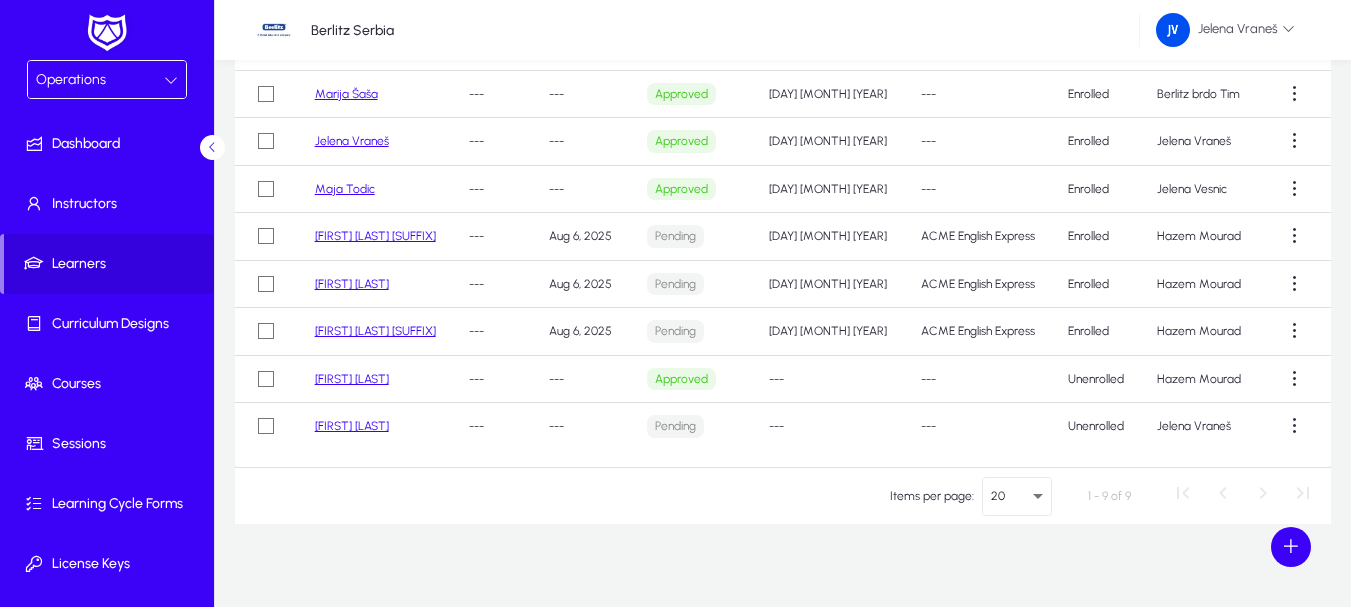 click on "Operations" at bounding box center (100, 80) 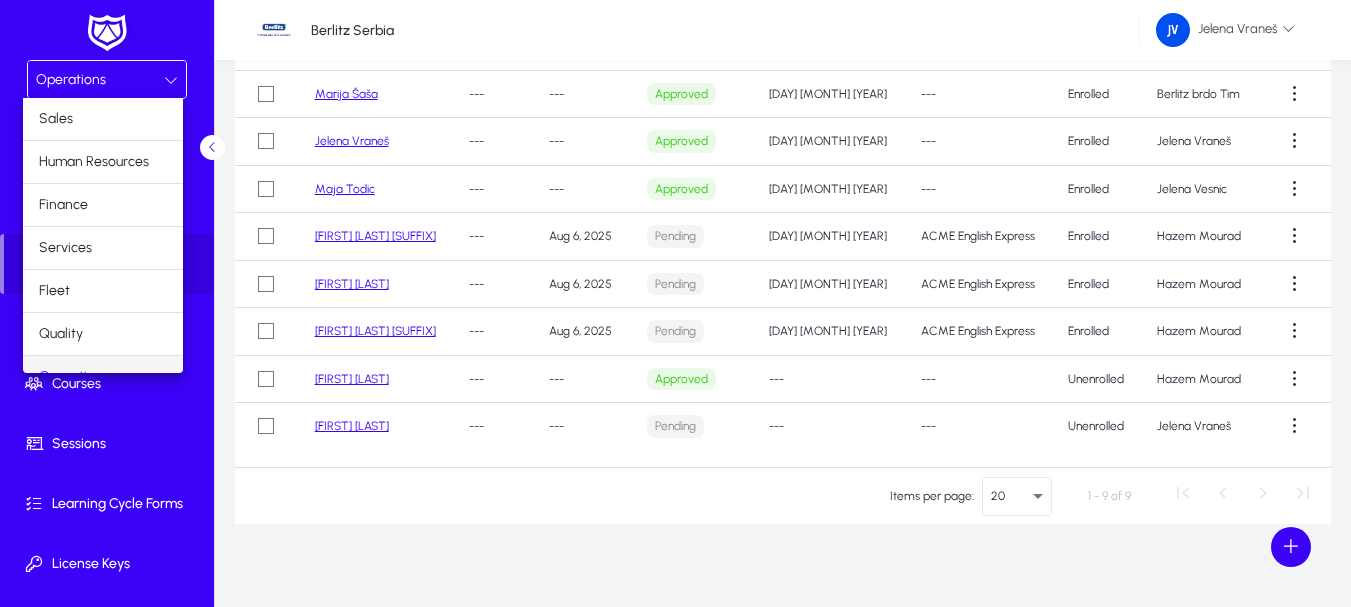 scroll, scrollTop: 25, scrollLeft: 0, axis: vertical 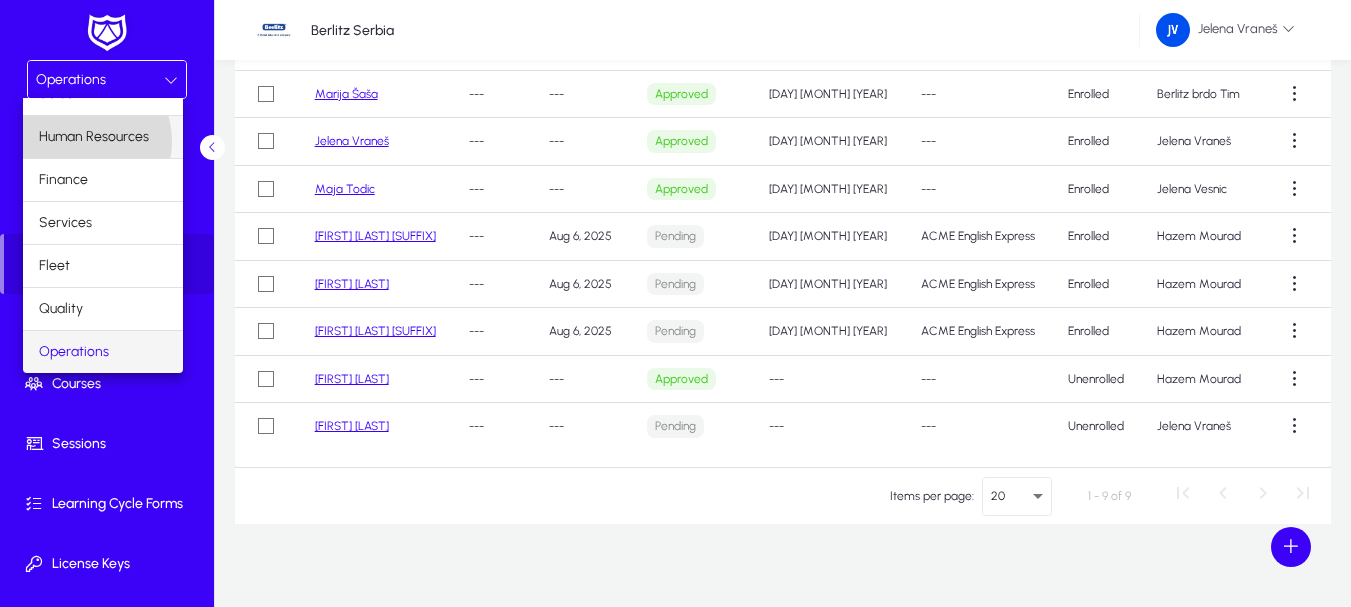click on "Human Resources" at bounding box center (94, 137) 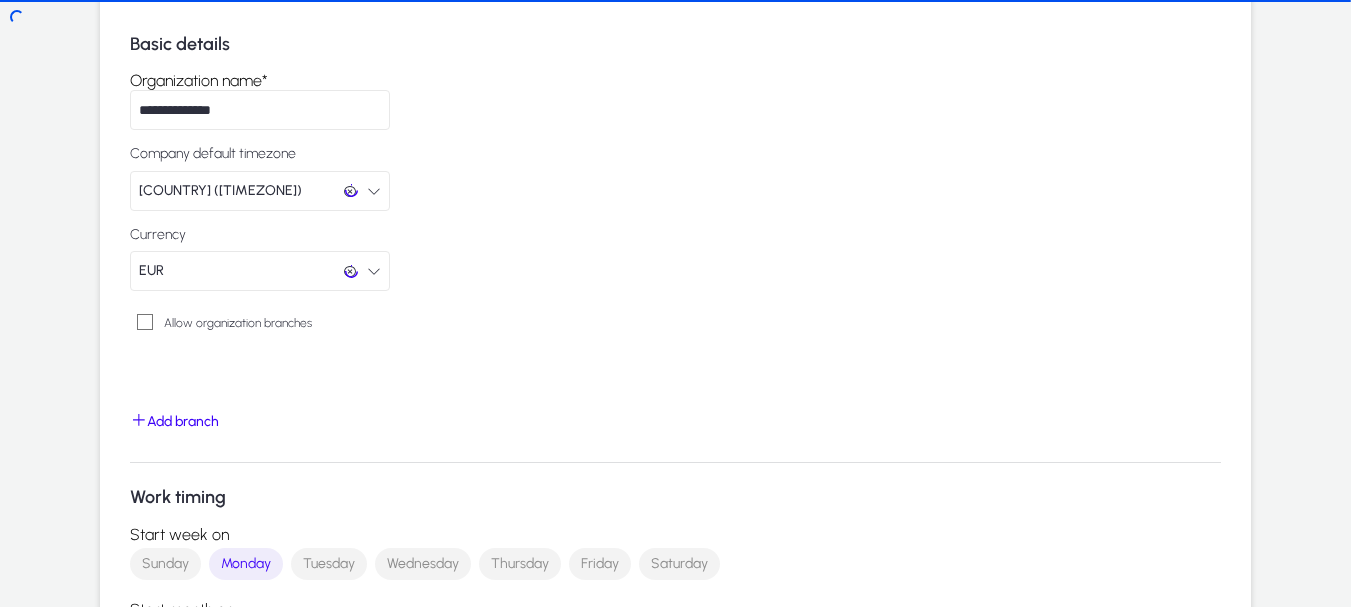 scroll, scrollTop: 0, scrollLeft: 0, axis: both 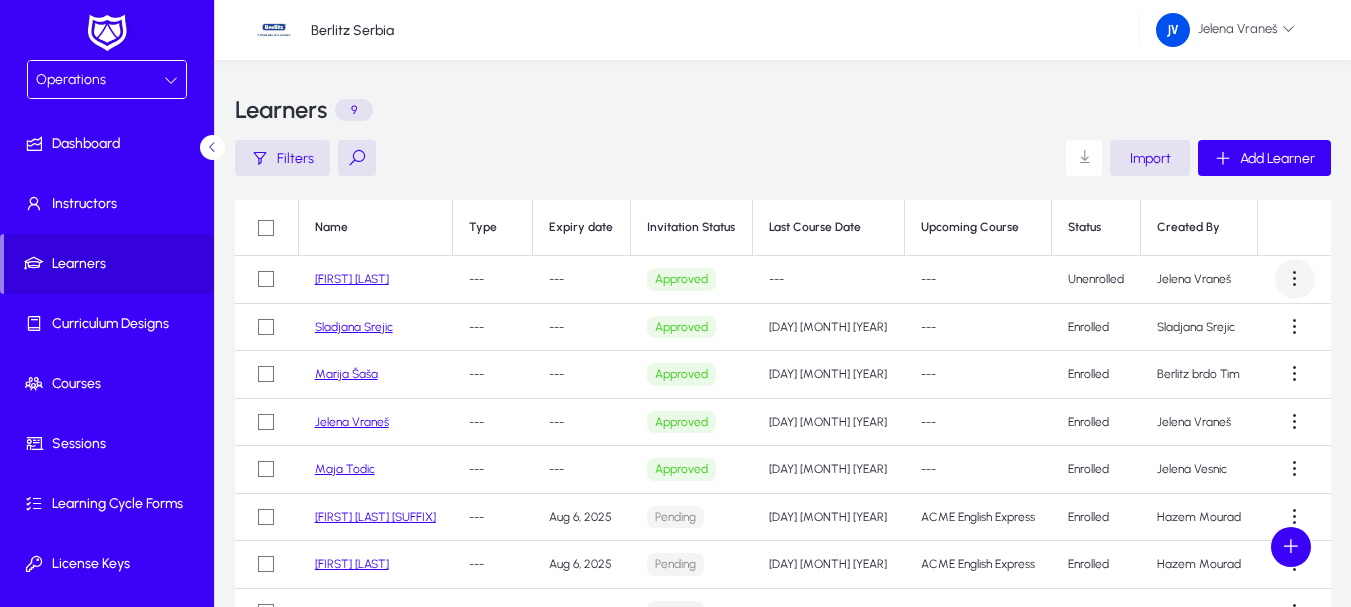 click 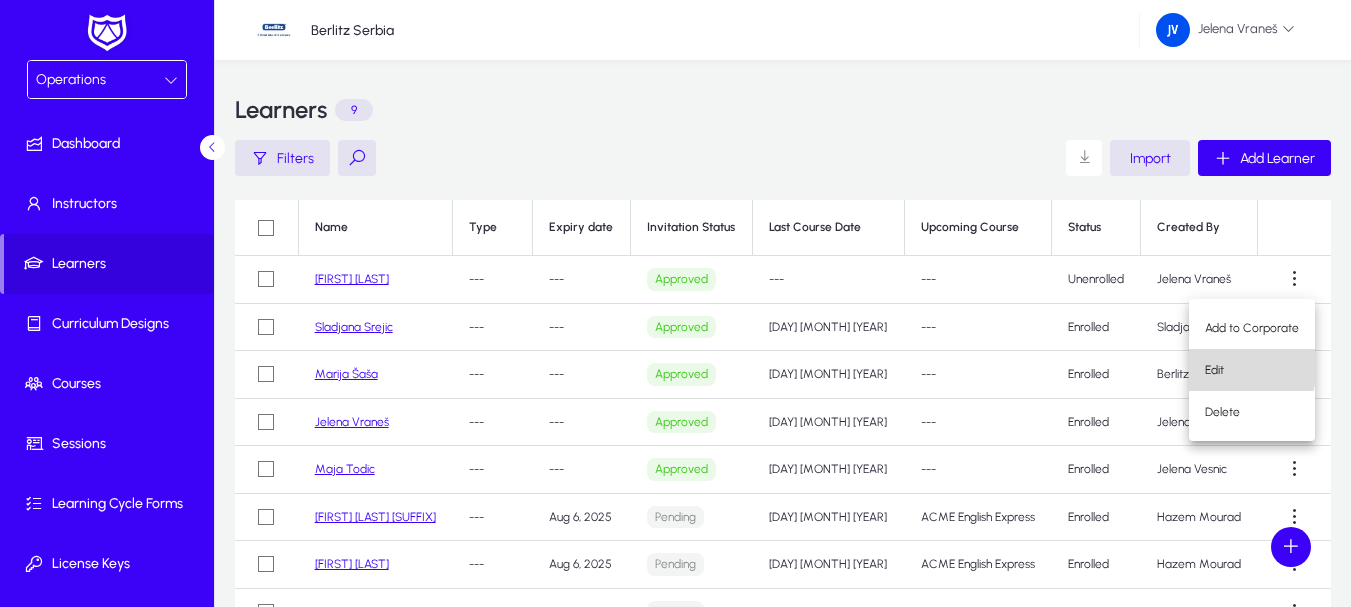 click on "Edit" at bounding box center [1252, 370] 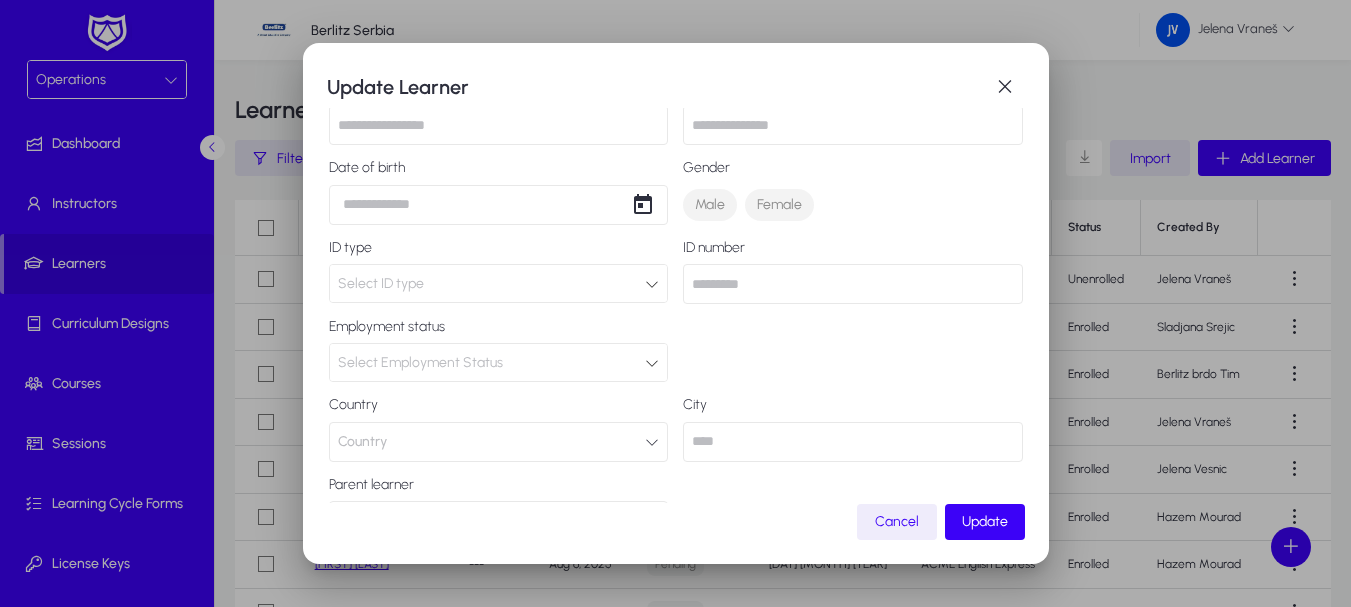 scroll, scrollTop: 0, scrollLeft: 0, axis: both 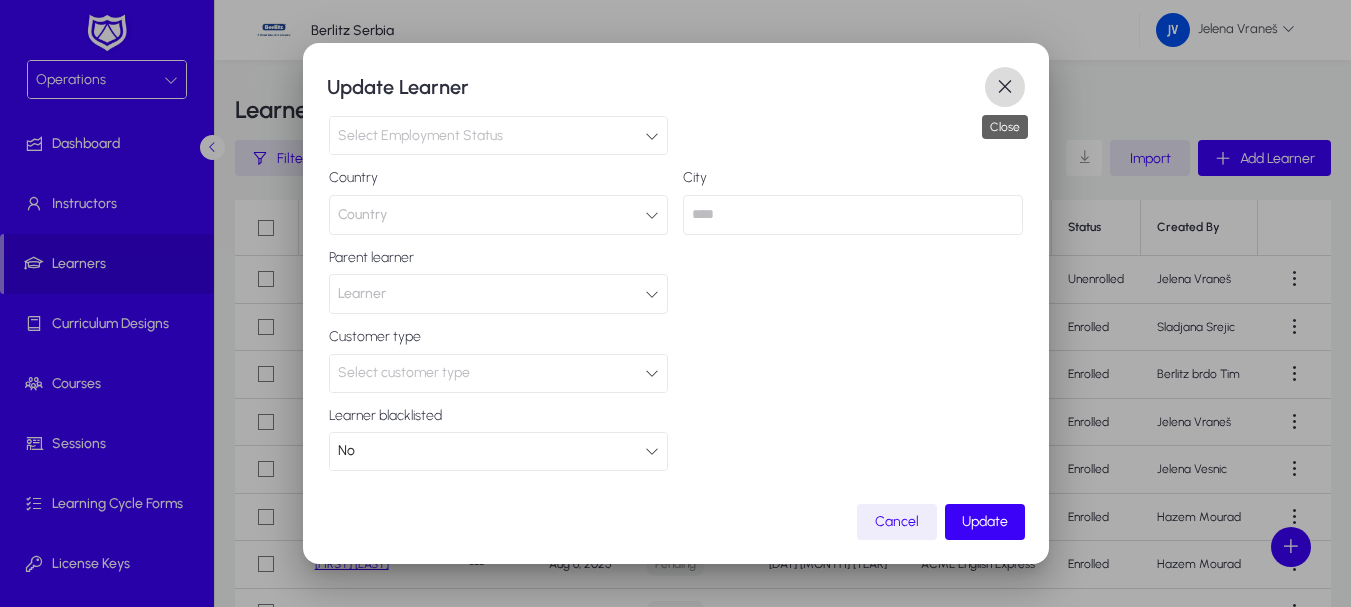 click at bounding box center [1005, 87] 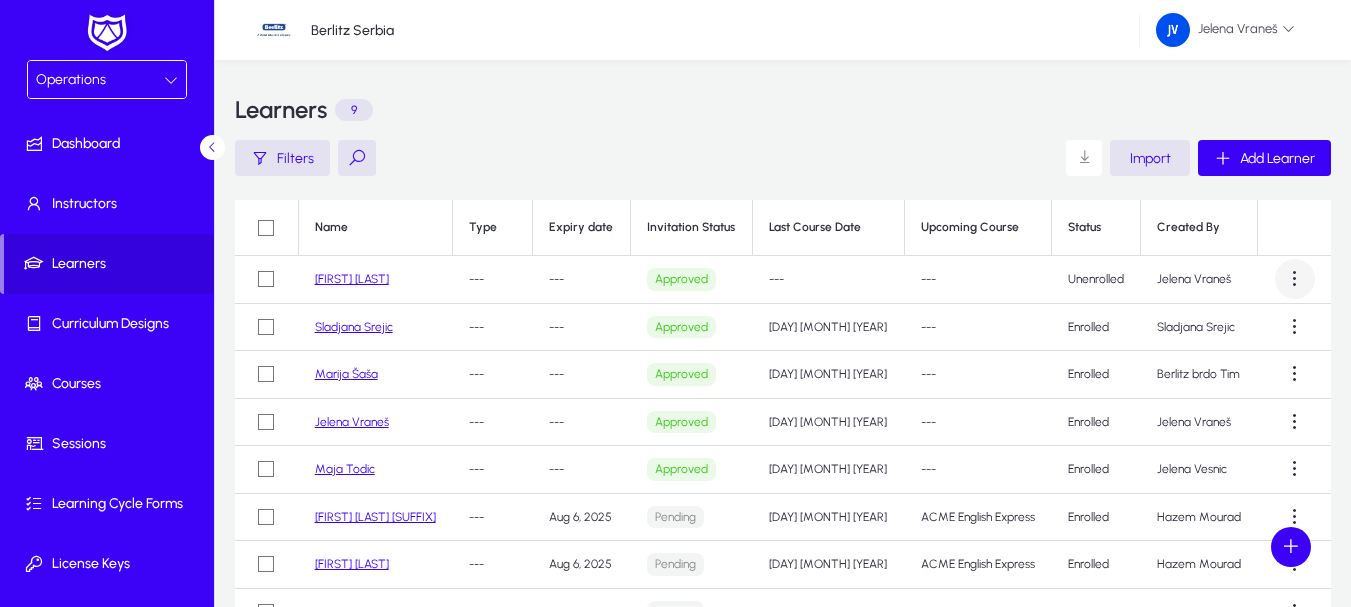 click 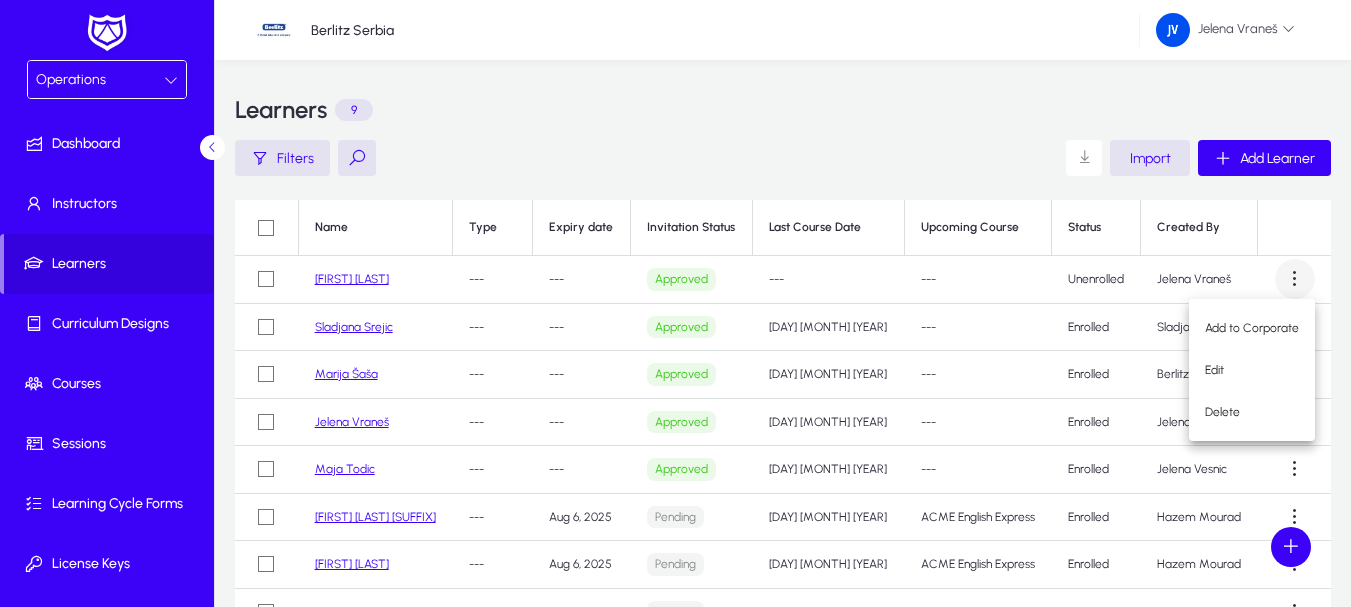 click at bounding box center [675, 303] 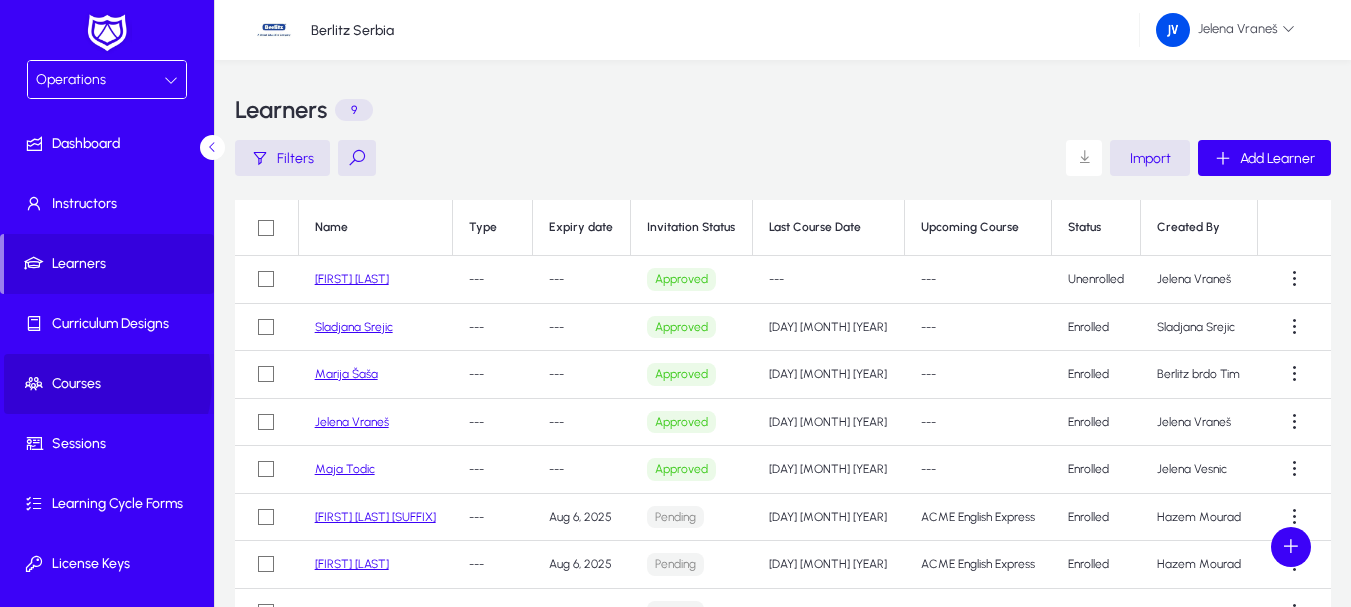 click on "Courses" 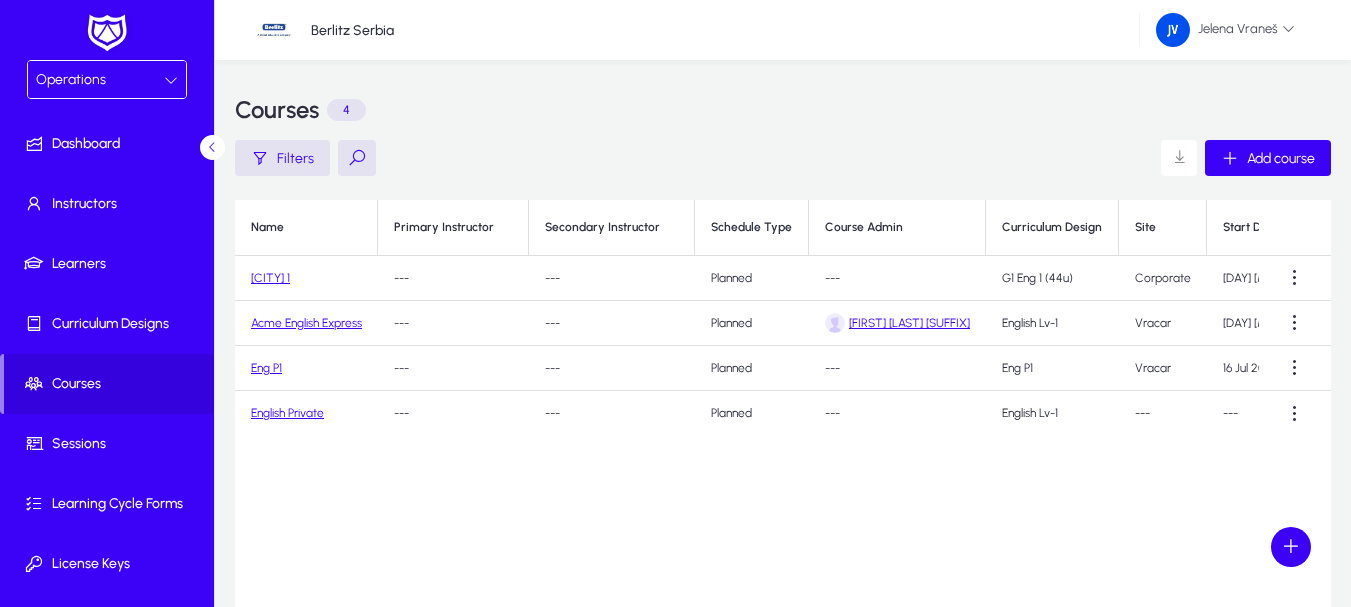 click on "[CITY] 1" 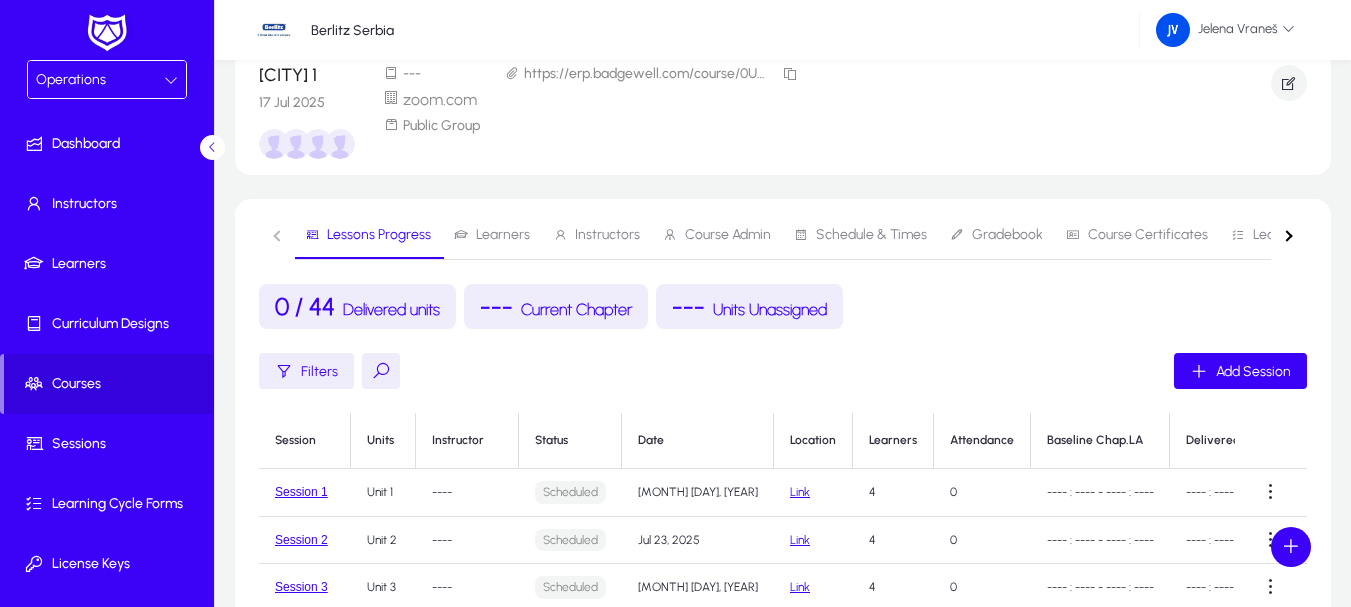 scroll, scrollTop: 0, scrollLeft: 0, axis: both 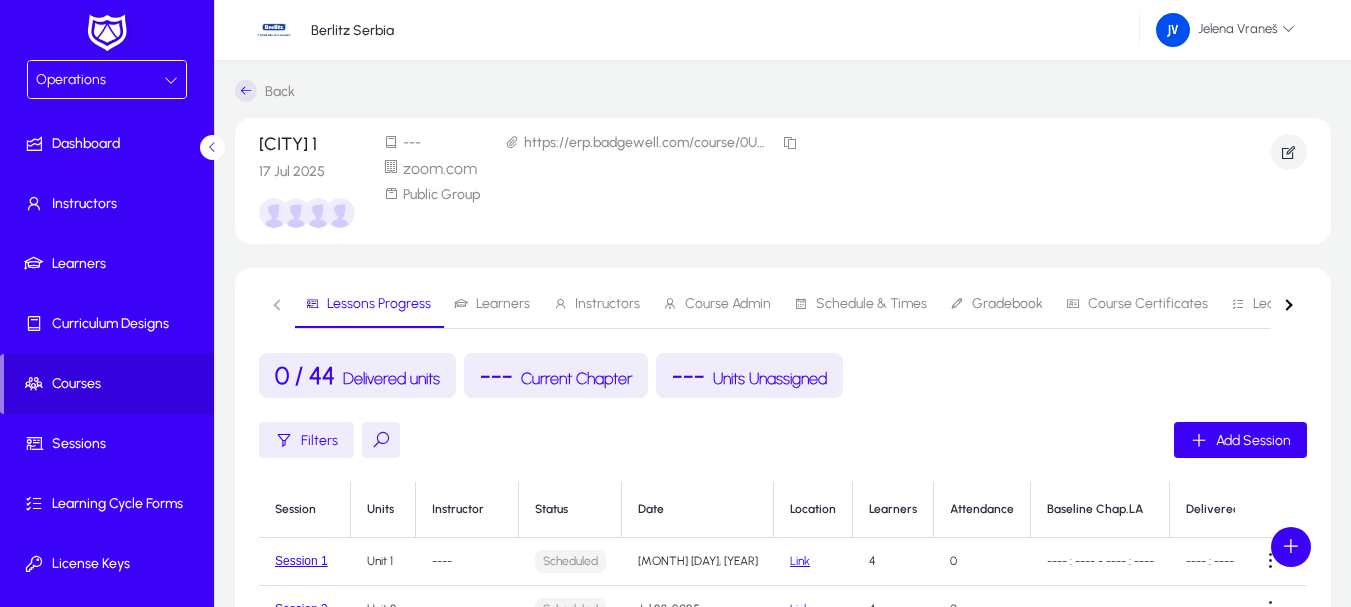 click on "Learners" at bounding box center [503, 304] 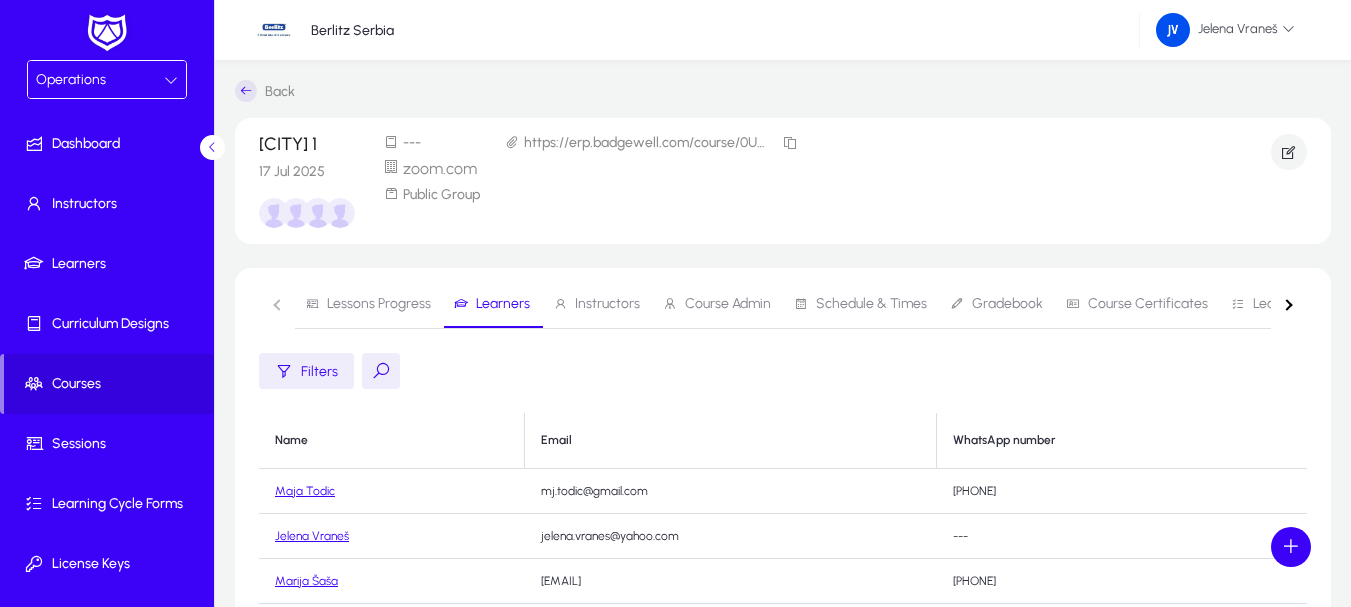 scroll, scrollTop: 233, scrollLeft: 0, axis: vertical 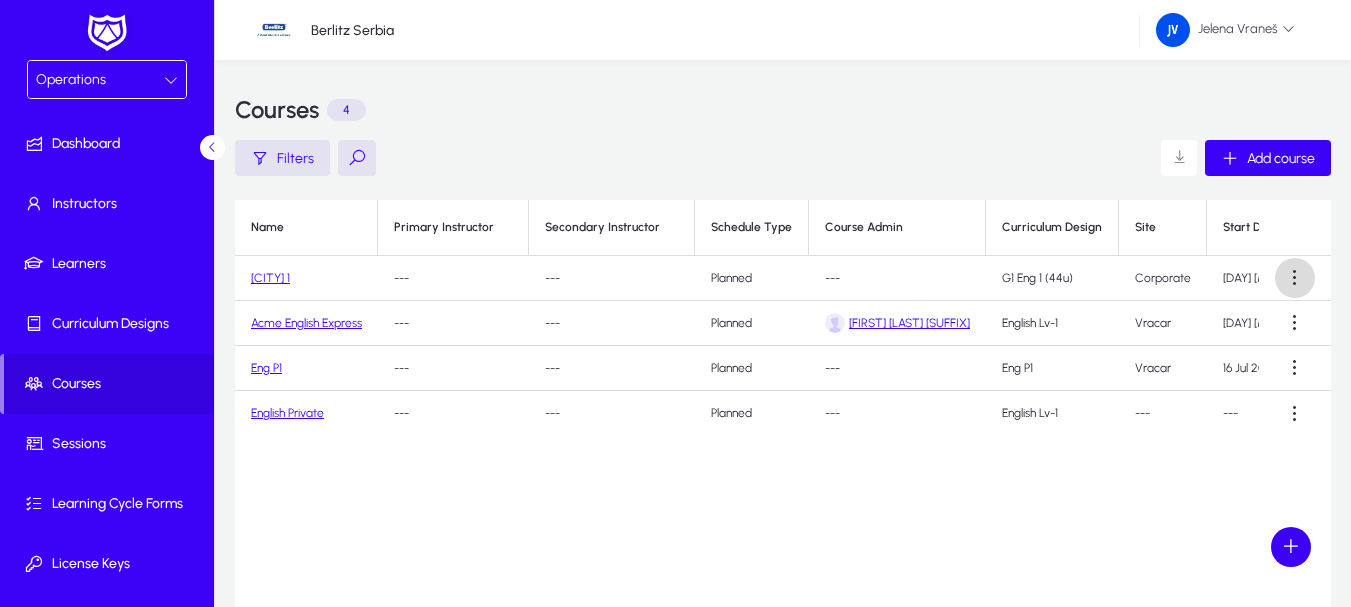 click 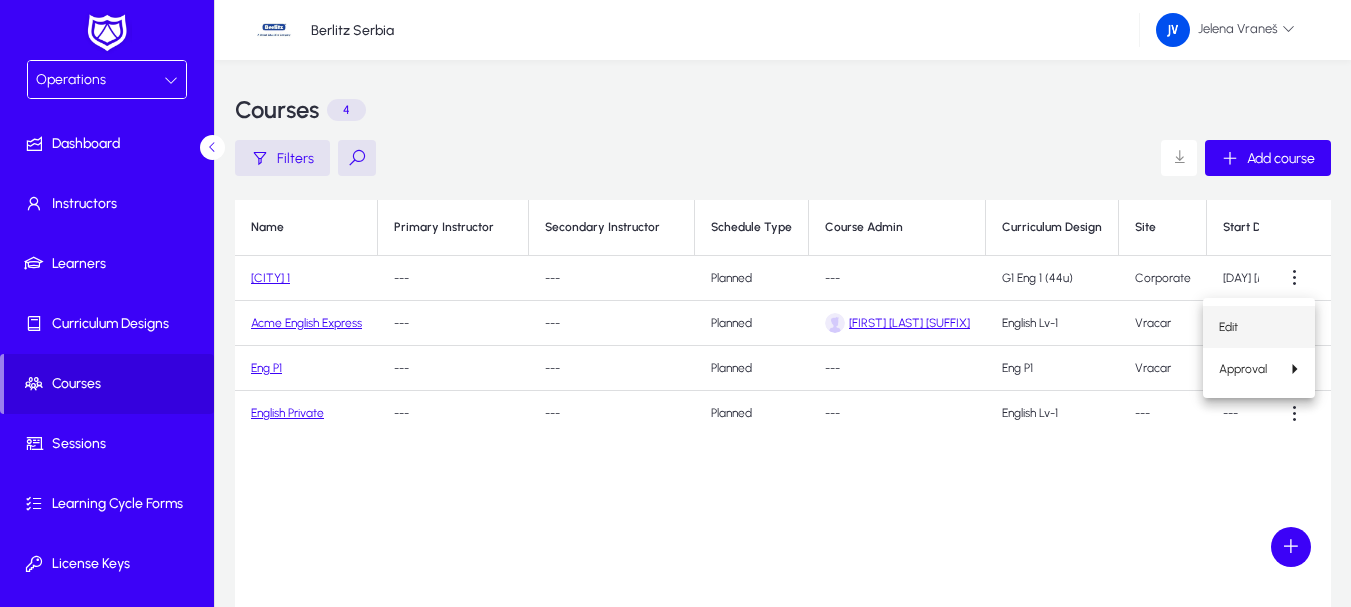 click on "Edit" at bounding box center (1259, 327) 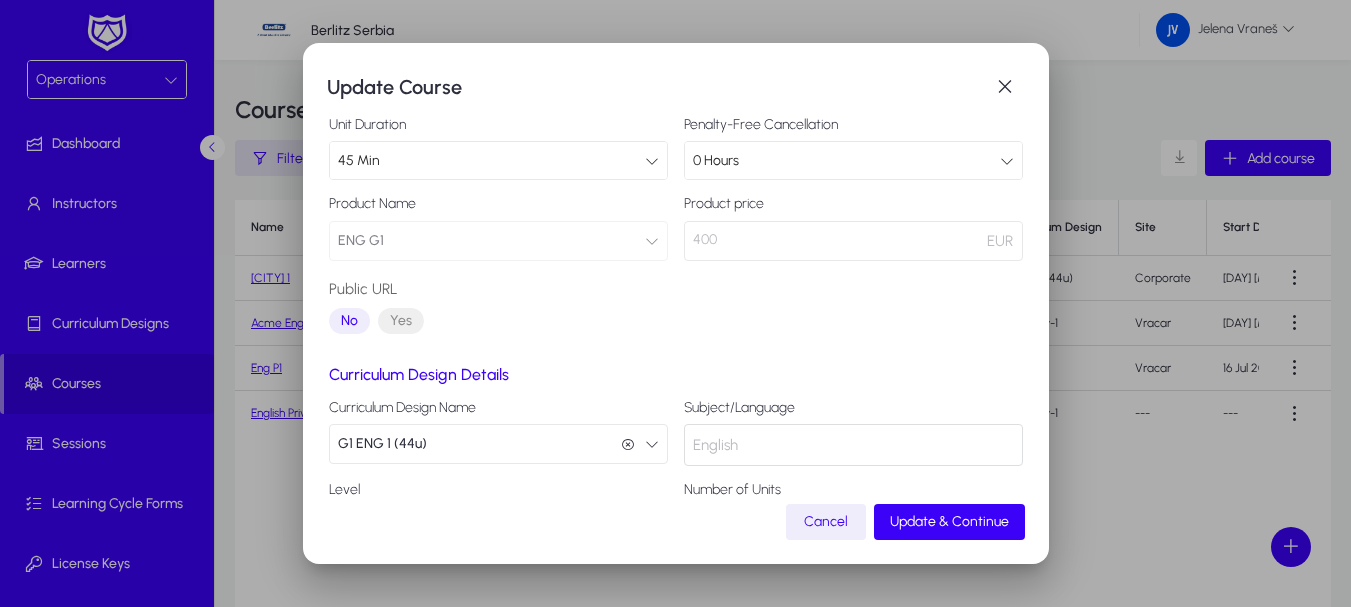 scroll, scrollTop: 260, scrollLeft: 0, axis: vertical 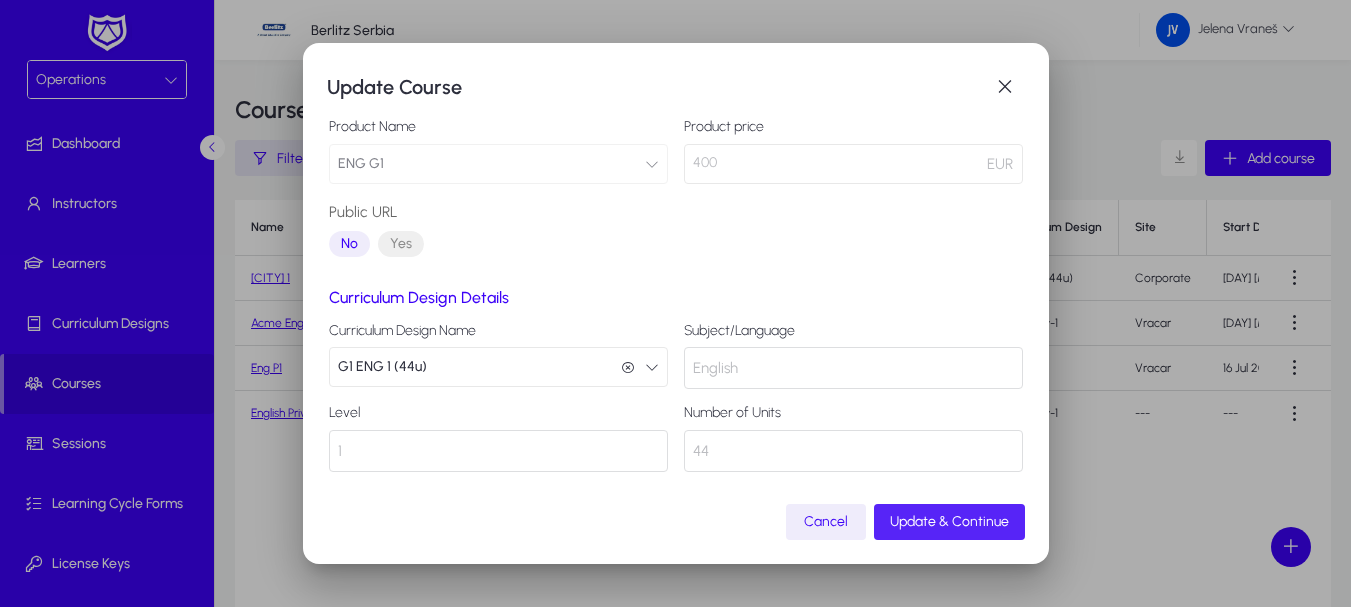 click on "Update & Continue" 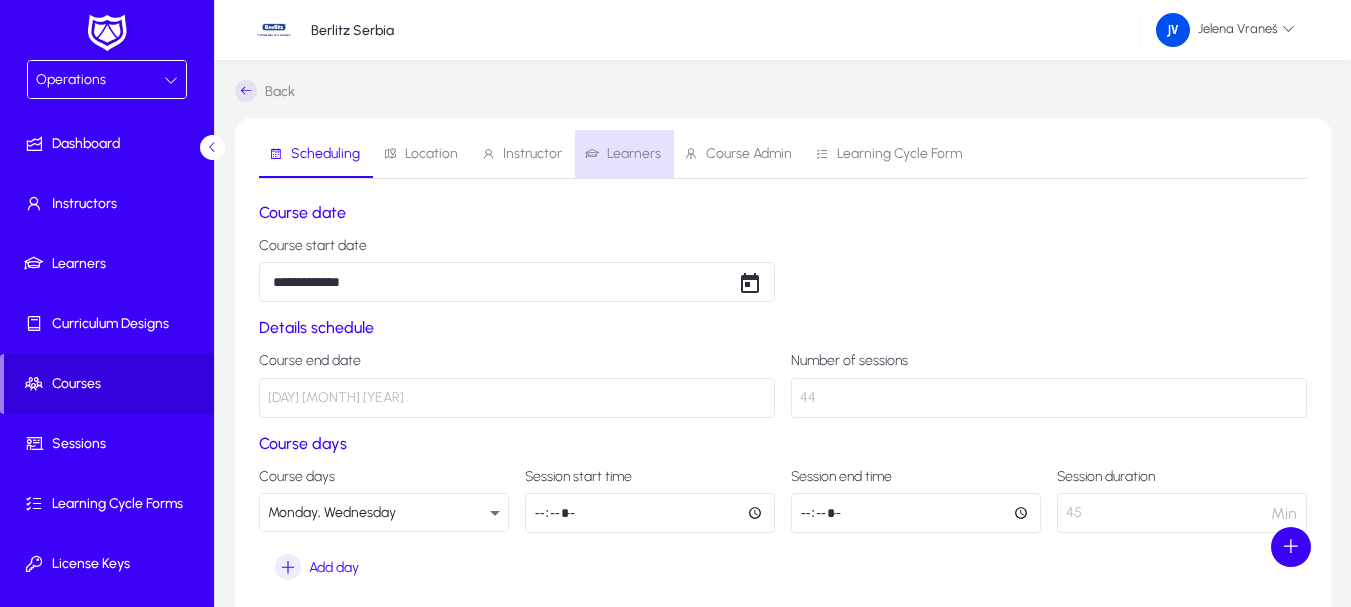 click on "Learners" at bounding box center [634, 154] 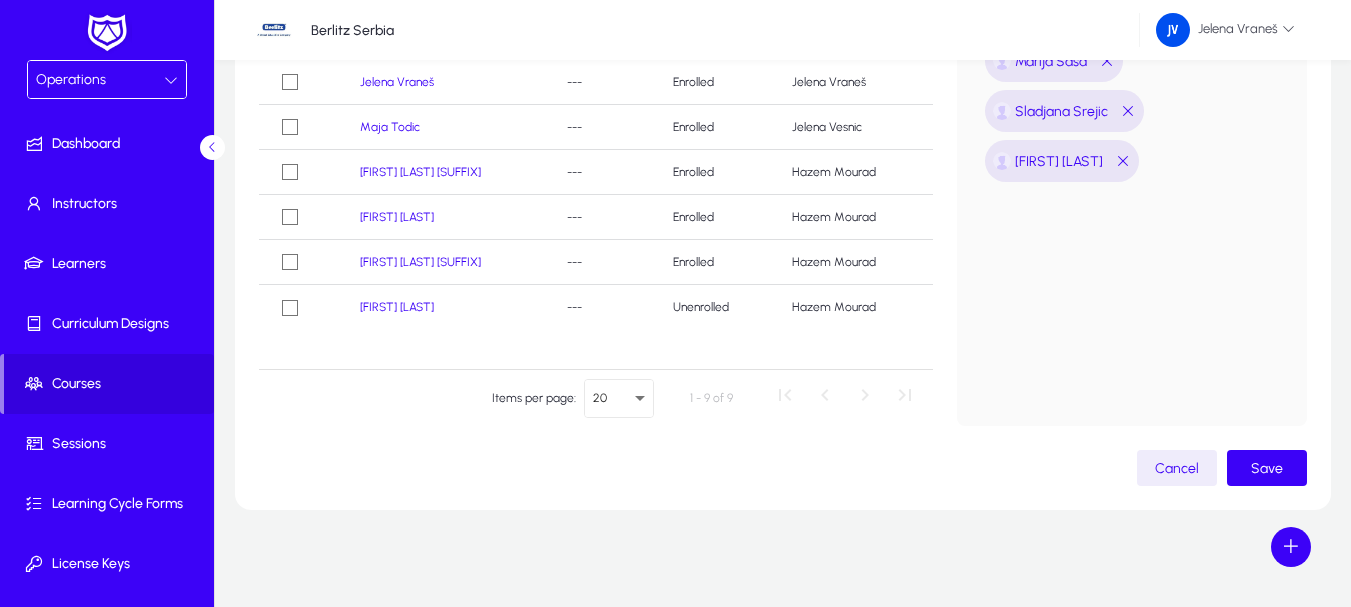 scroll, scrollTop: 441, scrollLeft: 0, axis: vertical 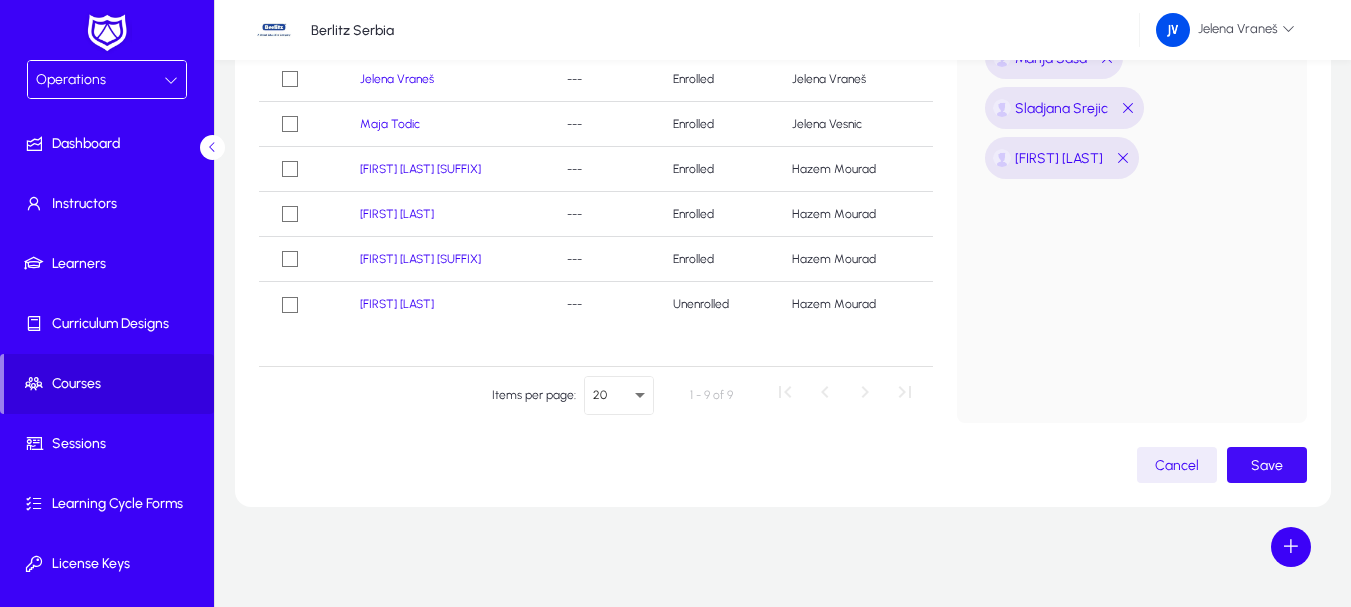 click on "Save" 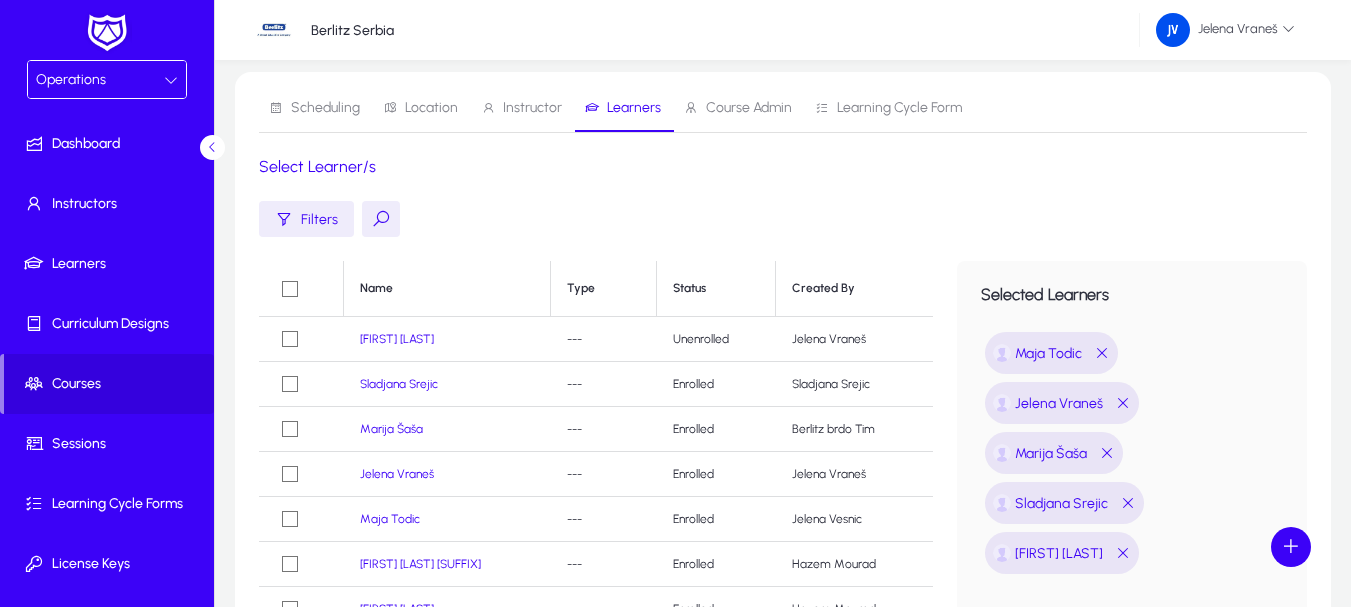 scroll, scrollTop: 0, scrollLeft: 0, axis: both 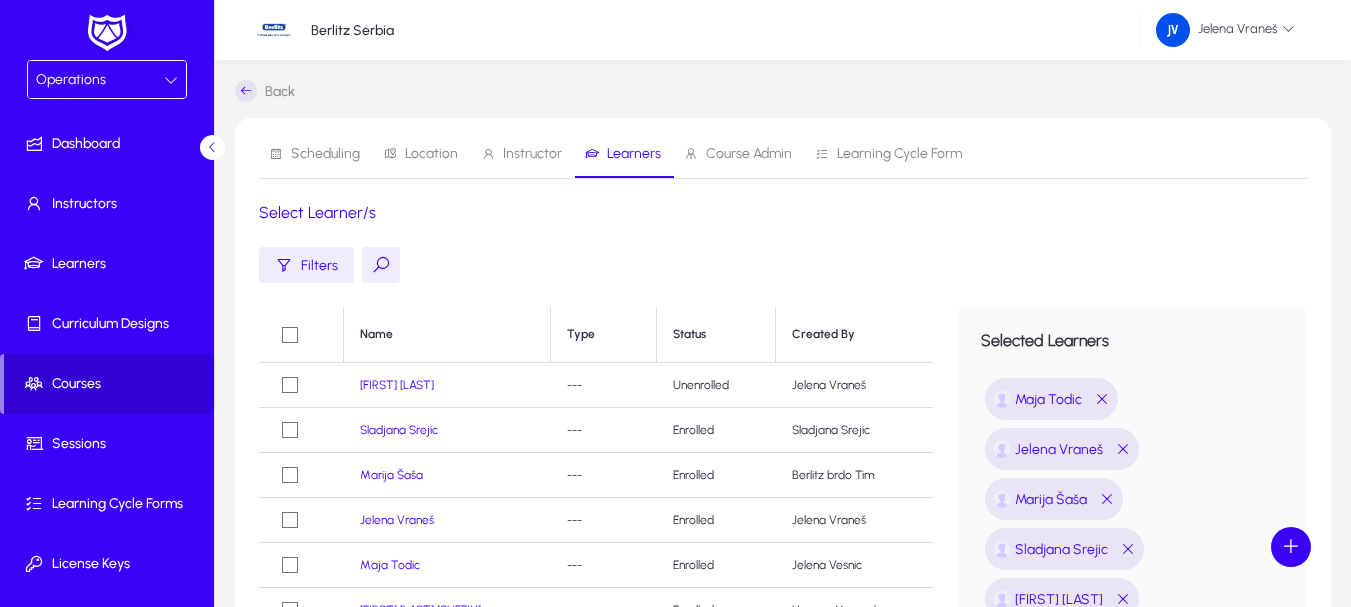 click on "Courses" 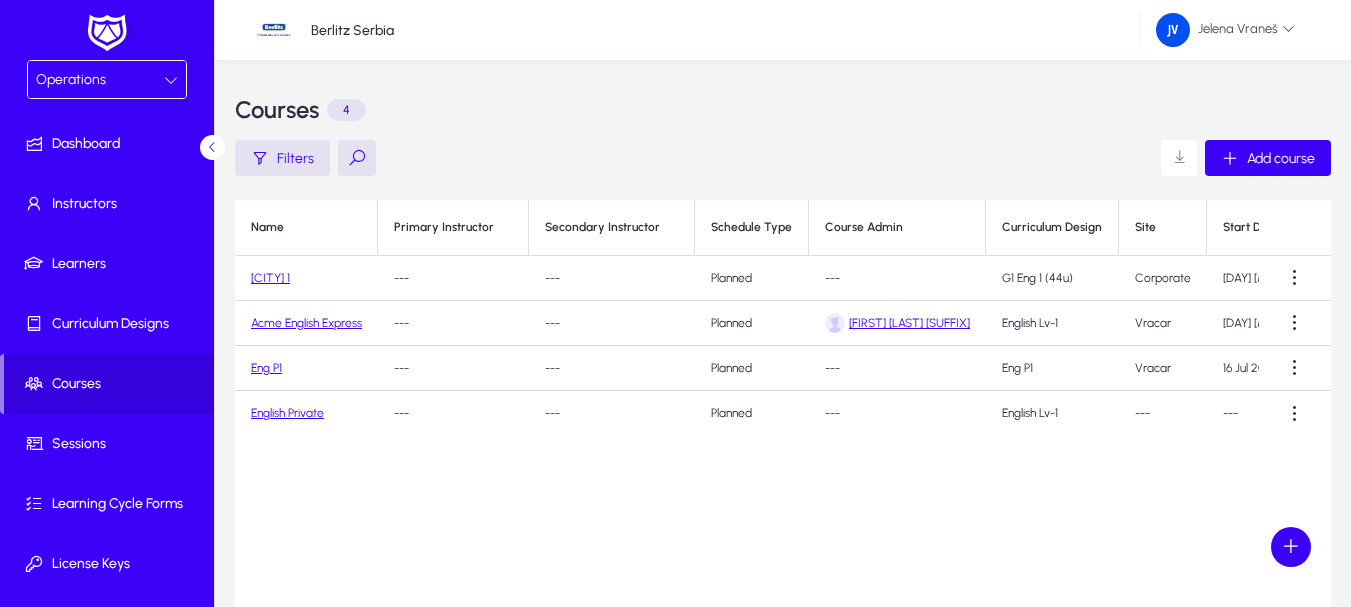 click on "[CITY] 1" 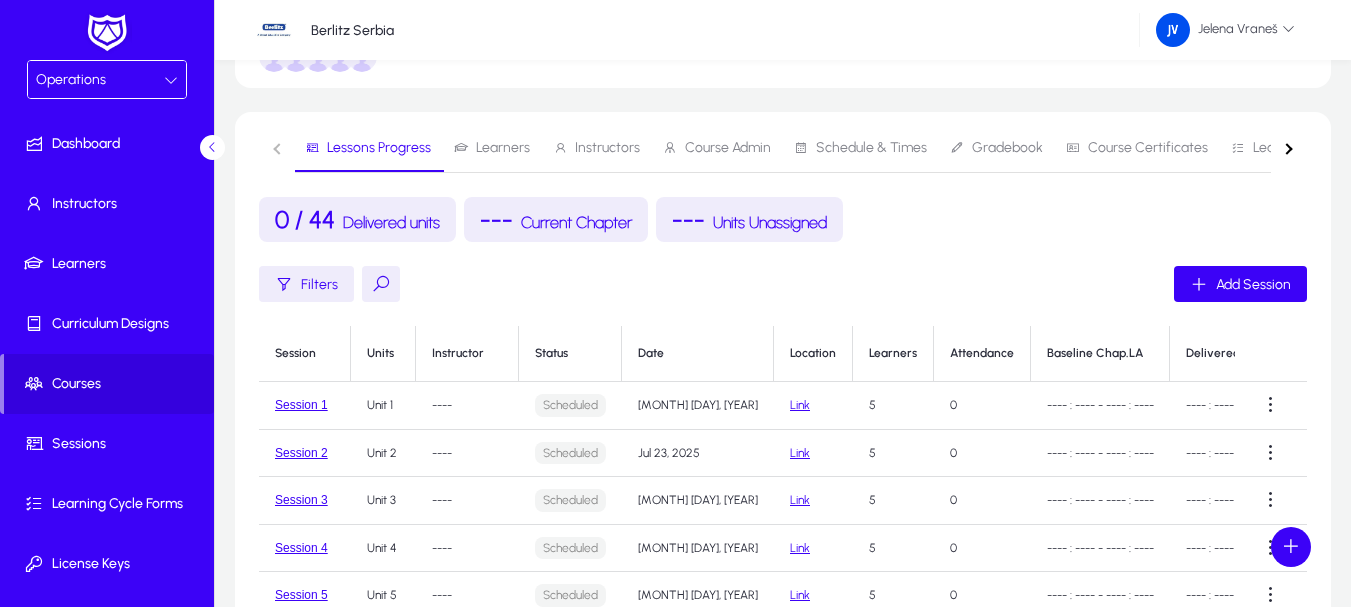 scroll, scrollTop: 0, scrollLeft: 0, axis: both 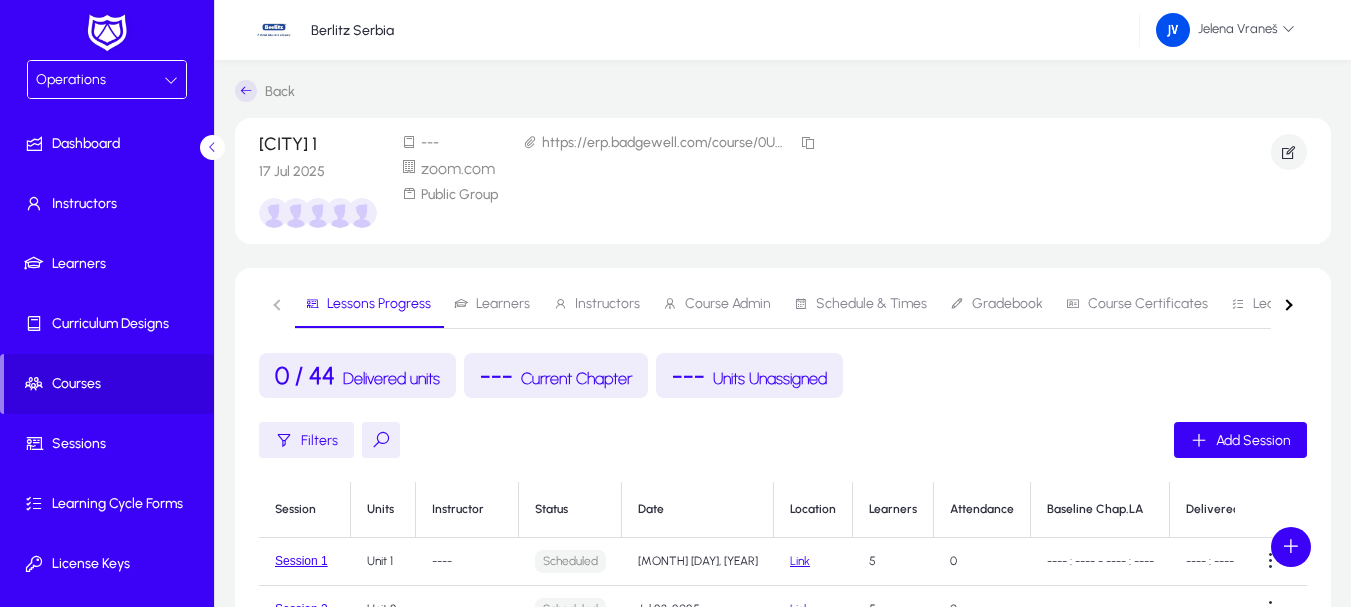 click on "Learners" at bounding box center (503, 304) 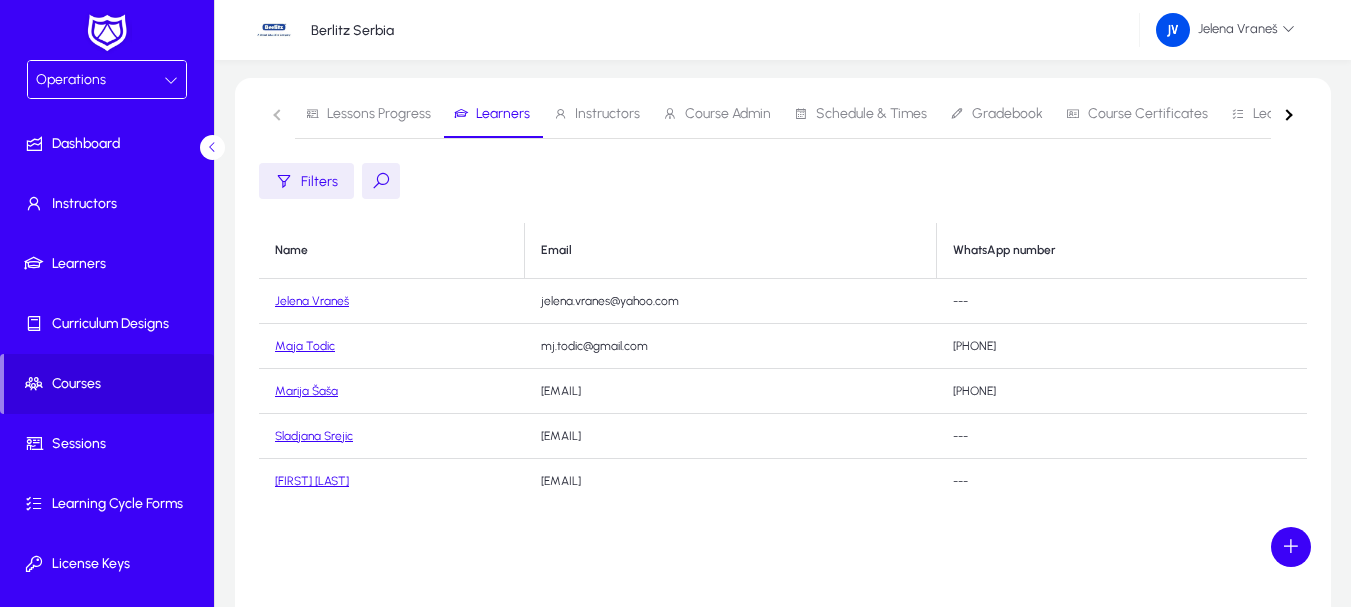 scroll, scrollTop: 233, scrollLeft: 0, axis: vertical 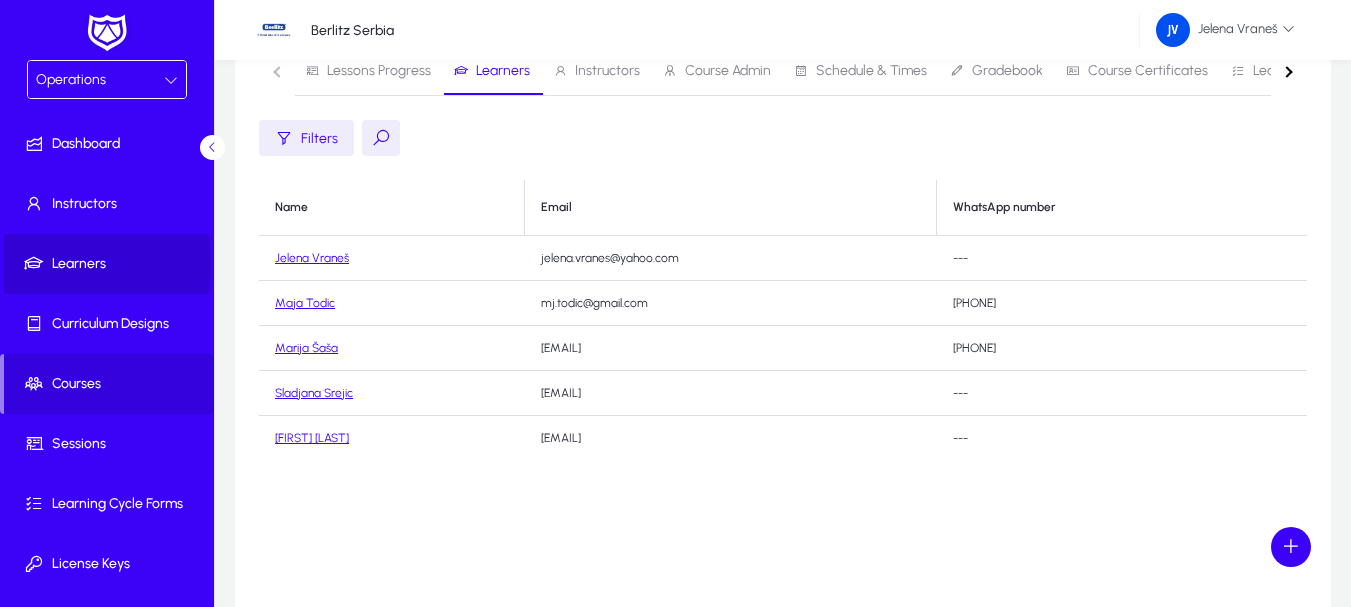 click on "Learners" 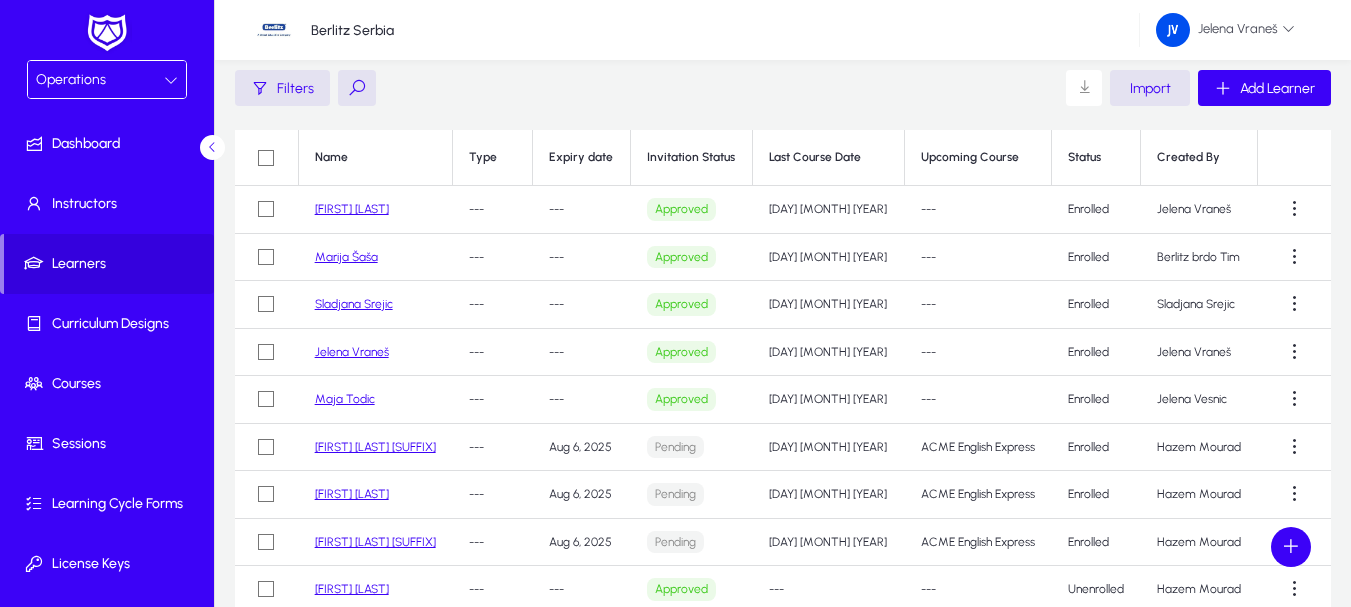 scroll, scrollTop: 0, scrollLeft: 0, axis: both 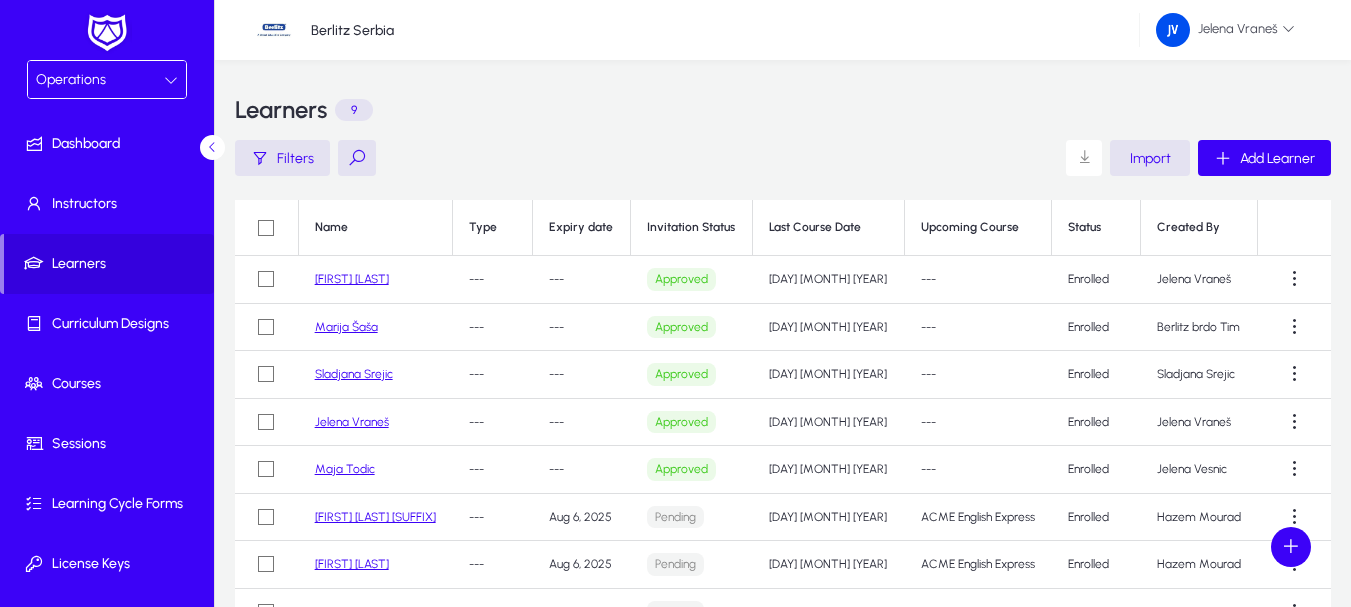 click on "[FIRST] [LAST]" 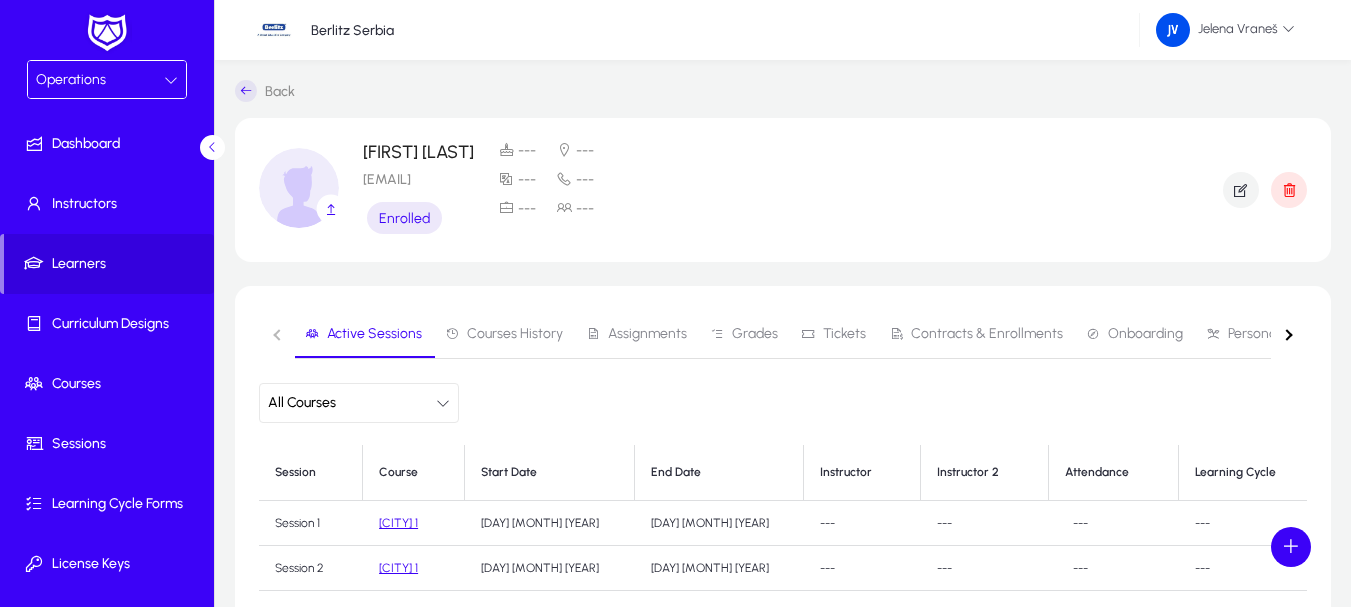 click on "Contracts & Enrollments" at bounding box center [987, 334] 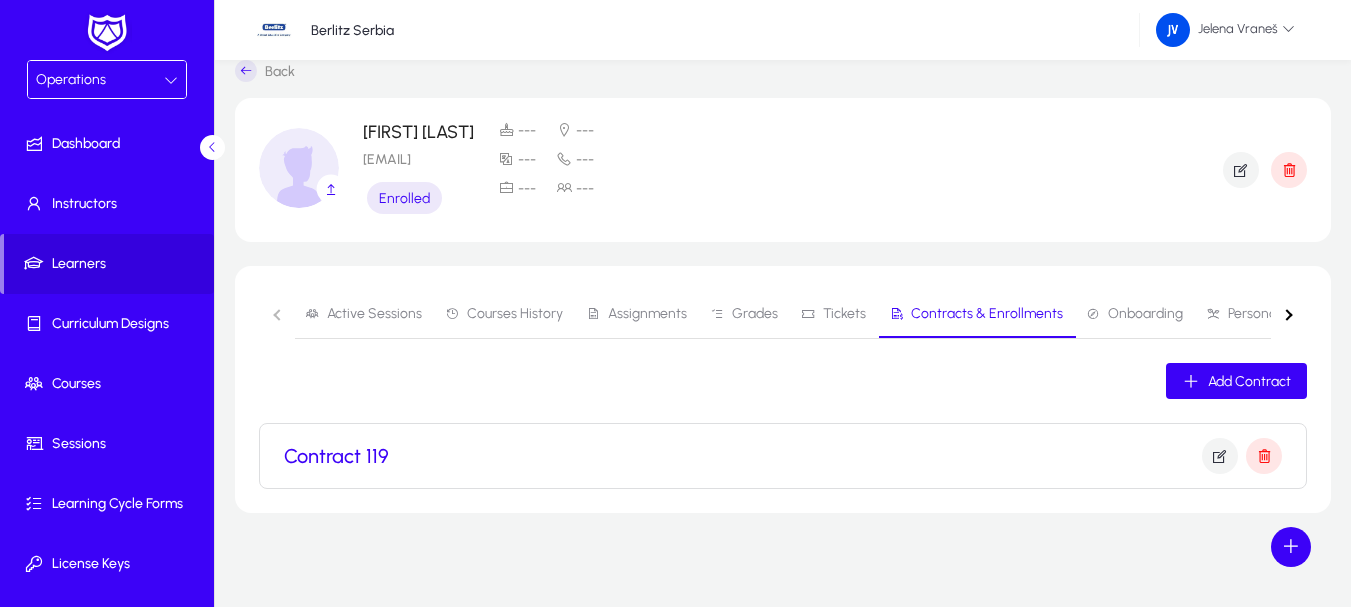scroll, scrollTop: 26, scrollLeft: 0, axis: vertical 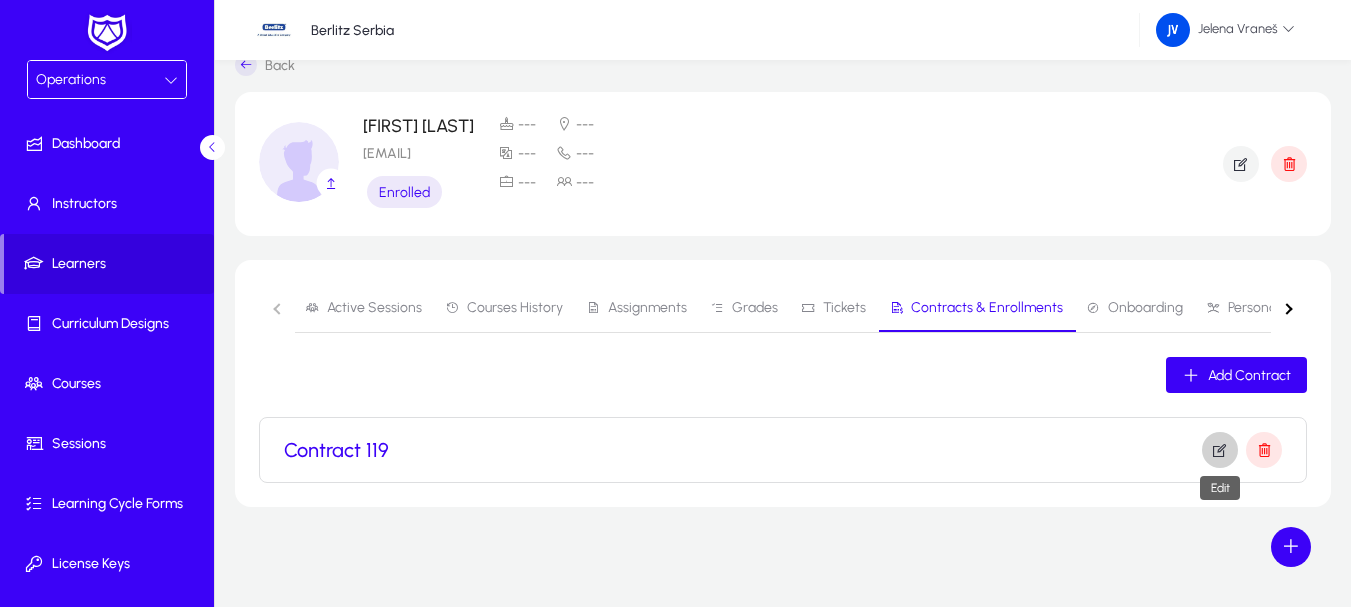 click 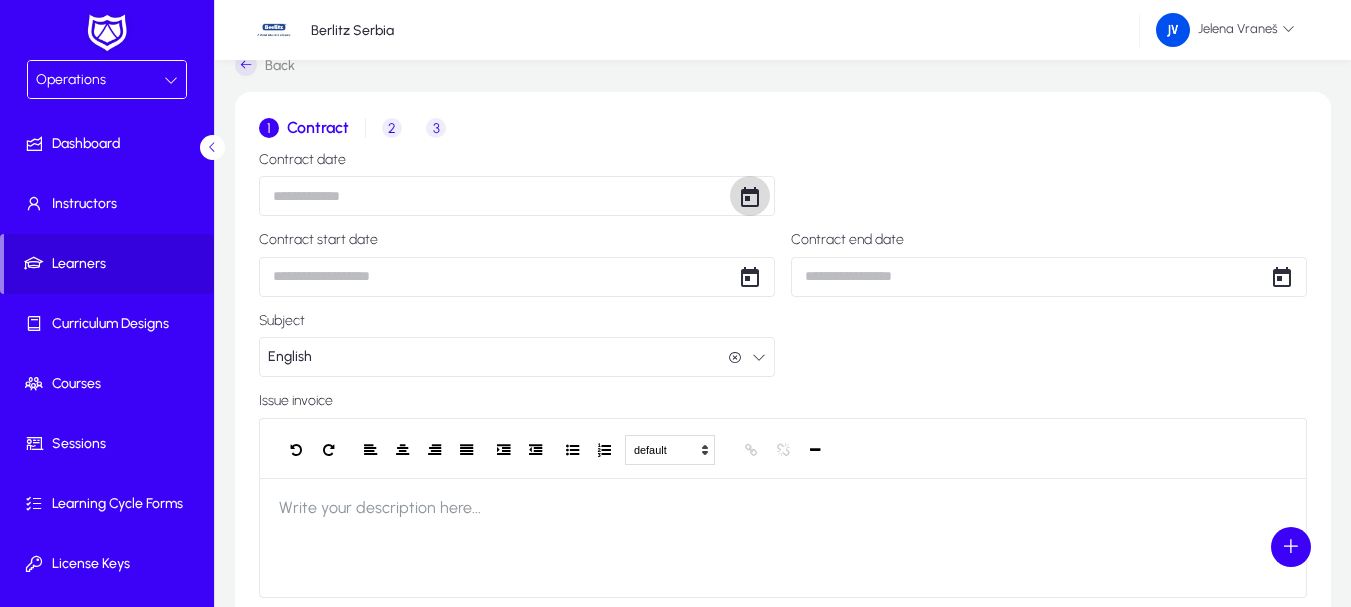 click 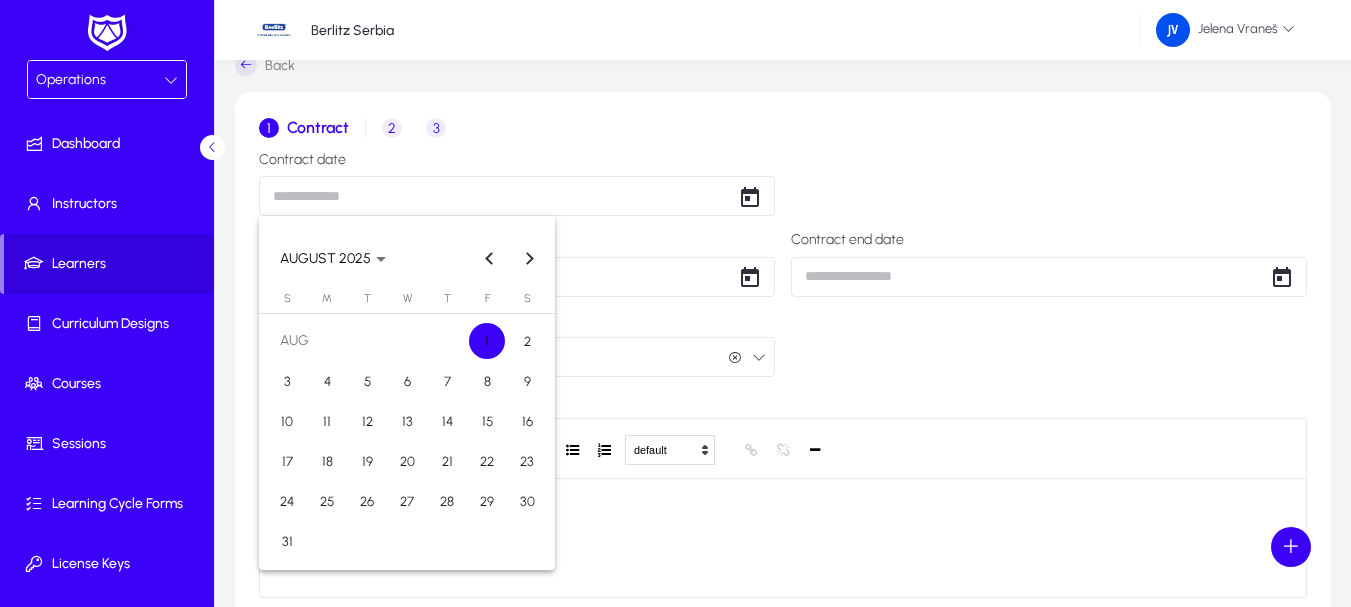 click on "1" at bounding box center (487, 341) 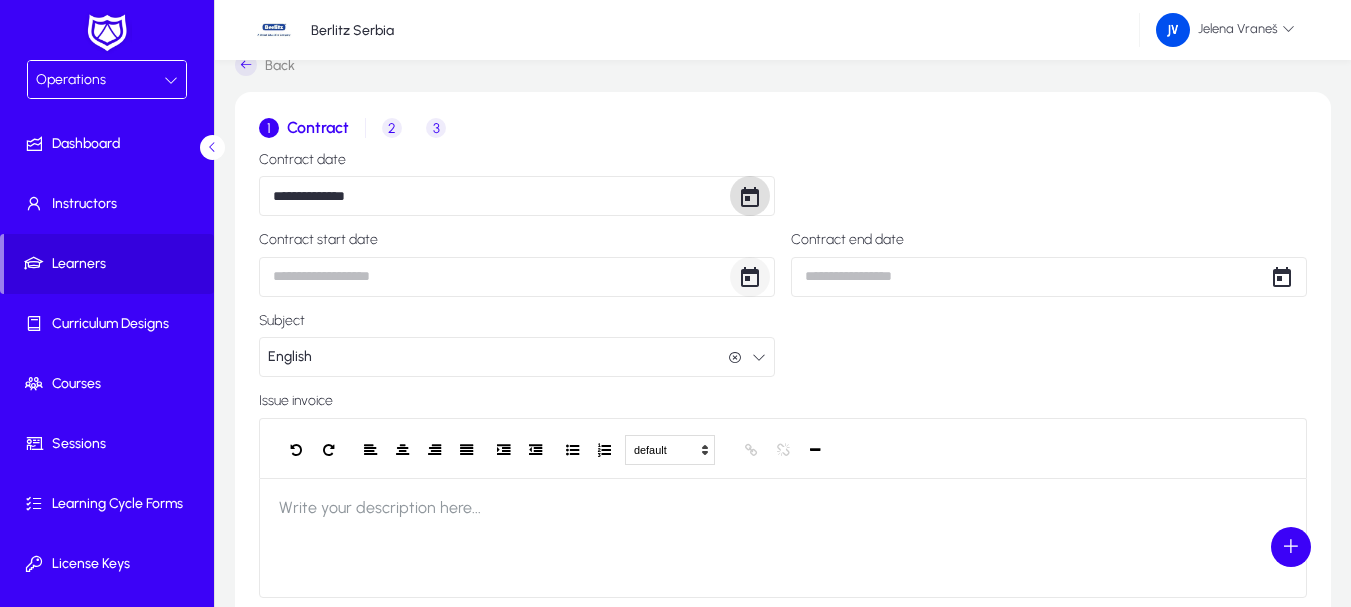 click 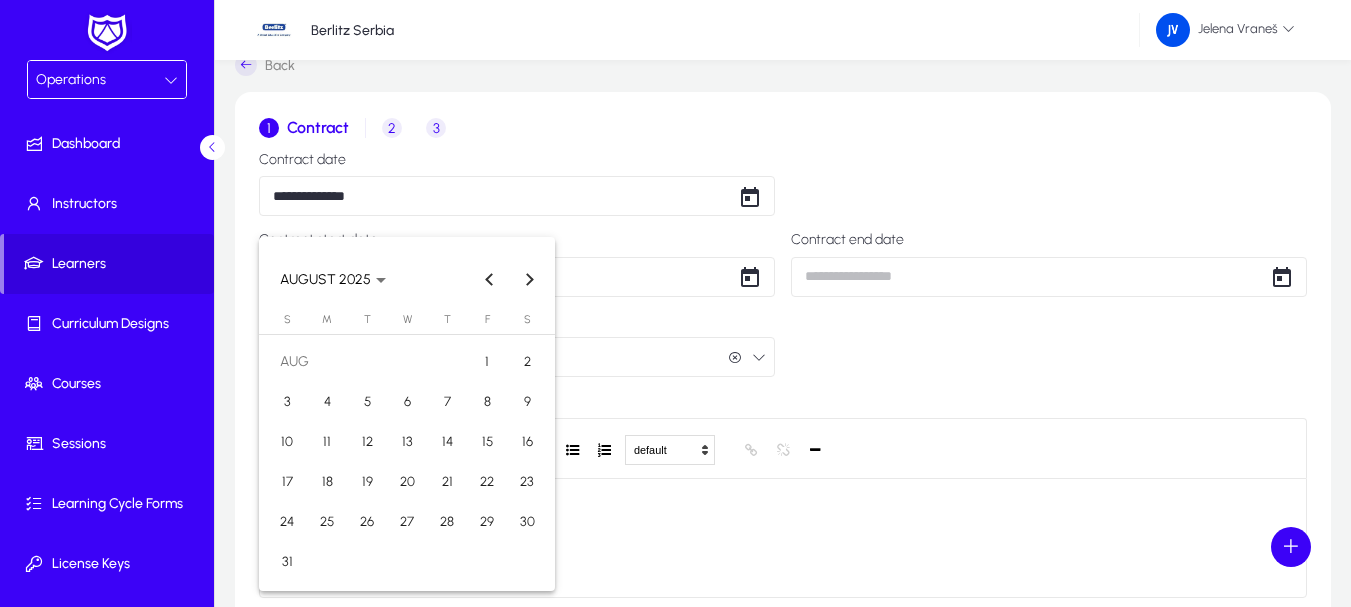 click on "4" at bounding box center (327, 402) 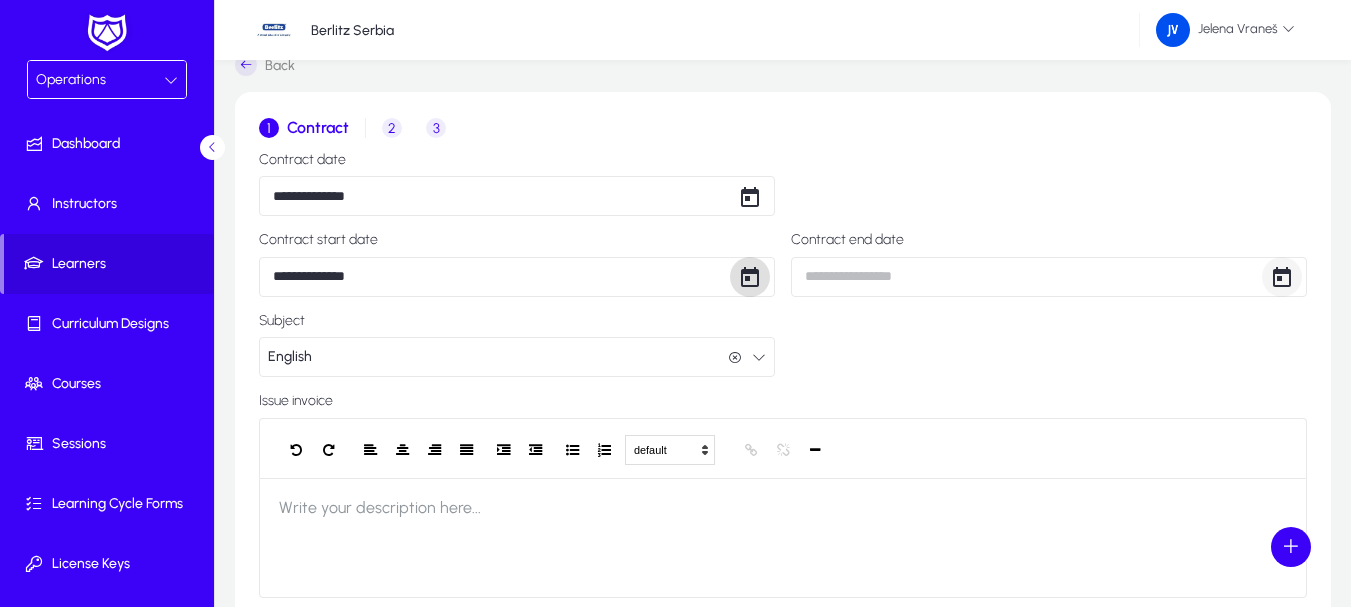 click 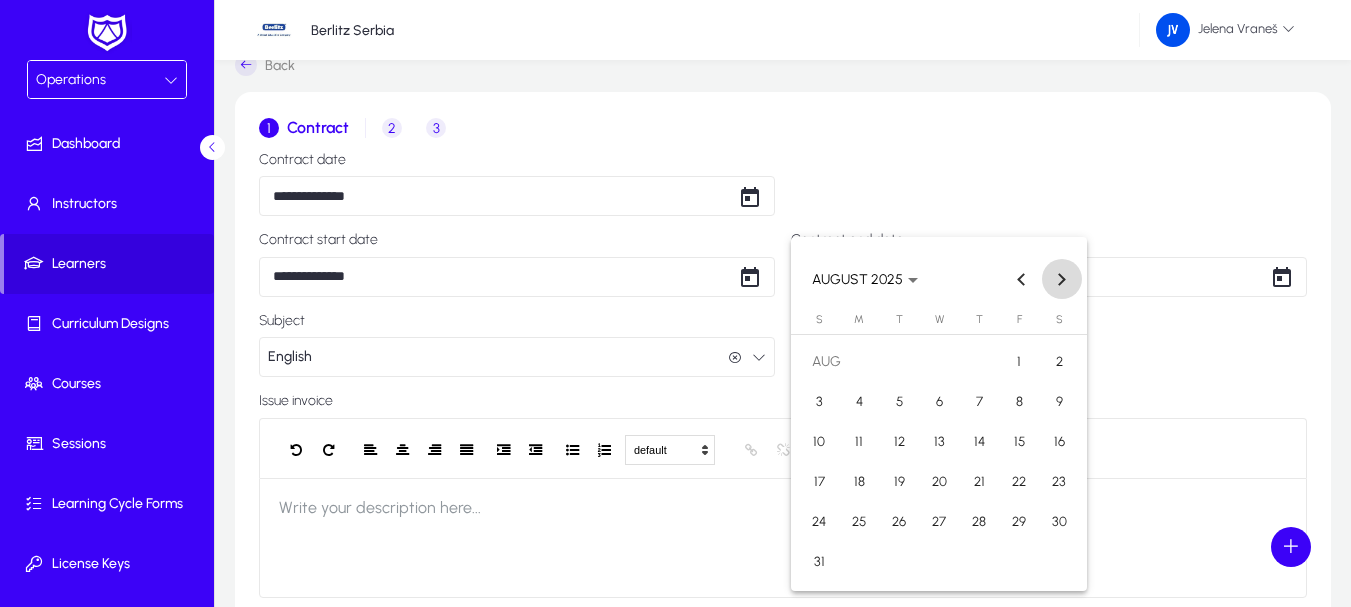 click at bounding box center (1062, 279) 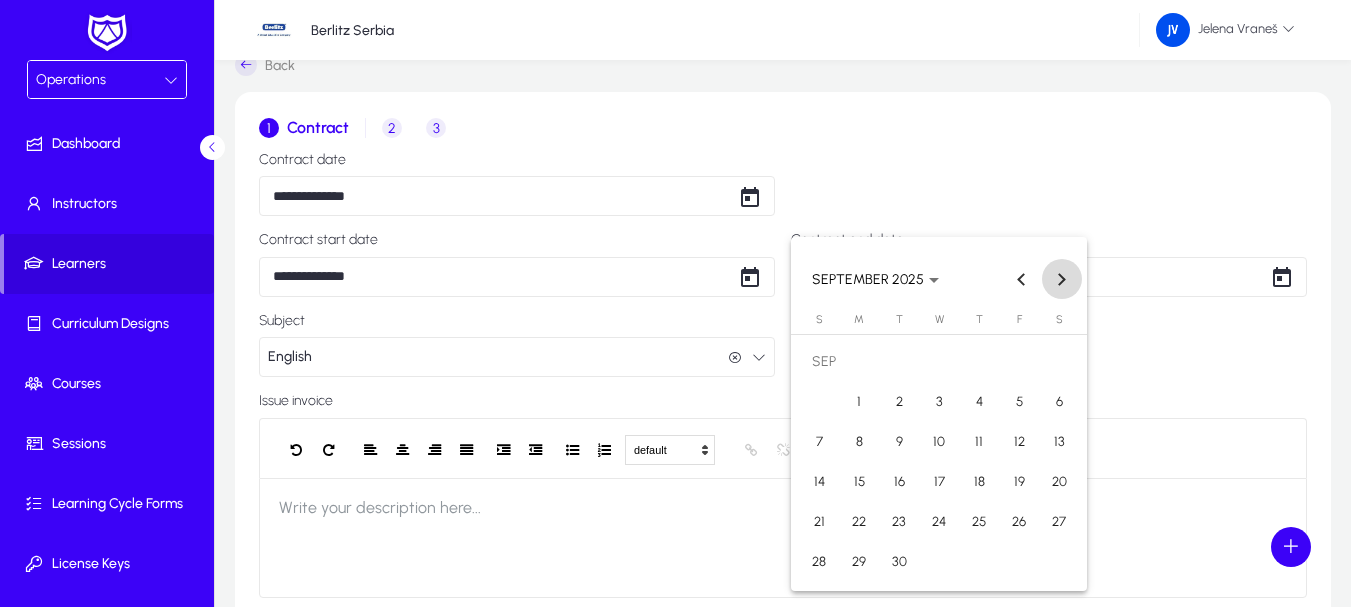 click at bounding box center (1062, 279) 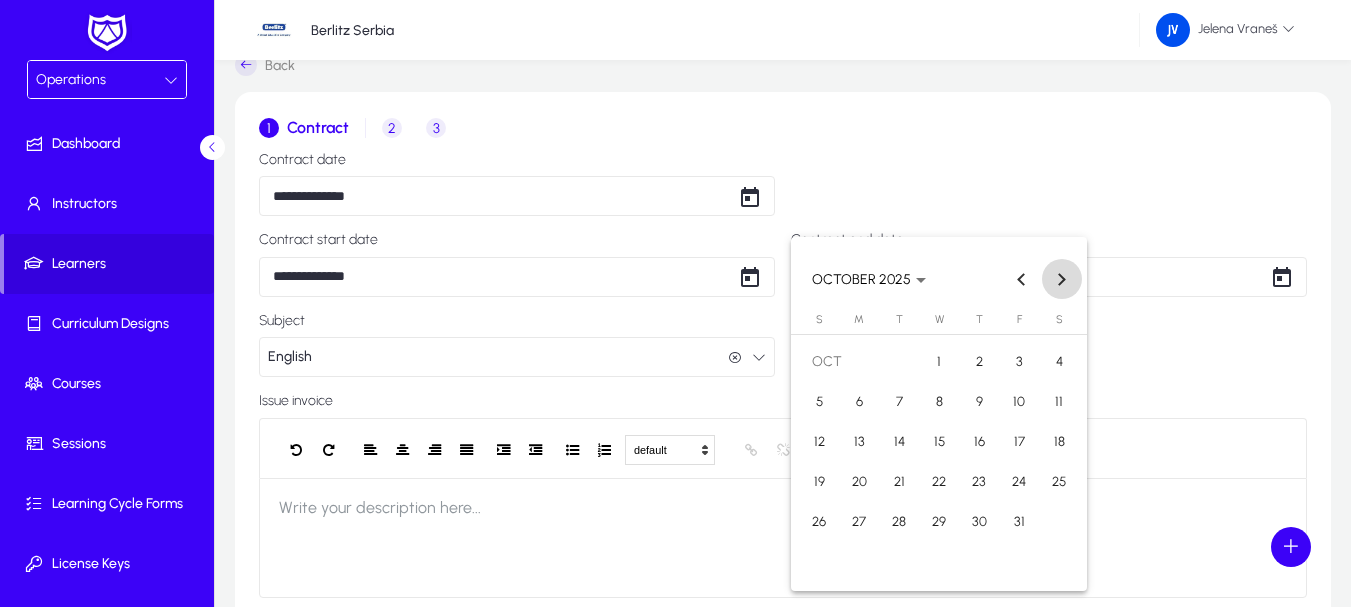 click at bounding box center [1062, 279] 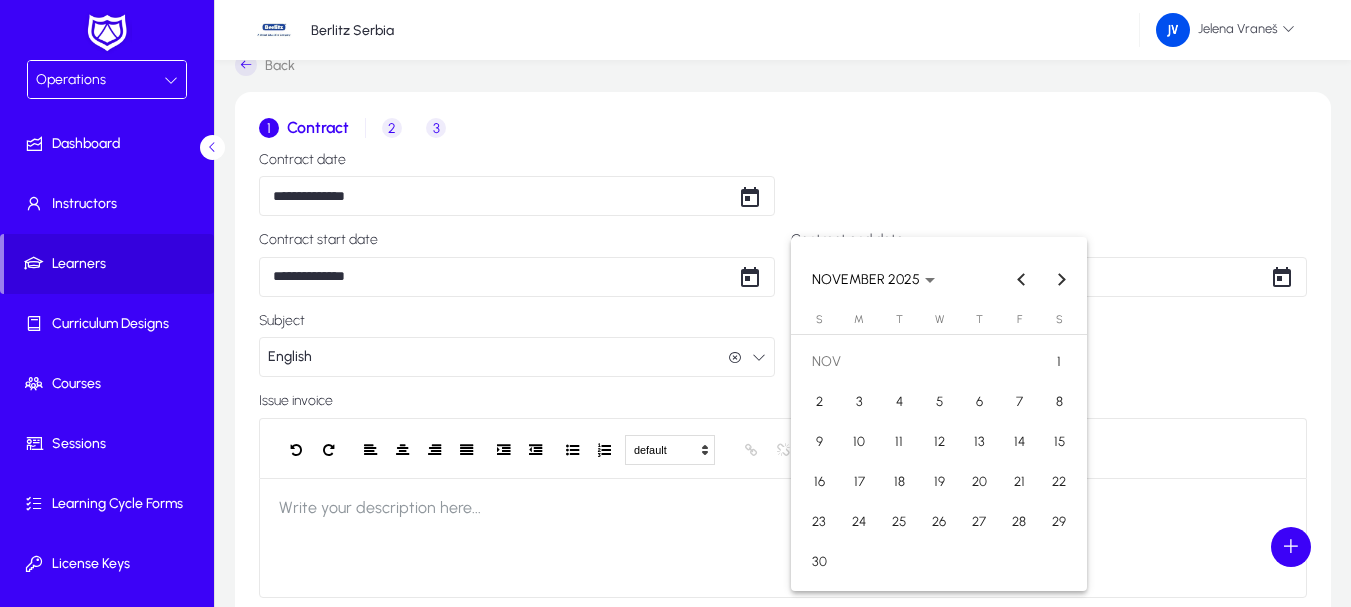 click on "30" at bounding box center (819, 562) 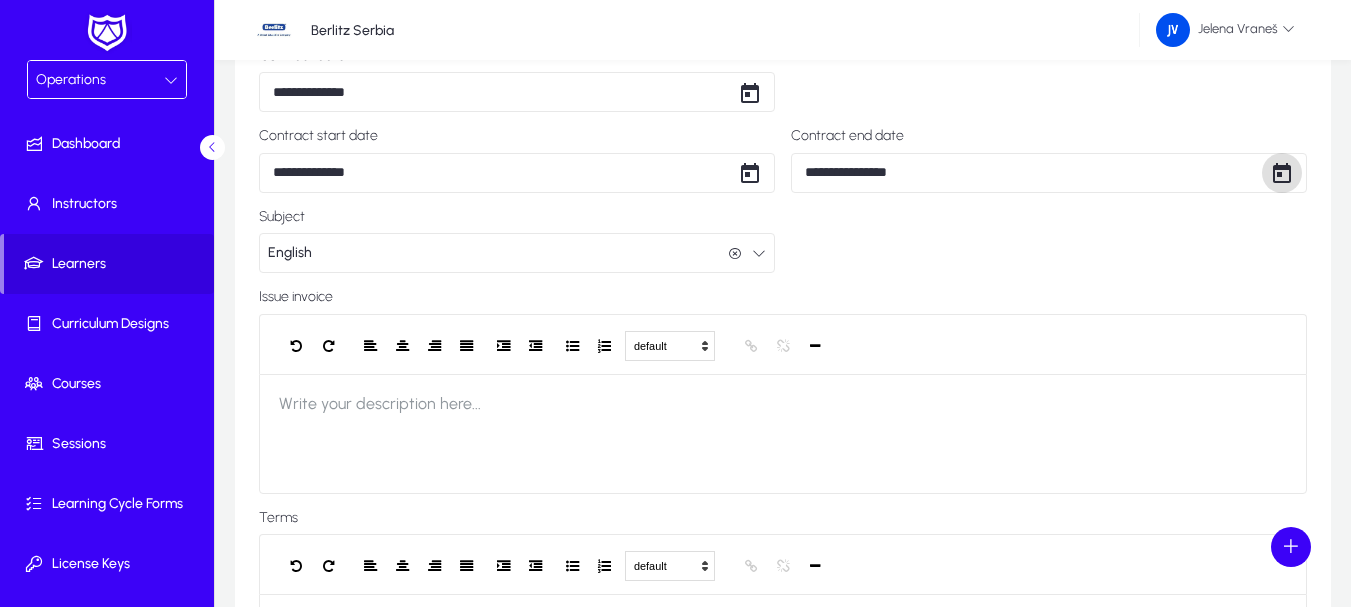 scroll, scrollTop: 0, scrollLeft: 0, axis: both 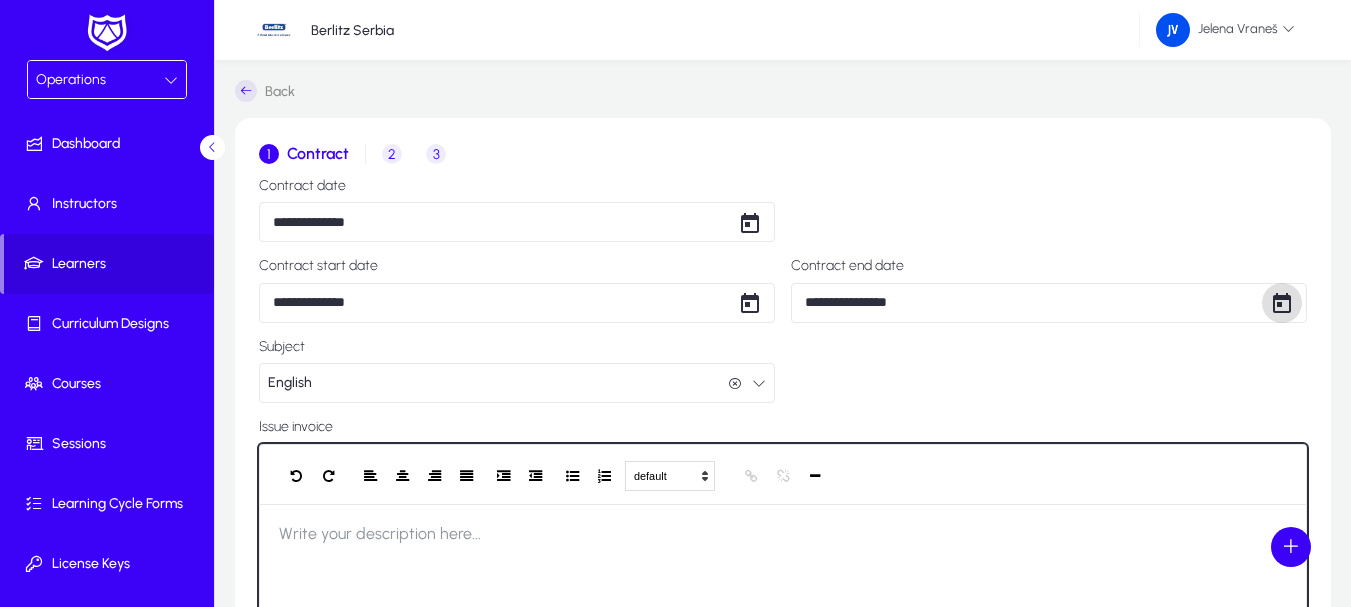 click on "Write your description here..." 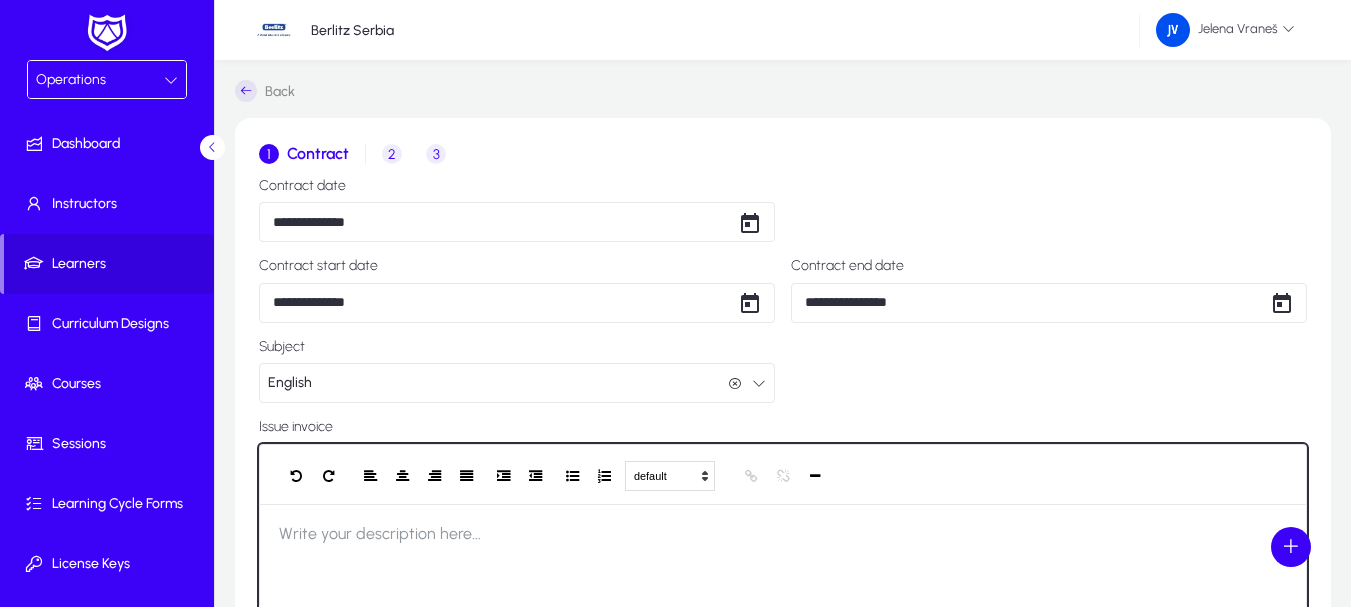 scroll, scrollTop: 421, scrollLeft: 0, axis: vertical 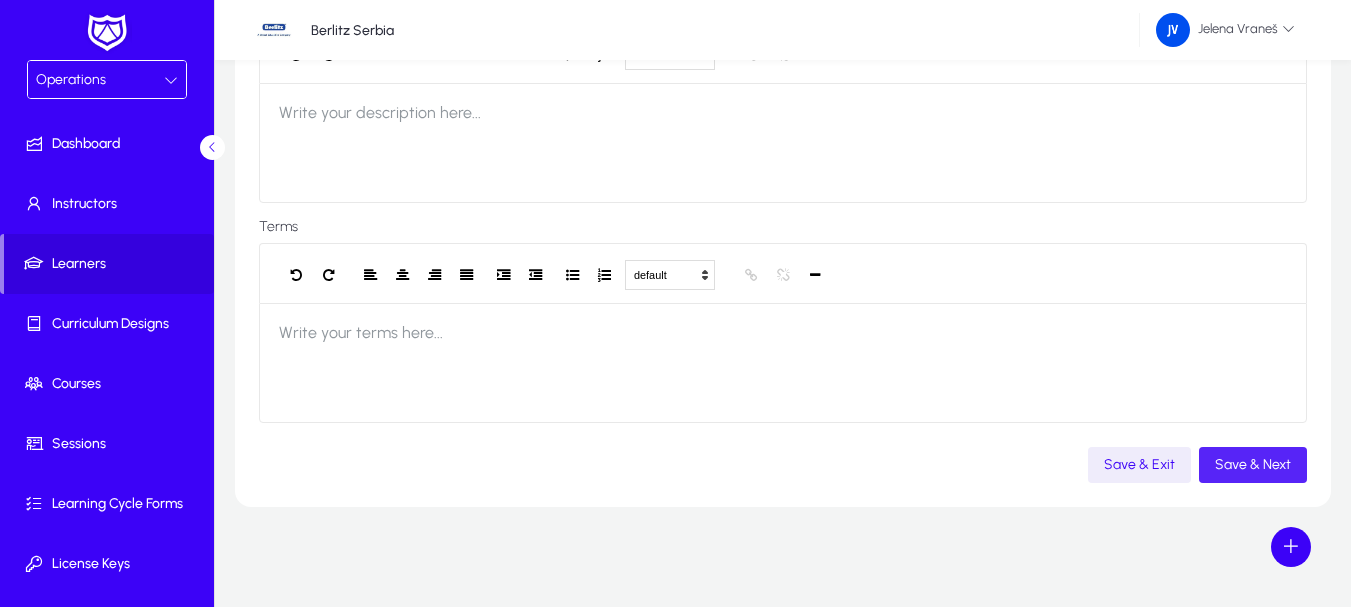 click on "Save & Next" 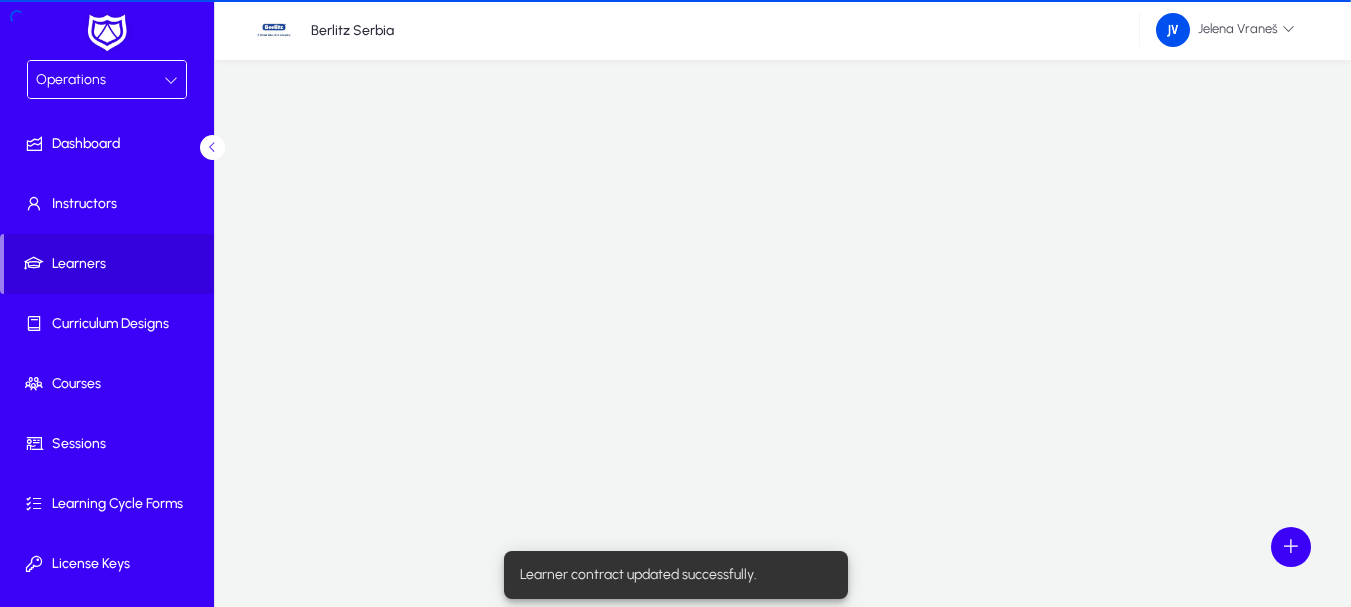 scroll, scrollTop: 60, scrollLeft: 0, axis: vertical 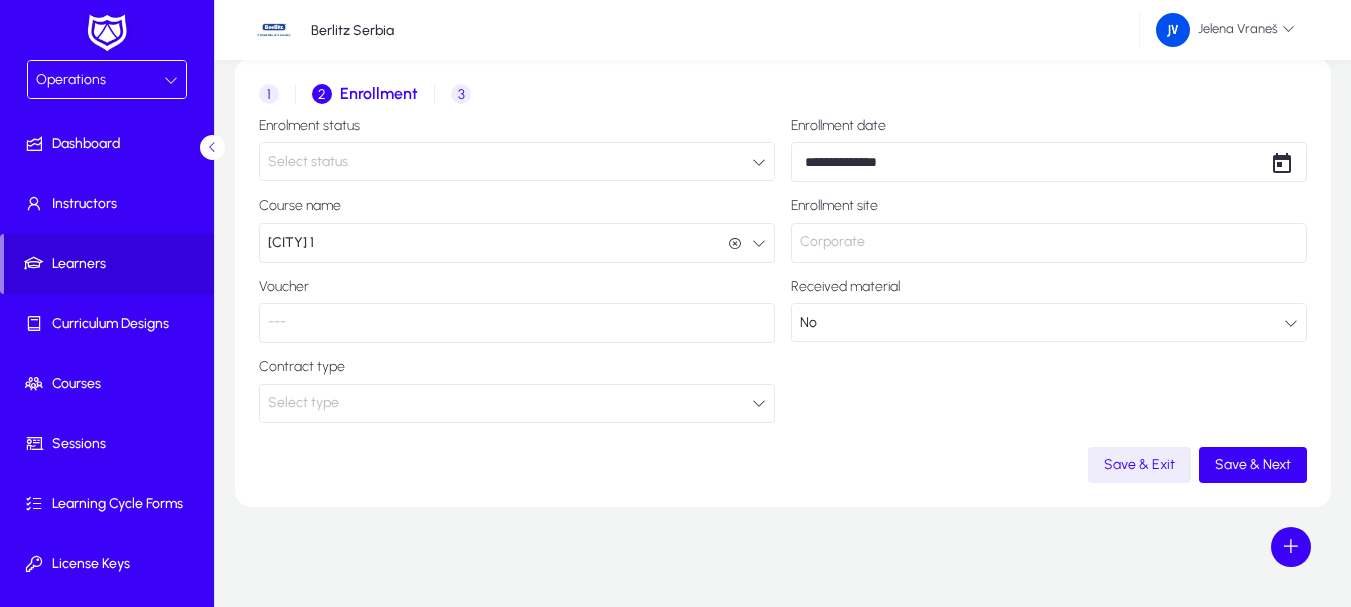 click at bounding box center (759, 162) 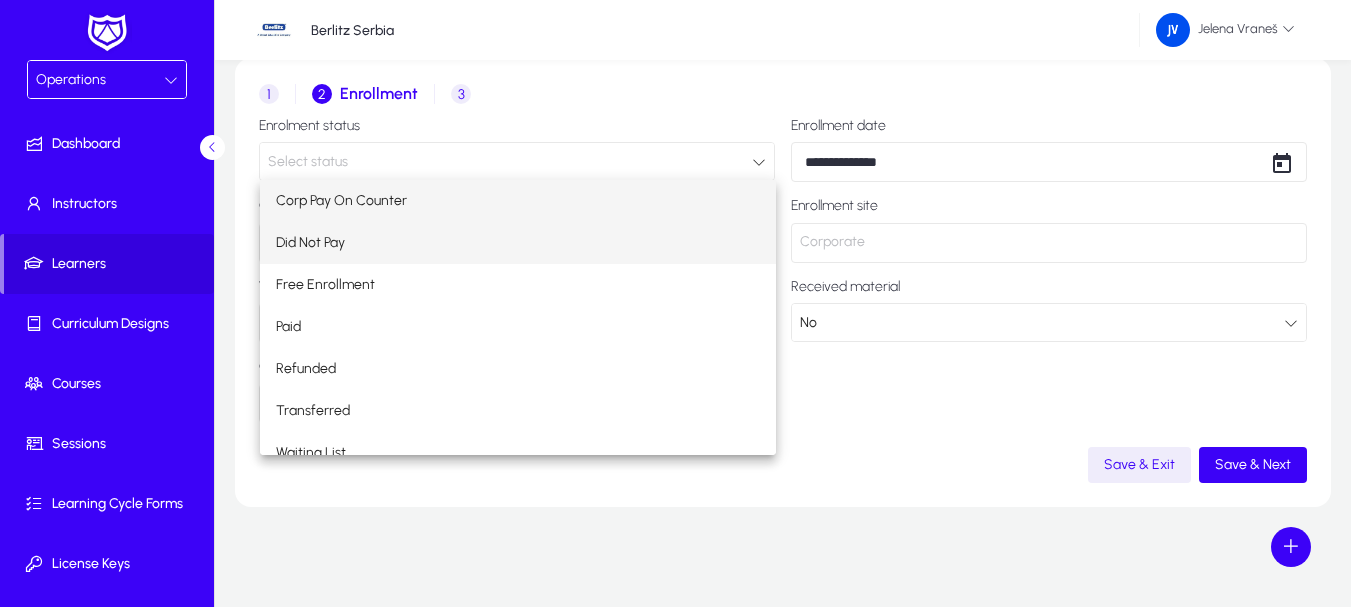 click on "Did Not Pay" at bounding box center [310, 243] 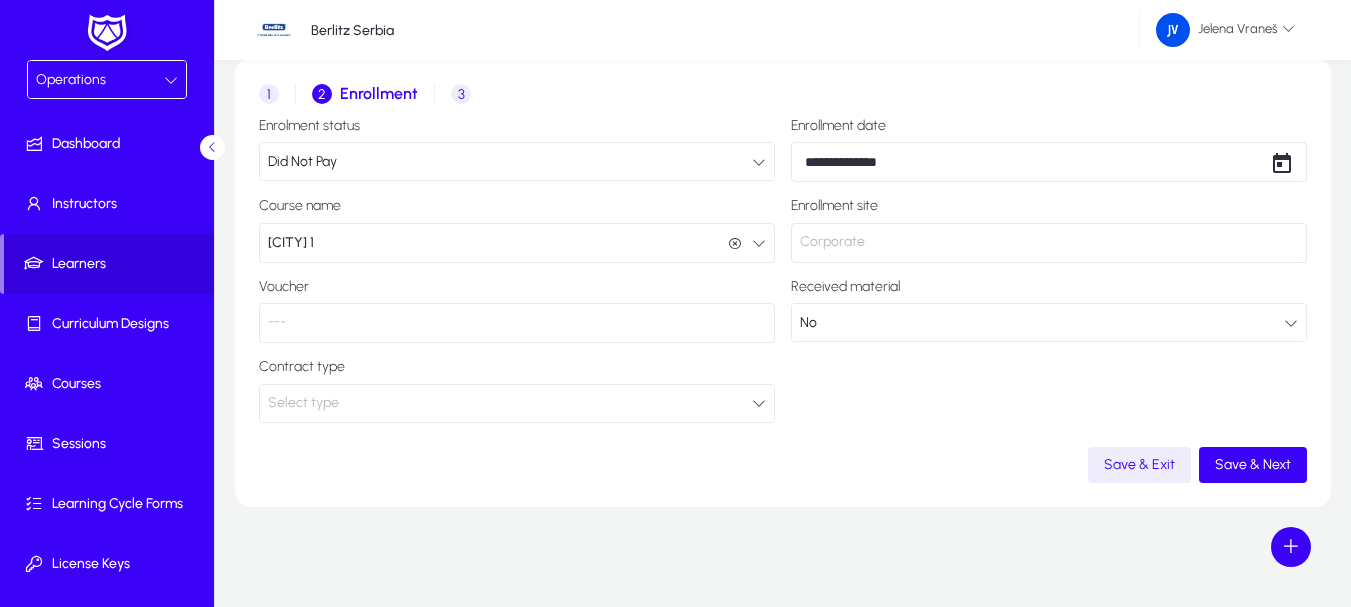 click on "Select type" at bounding box center (510, 403) 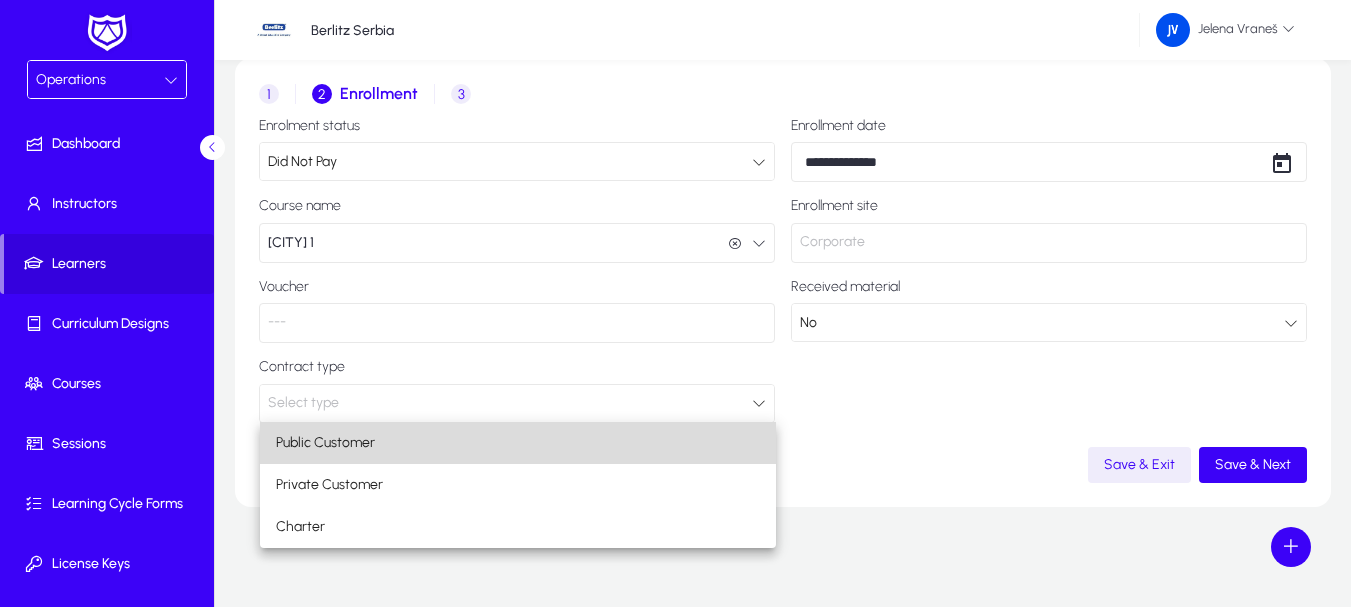 click on "Public Customer" at bounding box center [325, 443] 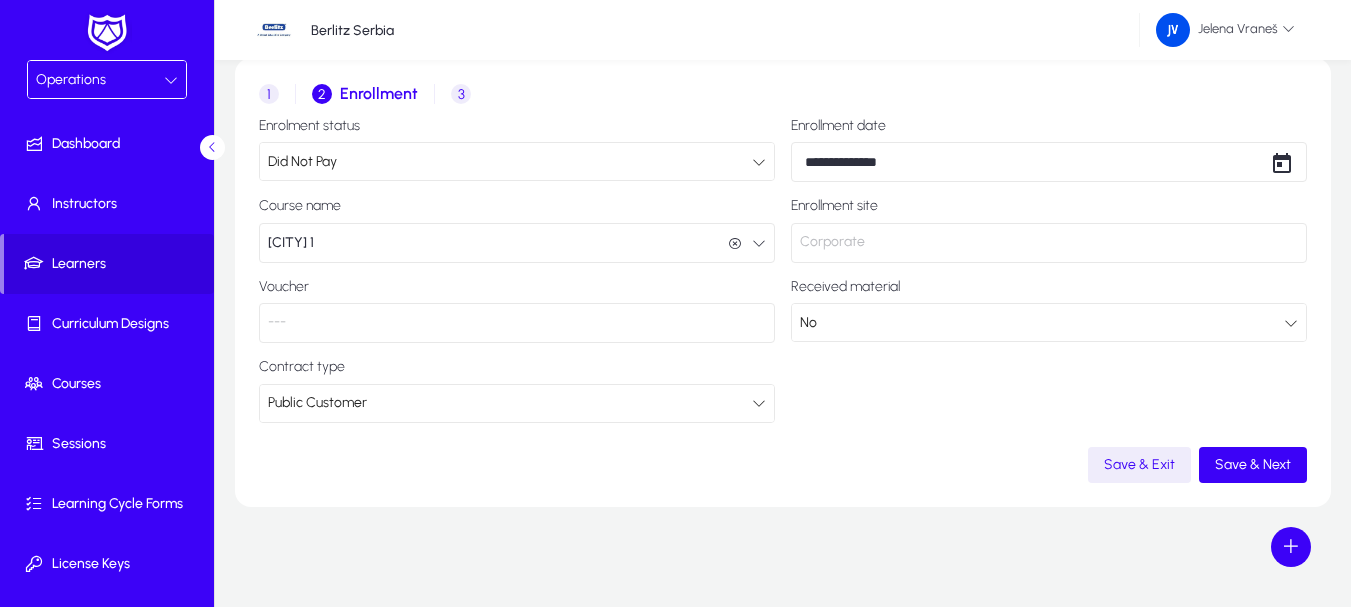 click on "Corporate" 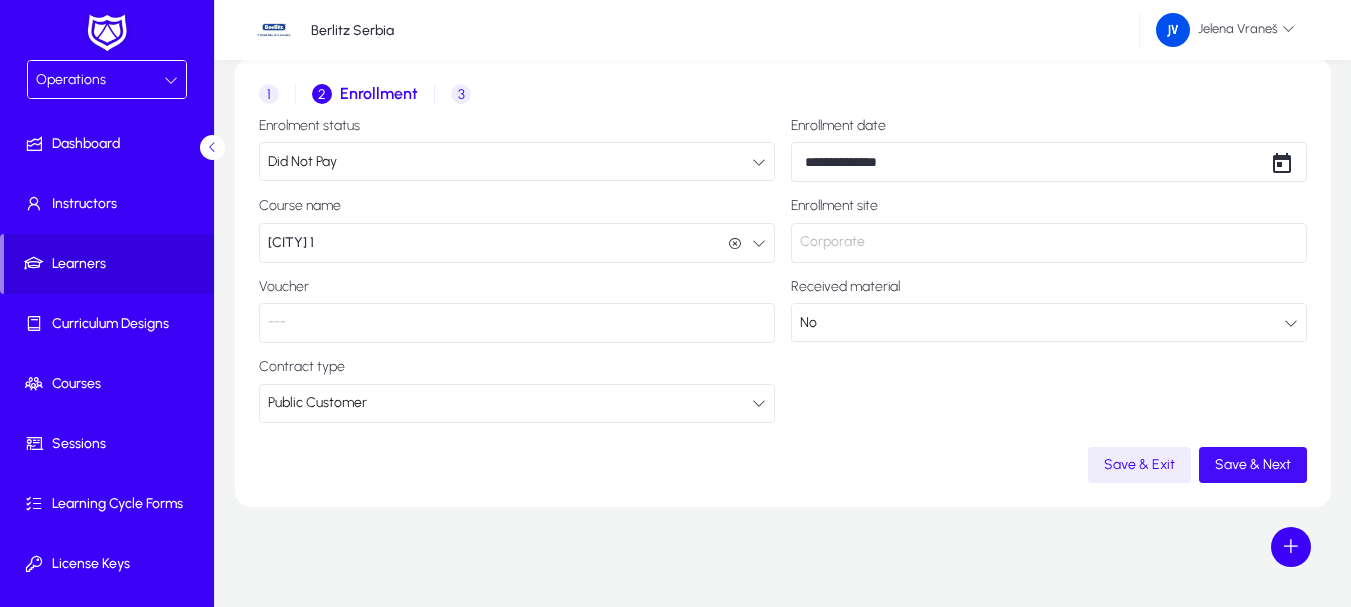 click on "Save & Next" 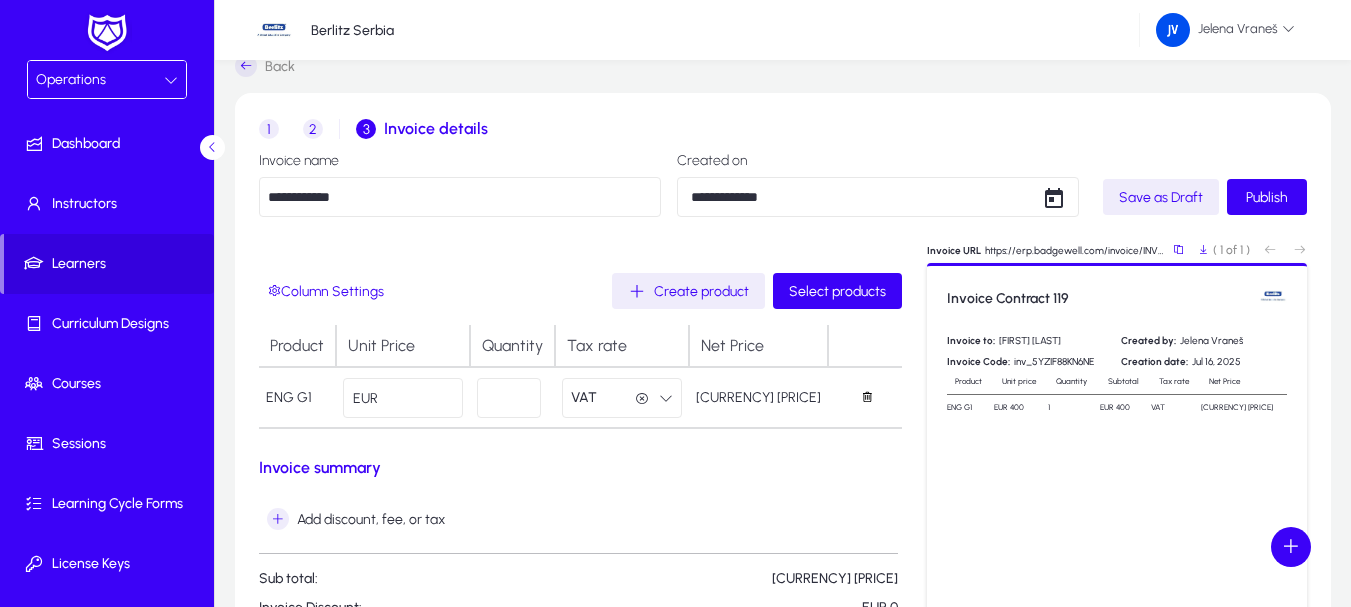 scroll, scrollTop: 0, scrollLeft: 0, axis: both 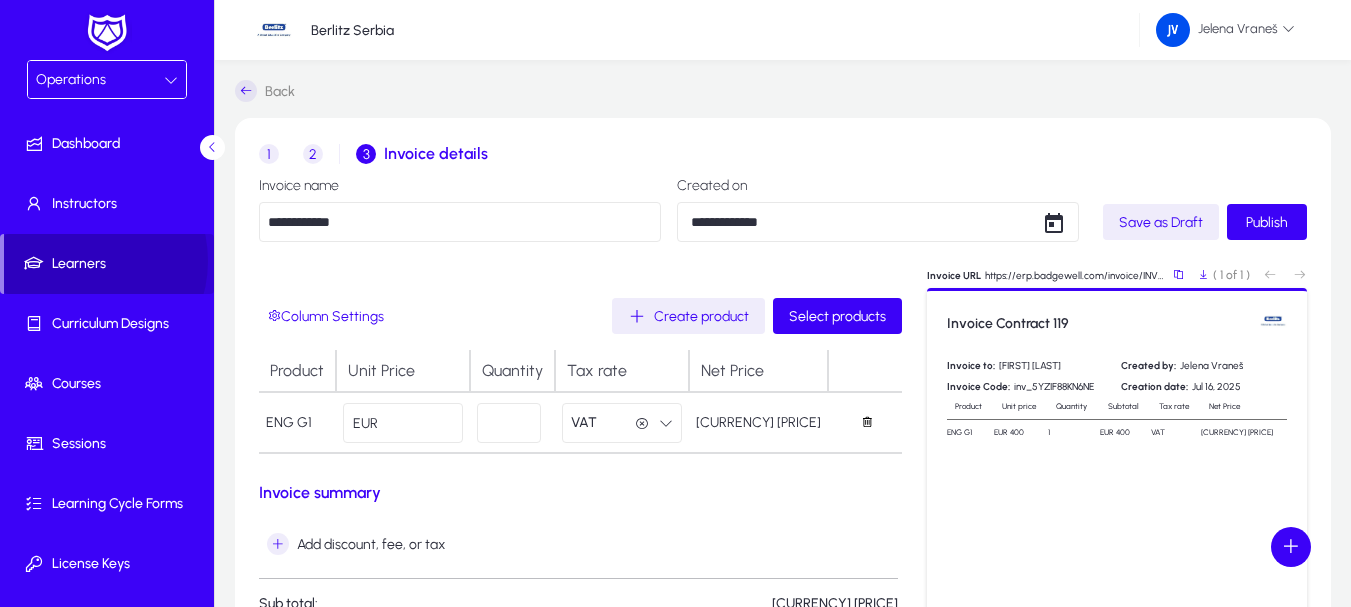 click on "Learners" 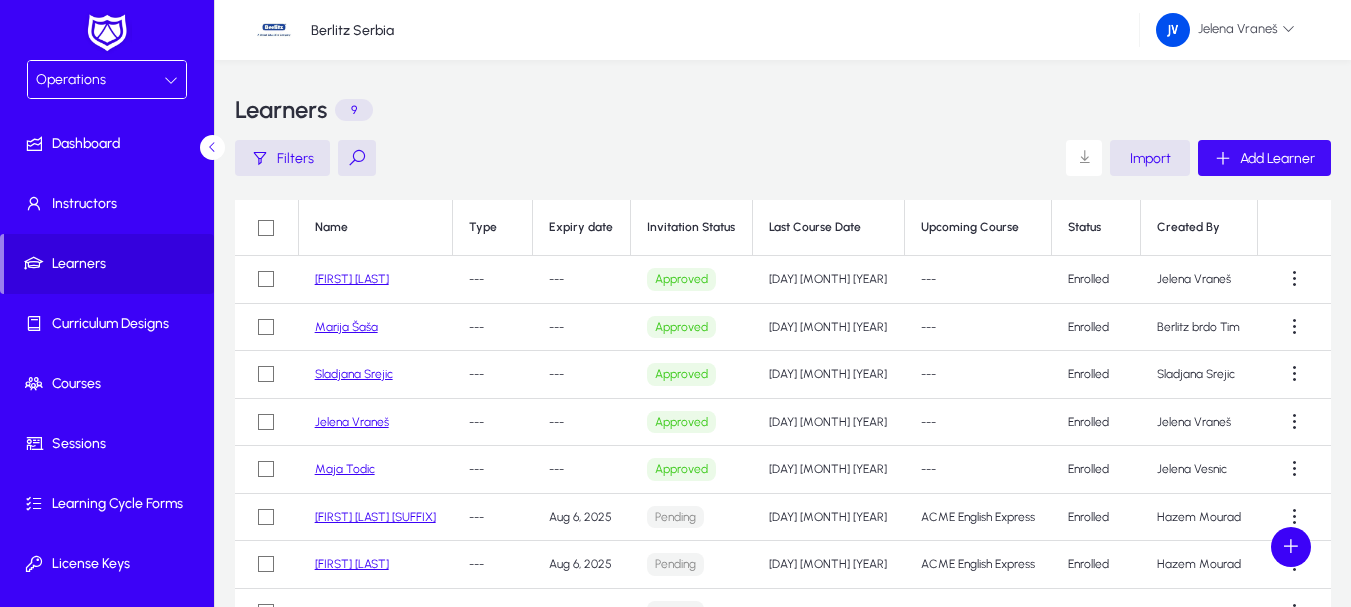 click on "Add Learner" 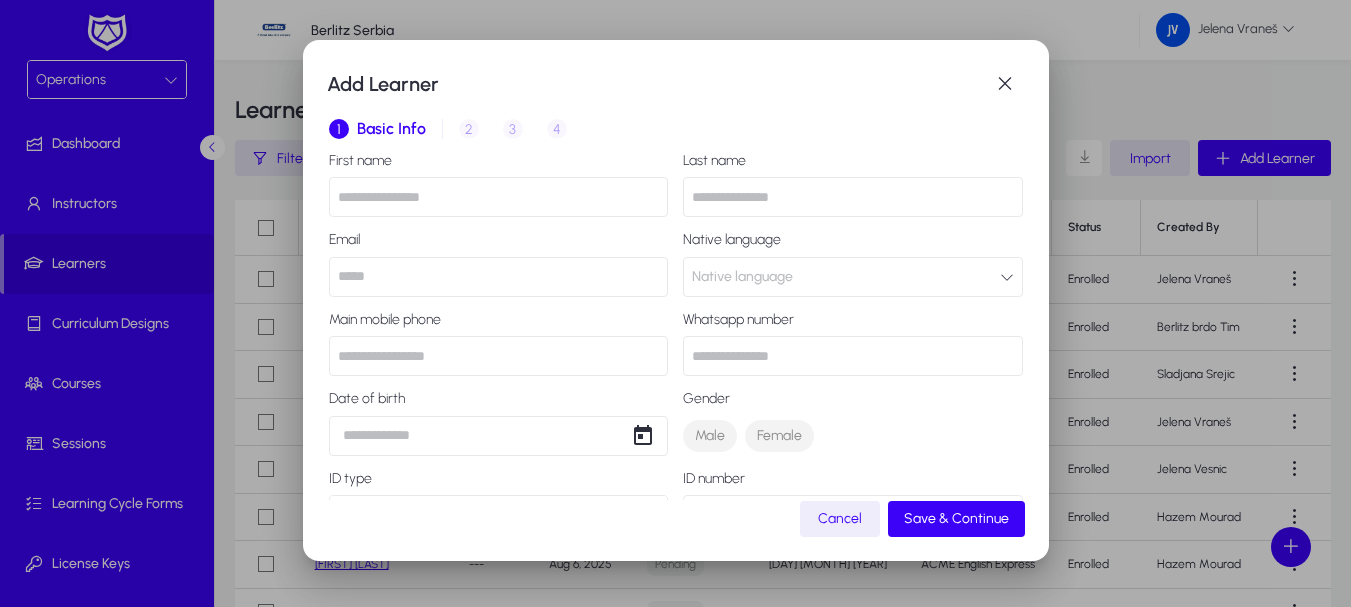 click at bounding box center [499, 197] 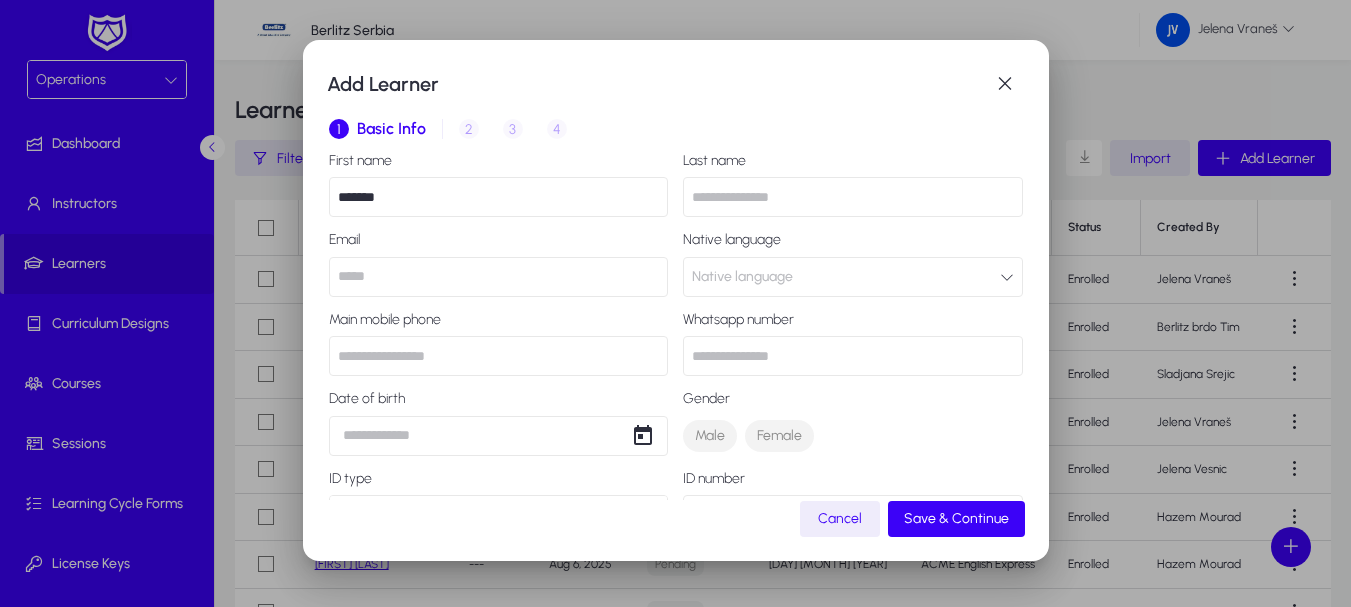 type on "*******" 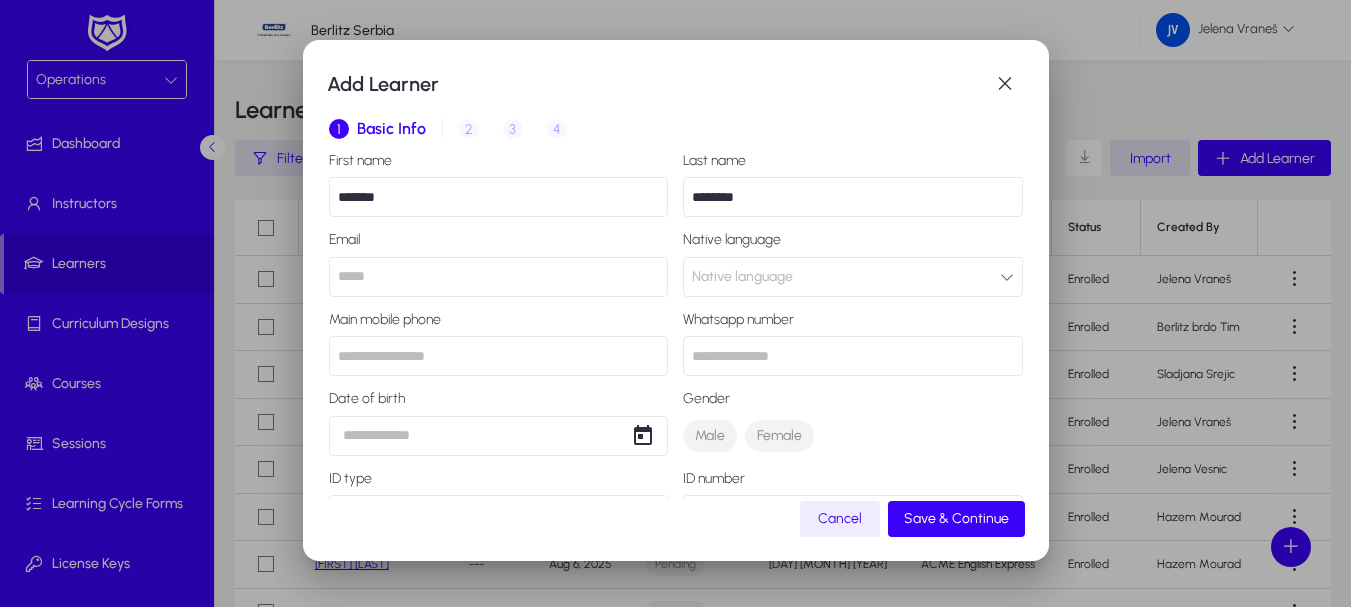 type on "********" 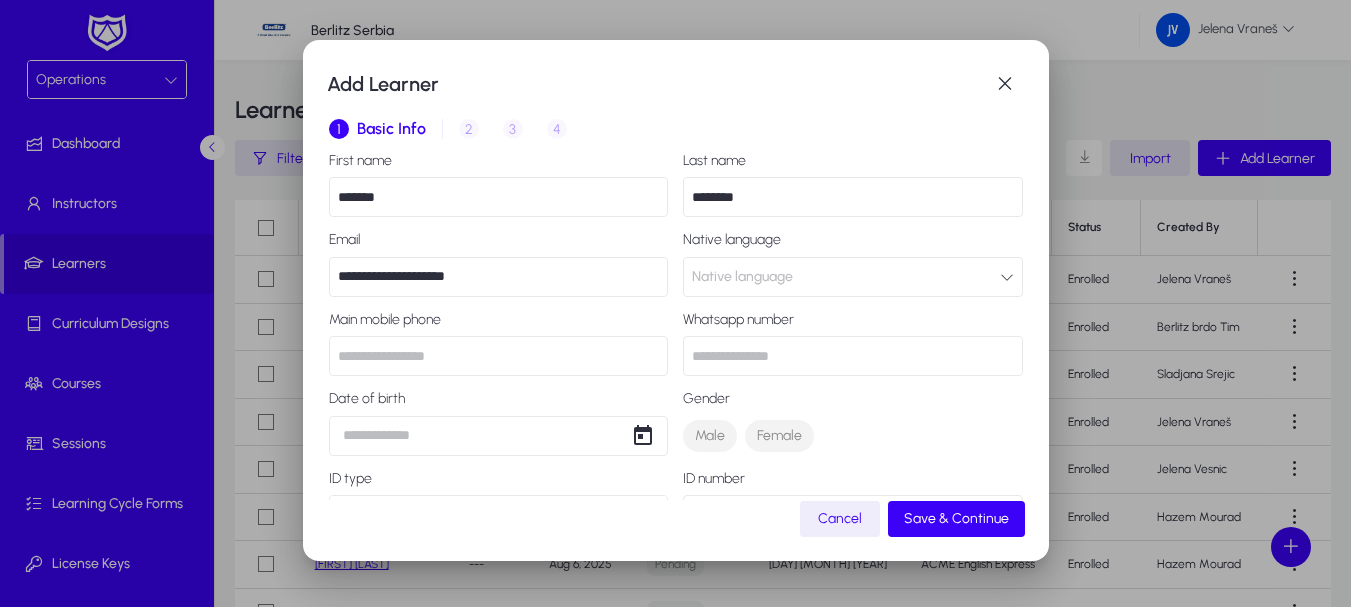 type on "**********" 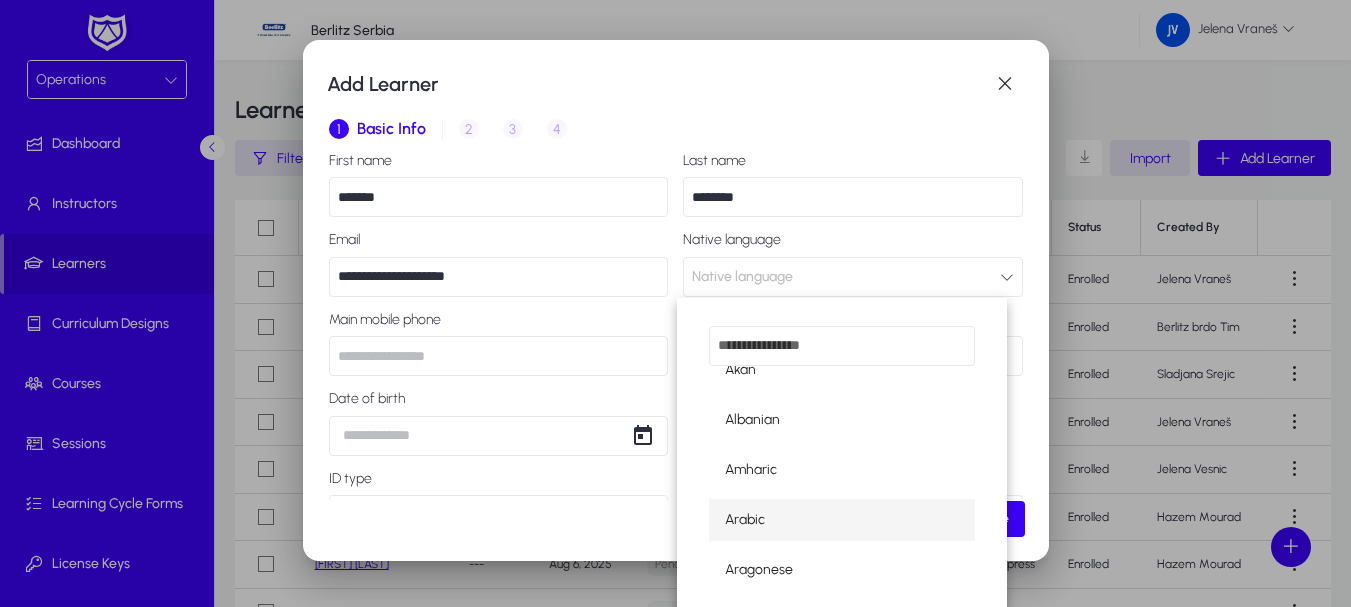 scroll, scrollTop: 216, scrollLeft: 0, axis: vertical 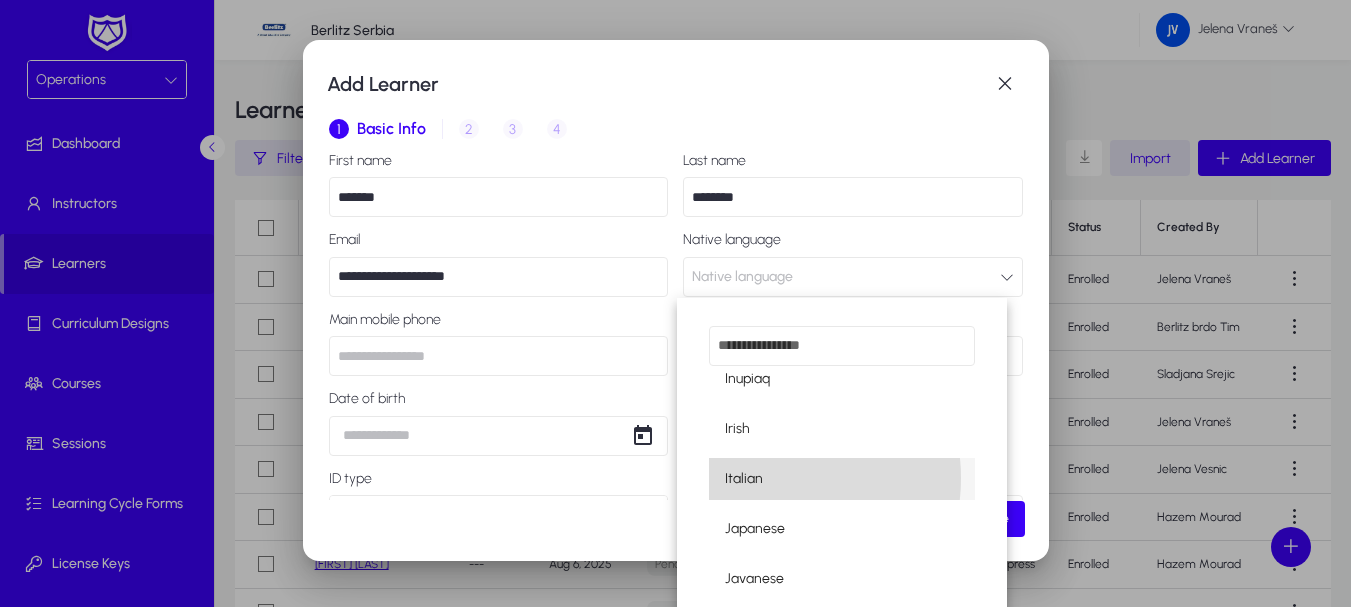 click on "Italian" at bounding box center (842, 479) 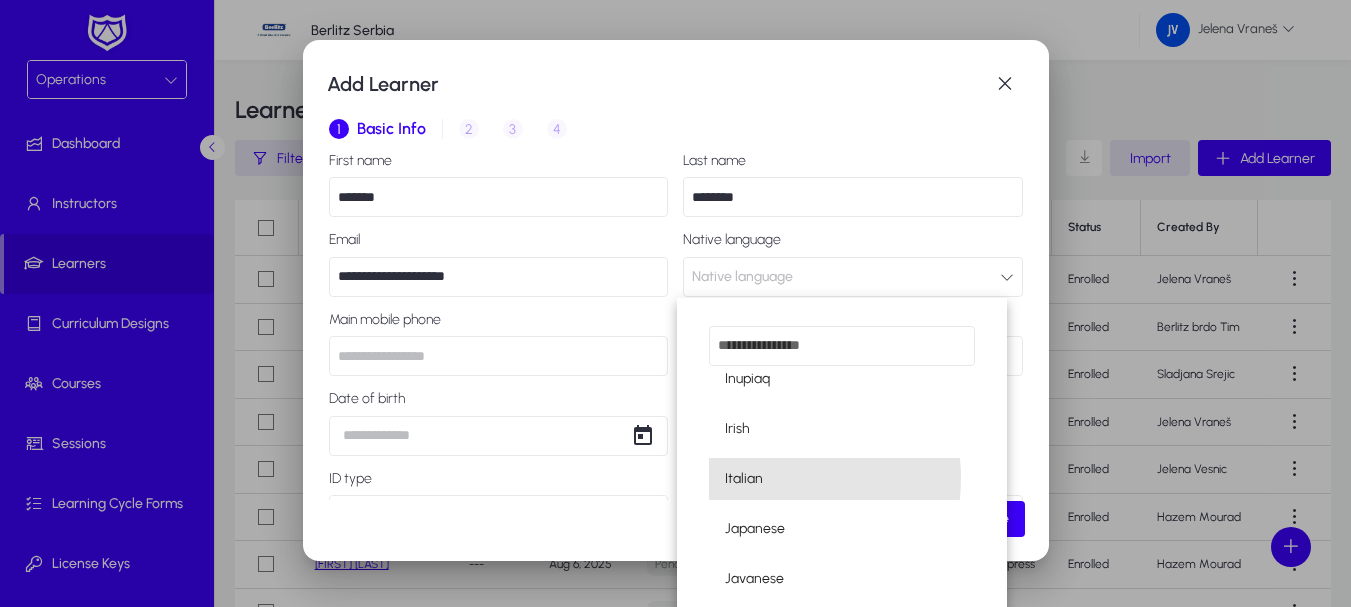 scroll, scrollTop: 1, scrollLeft: 0, axis: vertical 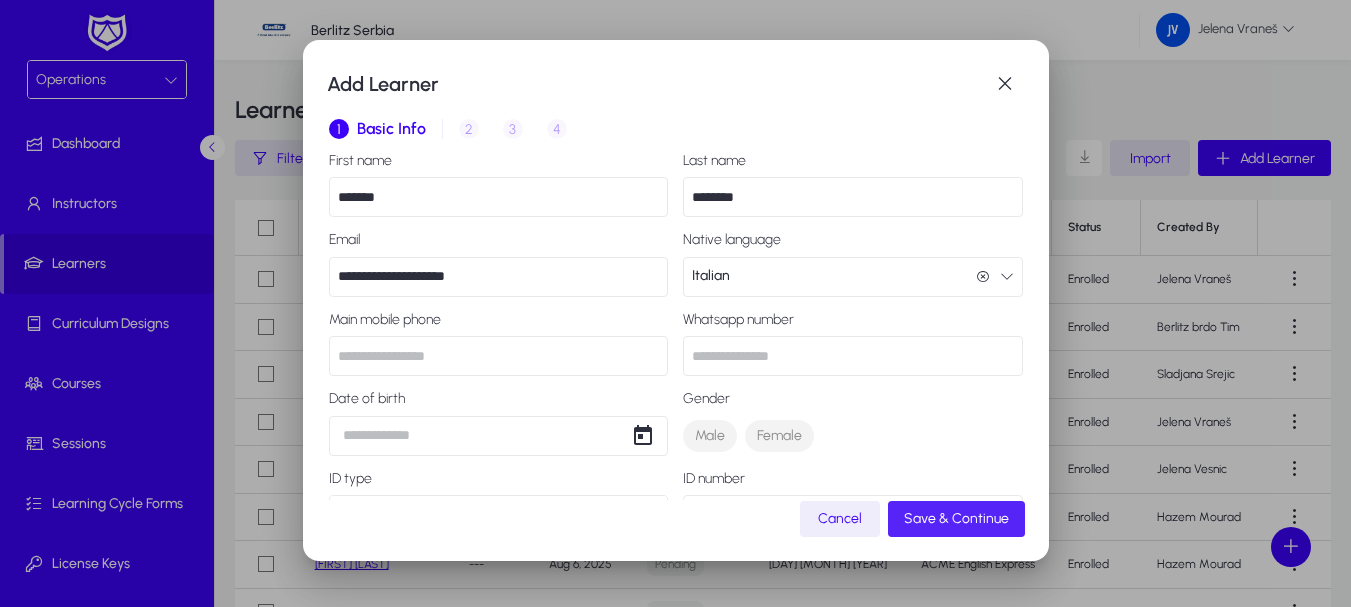 click on "Save & Continue" 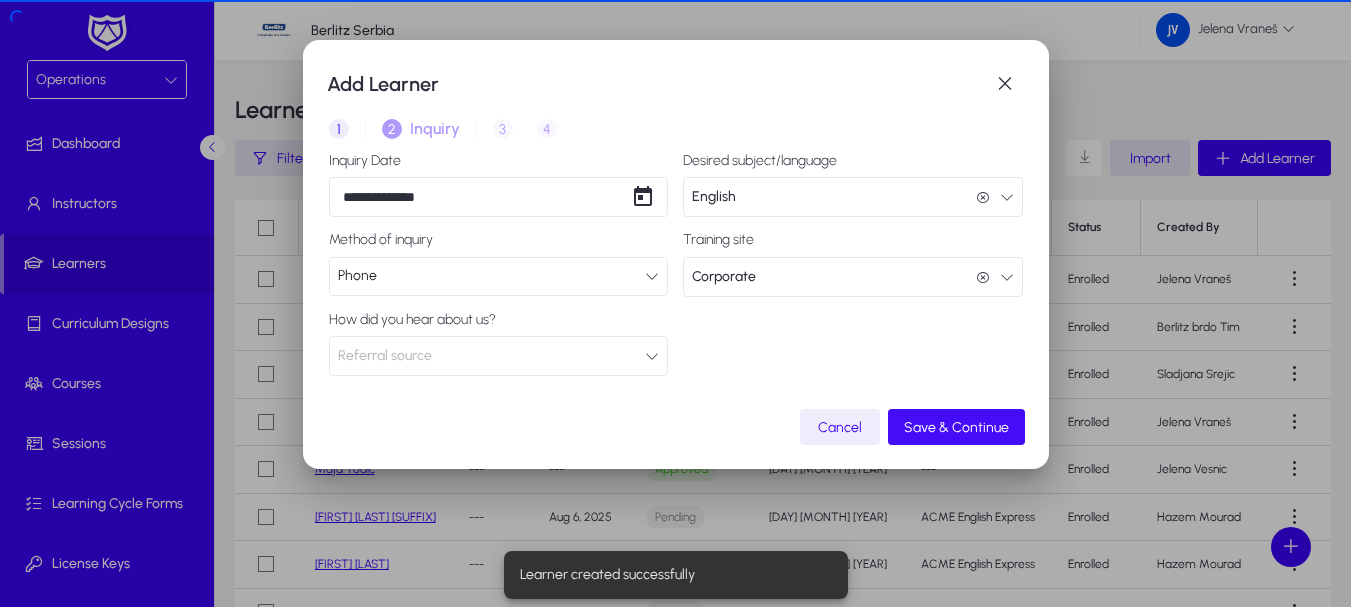 type 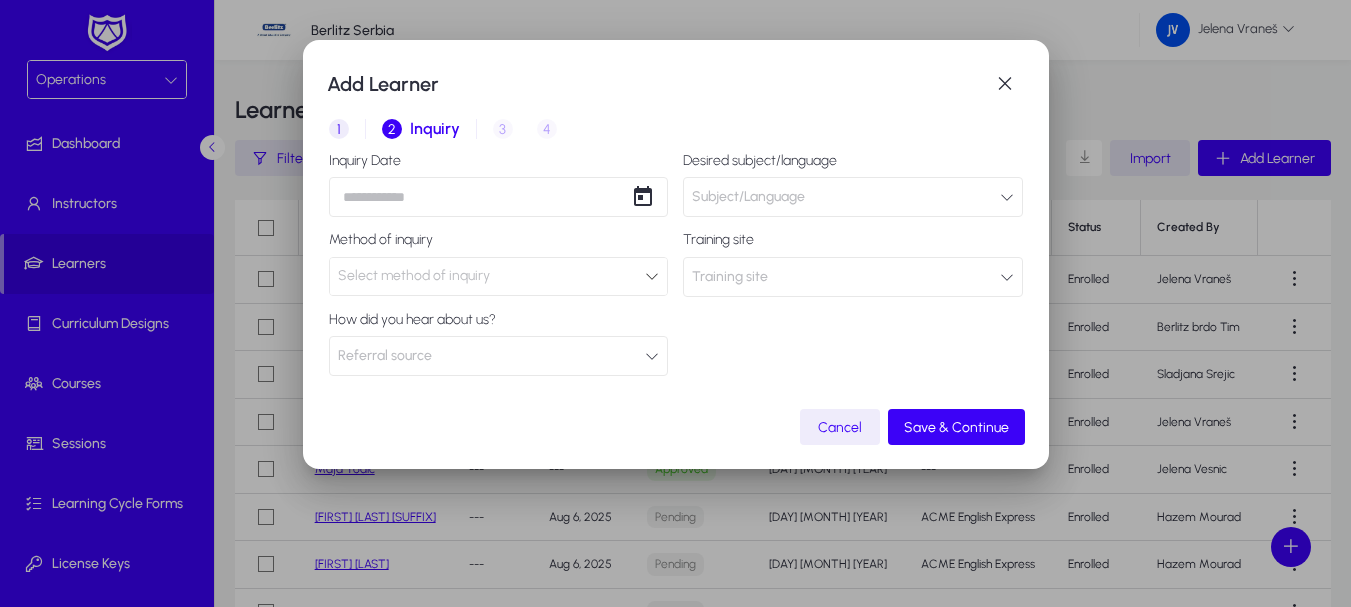 click at bounding box center [1007, 197] 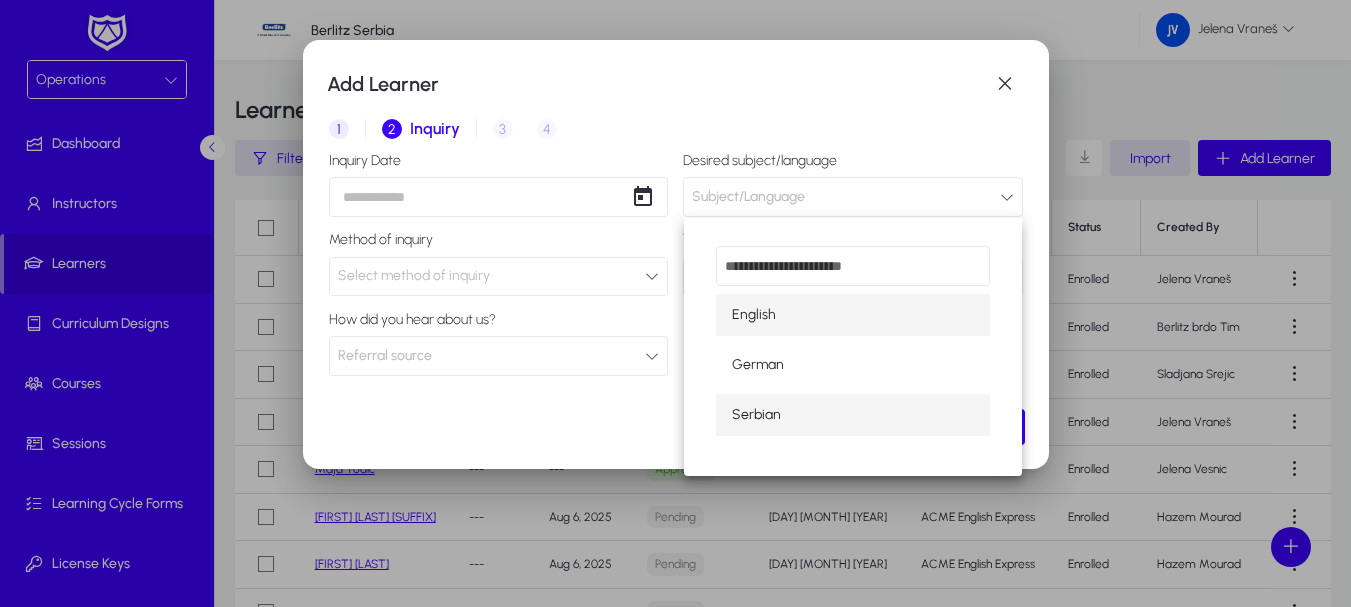 click on "Serbian" at bounding box center [756, 415] 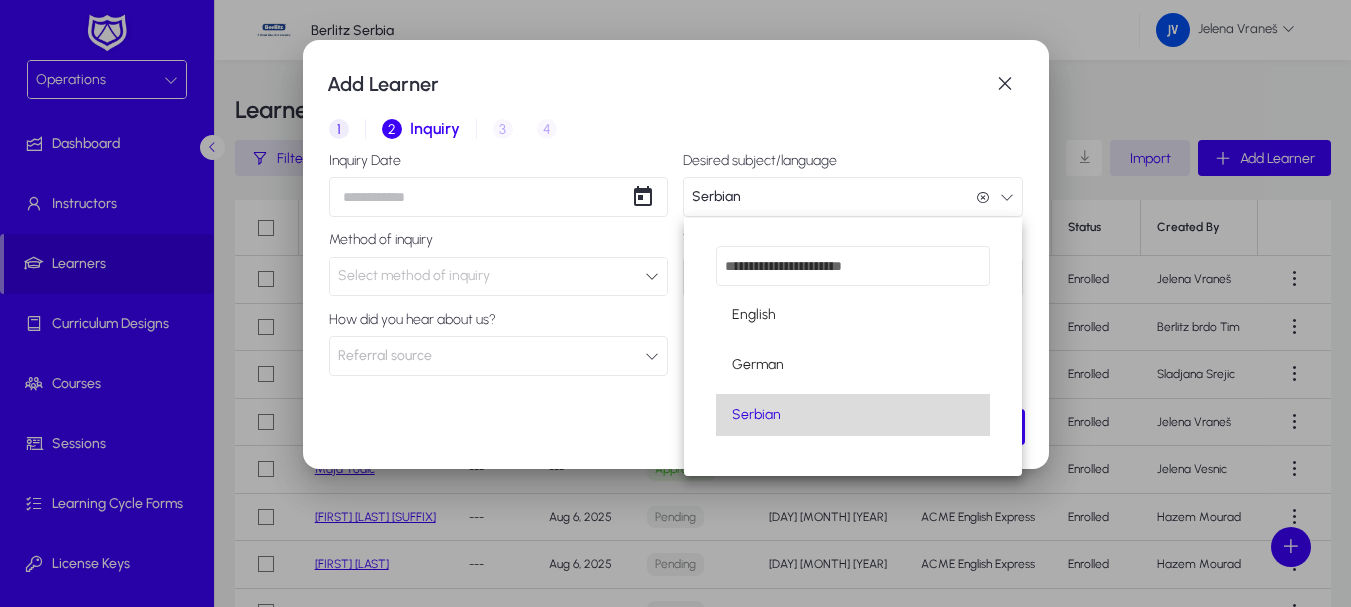 scroll, scrollTop: 1, scrollLeft: 0, axis: vertical 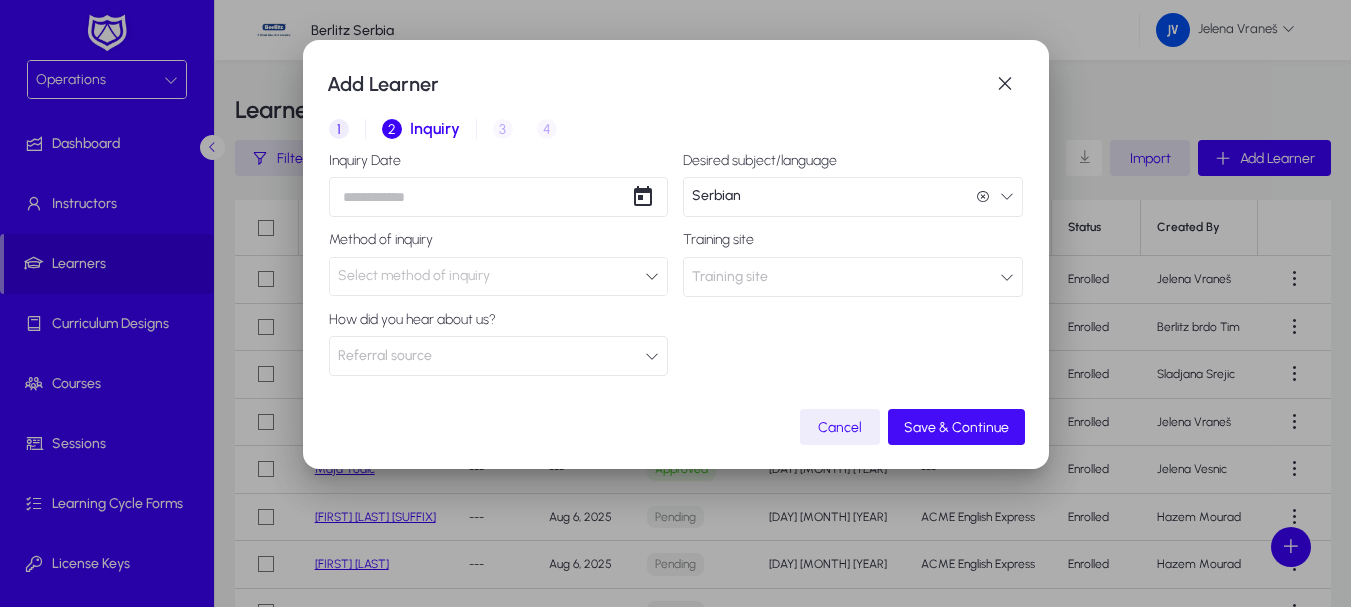 click on "Save & Continue" 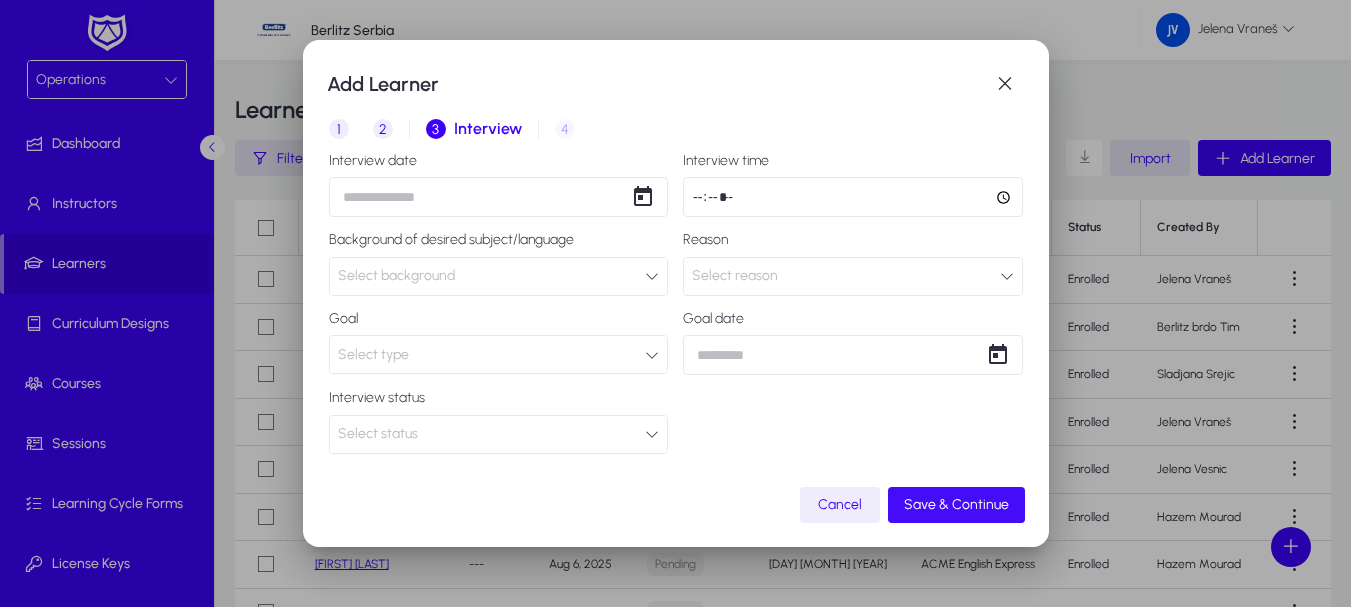 click on "Save & Continue" 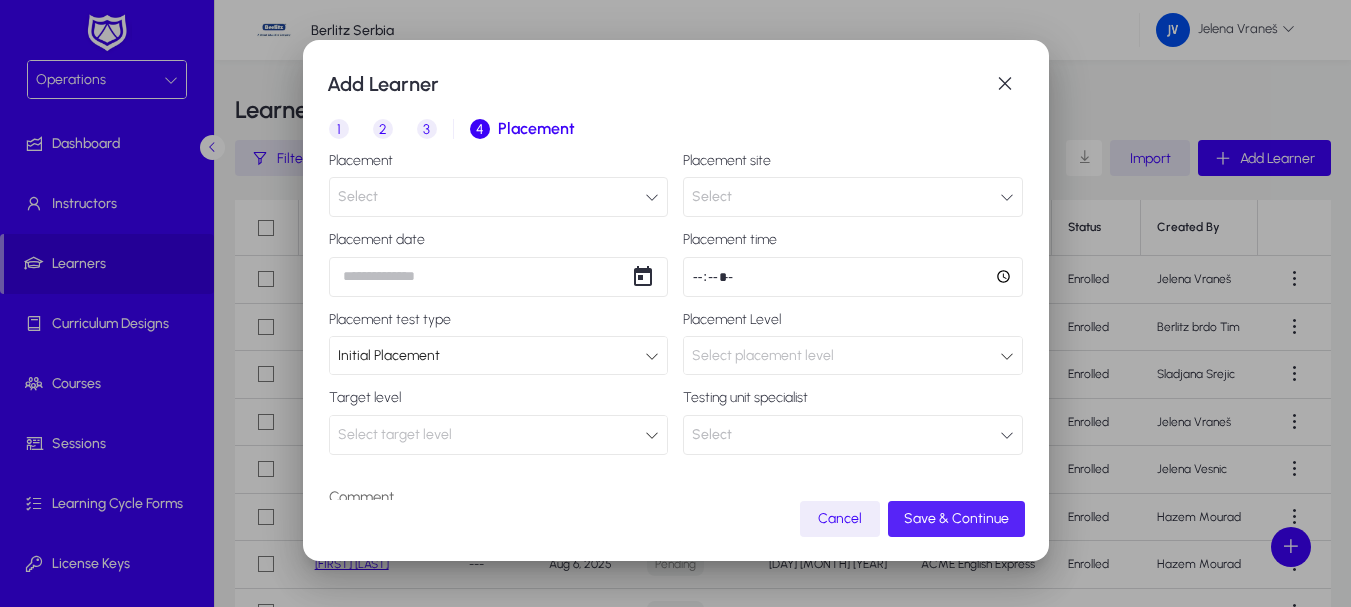 click on "Save & Continue" 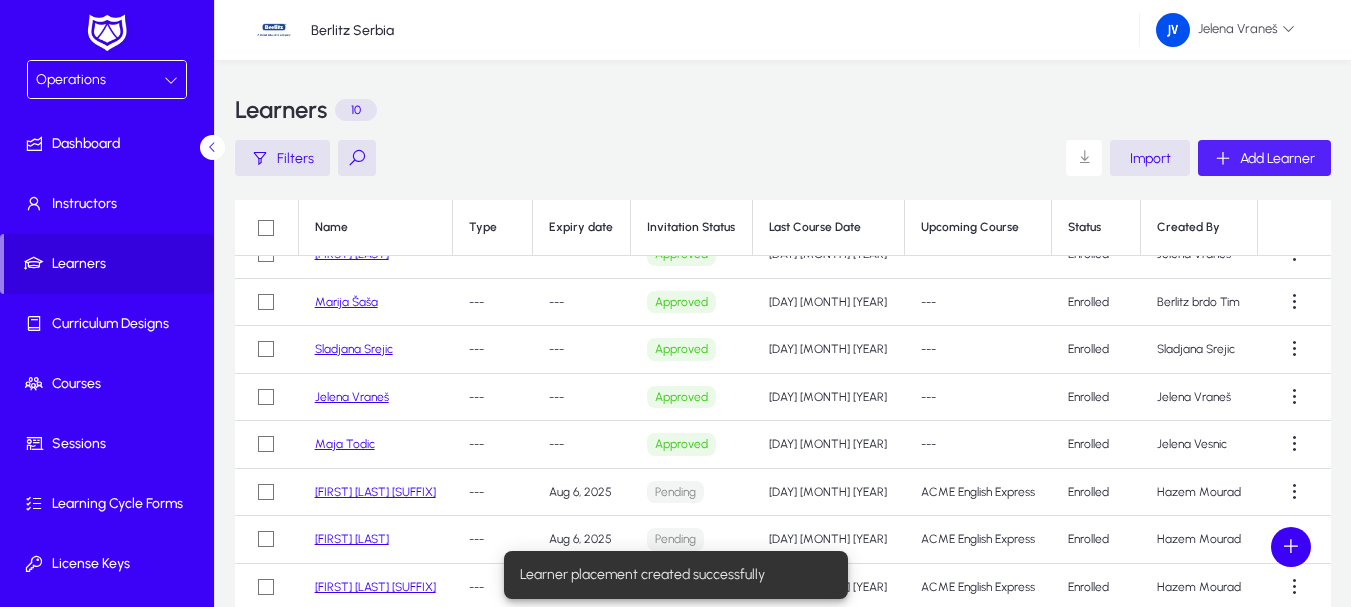 scroll, scrollTop: 30, scrollLeft: 0, axis: vertical 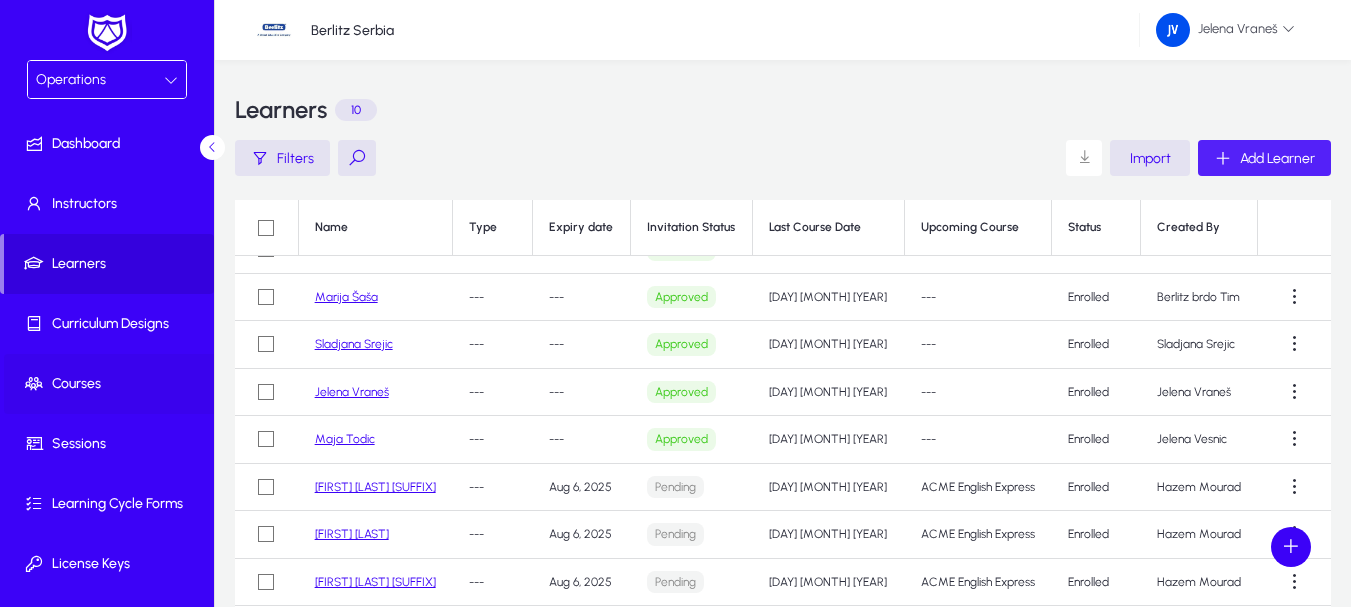 click on "Courses" 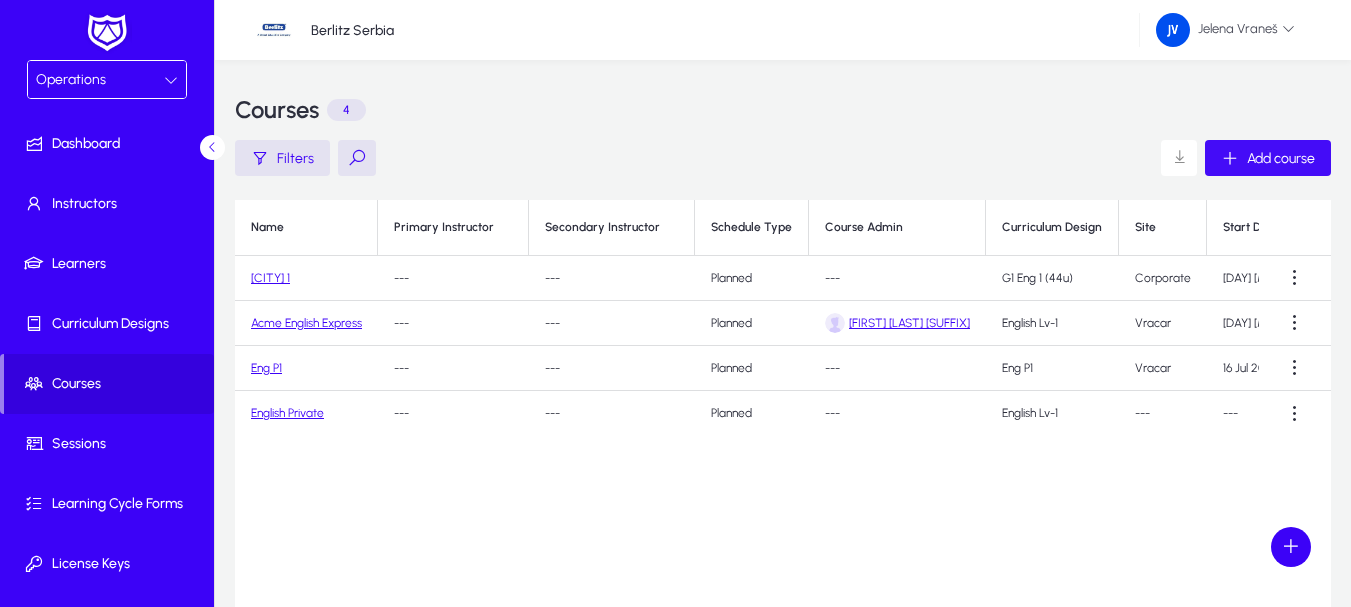 click on "Add course" 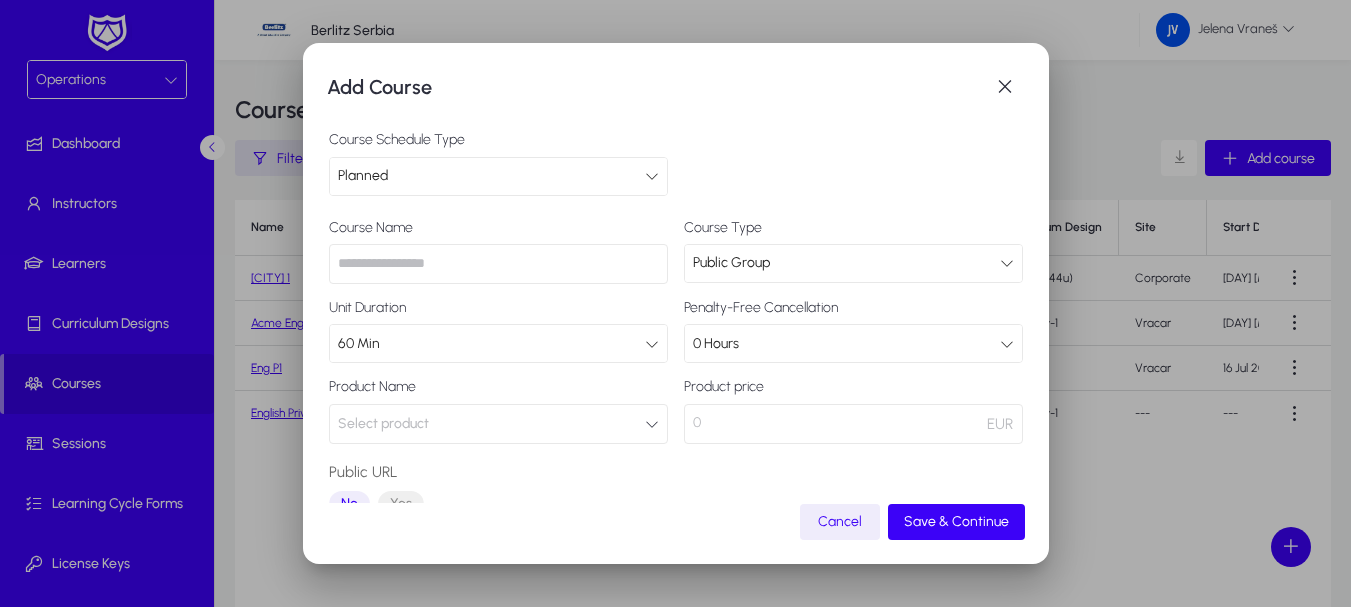drag, startPoint x: 369, startPoint y: 266, endPoint x: 686, endPoint y: 268, distance: 317.00632 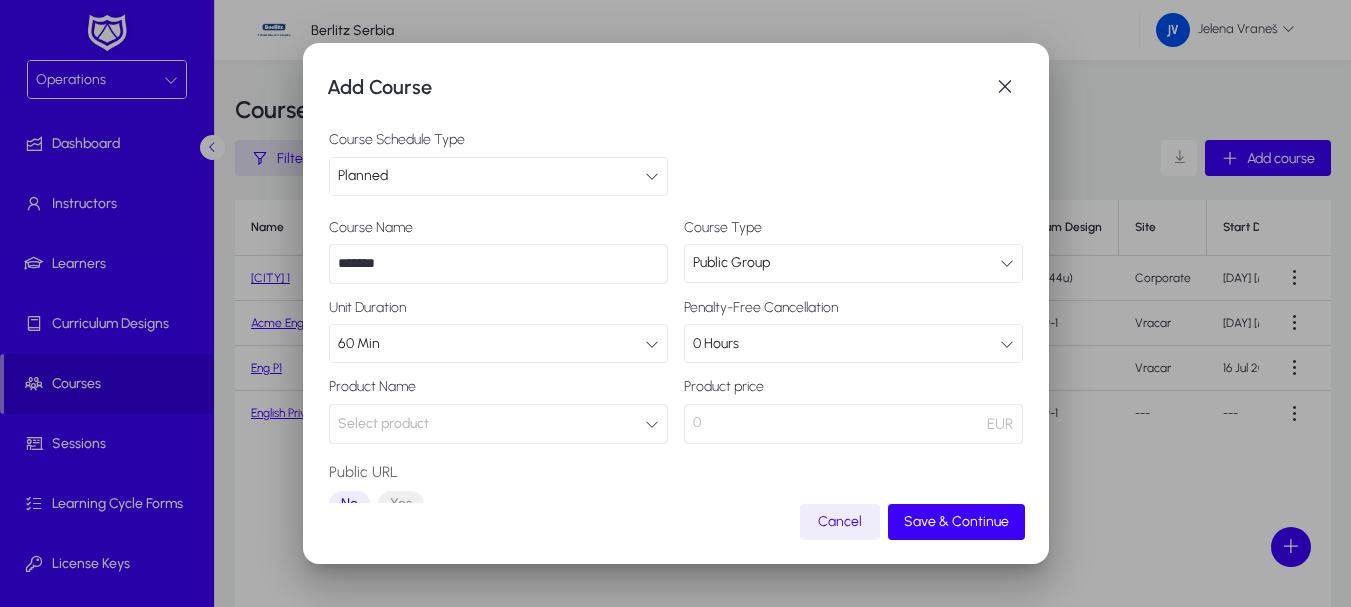 type on "*******" 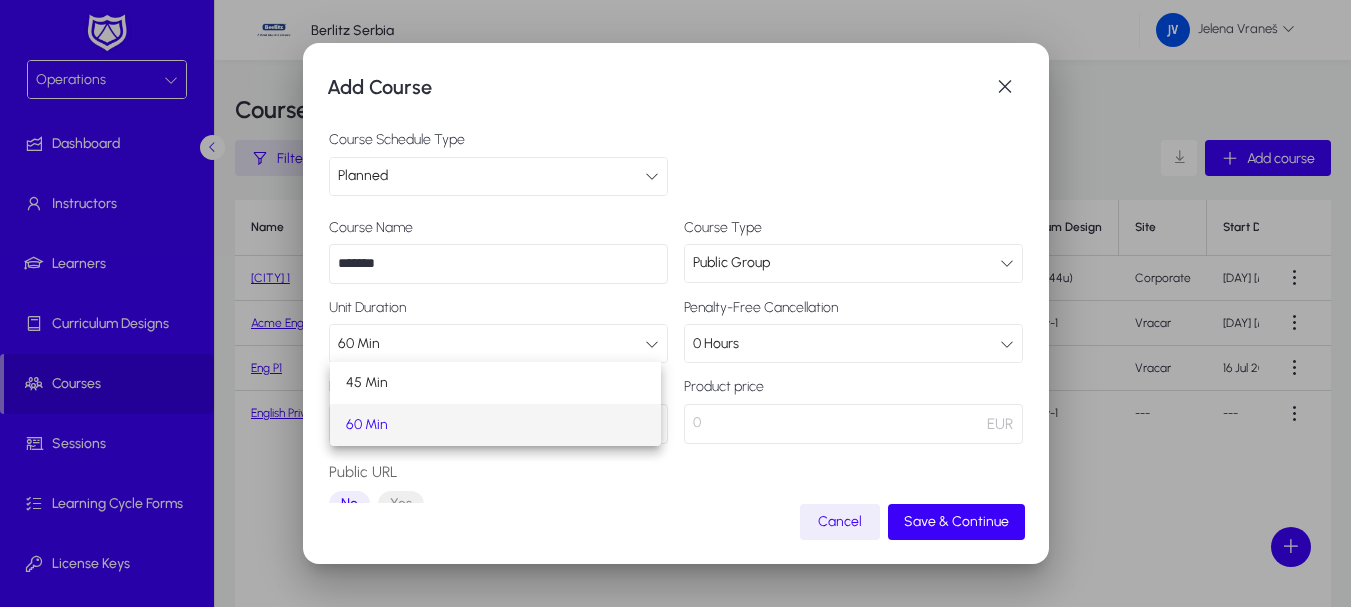 click on "60 Min" at bounding box center [367, 425] 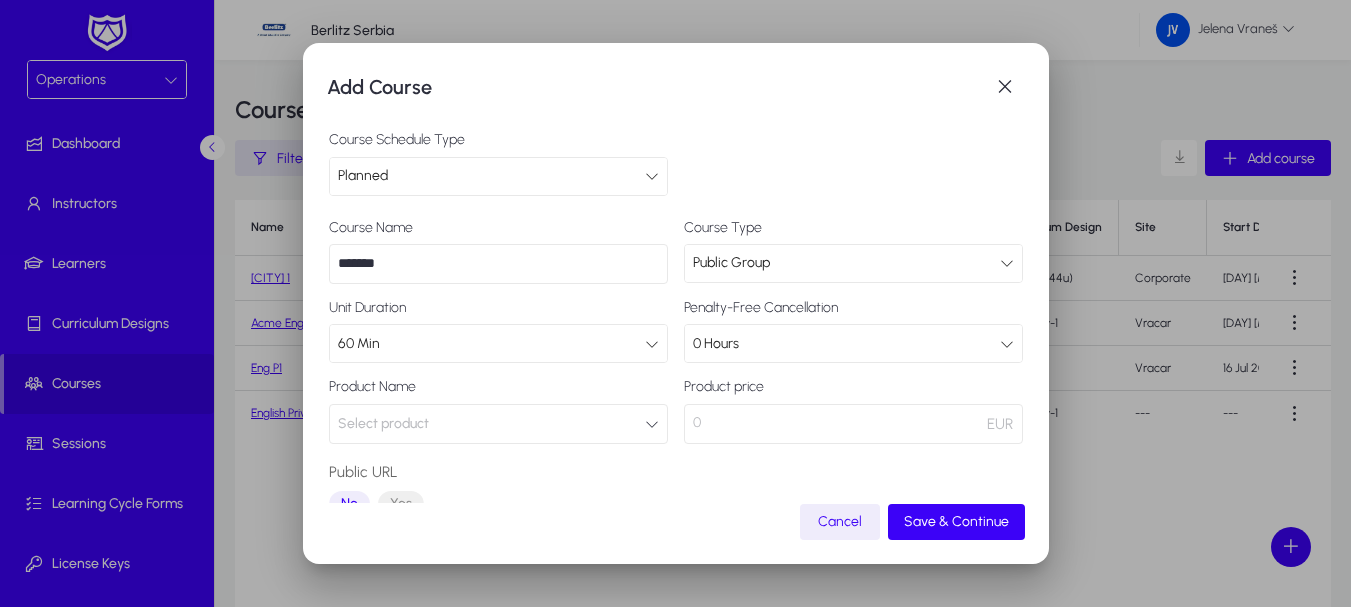 click on "Public Group" at bounding box center (846, 263) 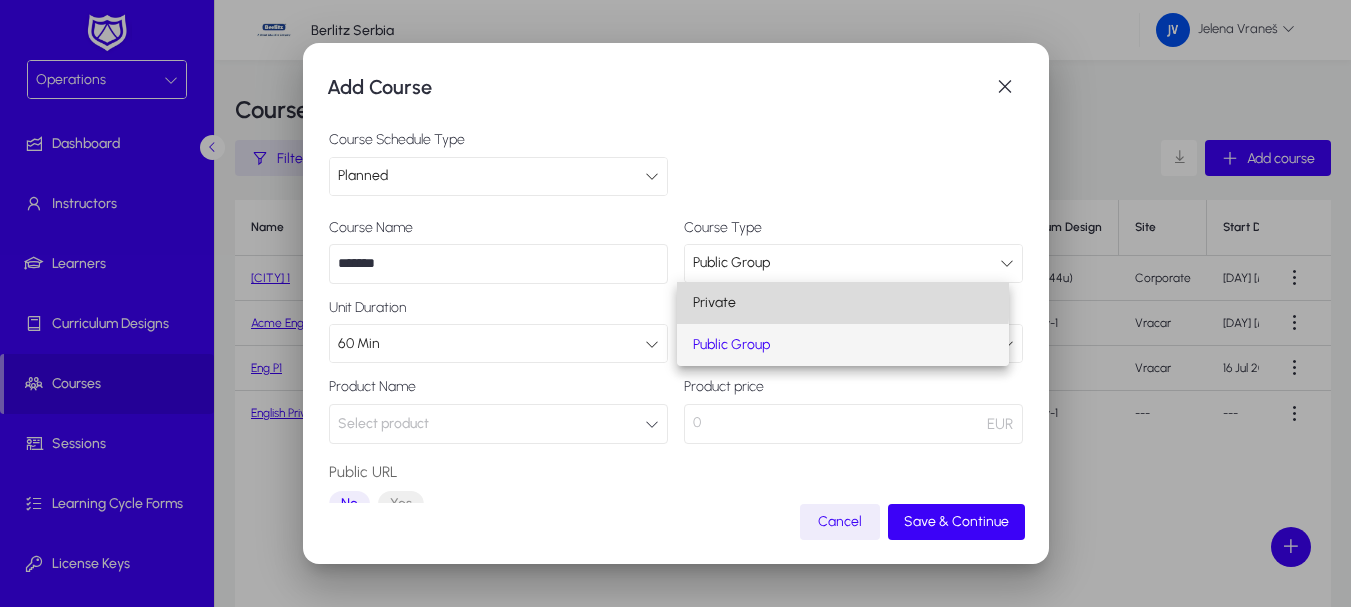 click on "Private" at bounding box center [843, 303] 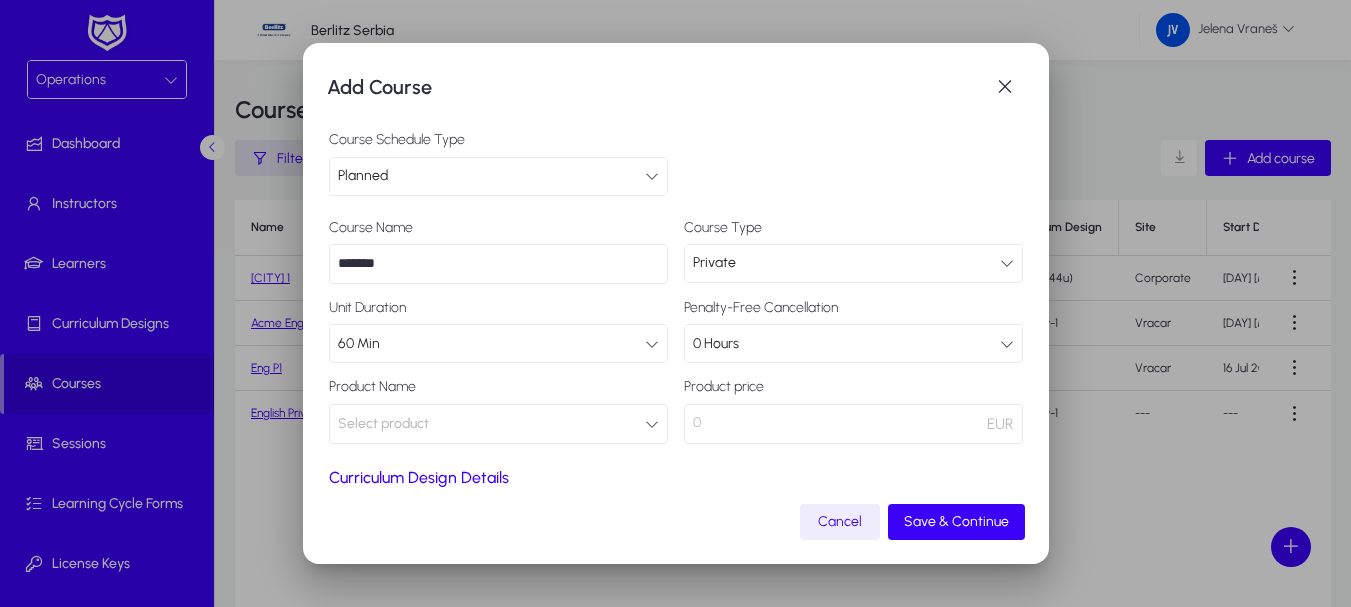 click at bounding box center [652, 424] 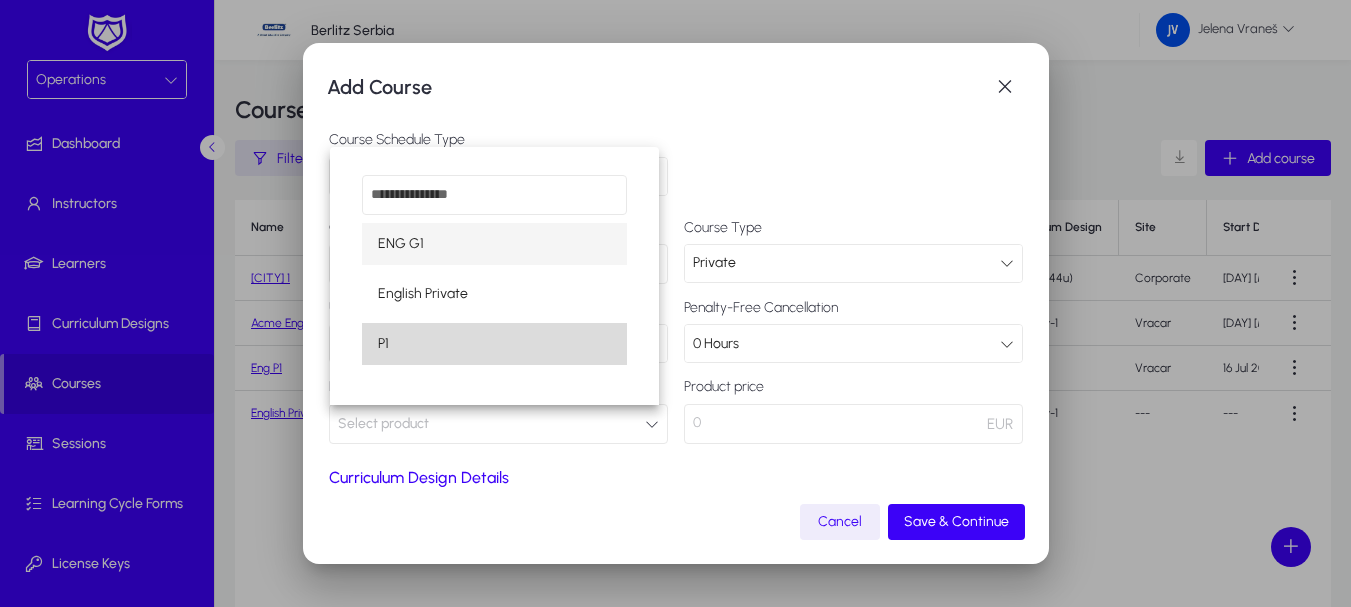 click on "P1" at bounding box center (383, 344) 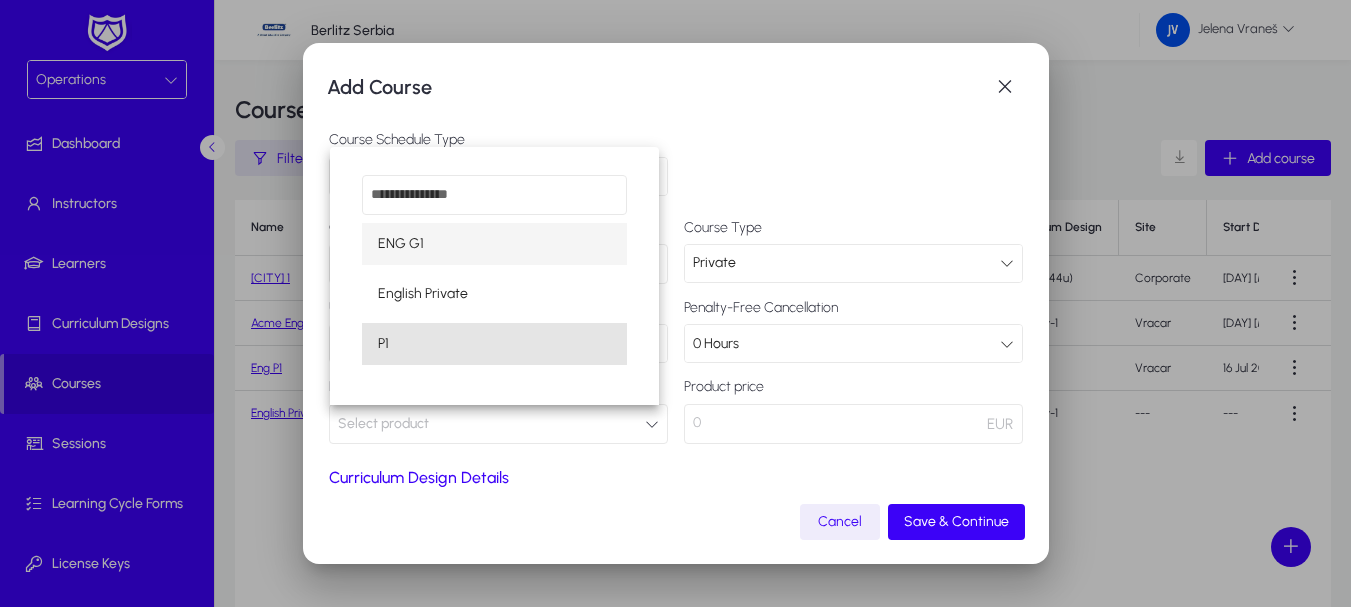 scroll, scrollTop: 1, scrollLeft: 0, axis: vertical 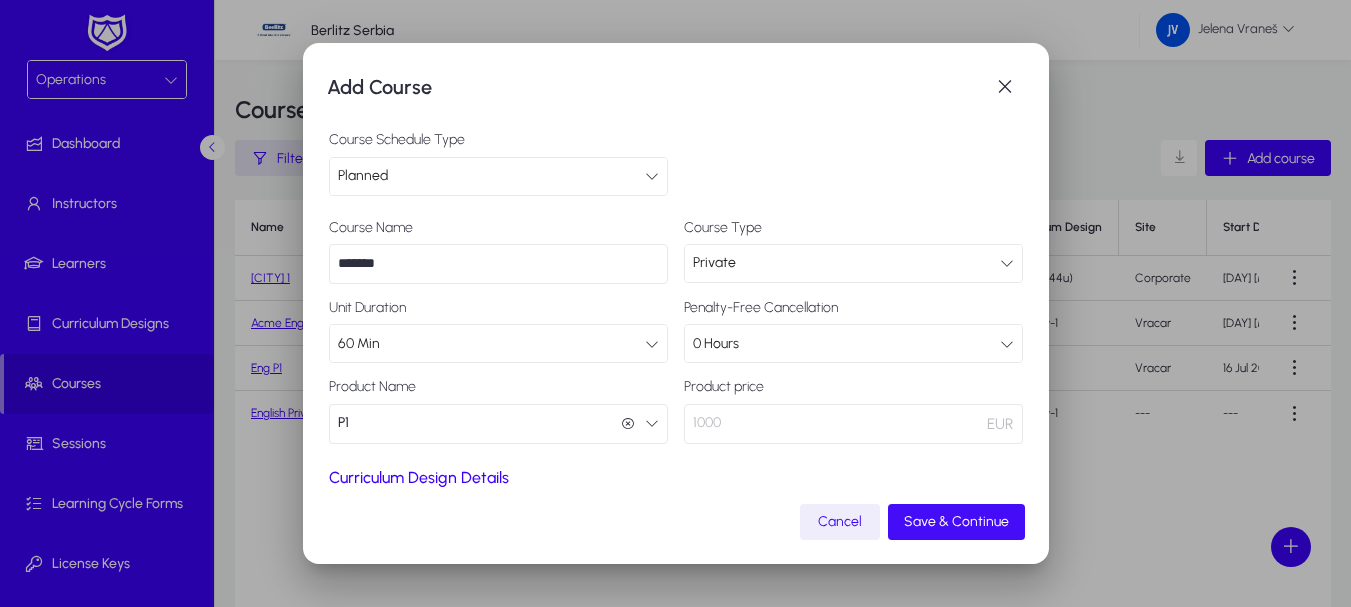 click on "Save & Continue" 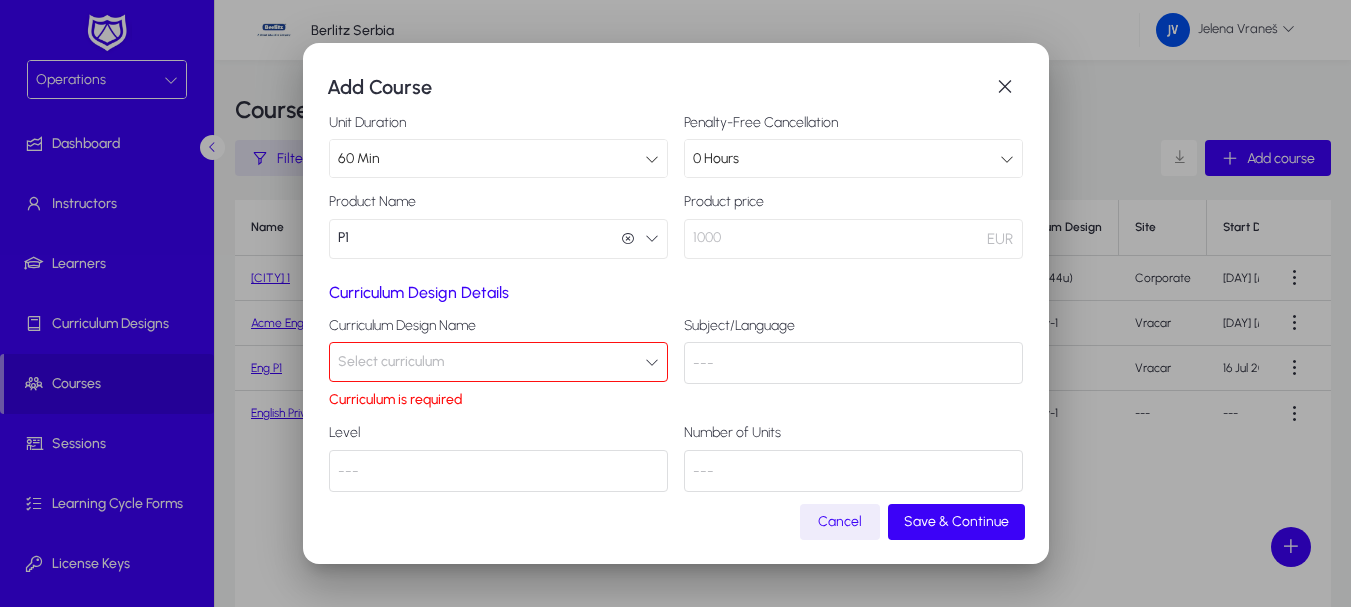 scroll, scrollTop: 189, scrollLeft: 0, axis: vertical 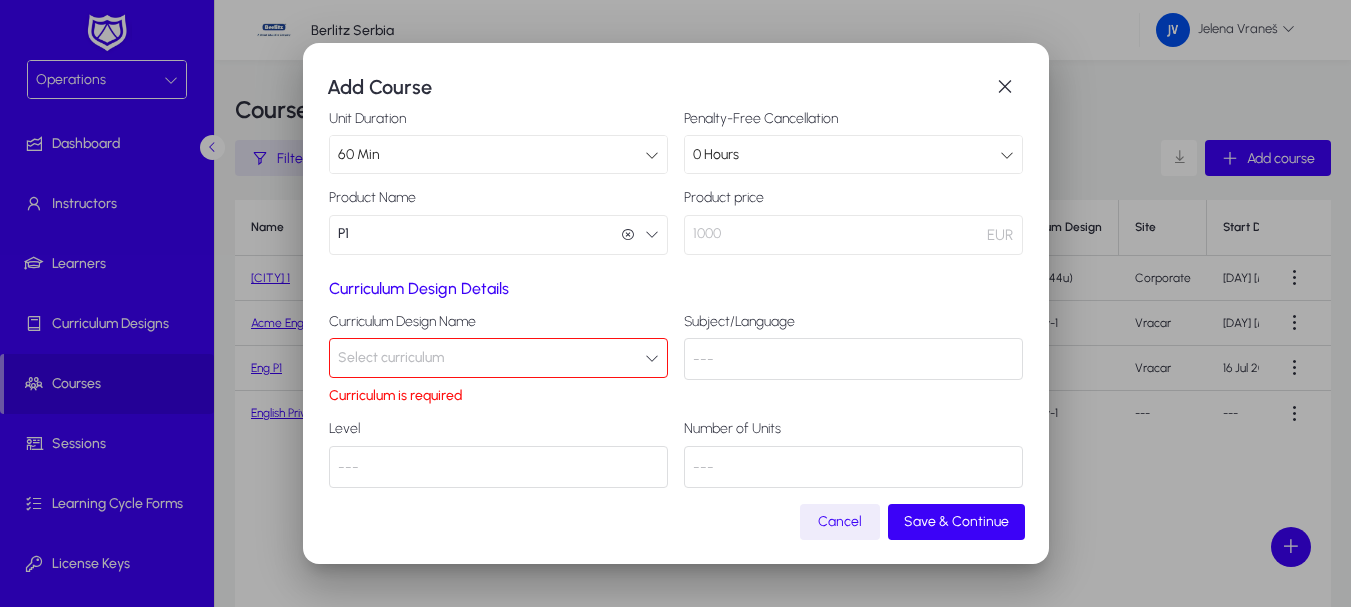 click at bounding box center [652, 358] 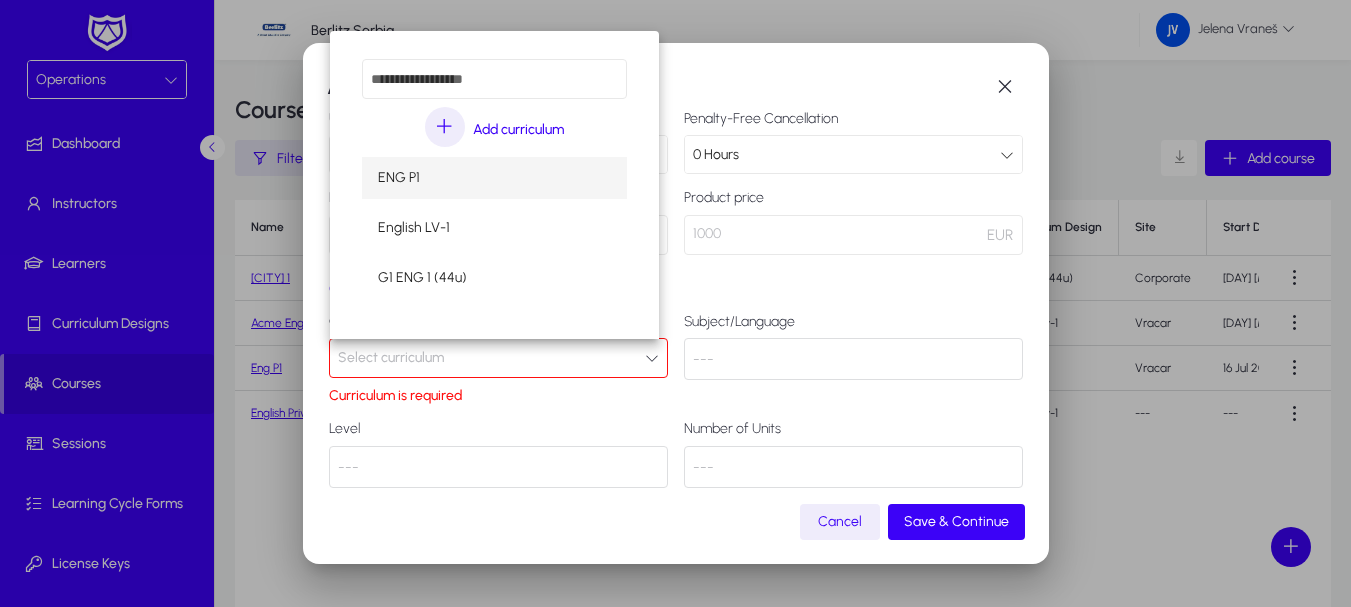 click at bounding box center [675, 303] 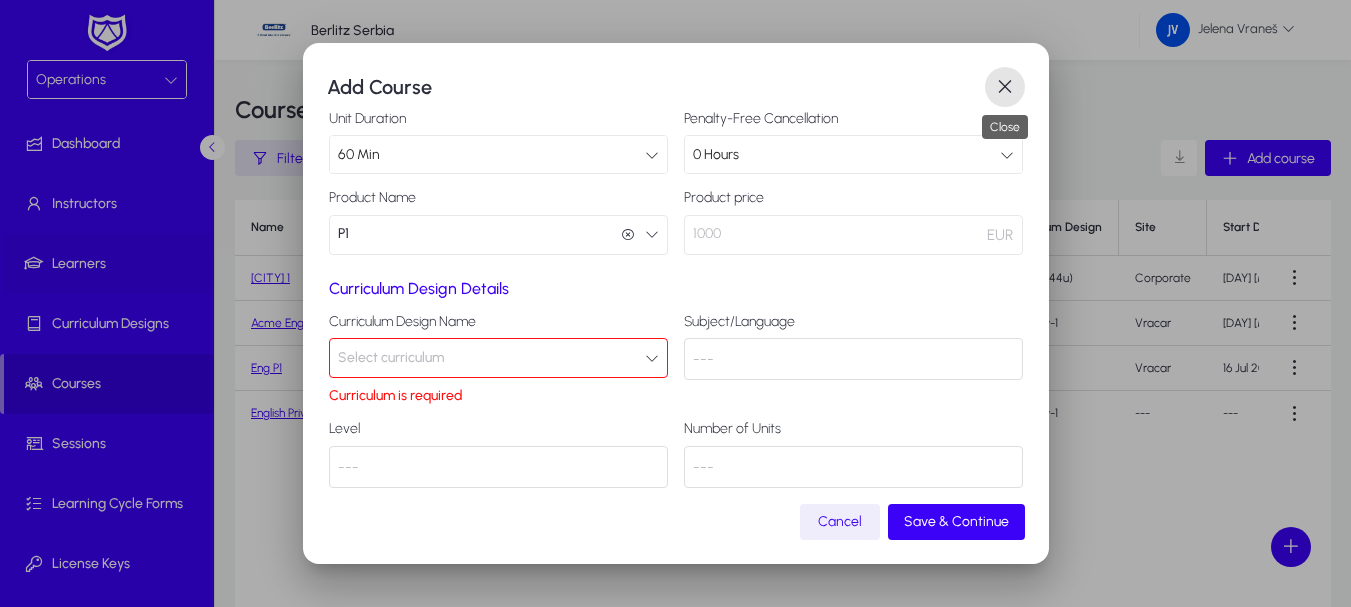 drag, startPoint x: 1004, startPoint y: 90, endPoint x: 175, endPoint y: 256, distance: 845.45667 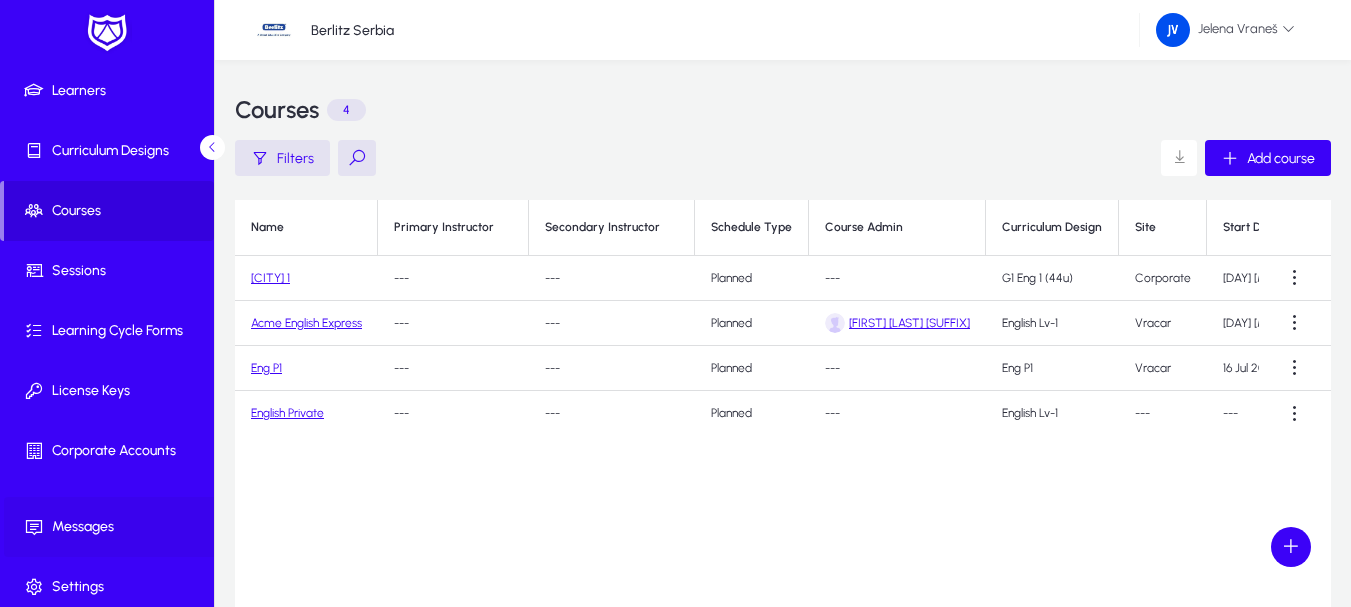 scroll, scrollTop: 183, scrollLeft: 0, axis: vertical 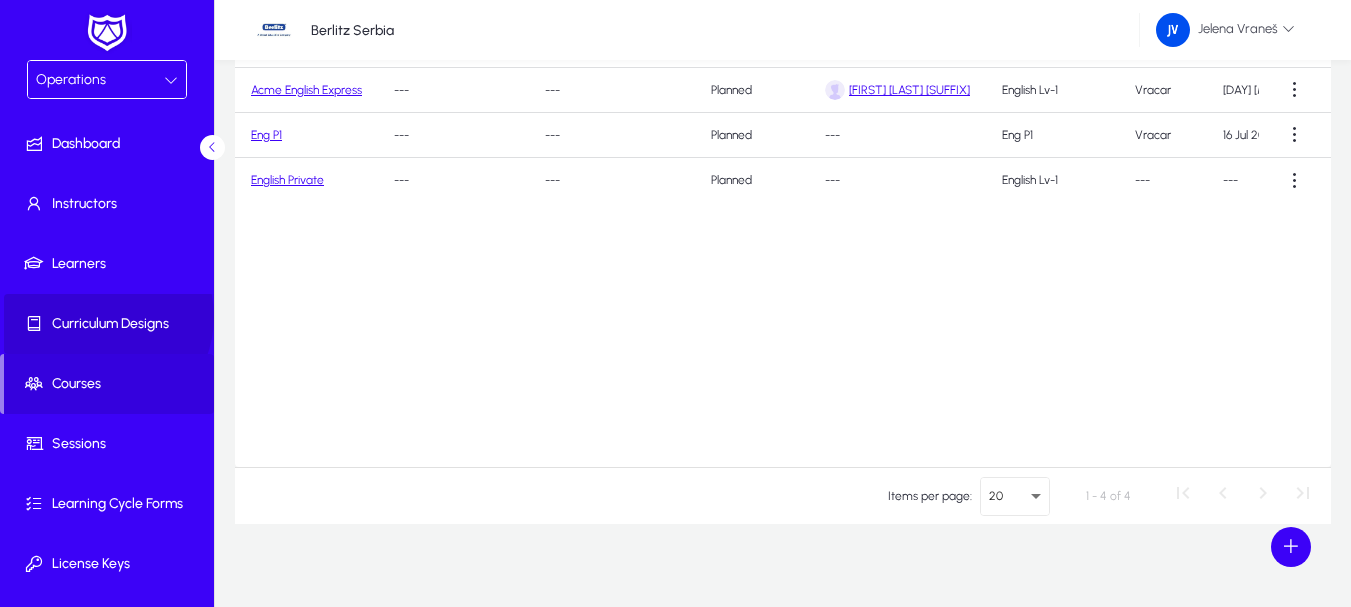 click on "Curriculum Designs" 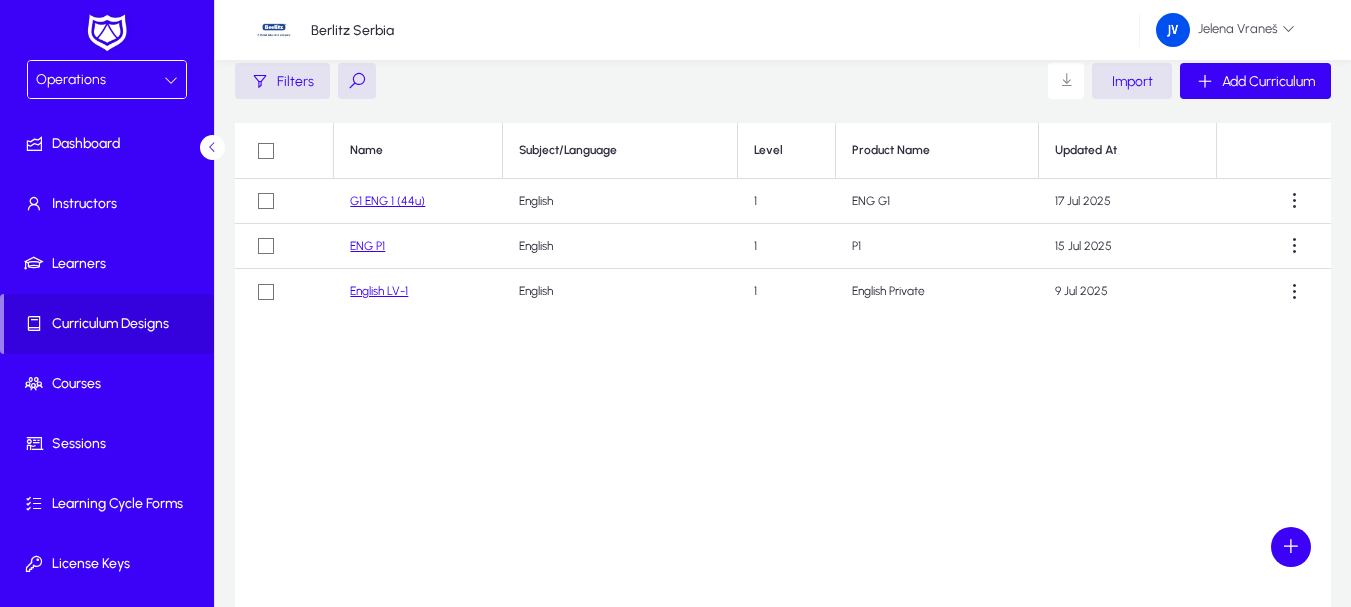 scroll, scrollTop: 0, scrollLeft: 0, axis: both 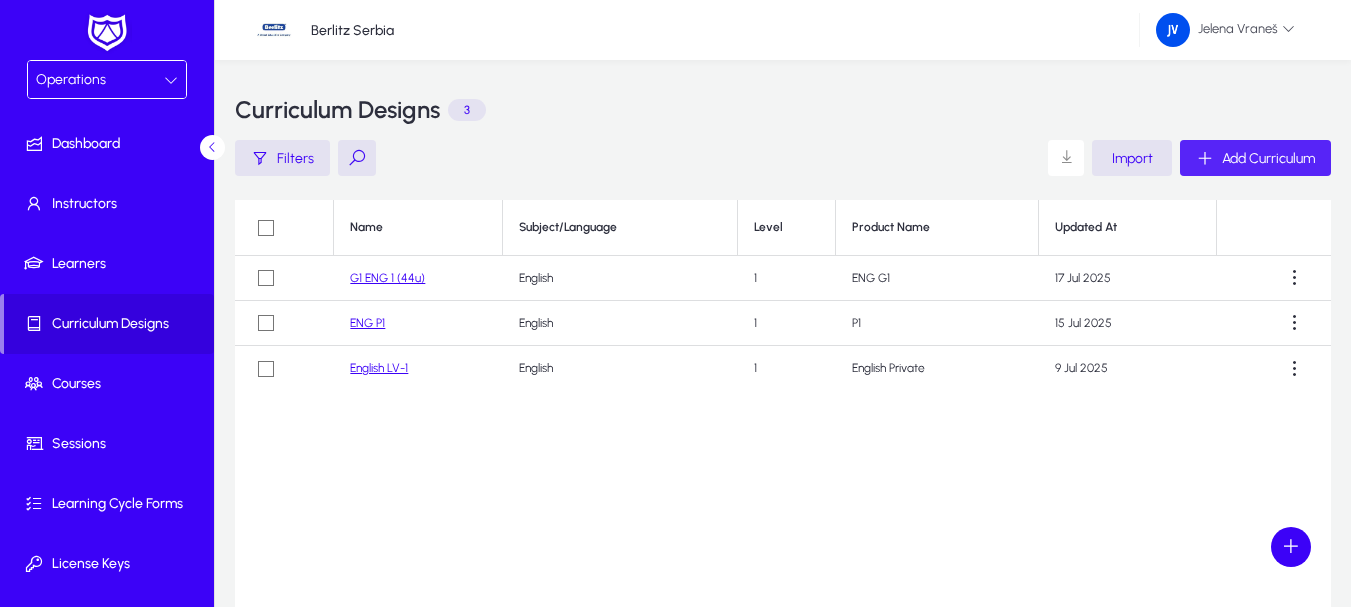 click on "Add Curriculum" 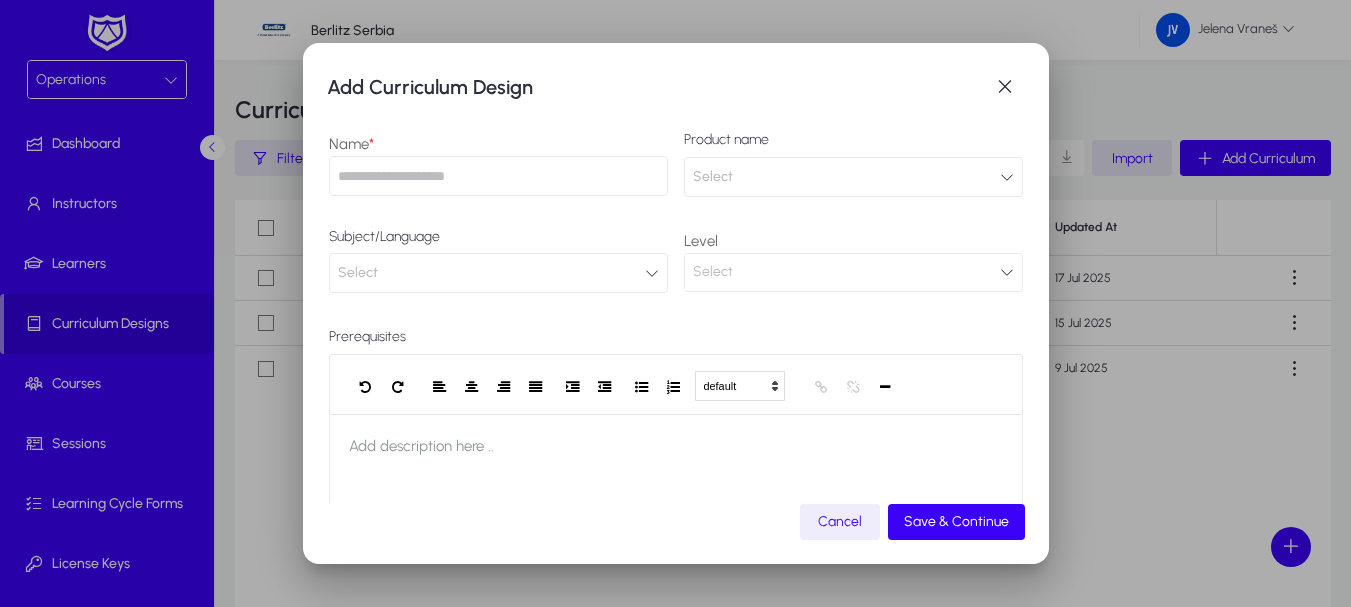 click at bounding box center (498, 176) 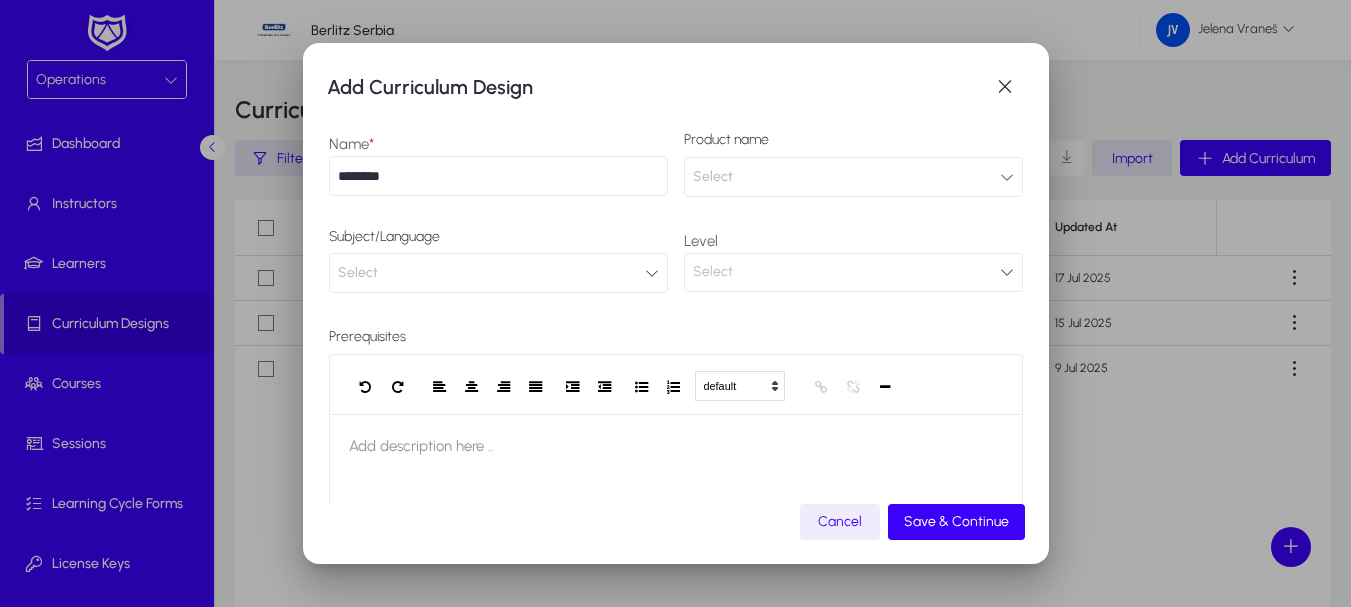 type on "********" 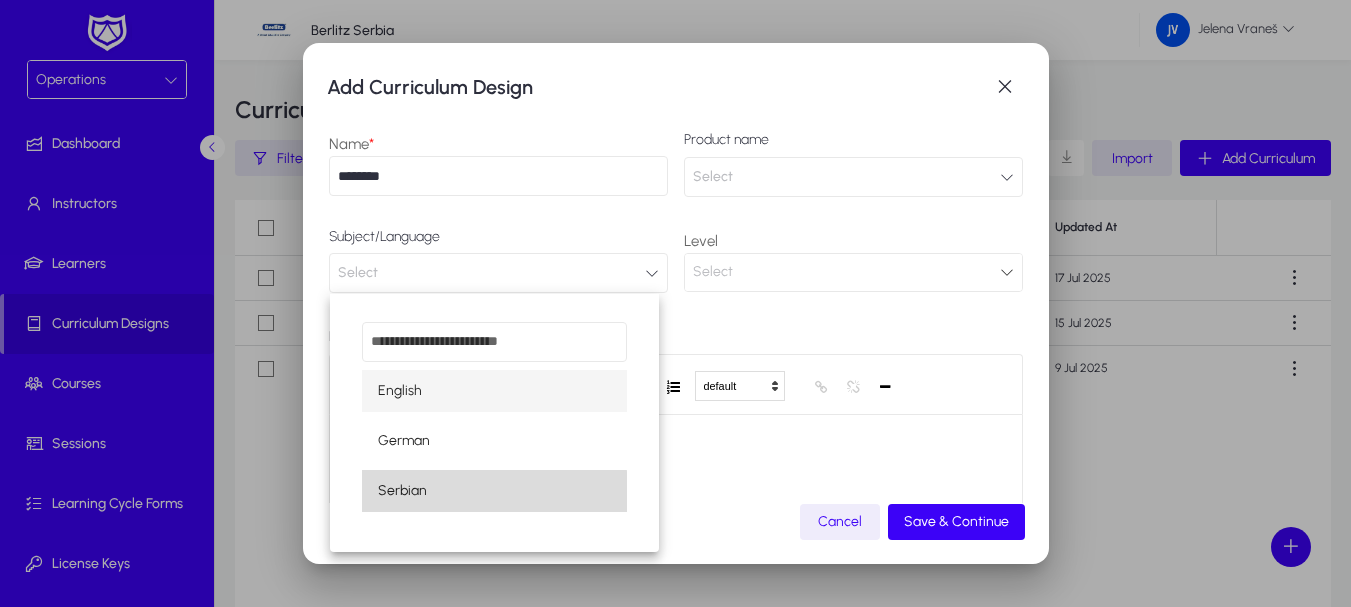click on "Serbian" at bounding box center (402, 491) 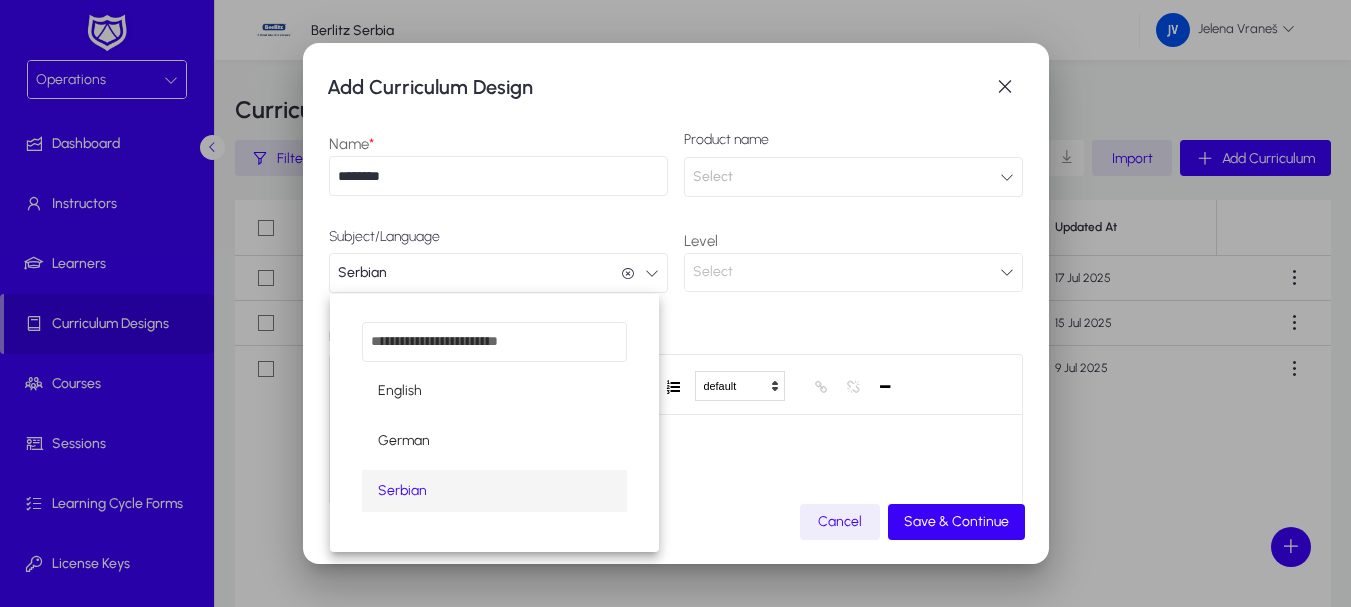 scroll, scrollTop: 1, scrollLeft: 0, axis: vertical 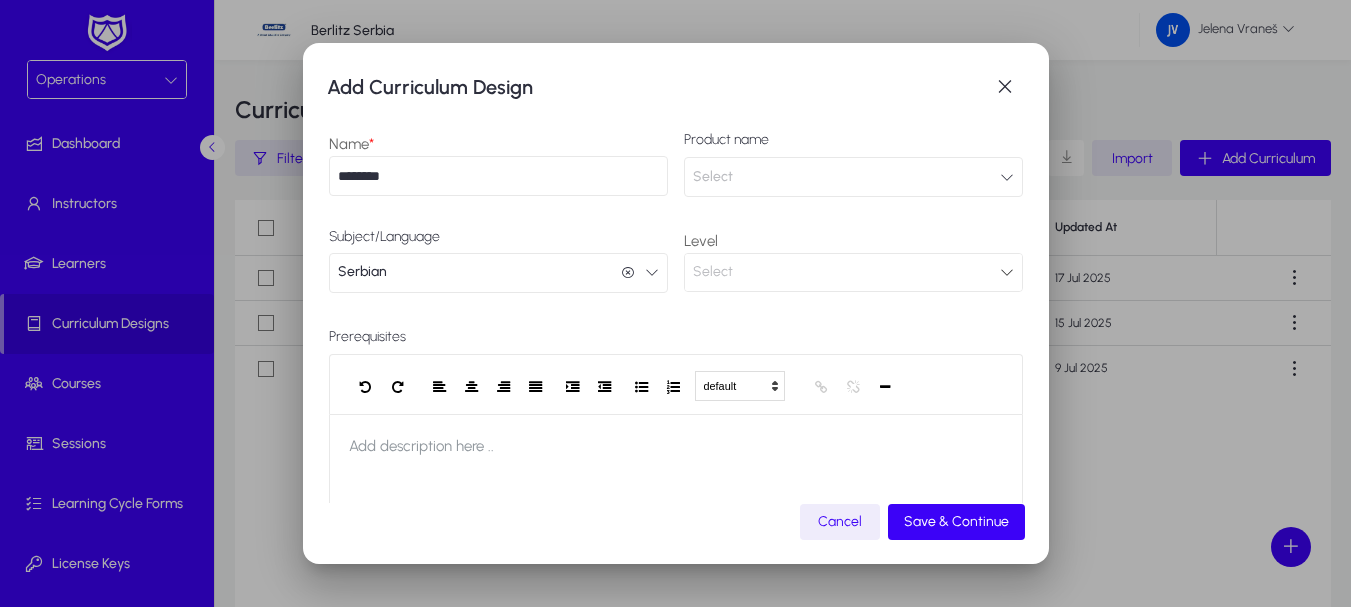click on "Select" at bounding box center (853, 272) 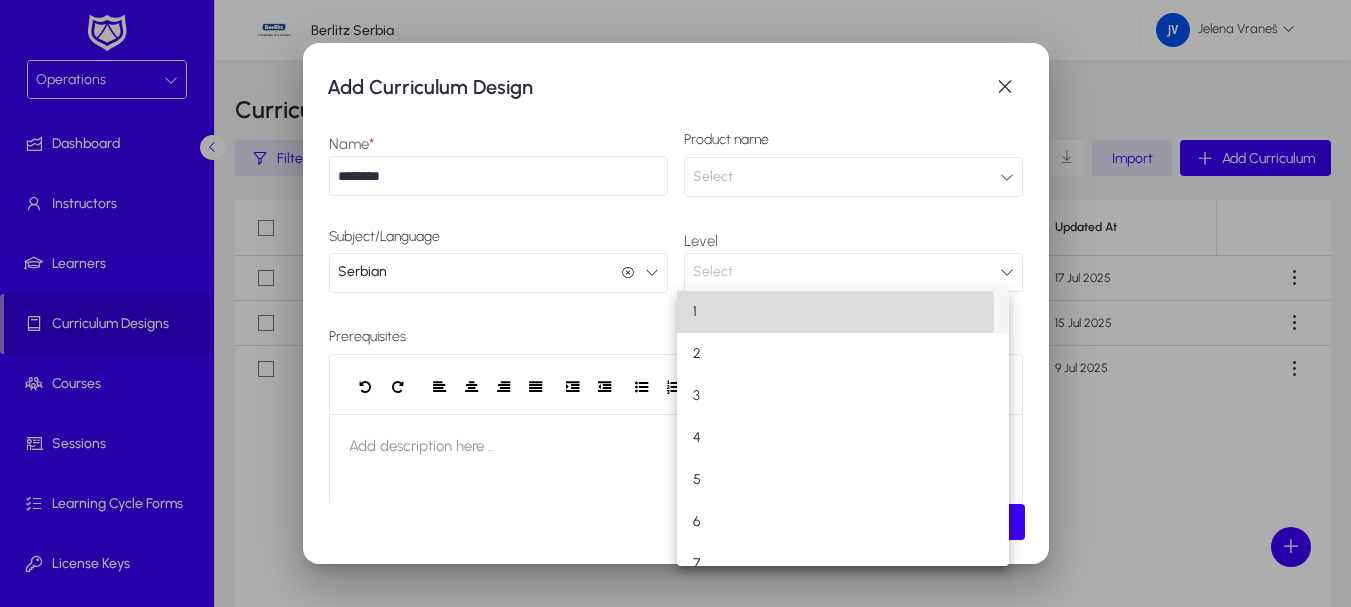 click on "1" at bounding box center (843, 312) 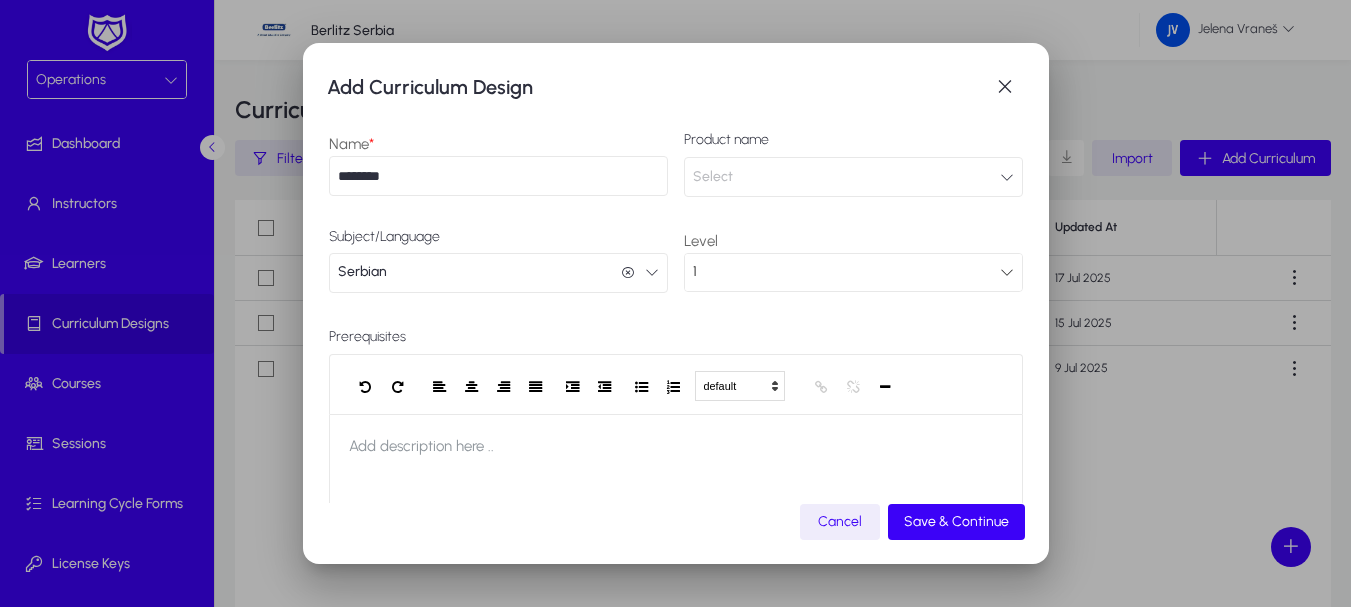 click on "Select" at bounding box center [853, 177] 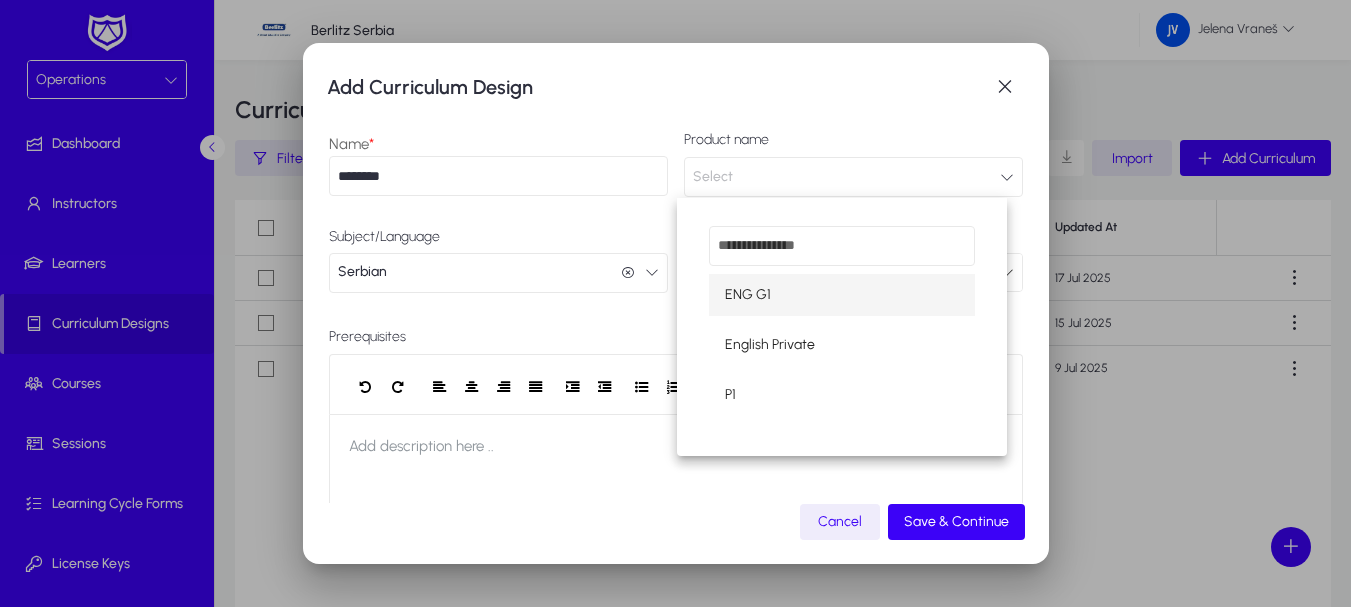 click at bounding box center (842, 246) 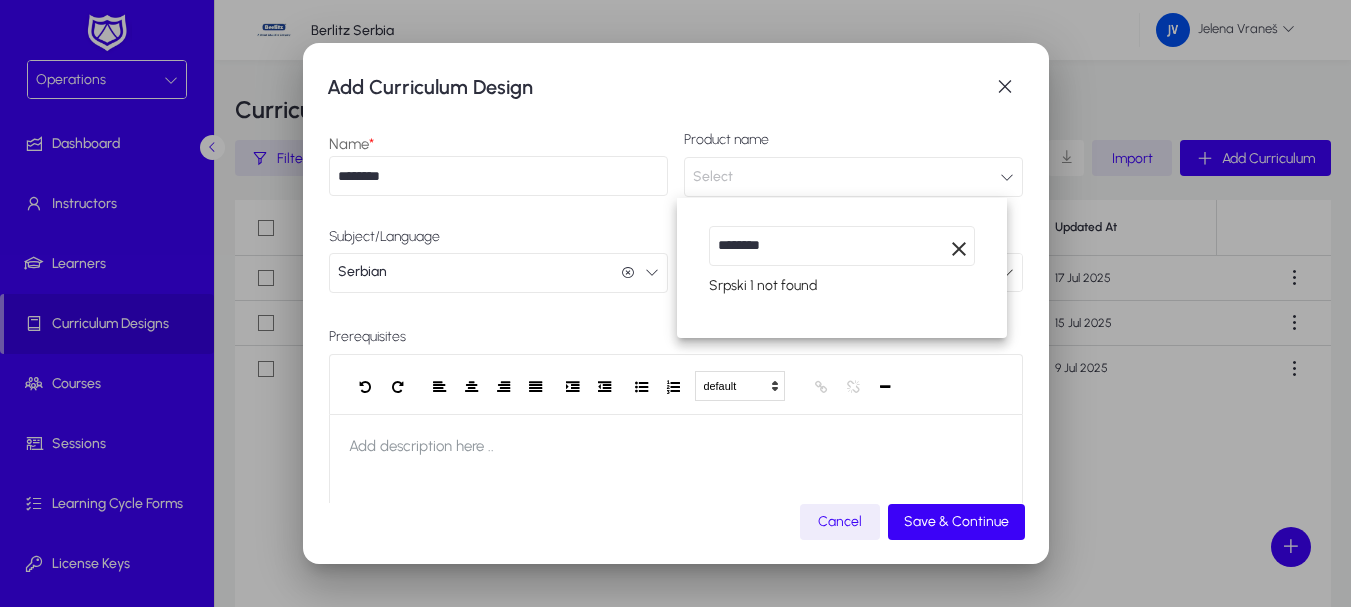 type on "********" 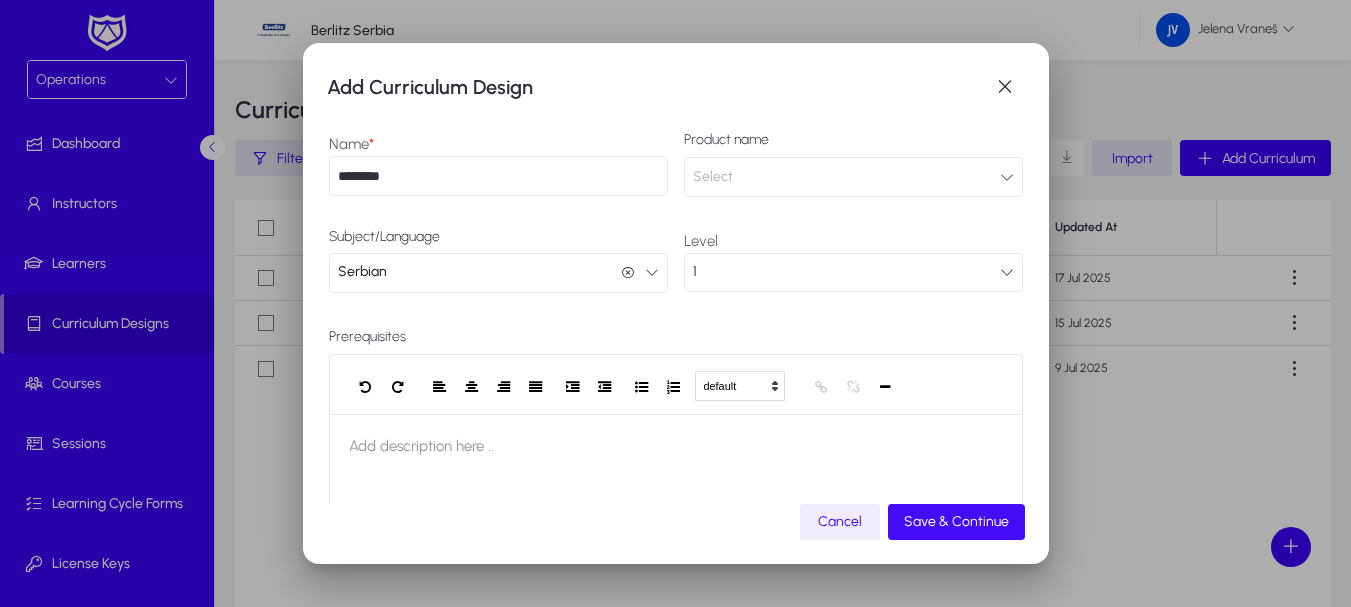 click on "Save & Continue" 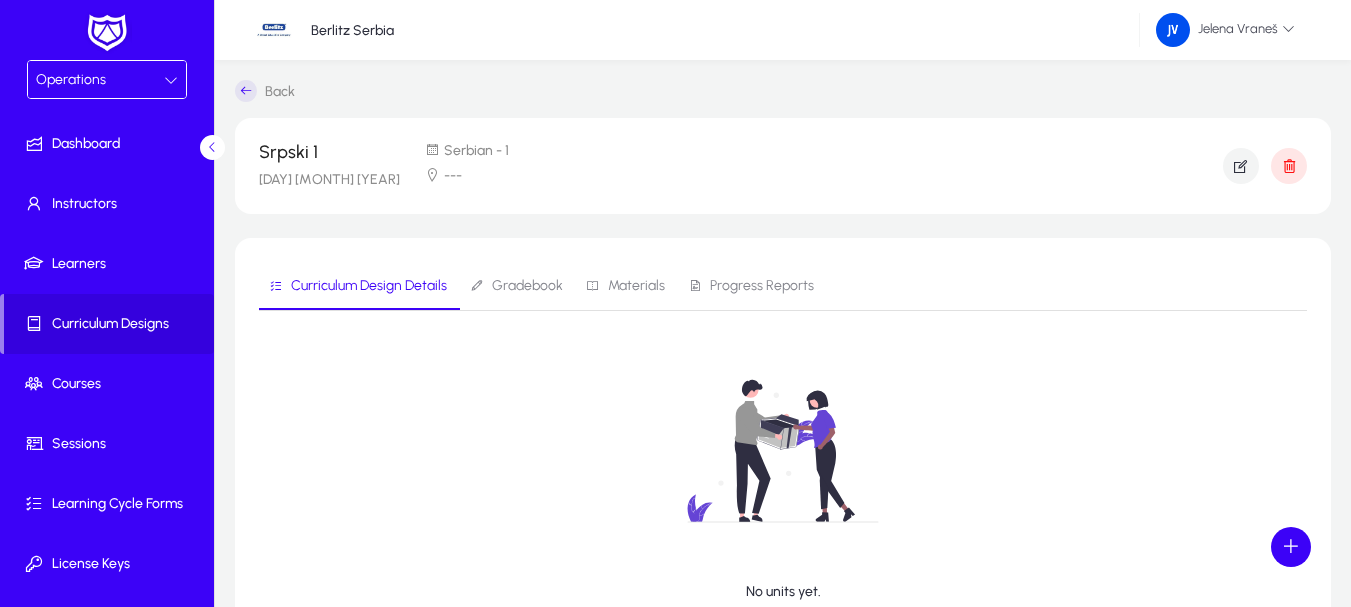 click on "Gradebook" at bounding box center [527, 286] 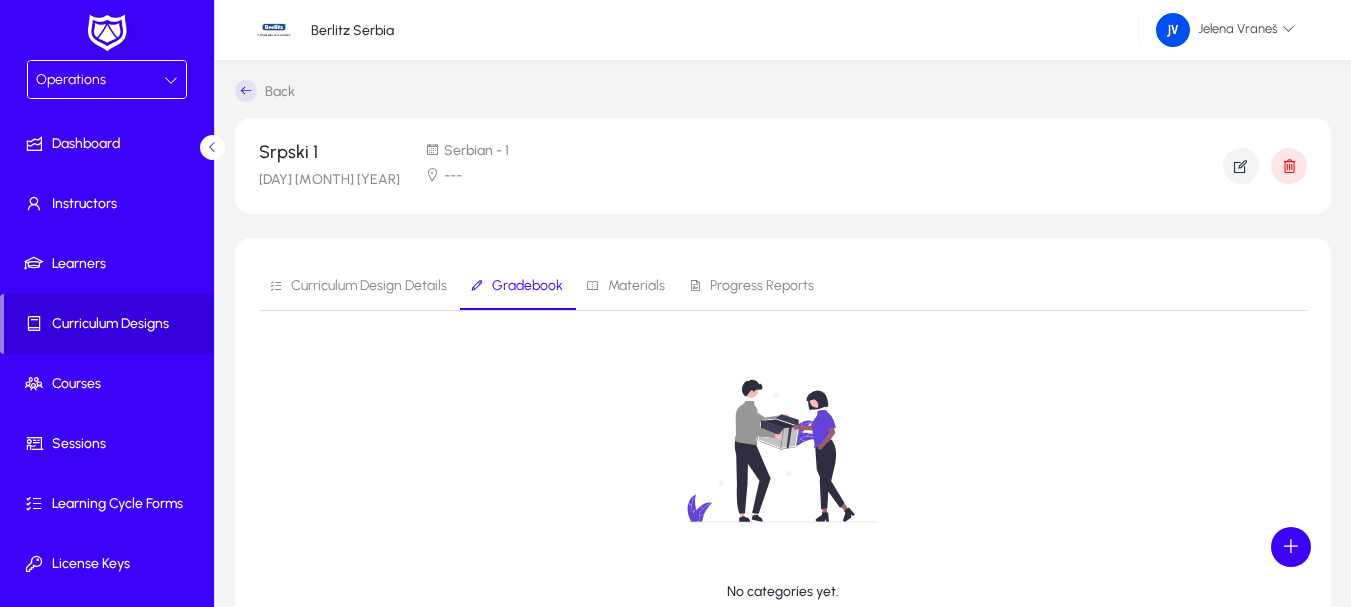 click on "Materials" at bounding box center [636, 286] 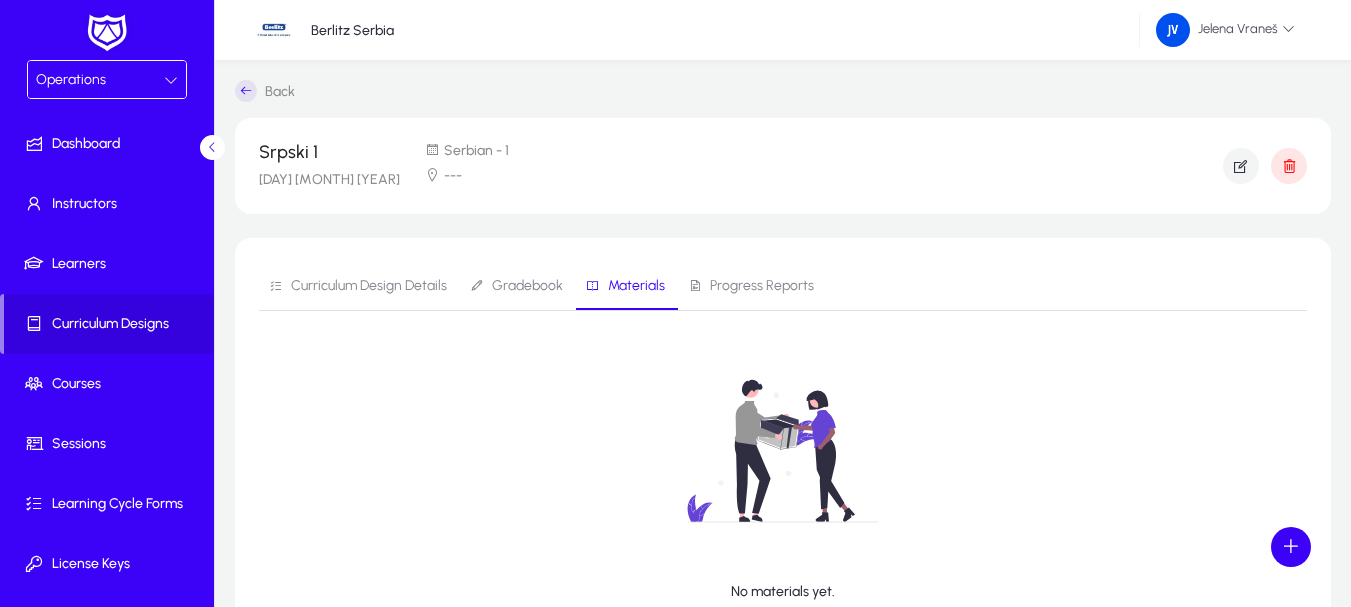 click on "Progress Reports" at bounding box center (762, 286) 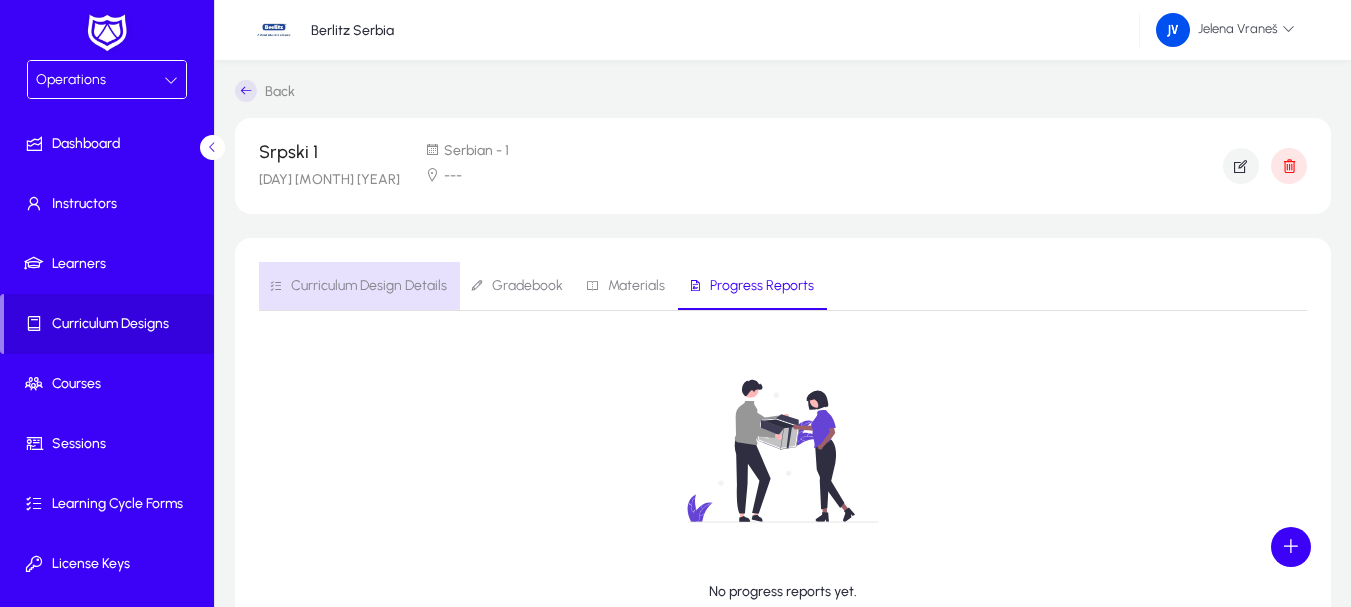 click on "Curriculum Design Details" at bounding box center [369, 286] 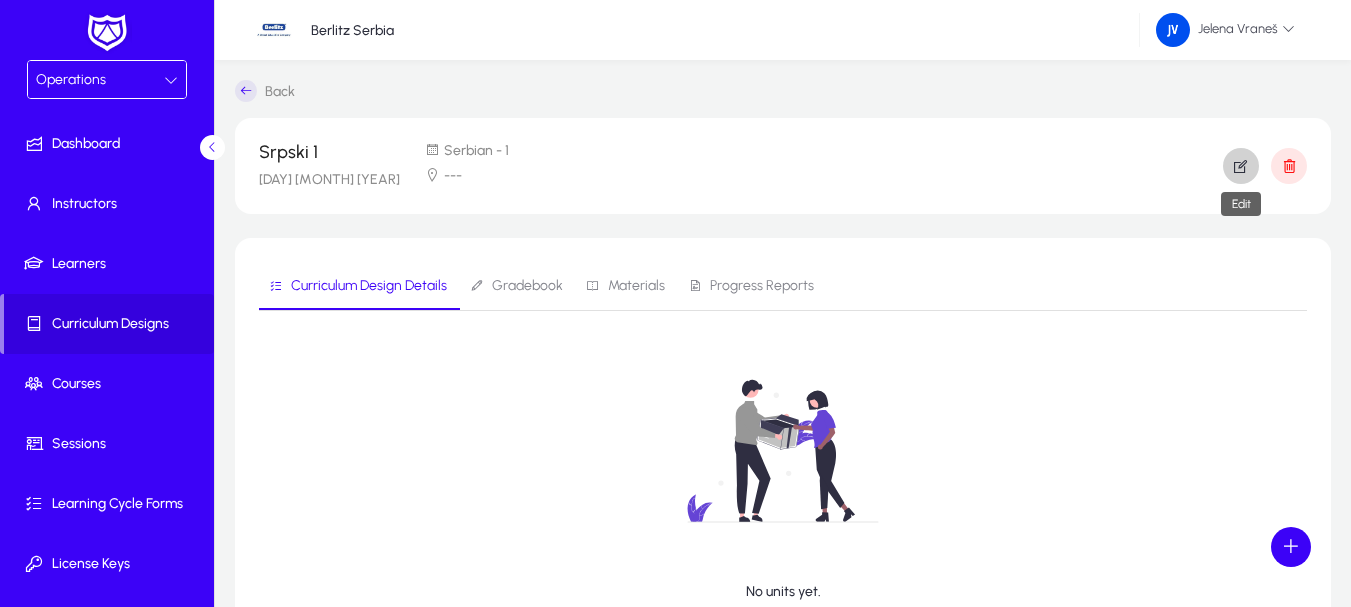 click 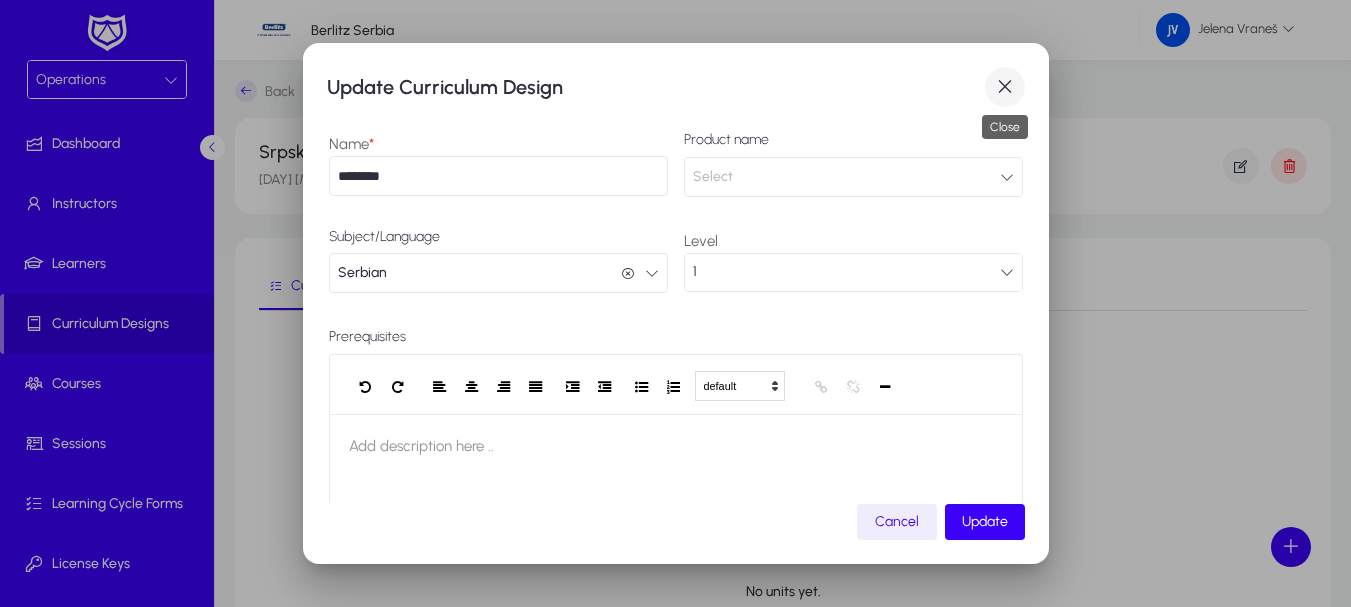 click at bounding box center [1005, 87] 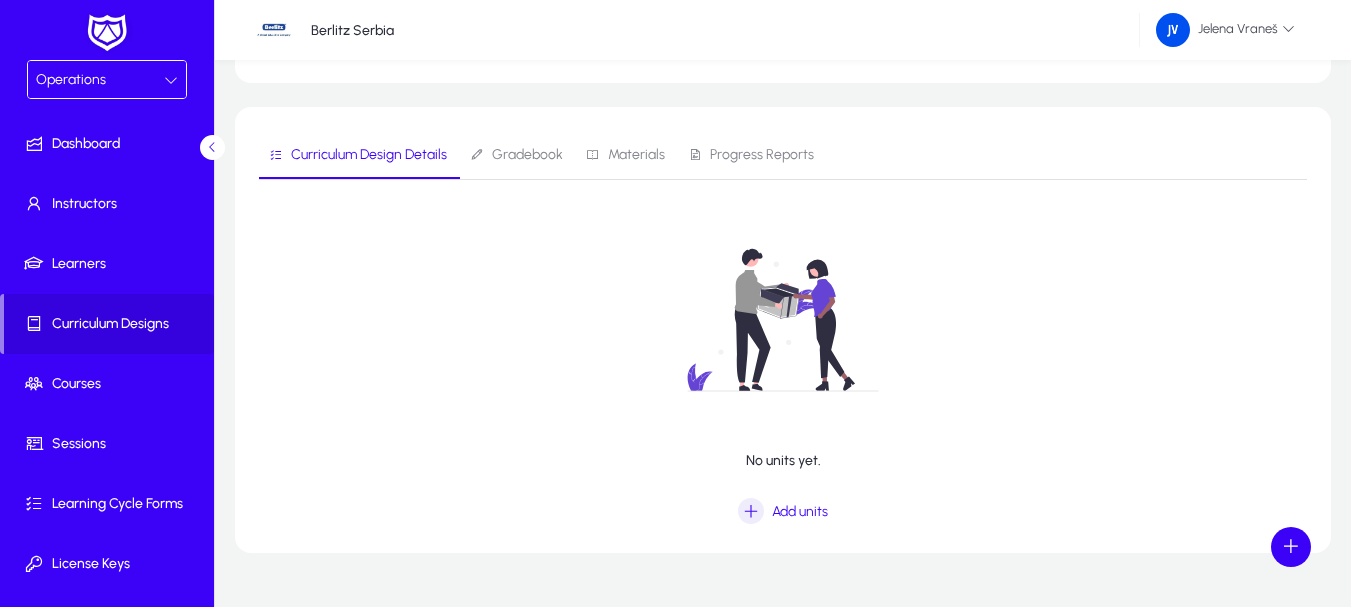 scroll, scrollTop: 177, scrollLeft: 0, axis: vertical 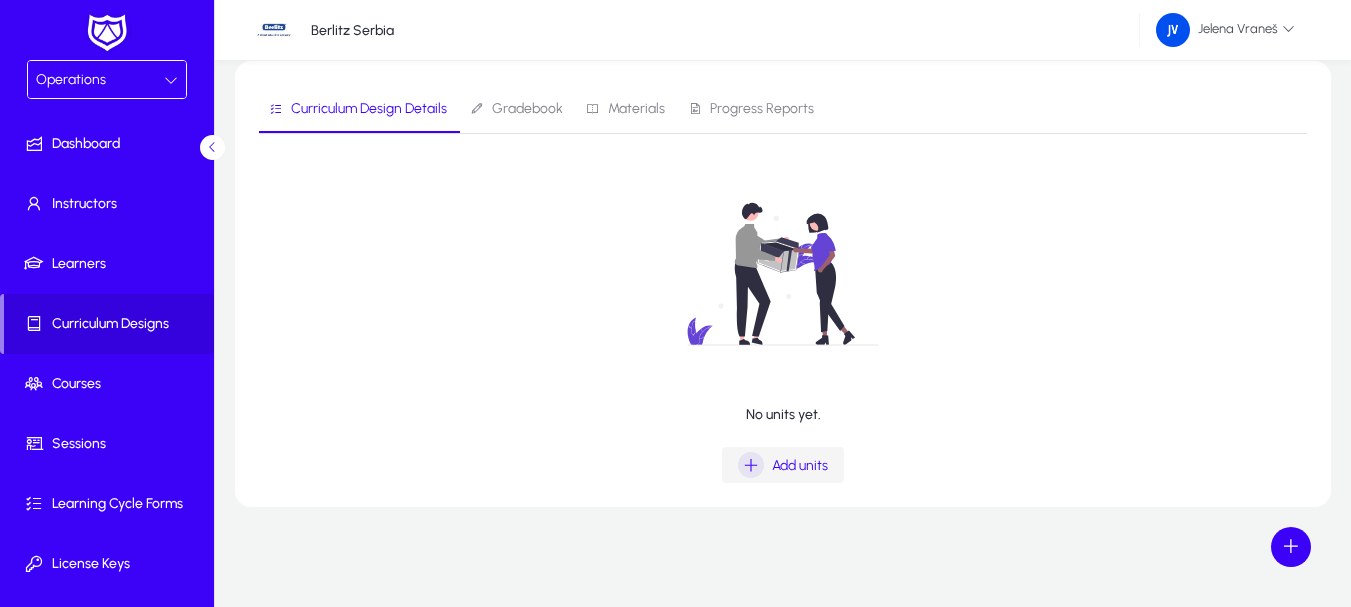 click on "Add units" 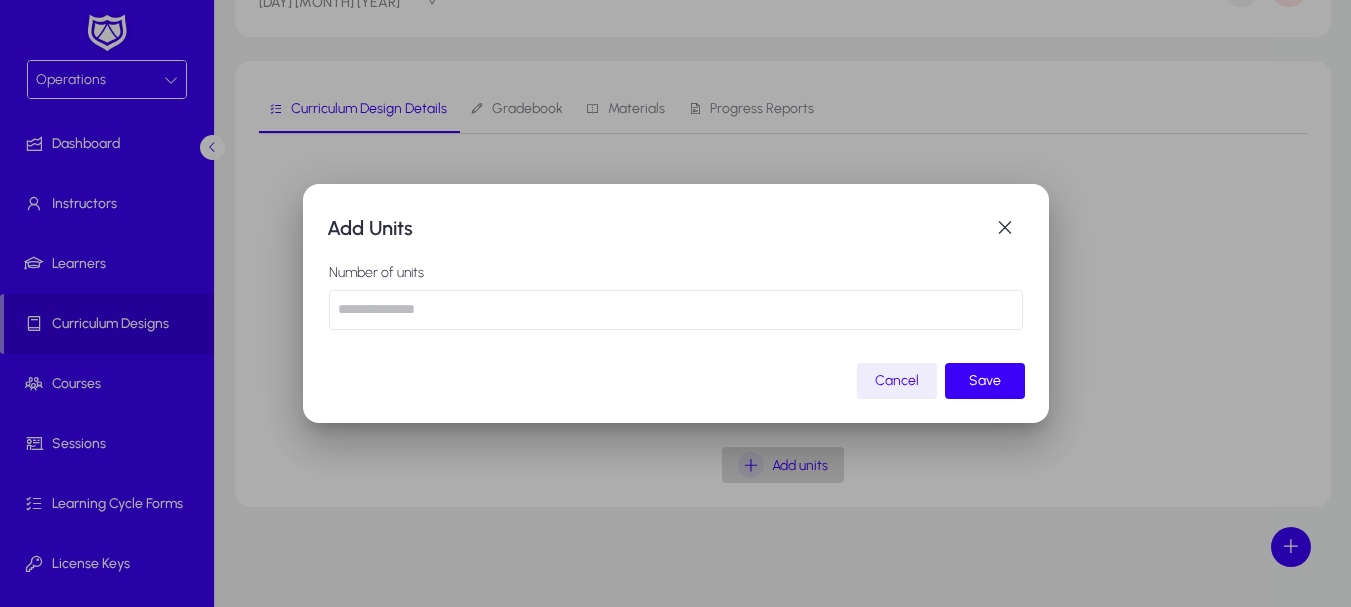 scroll, scrollTop: 0, scrollLeft: 0, axis: both 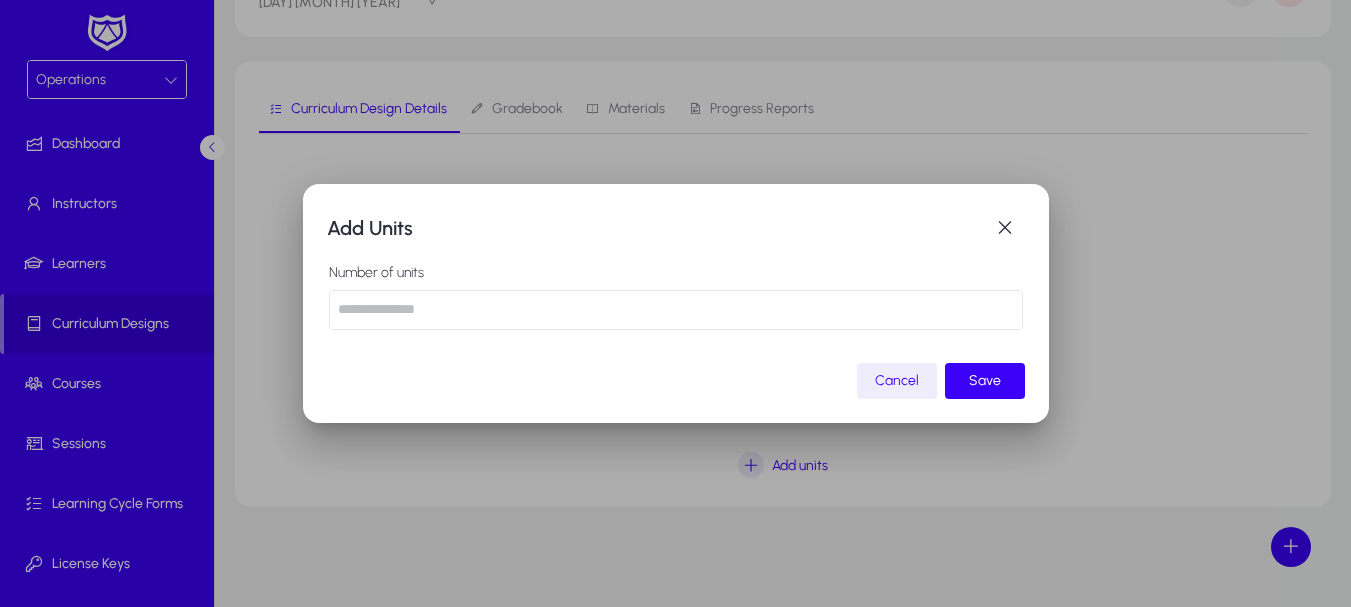 click at bounding box center [676, 310] 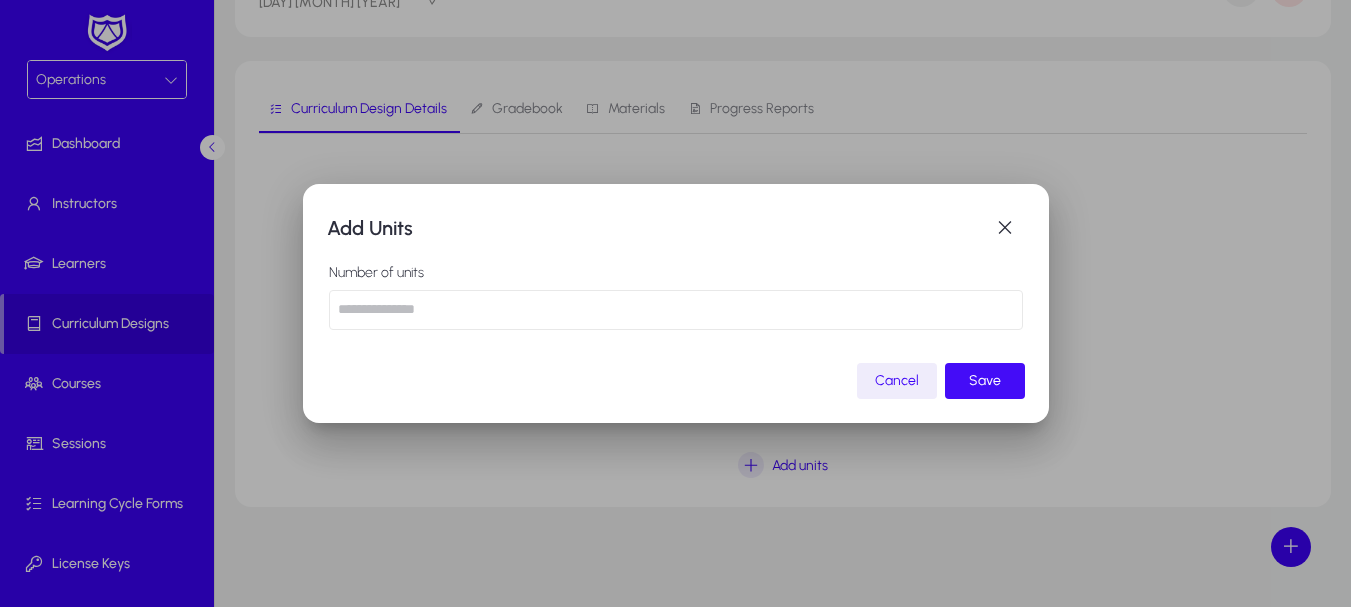 click 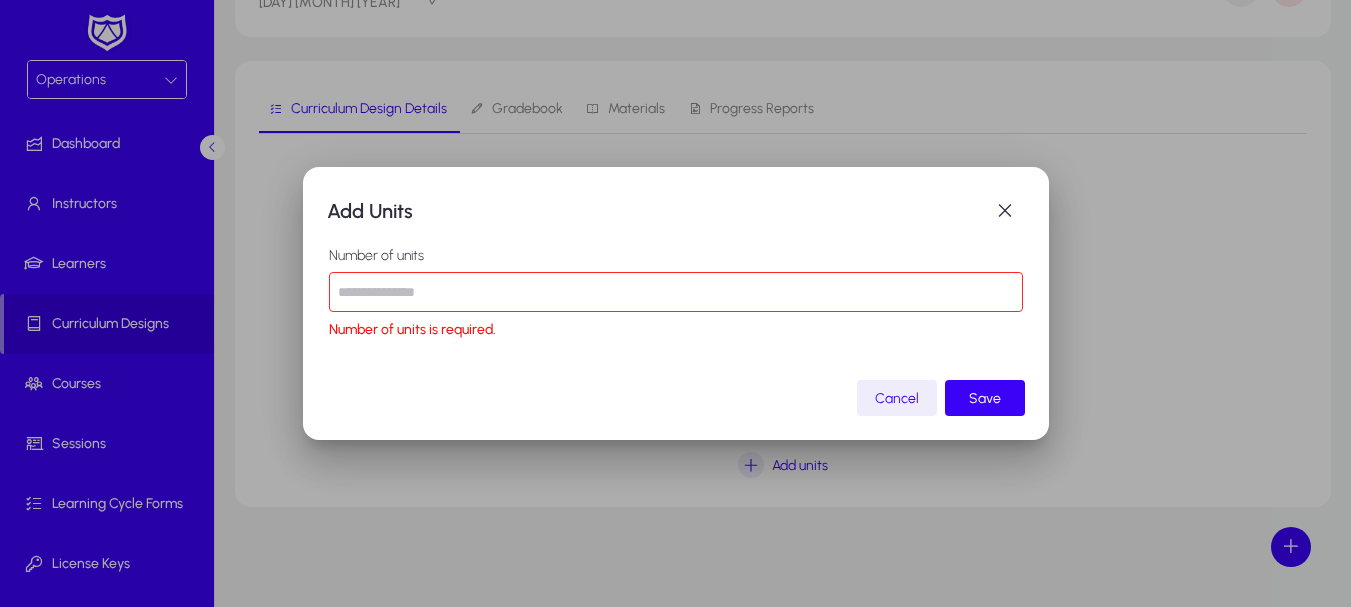 click at bounding box center [676, 292] 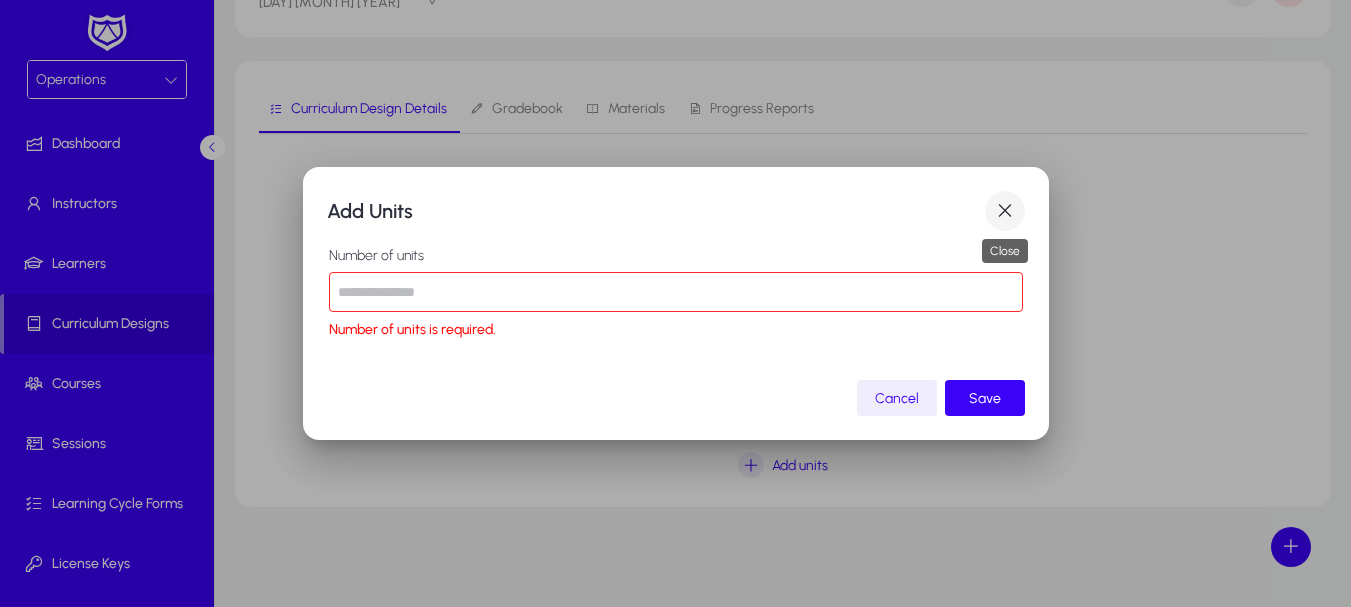 click at bounding box center (1005, 211) 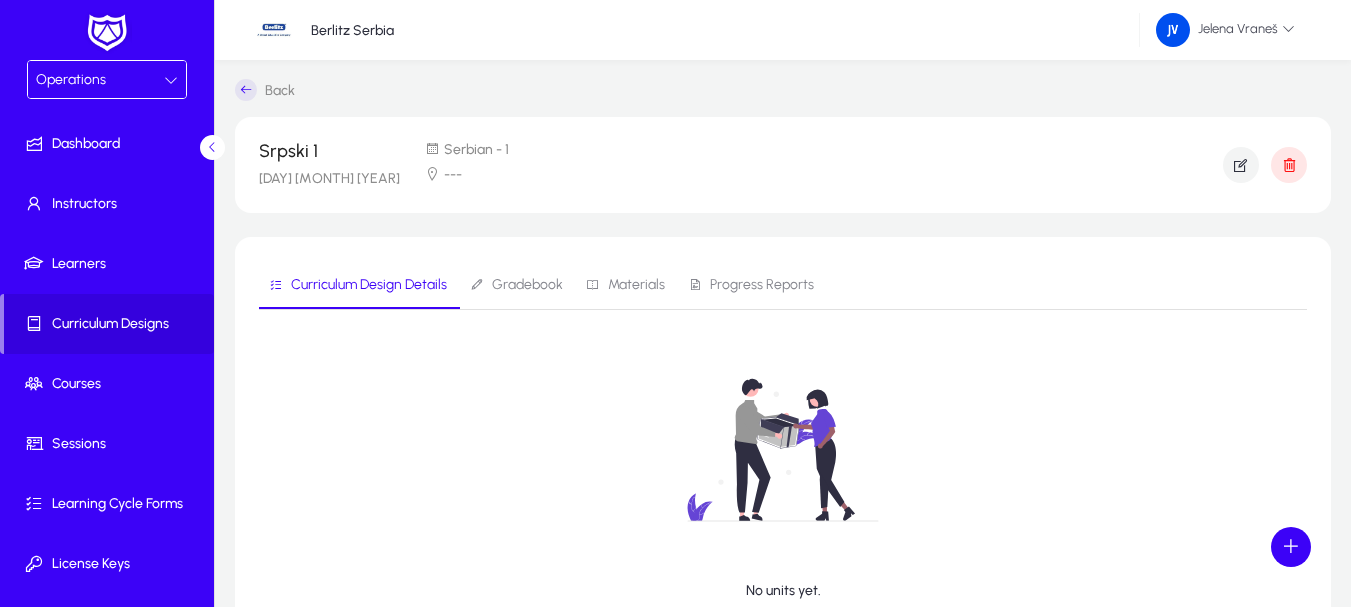 scroll, scrollTop: 0, scrollLeft: 0, axis: both 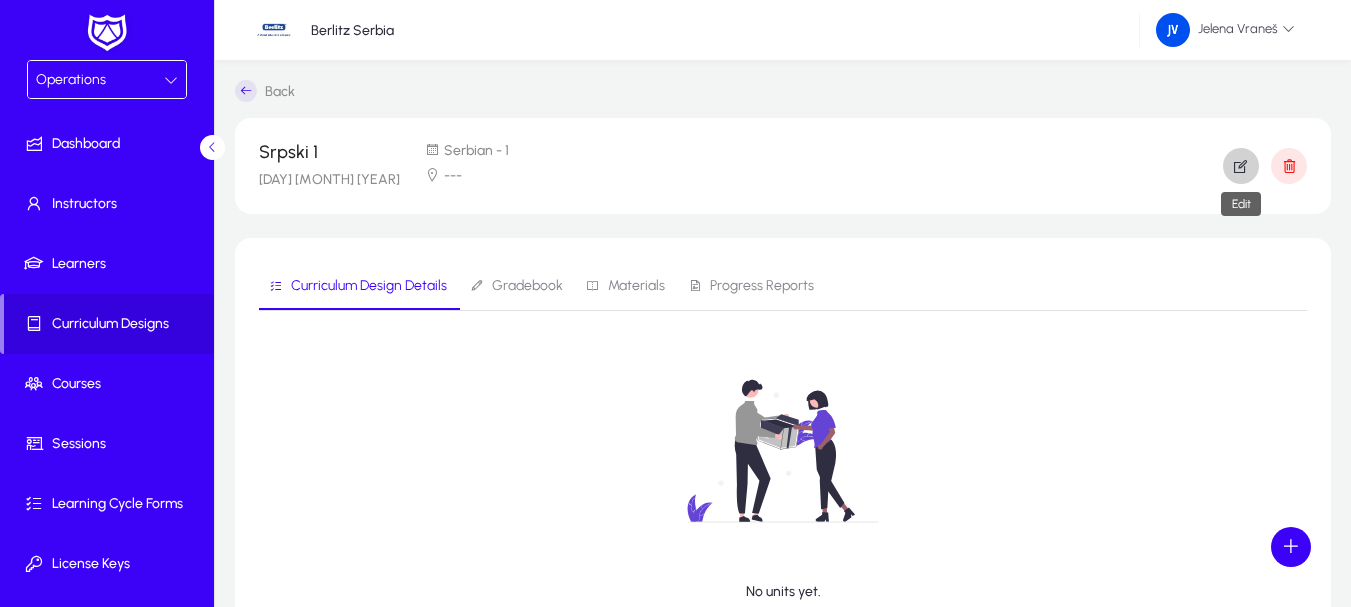 click 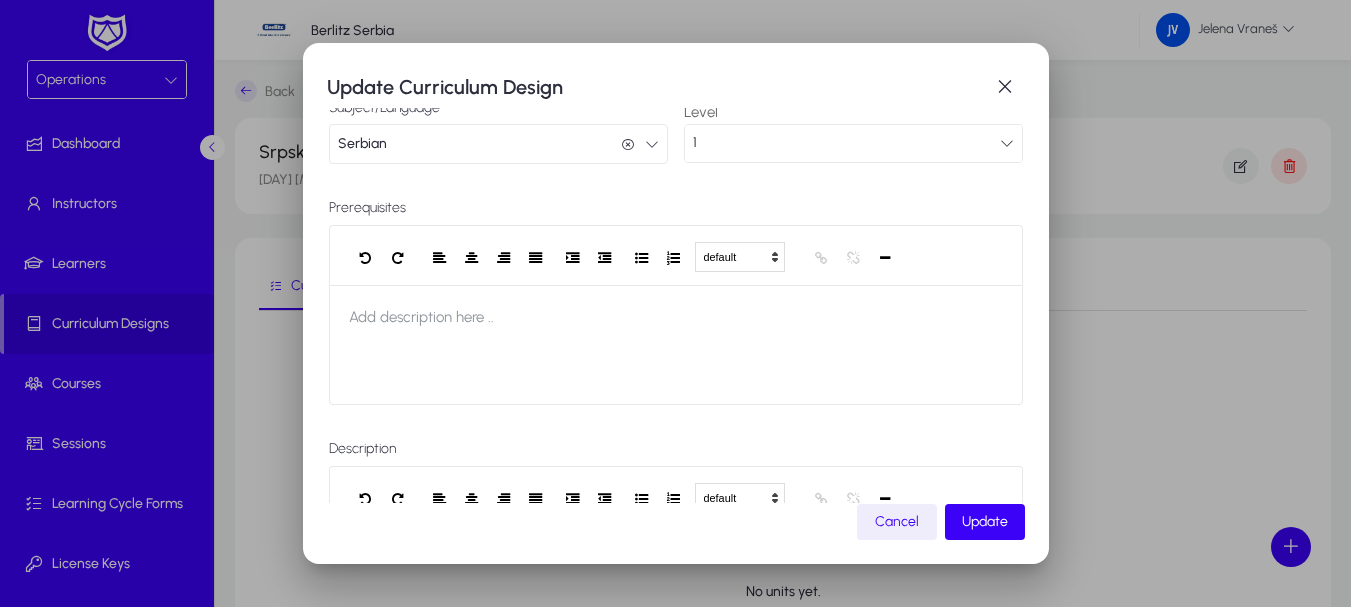 scroll, scrollTop: 304, scrollLeft: 0, axis: vertical 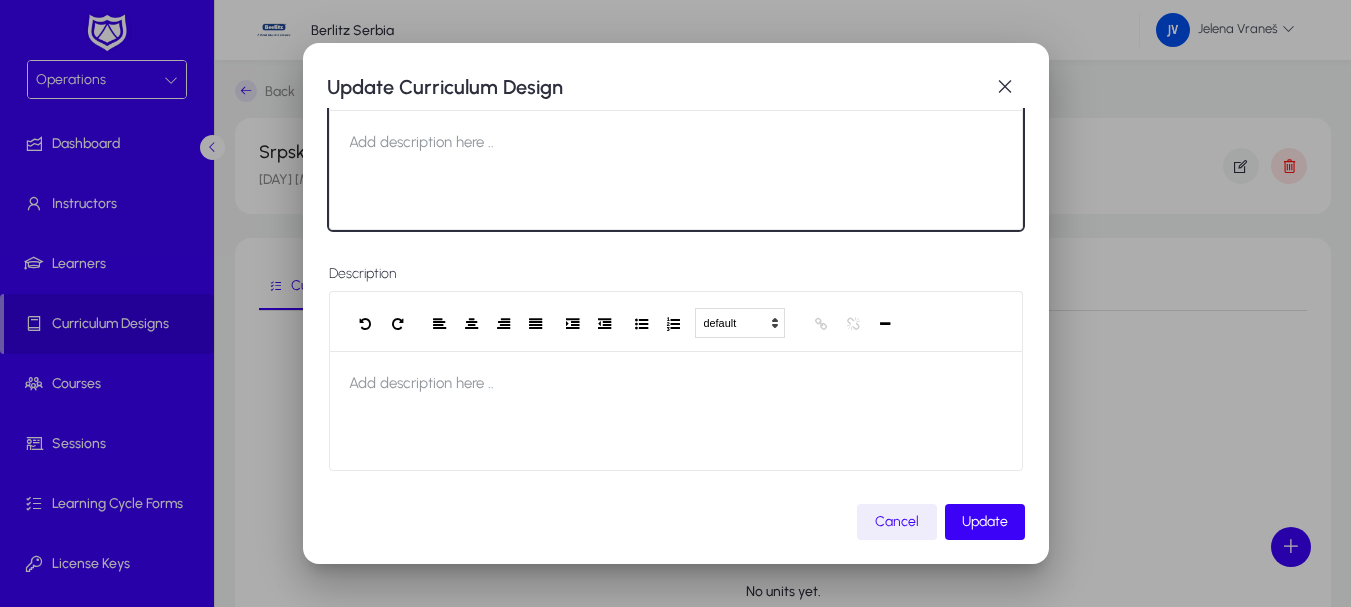 click on "Add description here .." at bounding box center (421, 142) 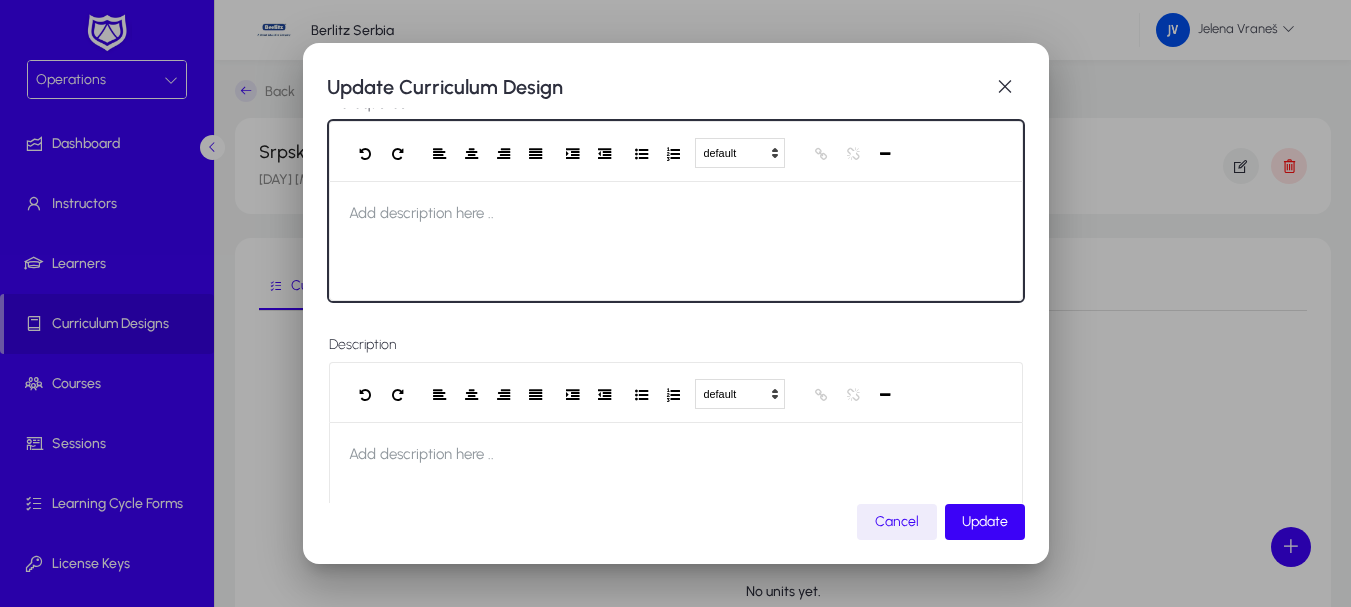 scroll, scrollTop: 304, scrollLeft: 0, axis: vertical 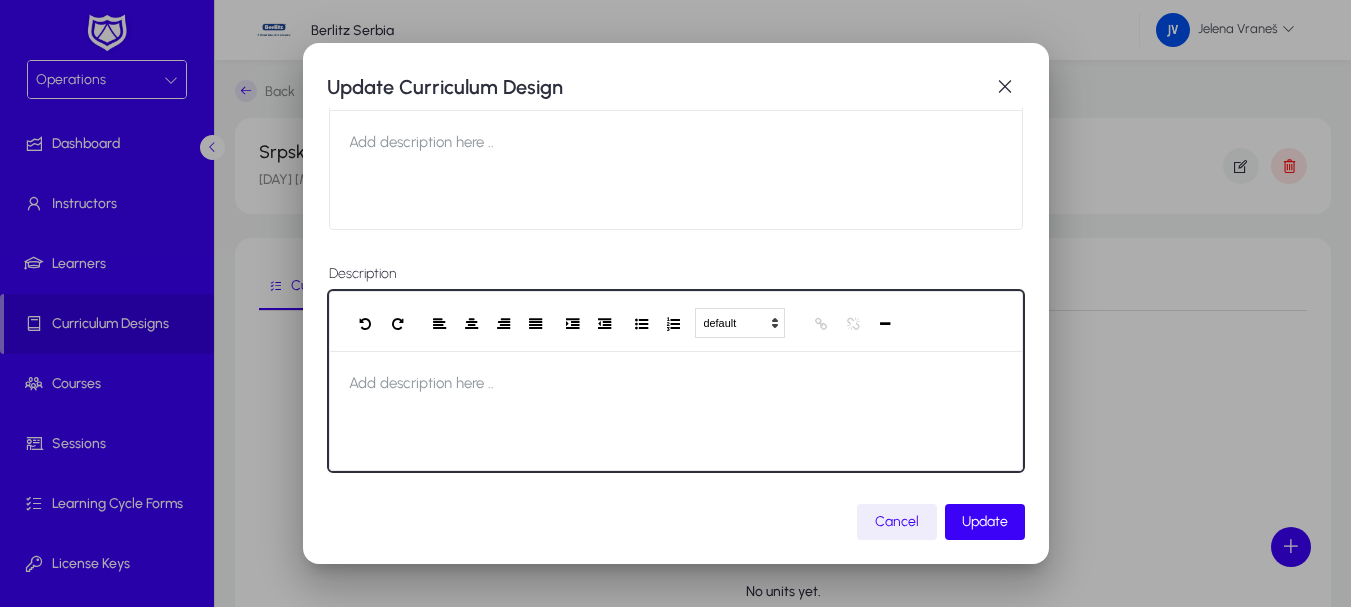 click at bounding box center (676, 411) 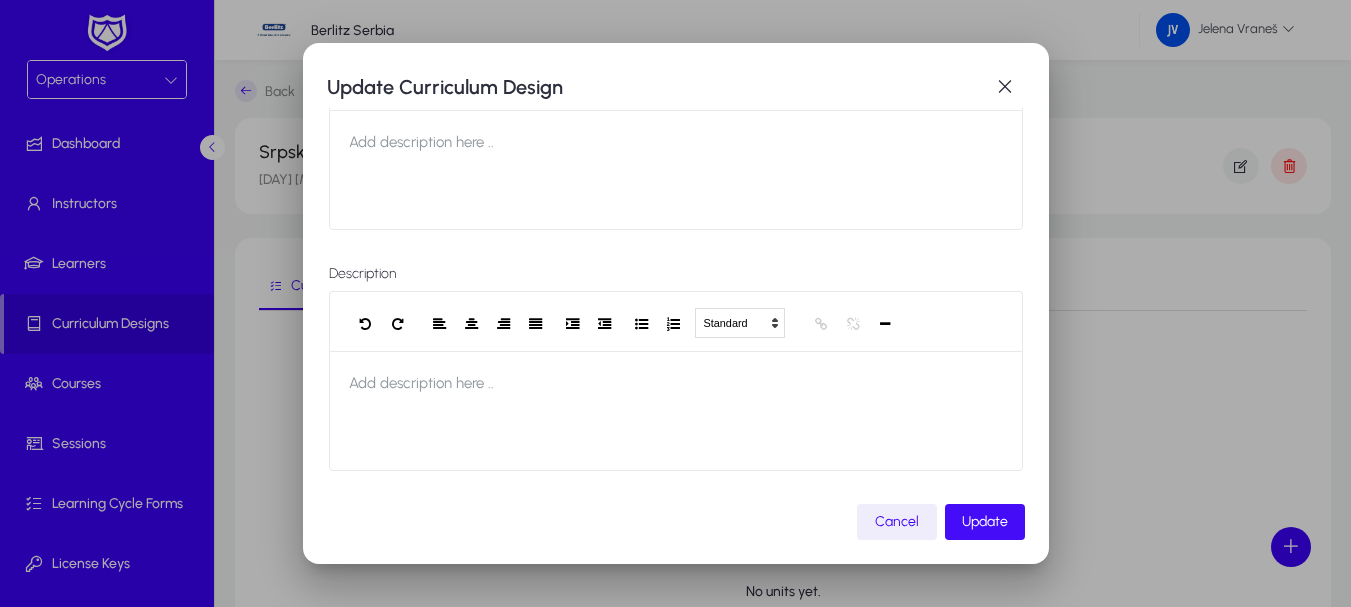 click on "Update" 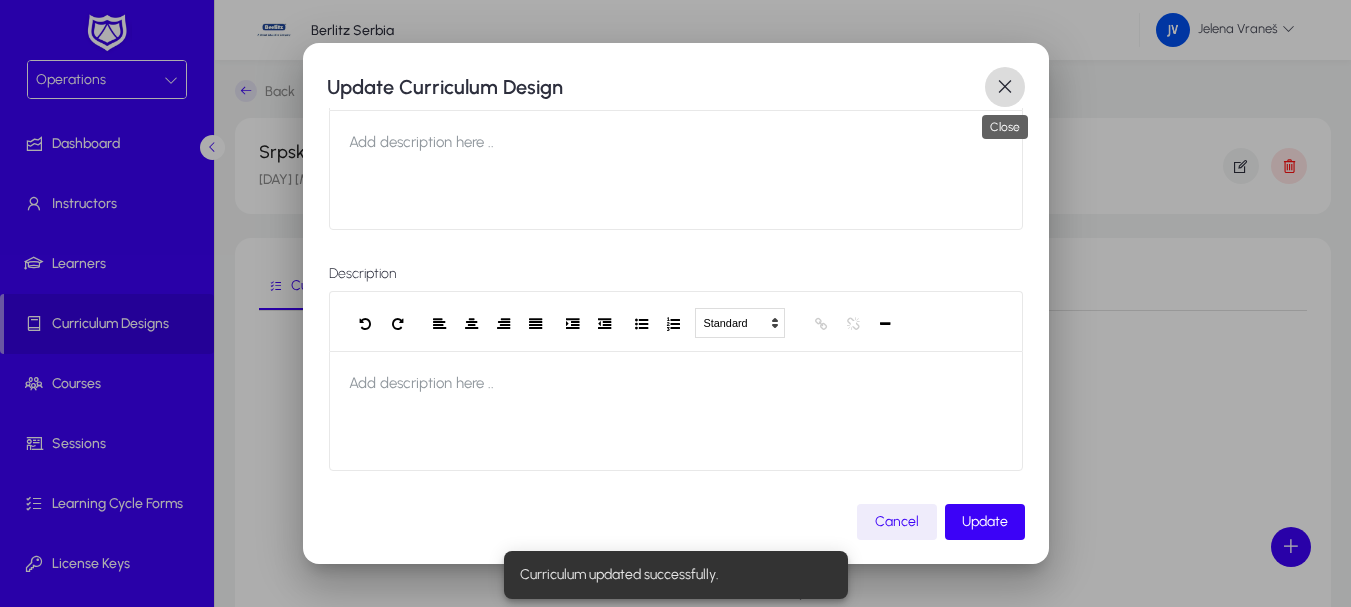 click at bounding box center [1005, 87] 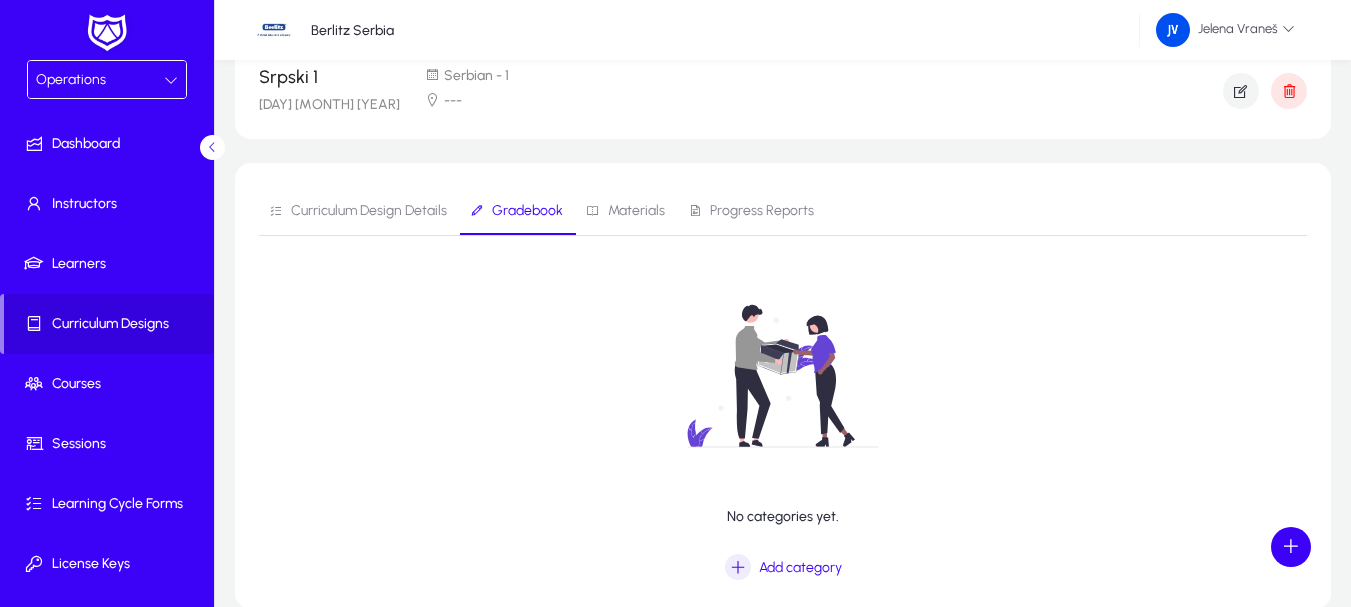 scroll, scrollTop: 0, scrollLeft: 0, axis: both 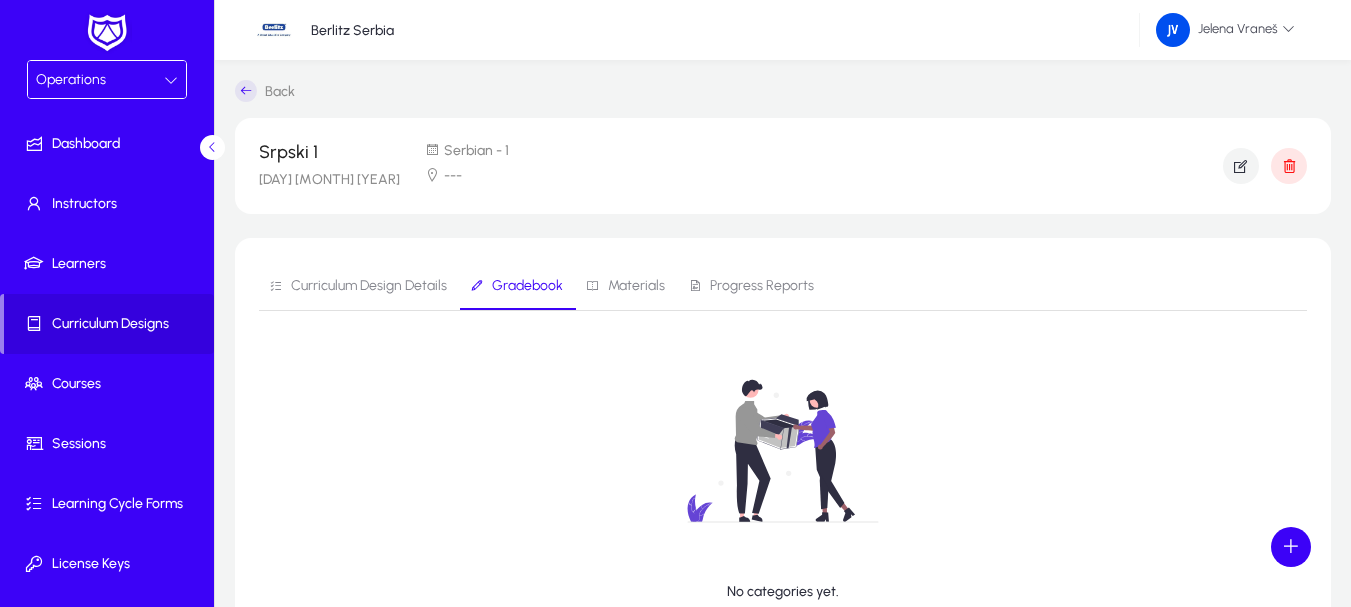 click on "[DAY] [MONTH] [YEAR]" 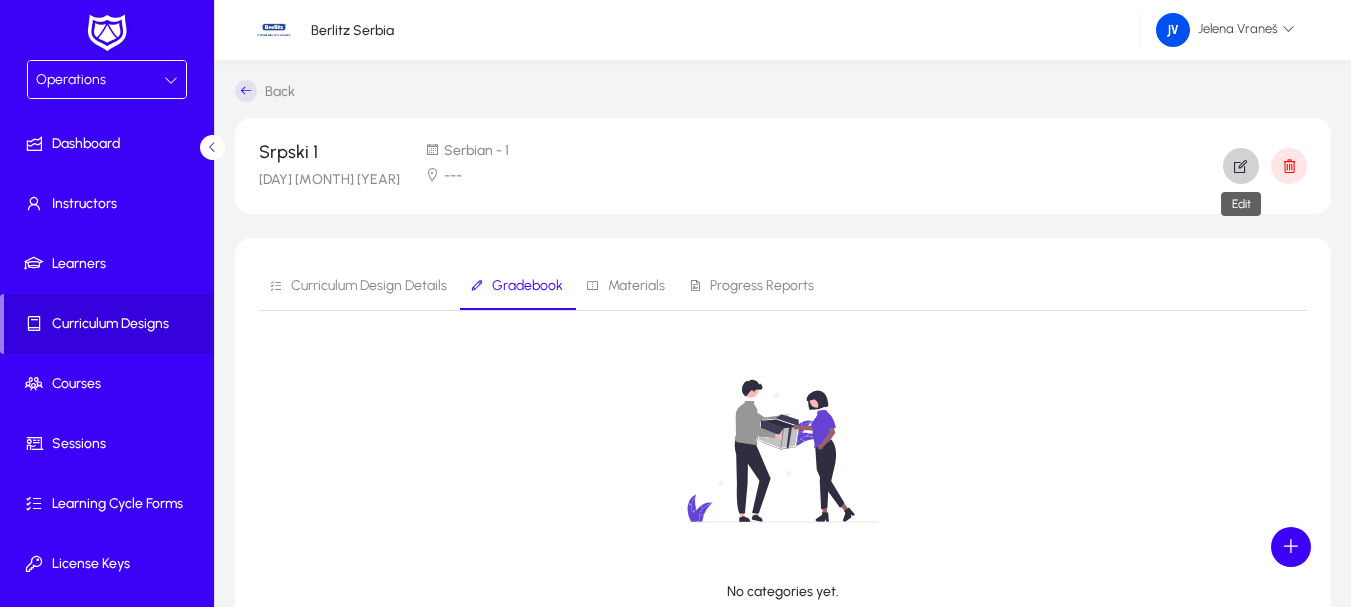 click 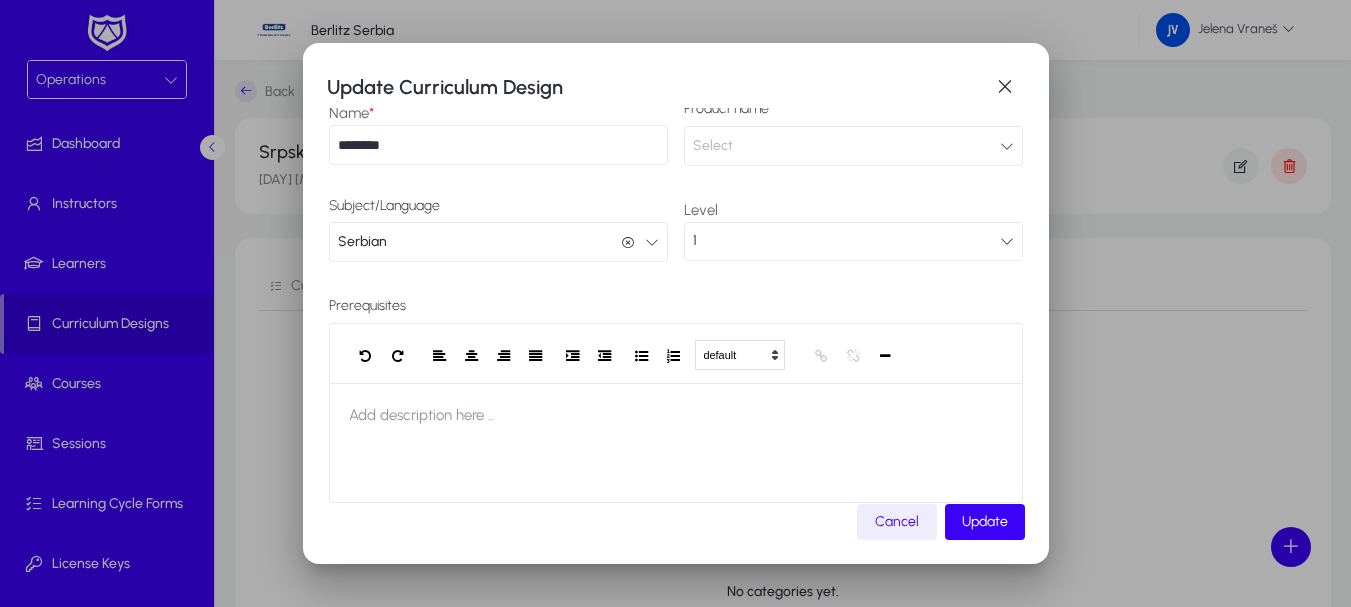 scroll, scrollTop: 0, scrollLeft: 0, axis: both 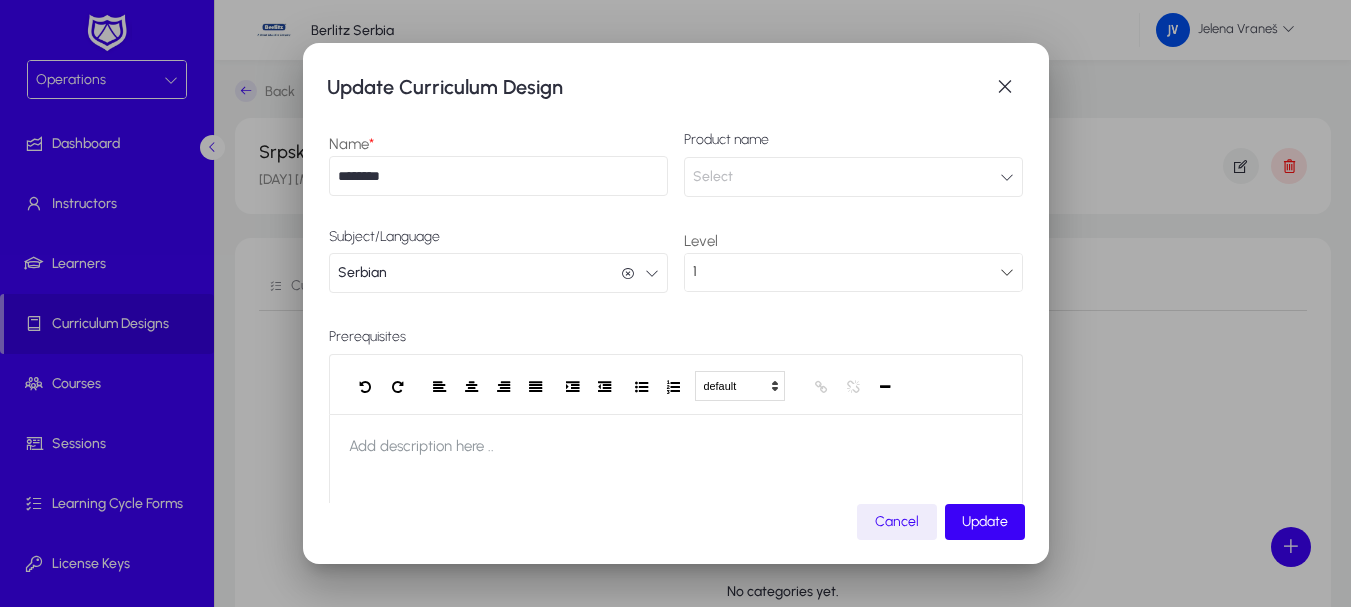 click at bounding box center (675, 303) 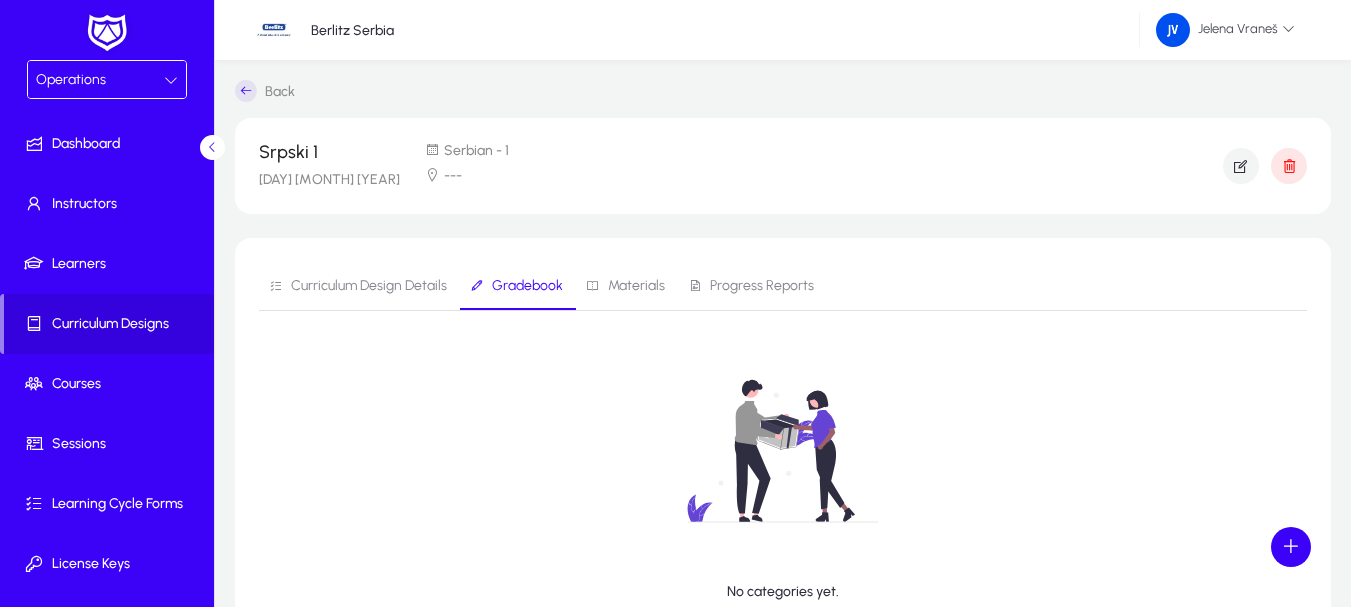 click on "No categories yet.   Add category" 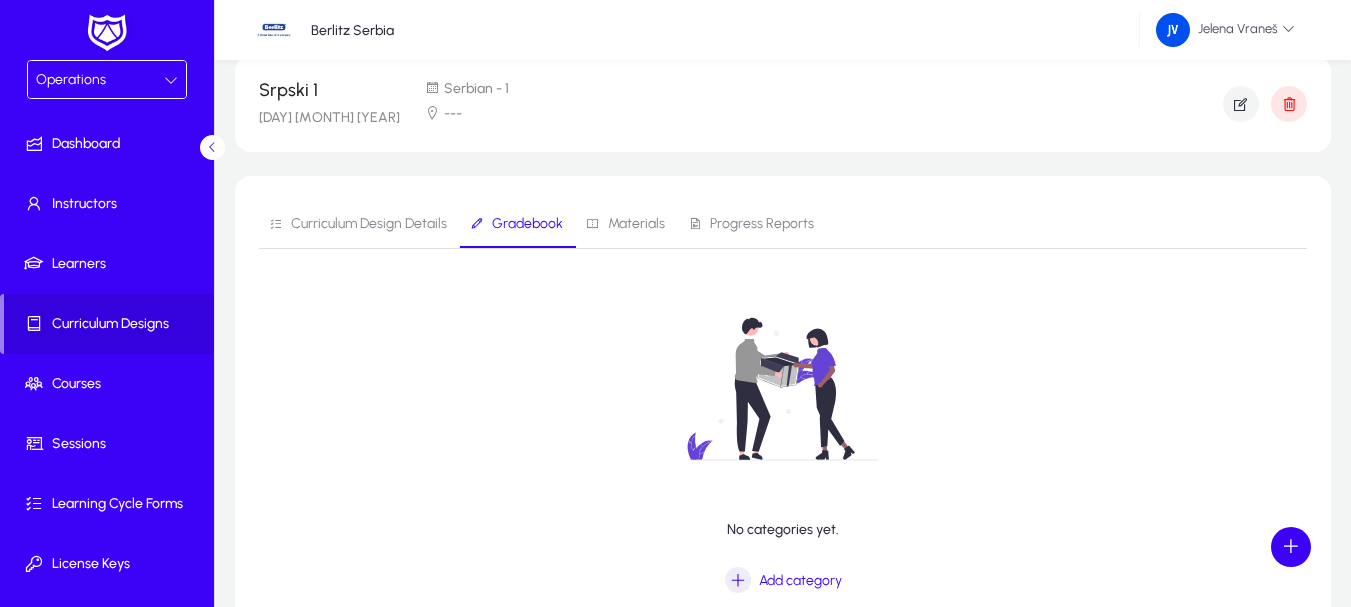 scroll, scrollTop: 0, scrollLeft: 0, axis: both 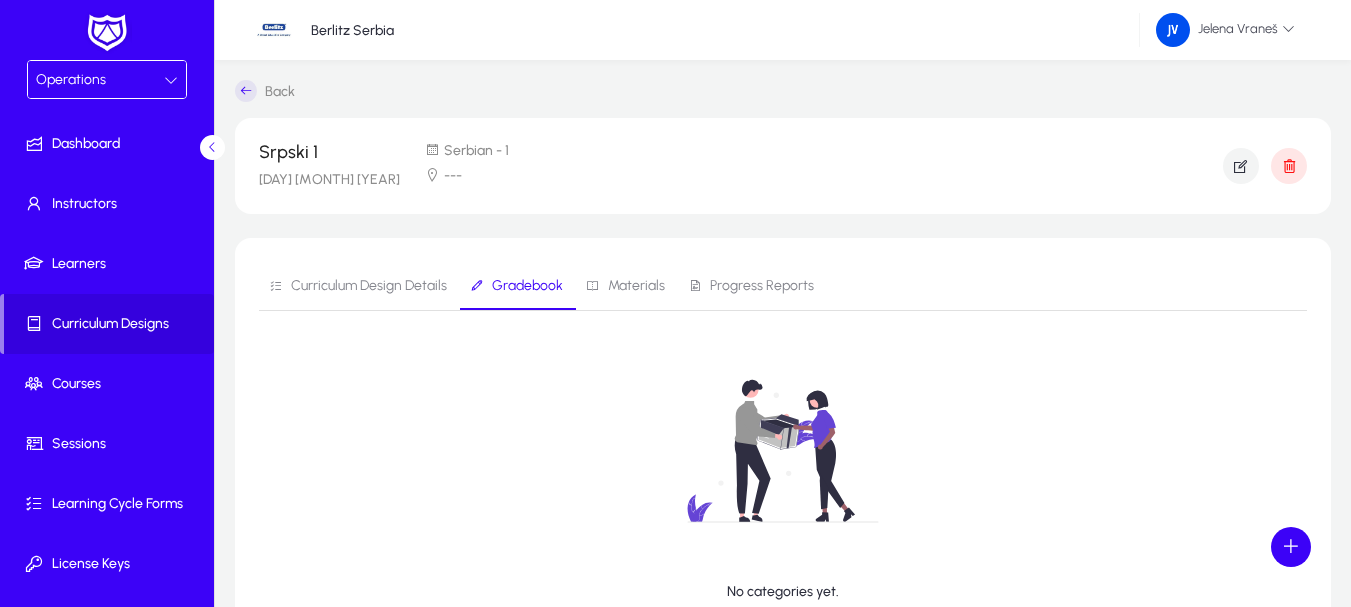 click on "---" 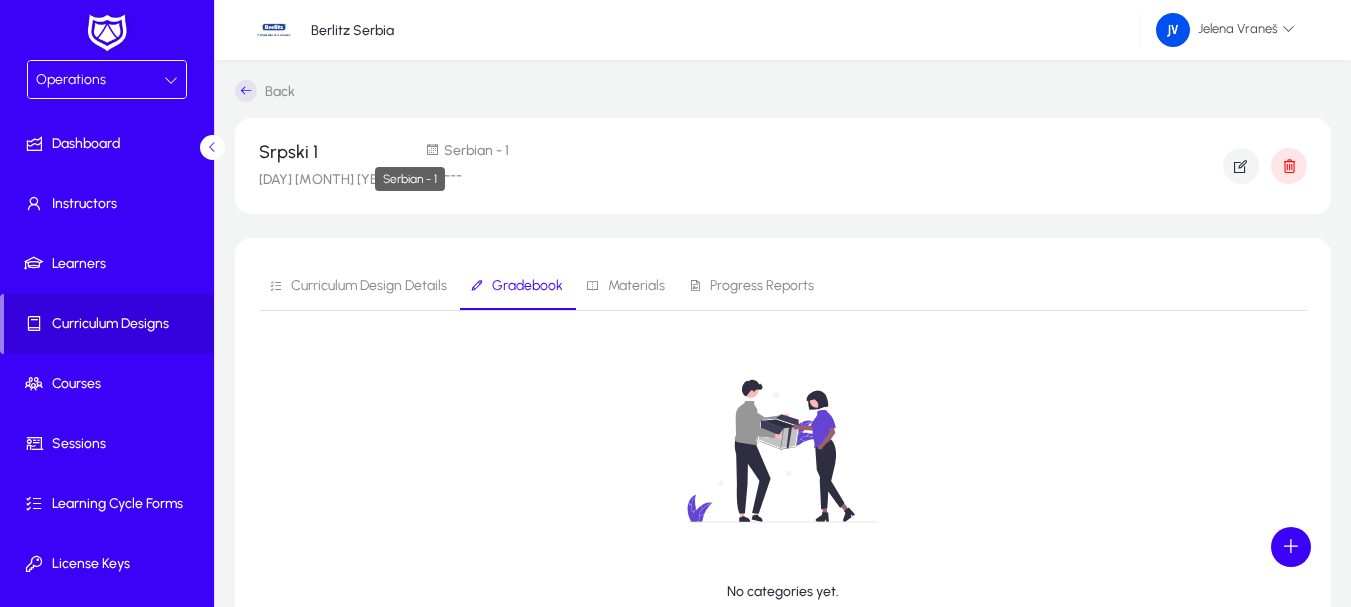 click on "Serbian  - 1" 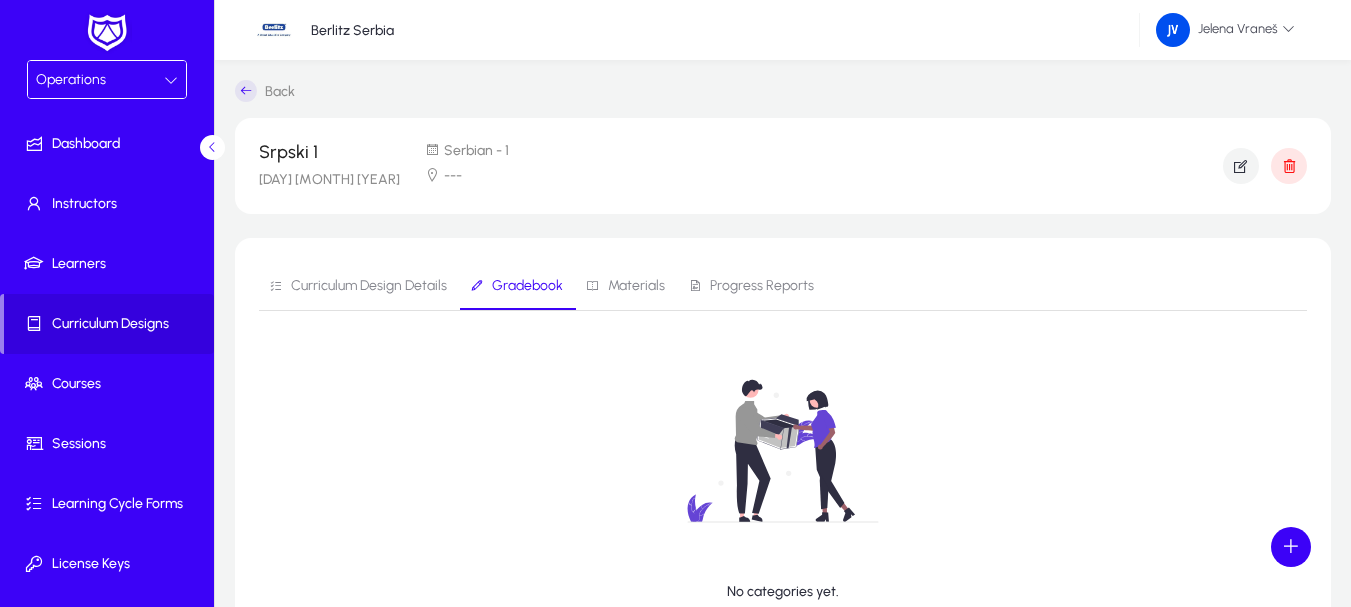 drag, startPoint x: 399, startPoint y: 152, endPoint x: 253, endPoint y: 140, distance: 146.49232 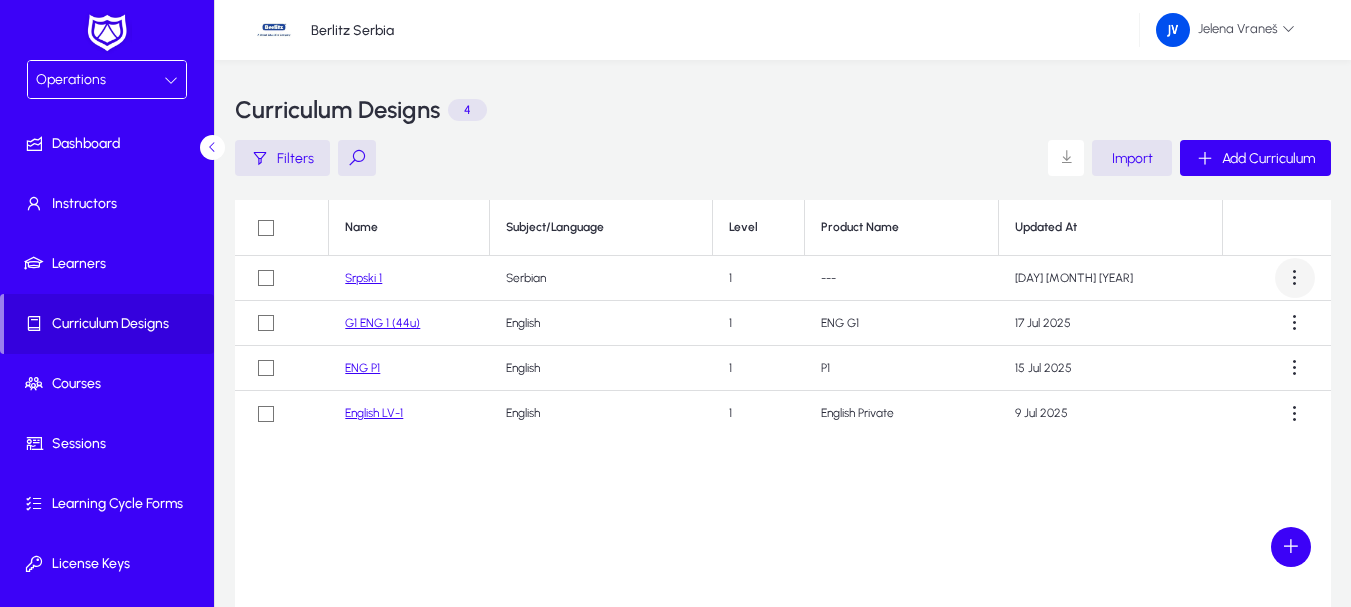 click 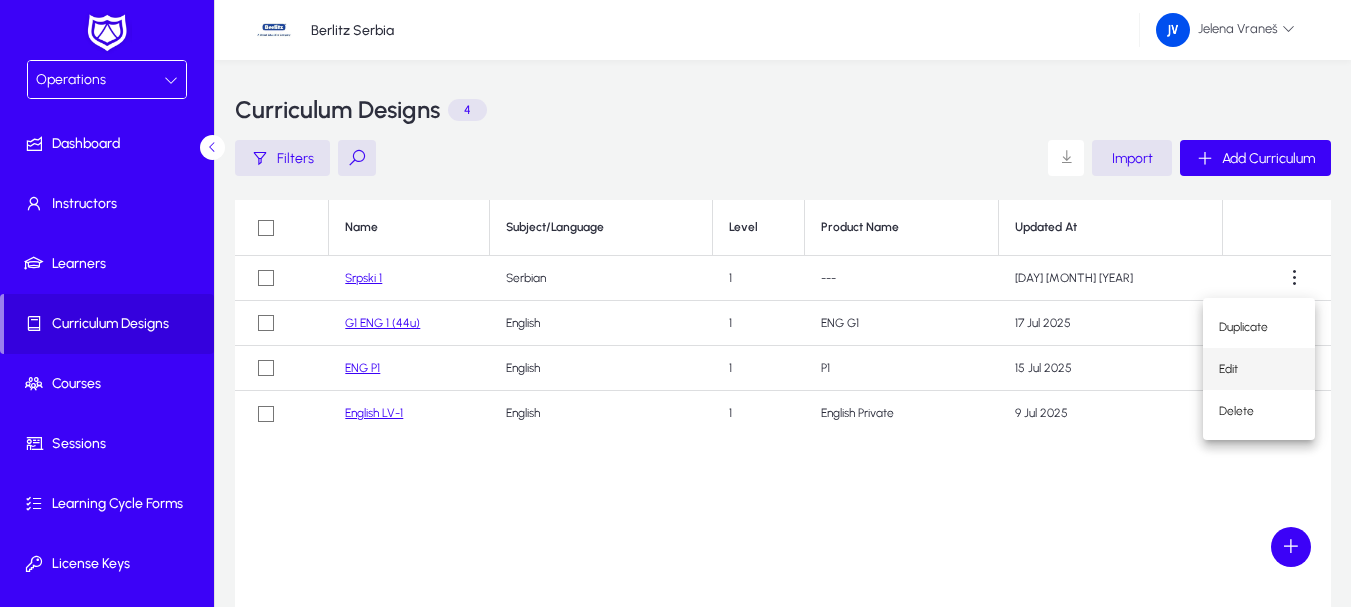 click on "Edit" at bounding box center [1259, 369] 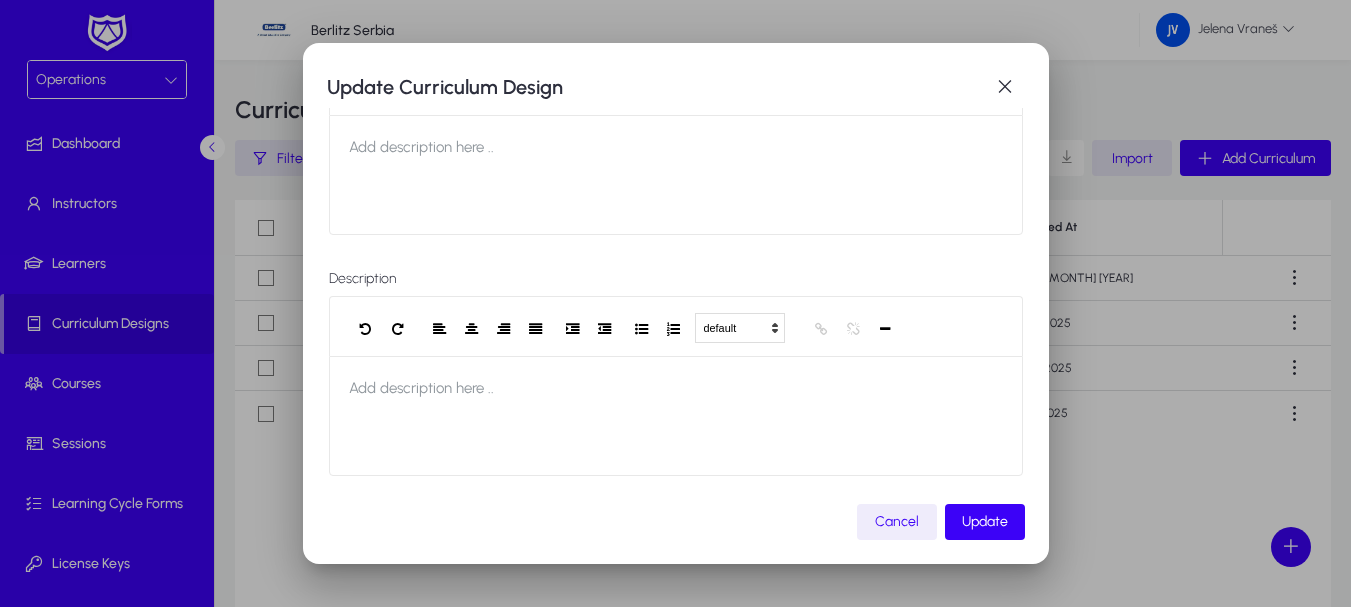 scroll, scrollTop: 304, scrollLeft: 0, axis: vertical 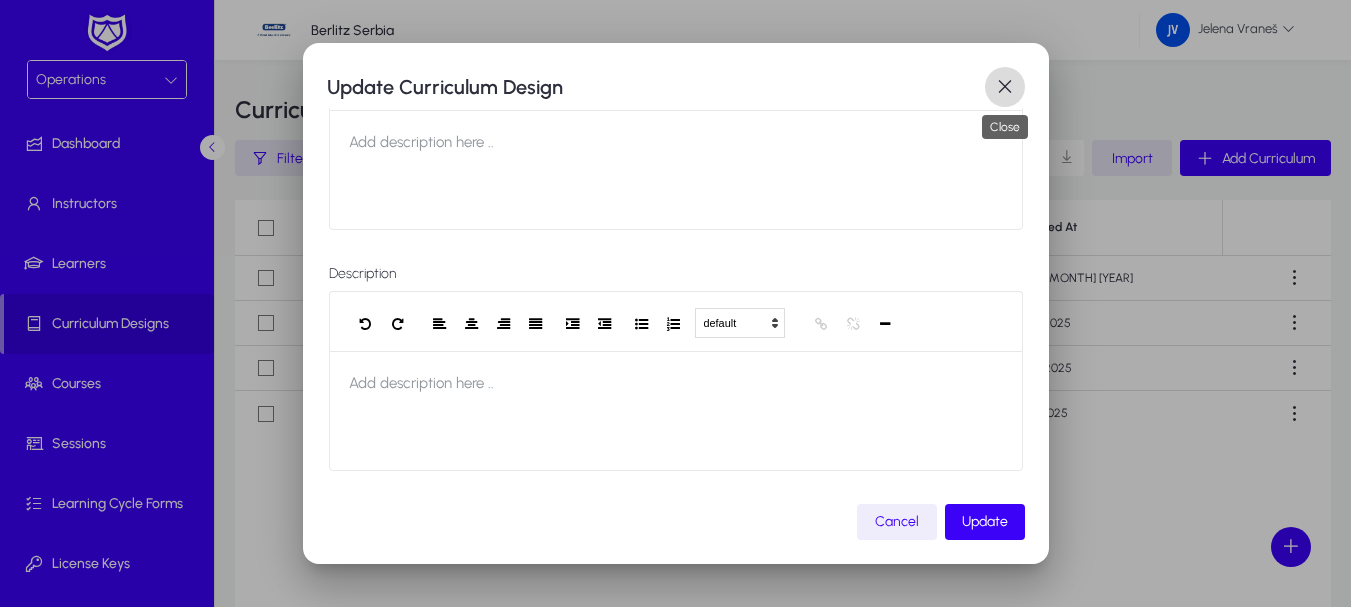 click at bounding box center [1005, 87] 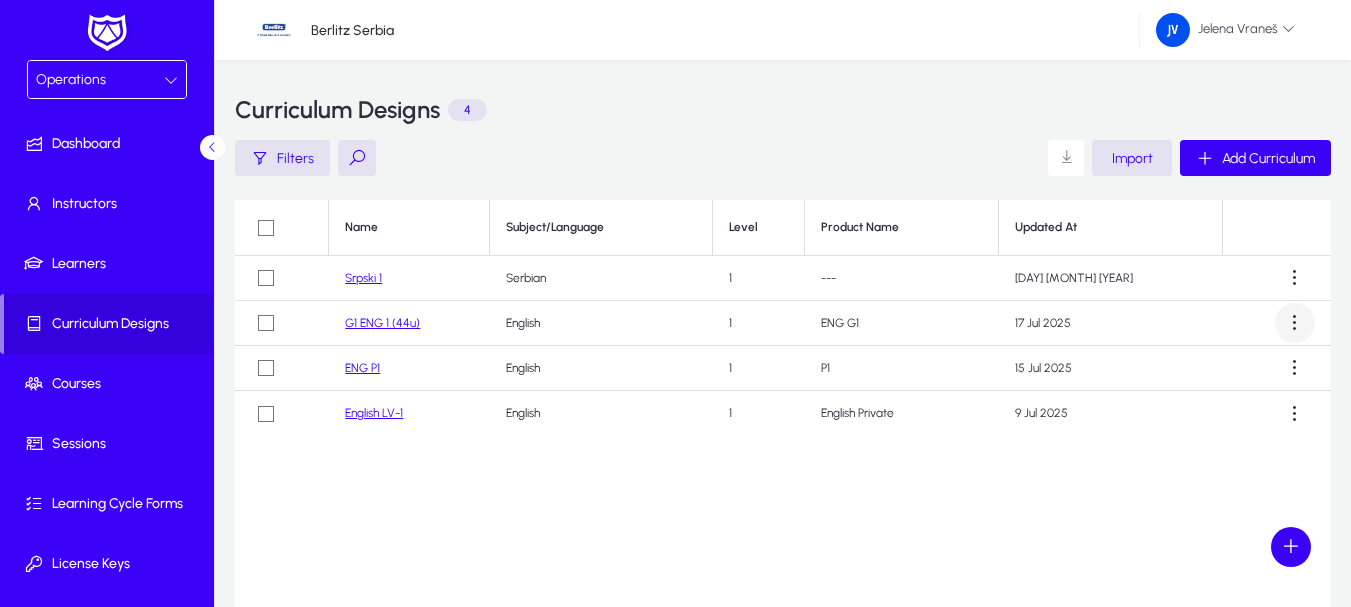 click 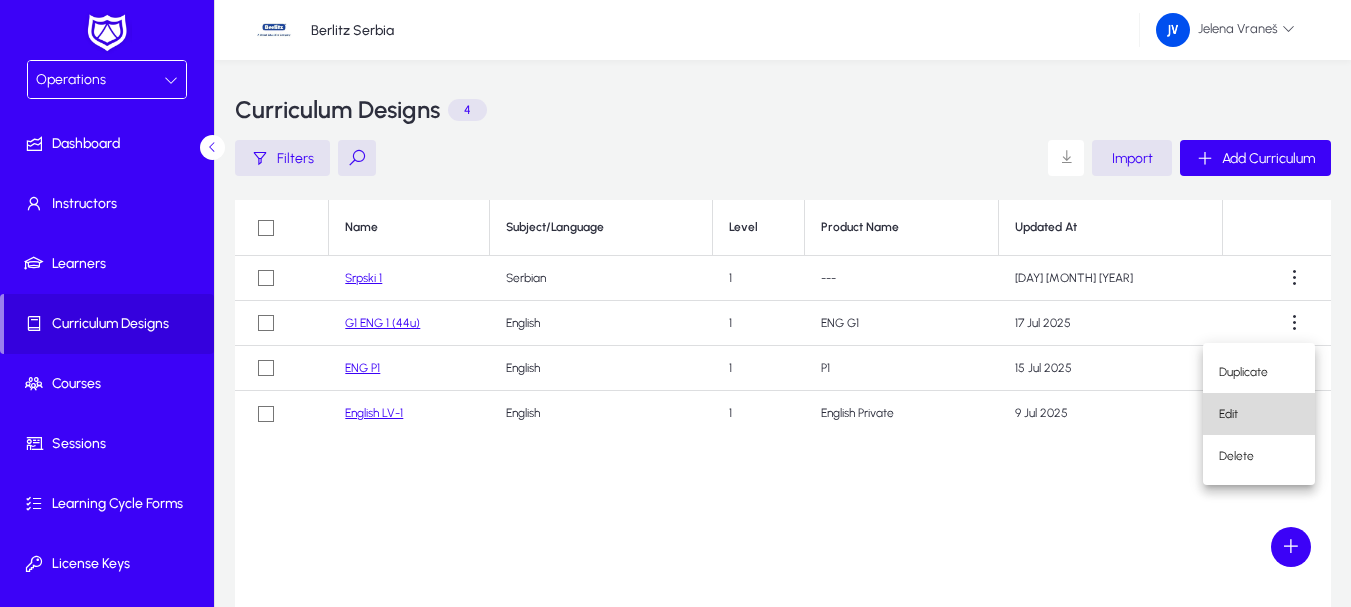 click on "Edit" at bounding box center [1259, 414] 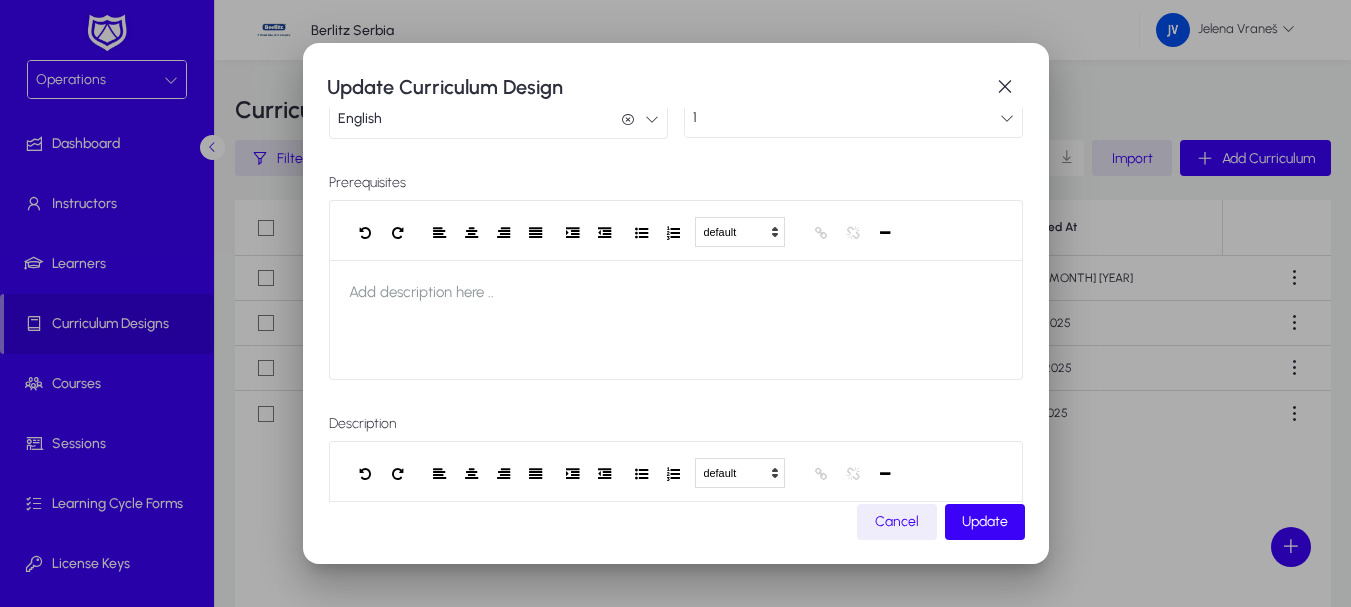 scroll, scrollTop: 0, scrollLeft: 0, axis: both 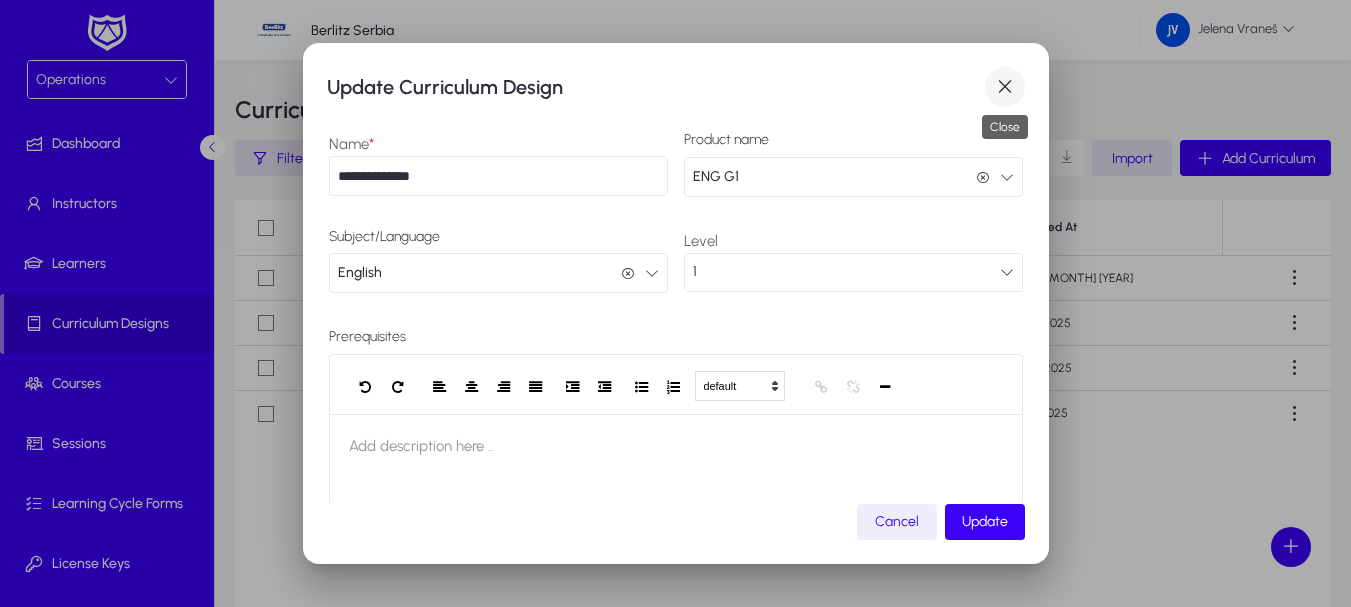 click at bounding box center (1005, 87) 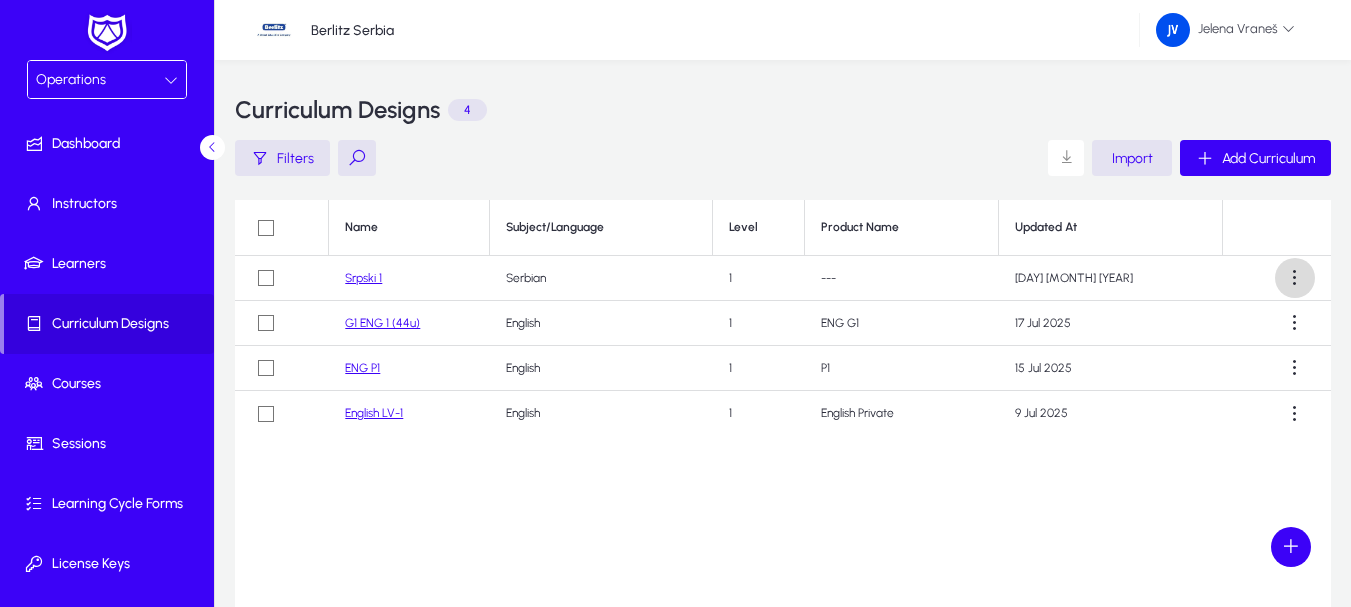 click 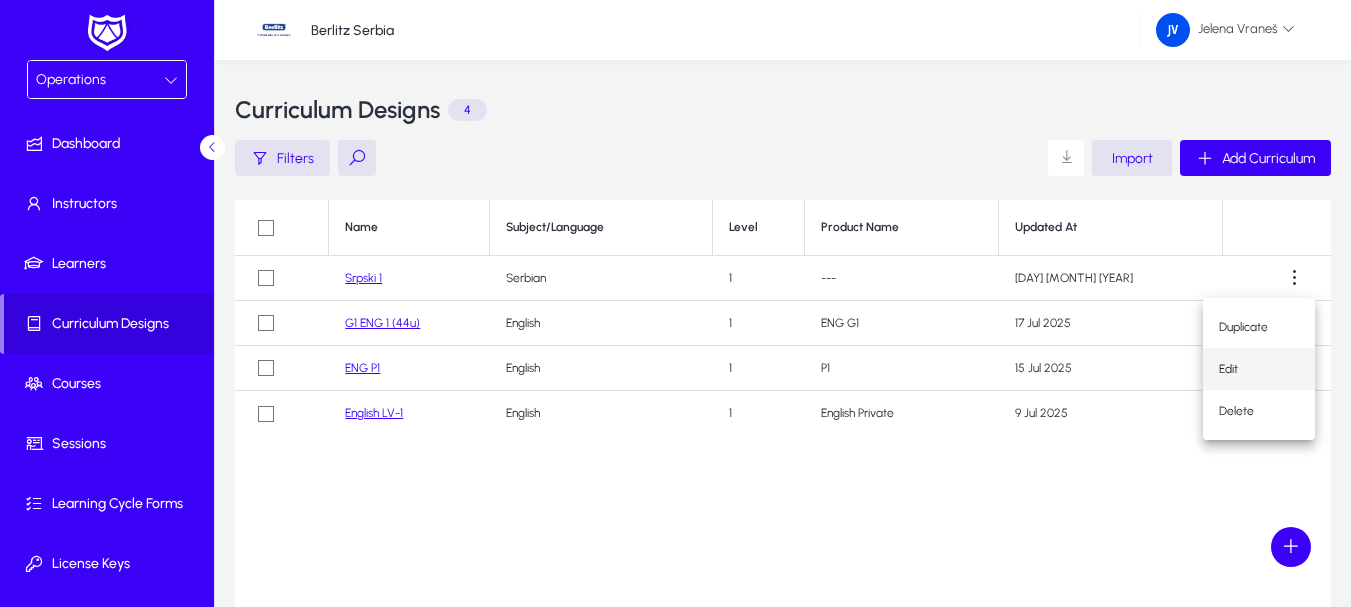 click on "Edit" at bounding box center (1259, 369) 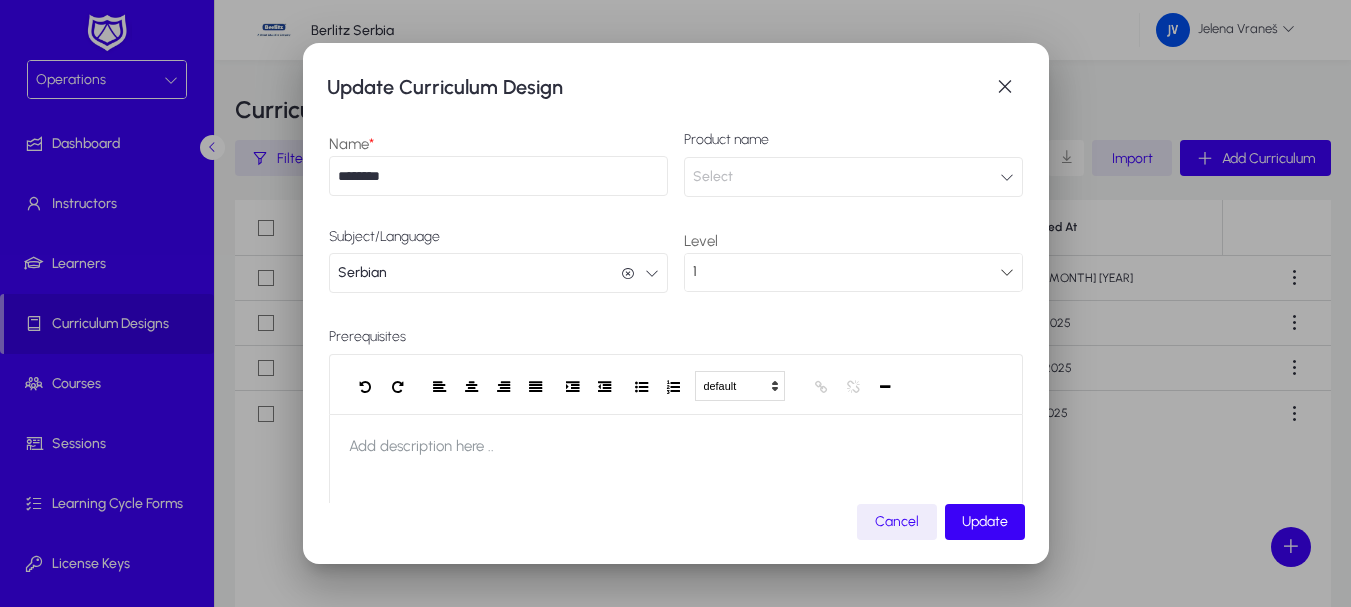 click on "********" at bounding box center [498, 176] 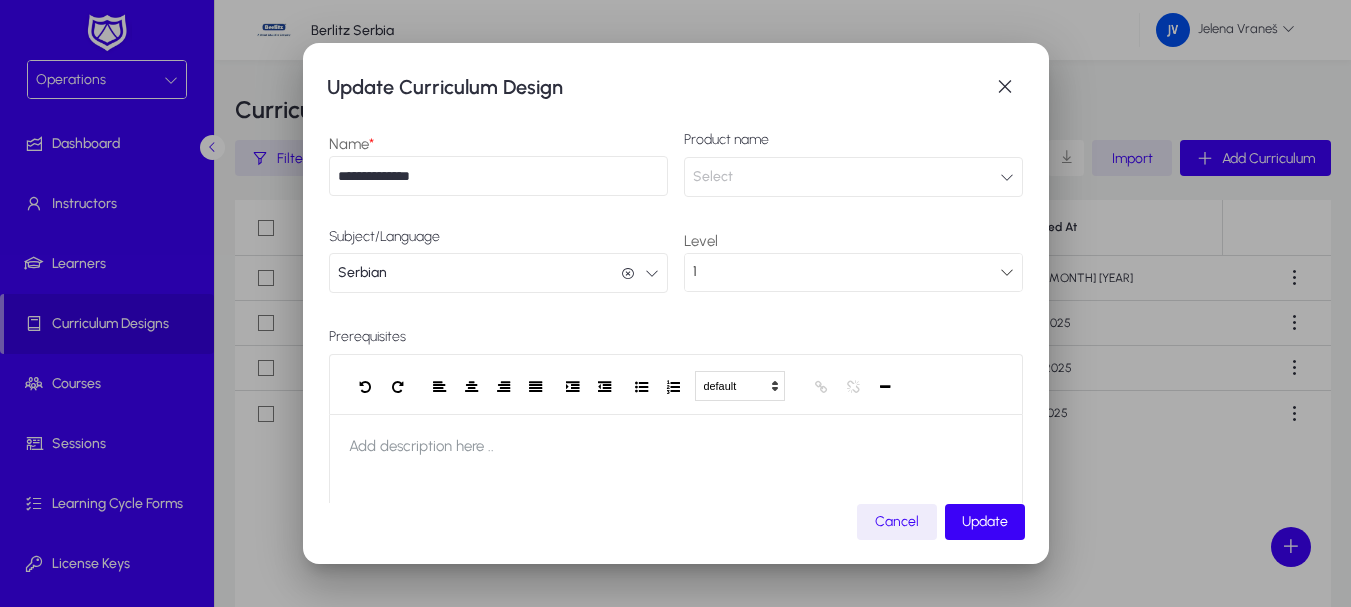 type on "**********" 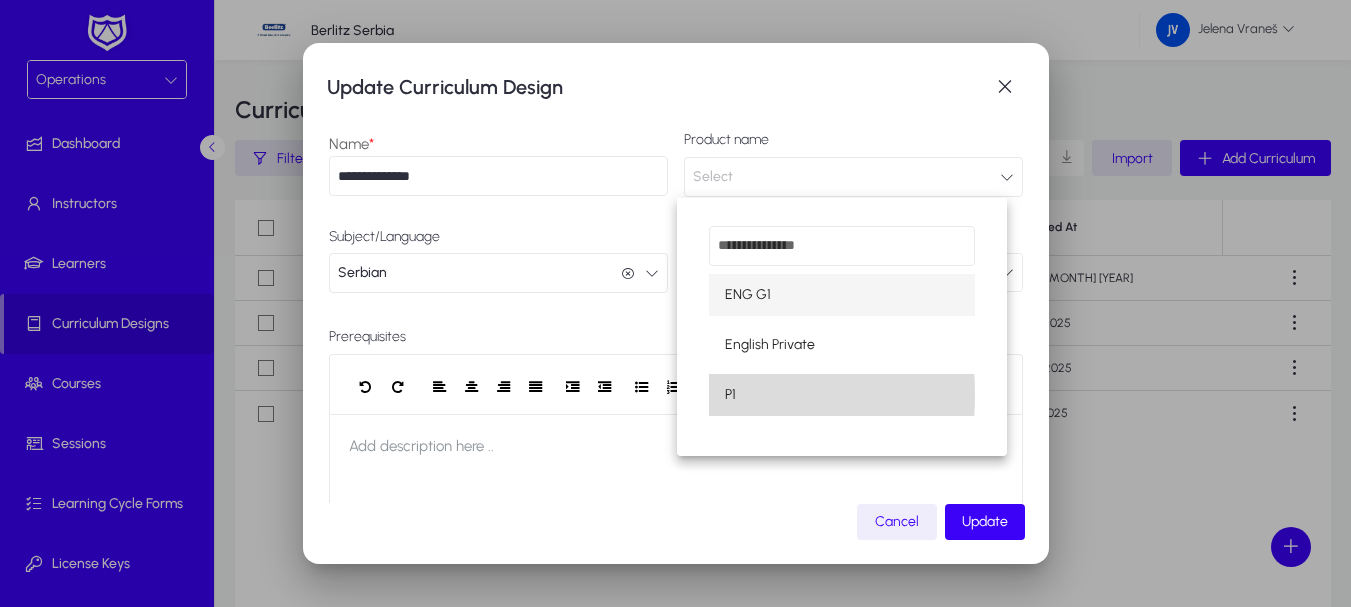 click on "P1" at bounding box center (730, 395) 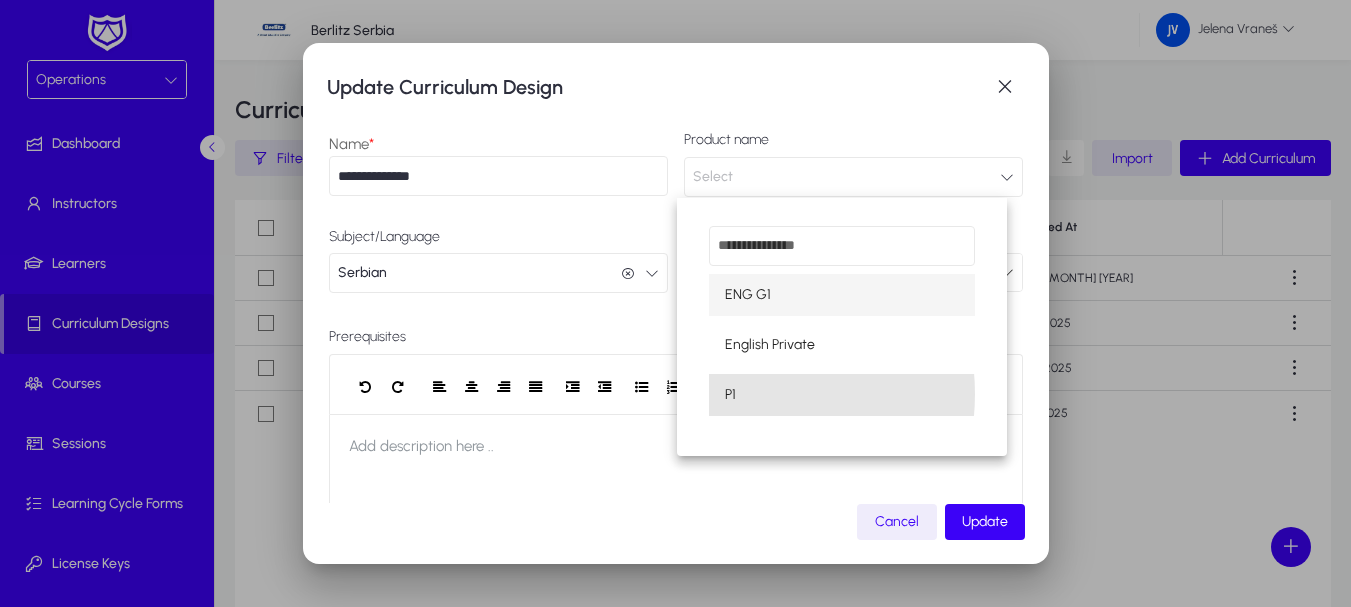 scroll, scrollTop: 1, scrollLeft: 0, axis: vertical 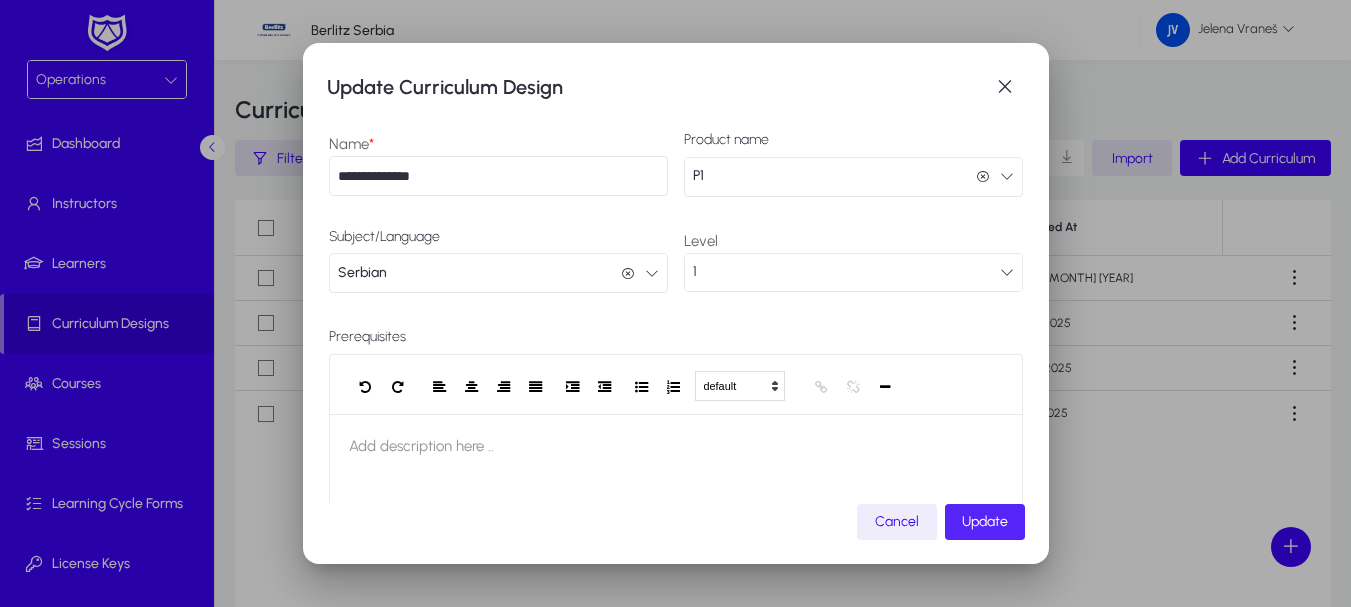 click on "Update" 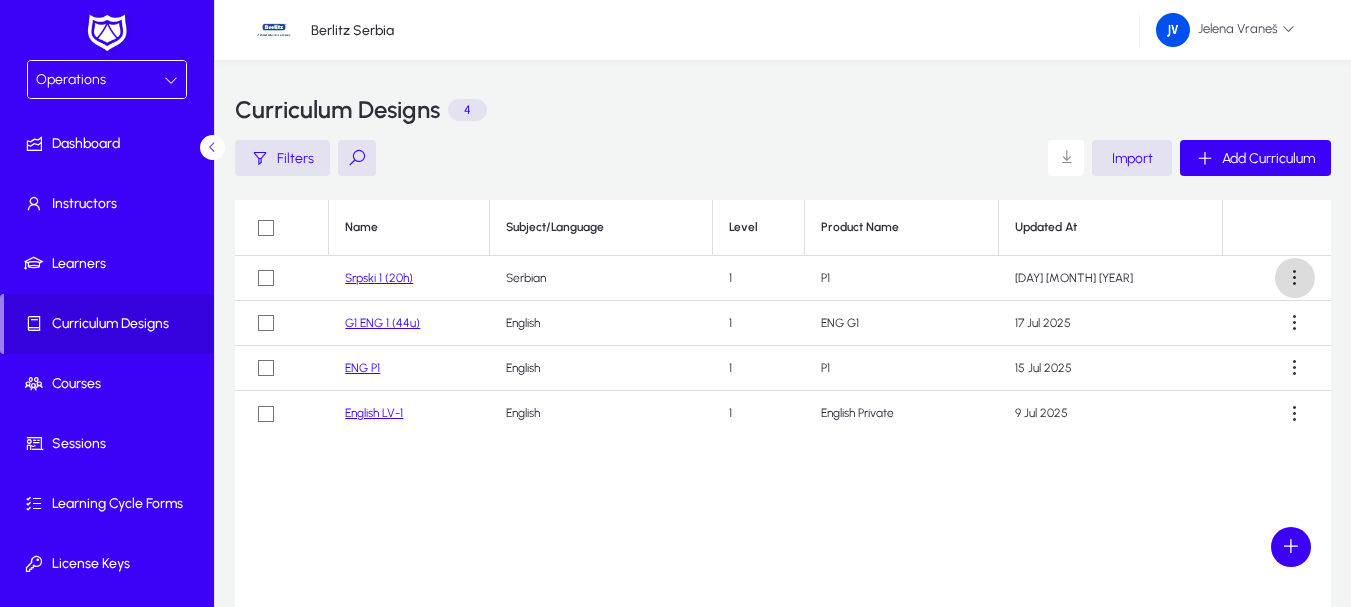 click 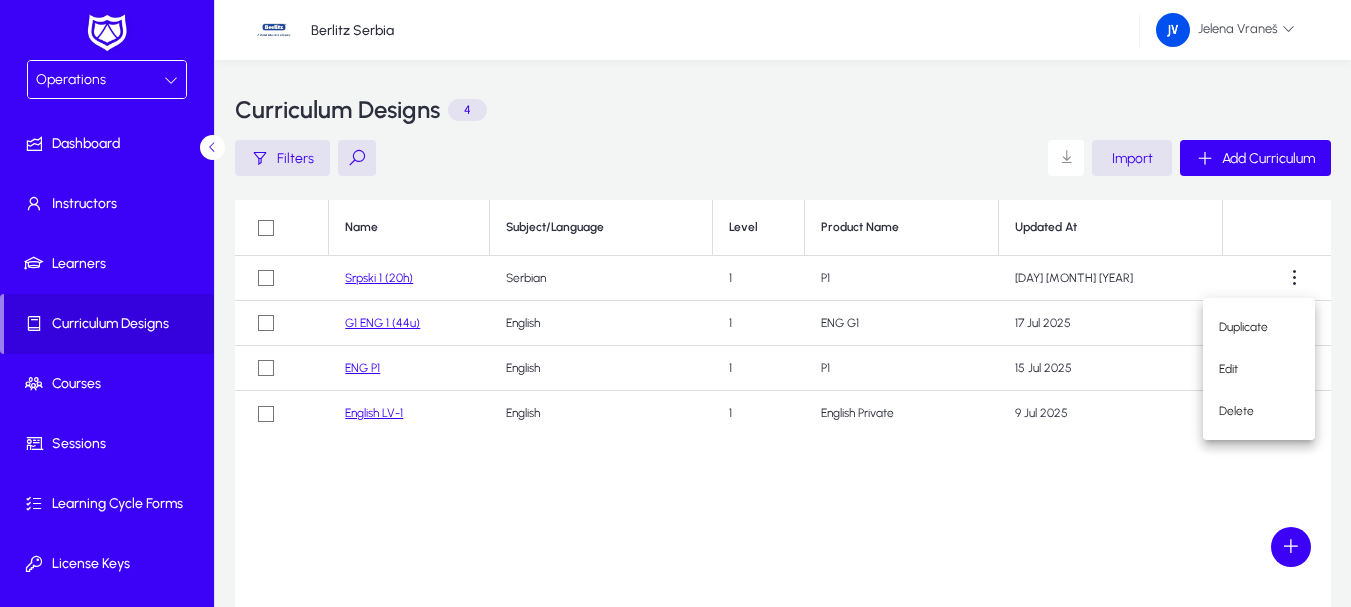drag, startPoint x: 1038, startPoint y: 445, endPoint x: 538, endPoint y: 252, distance: 535.9562 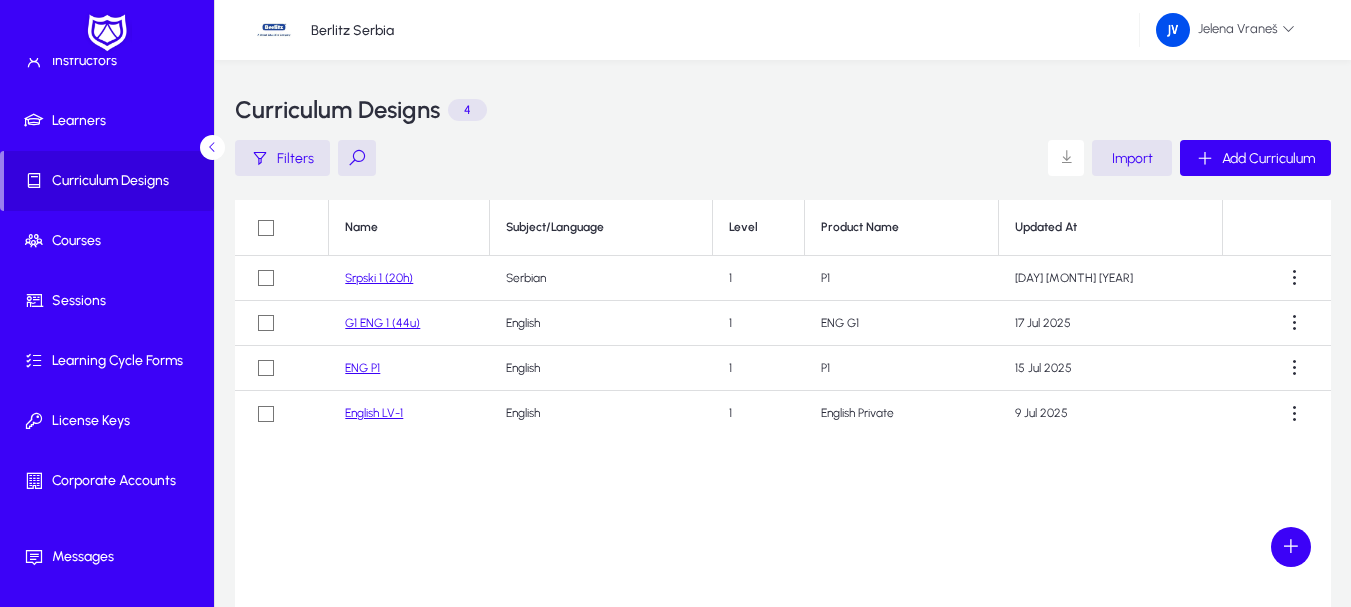 scroll, scrollTop: 183, scrollLeft: 0, axis: vertical 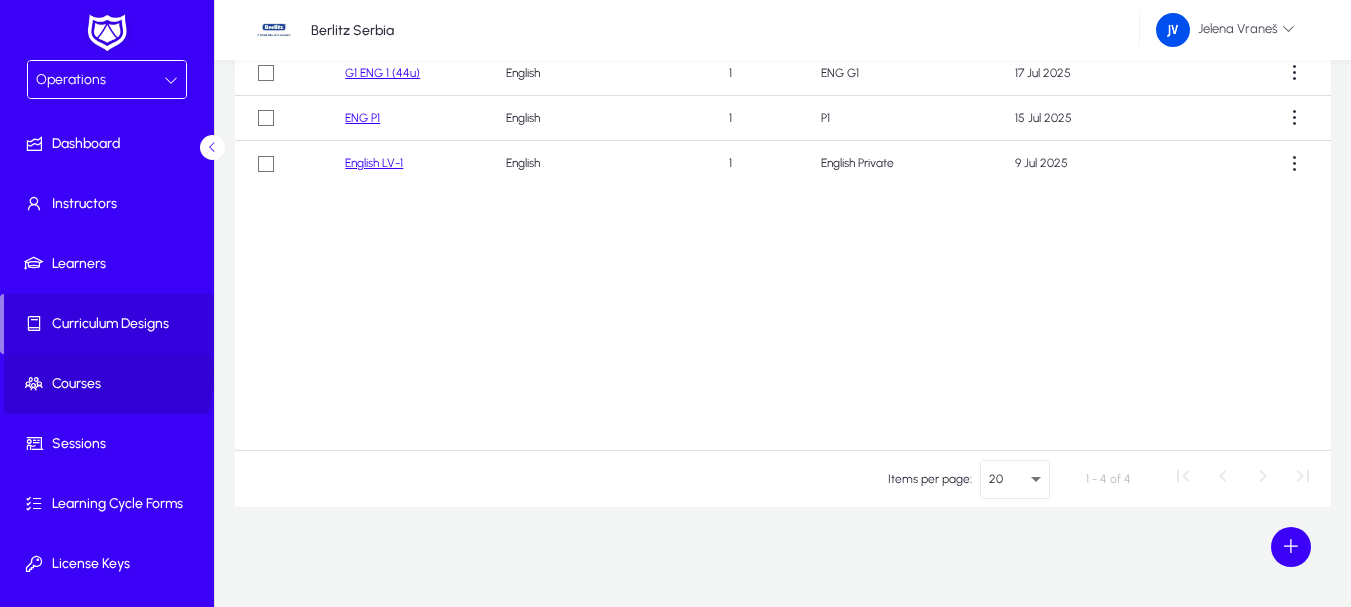 click 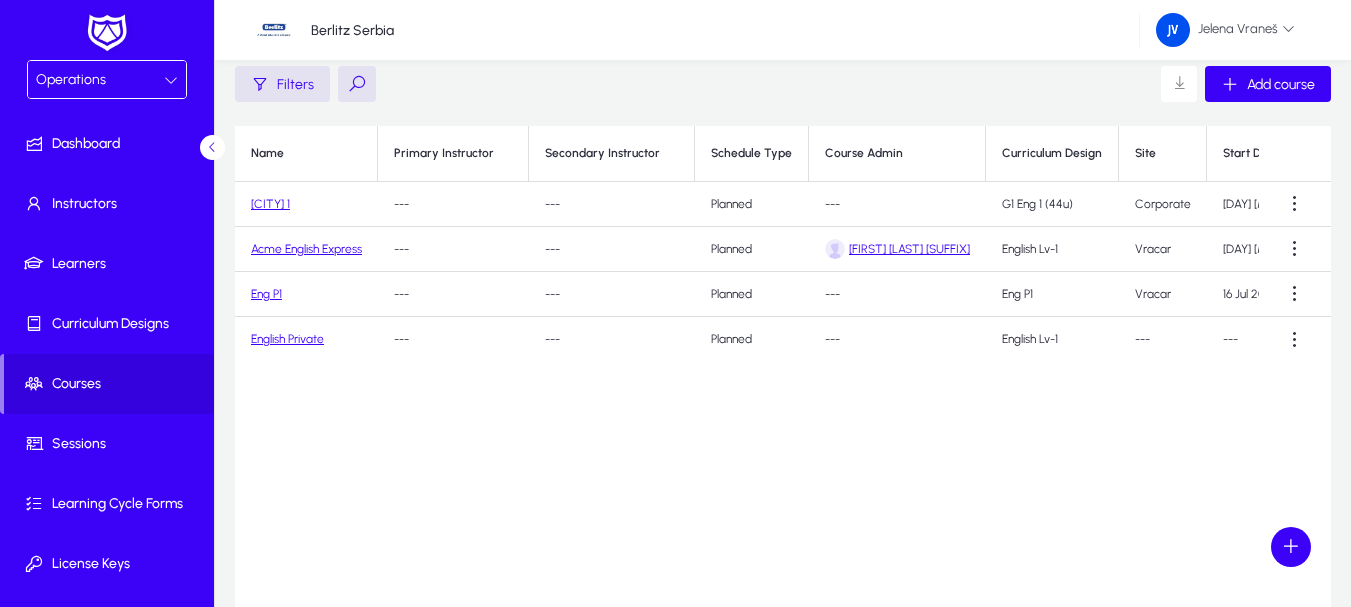 scroll, scrollTop: 0, scrollLeft: 0, axis: both 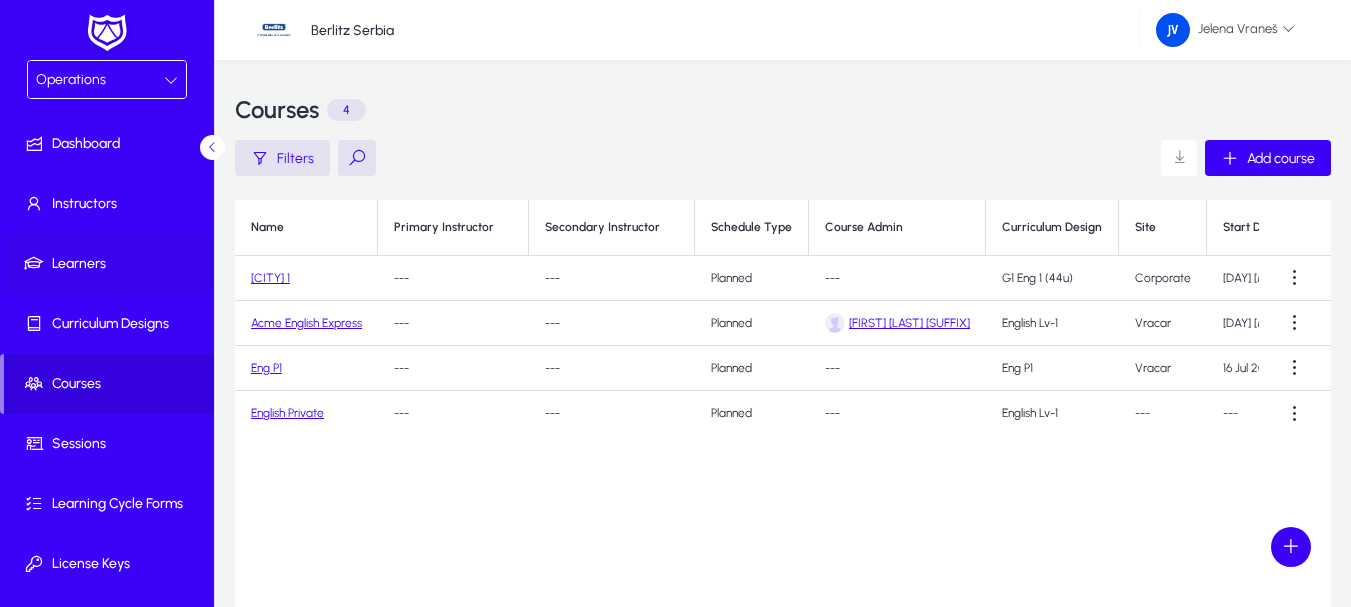 click on "Learners" 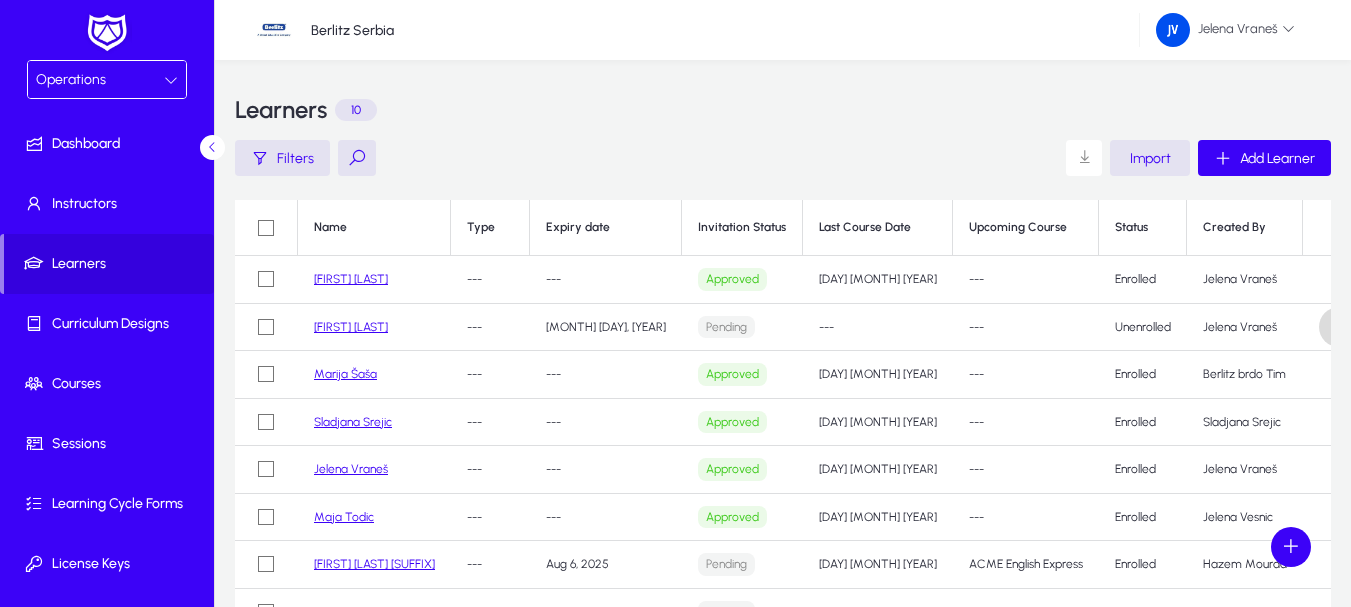click 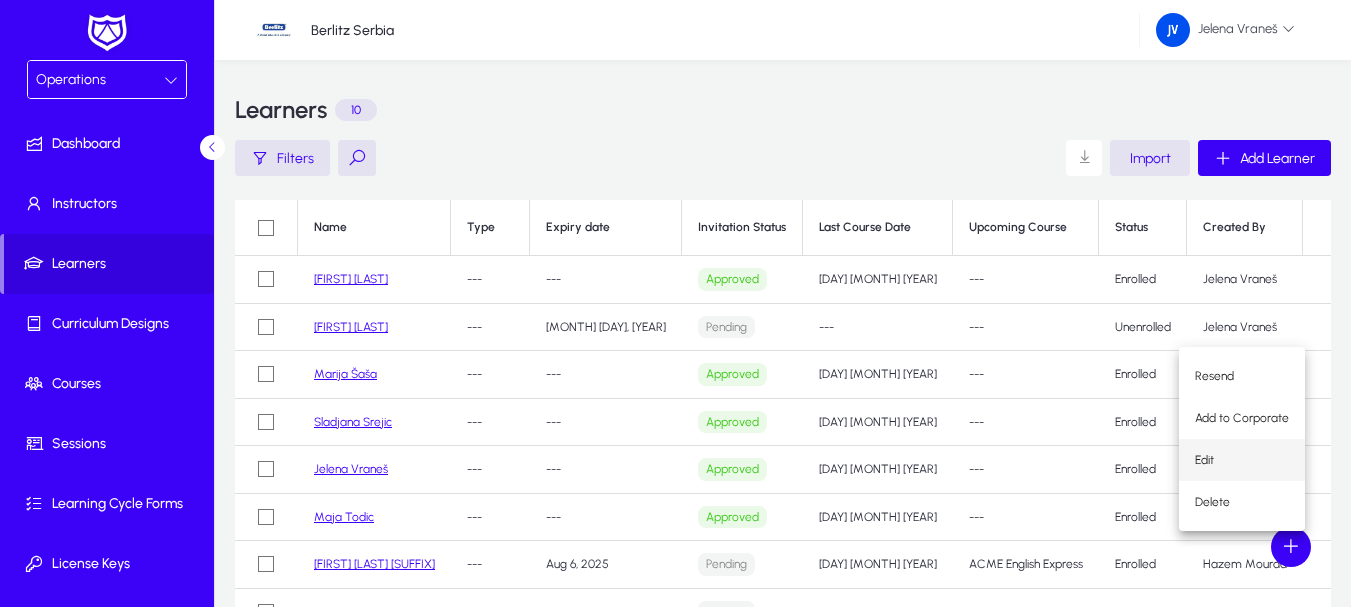 click on "Edit" at bounding box center (1242, 460) 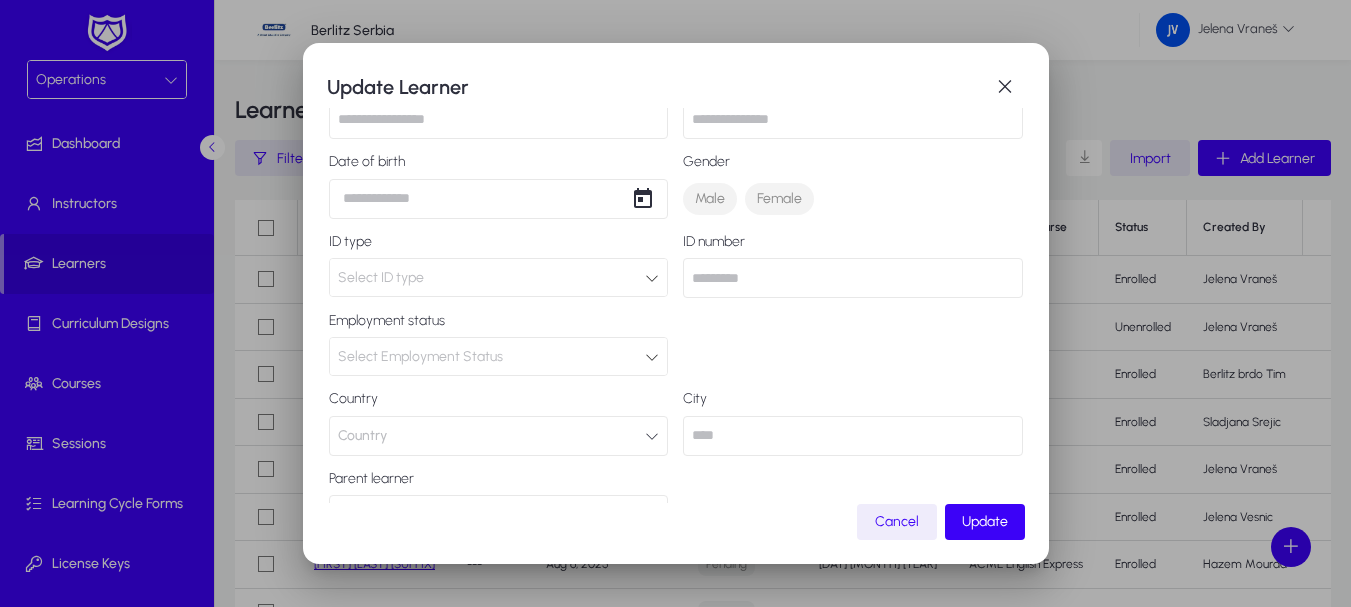 scroll, scrollTop: 437, scrollLeft: 0, axis: vertical 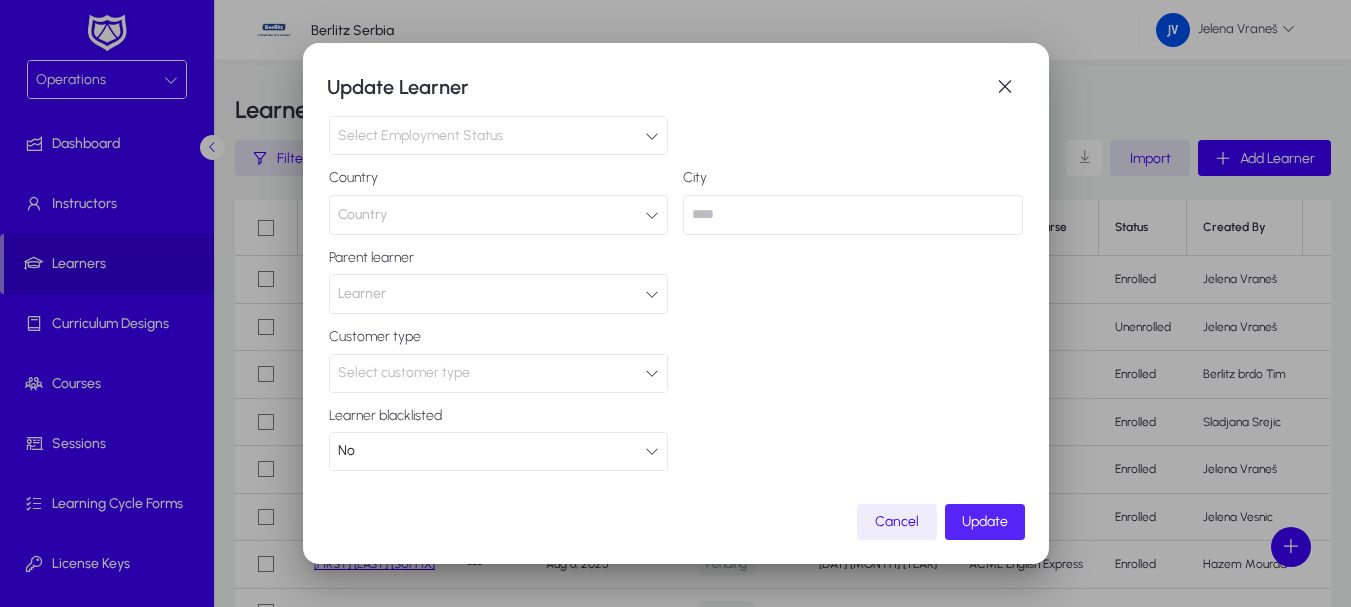 click on "Update" 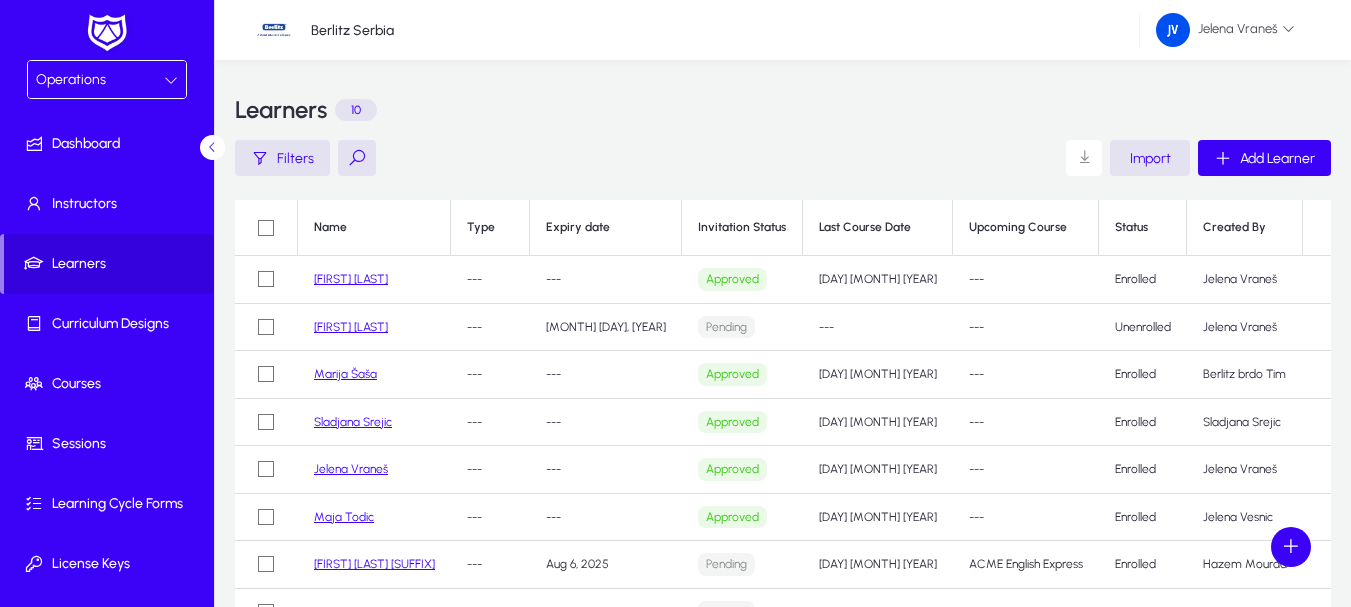 scroll, scrollTop: 30, scrollLeft: 0, axis: vertical 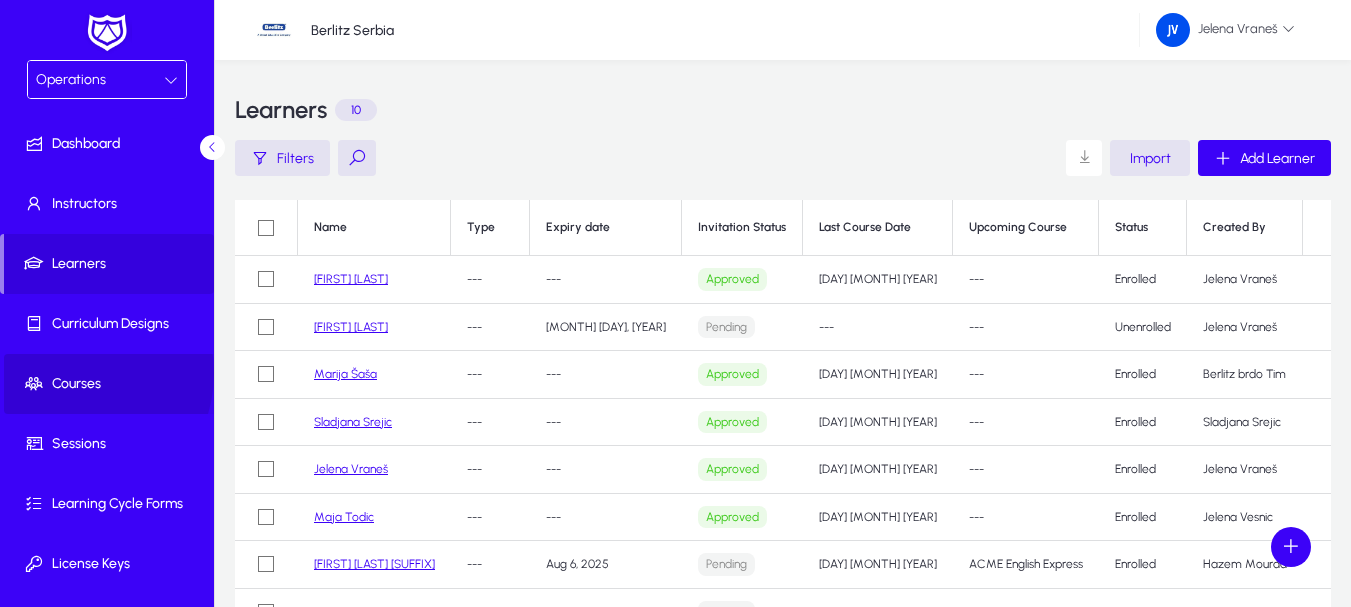 click 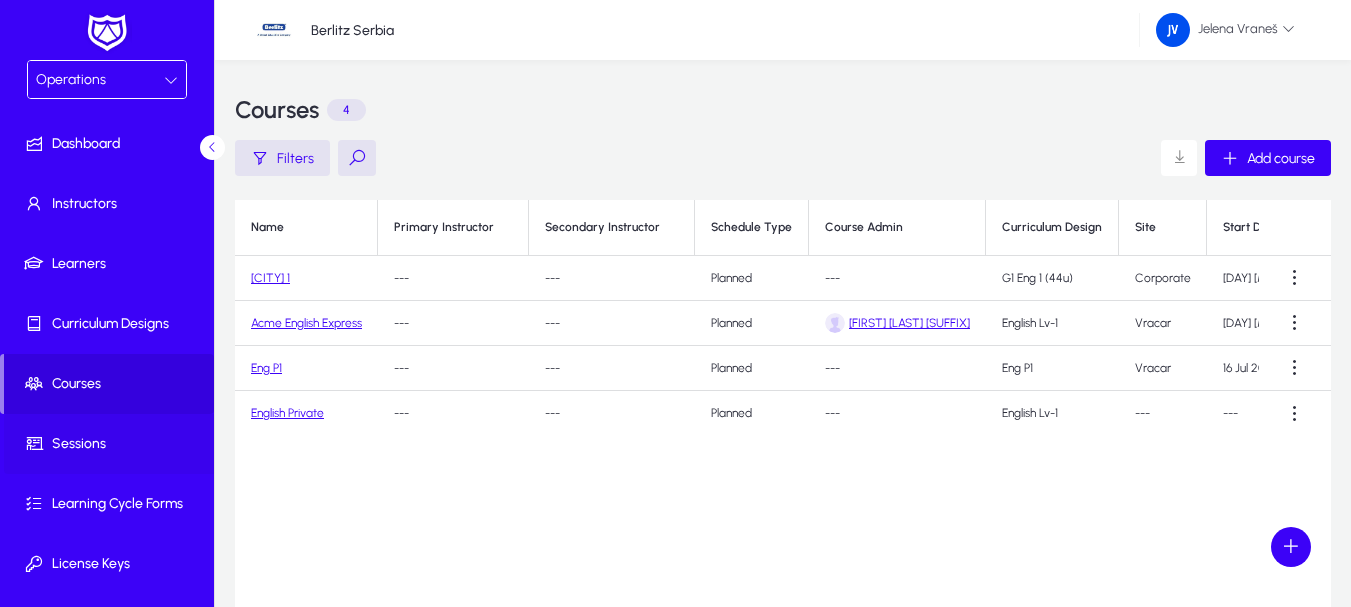 click on "Sessions" 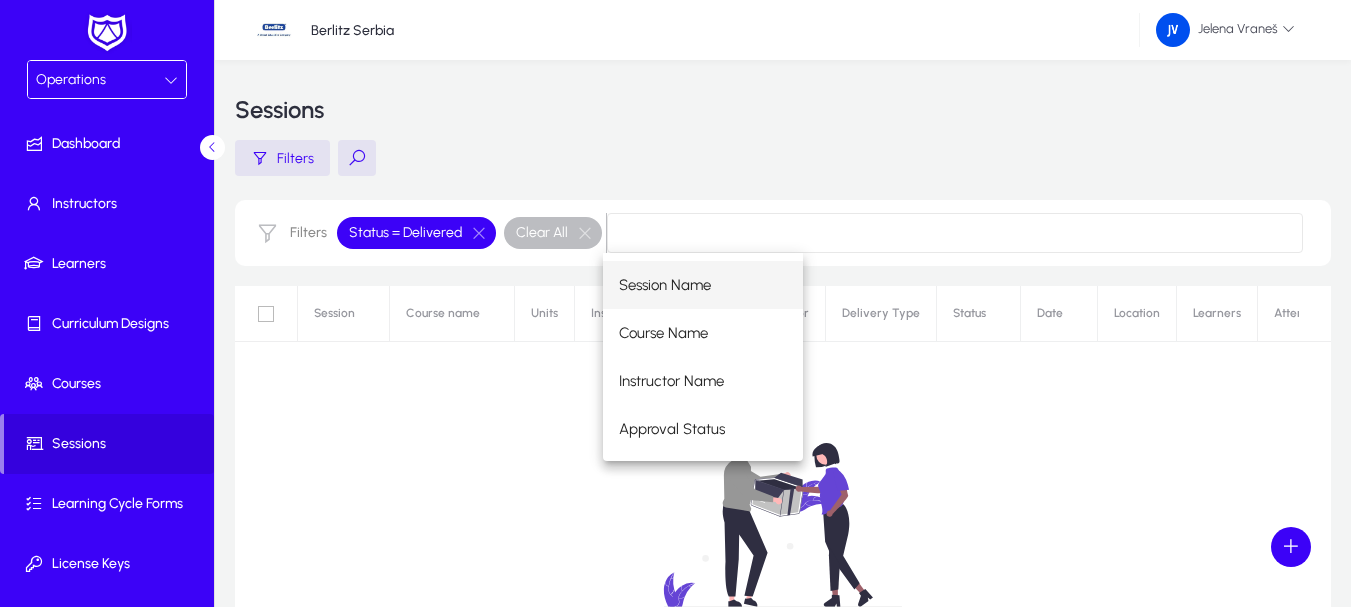 click on "No sessions found." 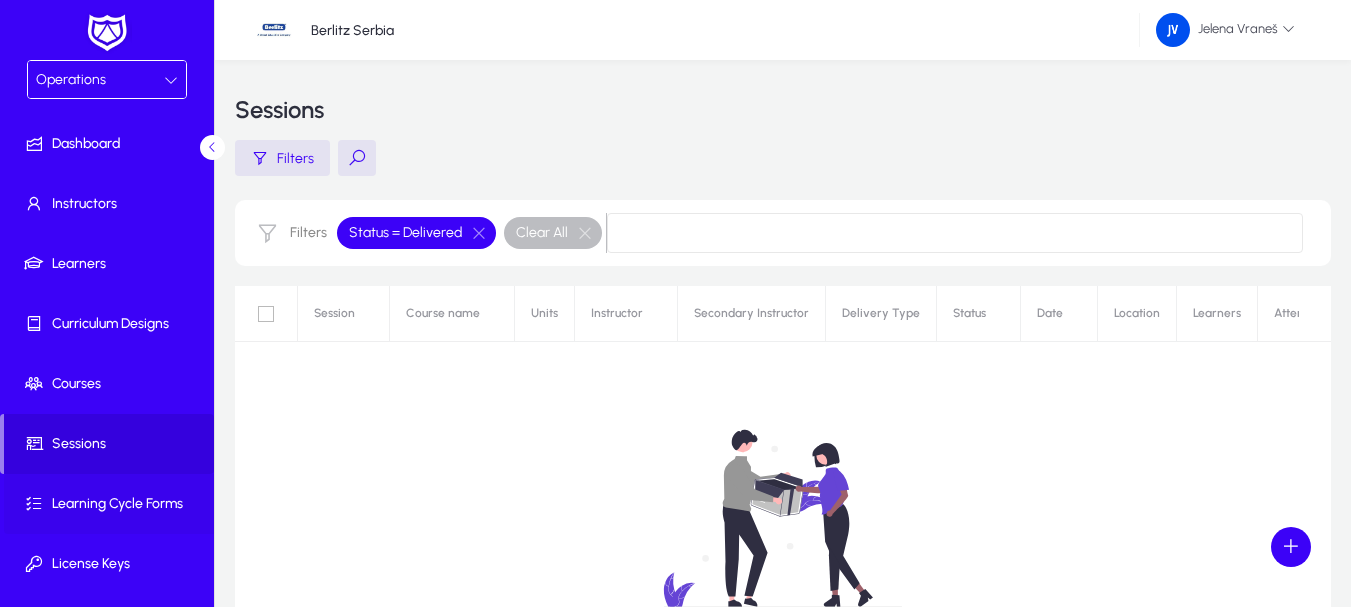 click on "Learning Cycle Forms" 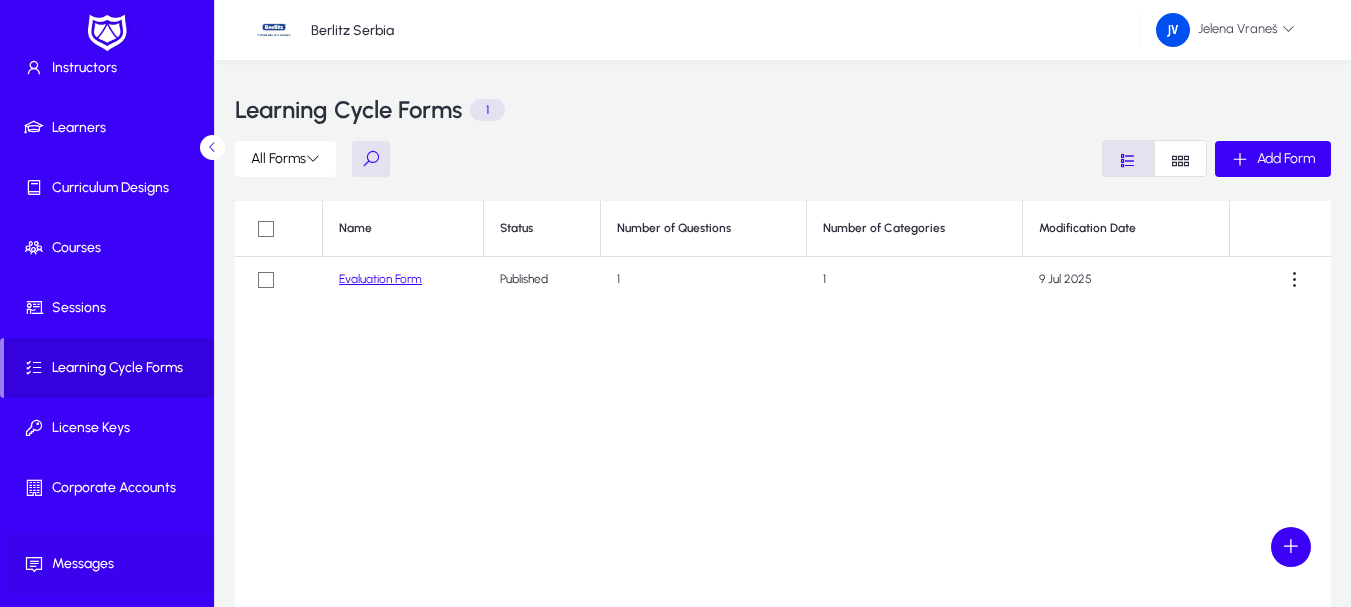 scroll, scrollTop: 183, scrollLeft: 0, axis: vertical 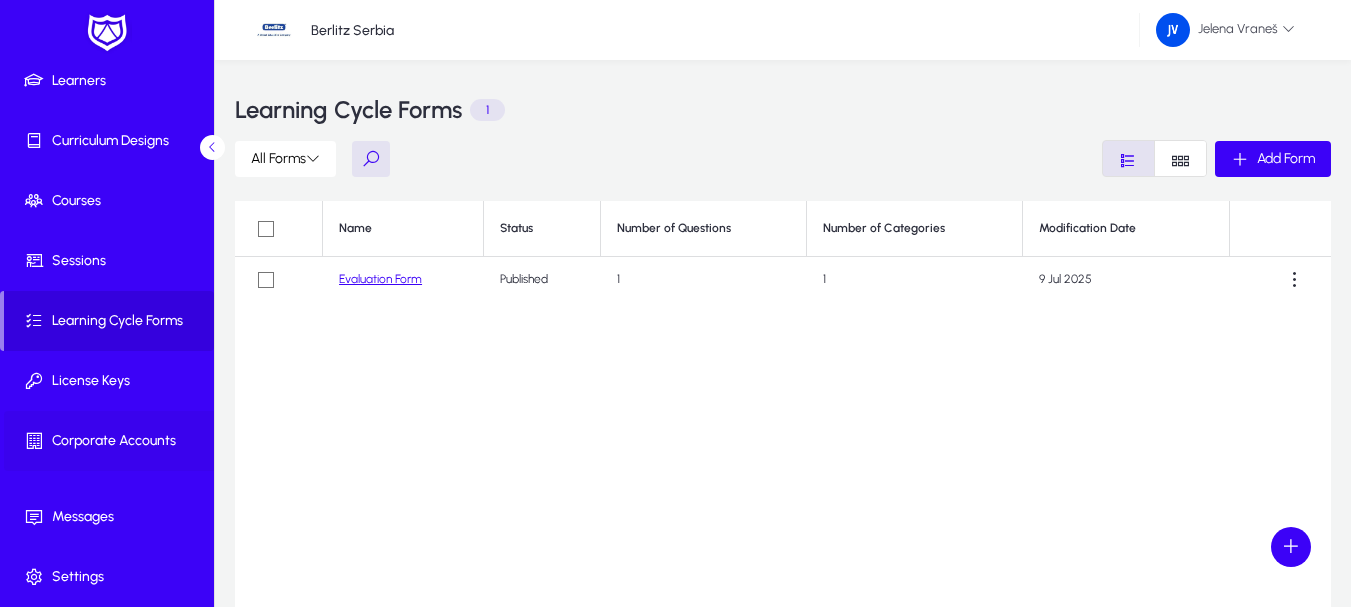 click on "Corporate Accounts" 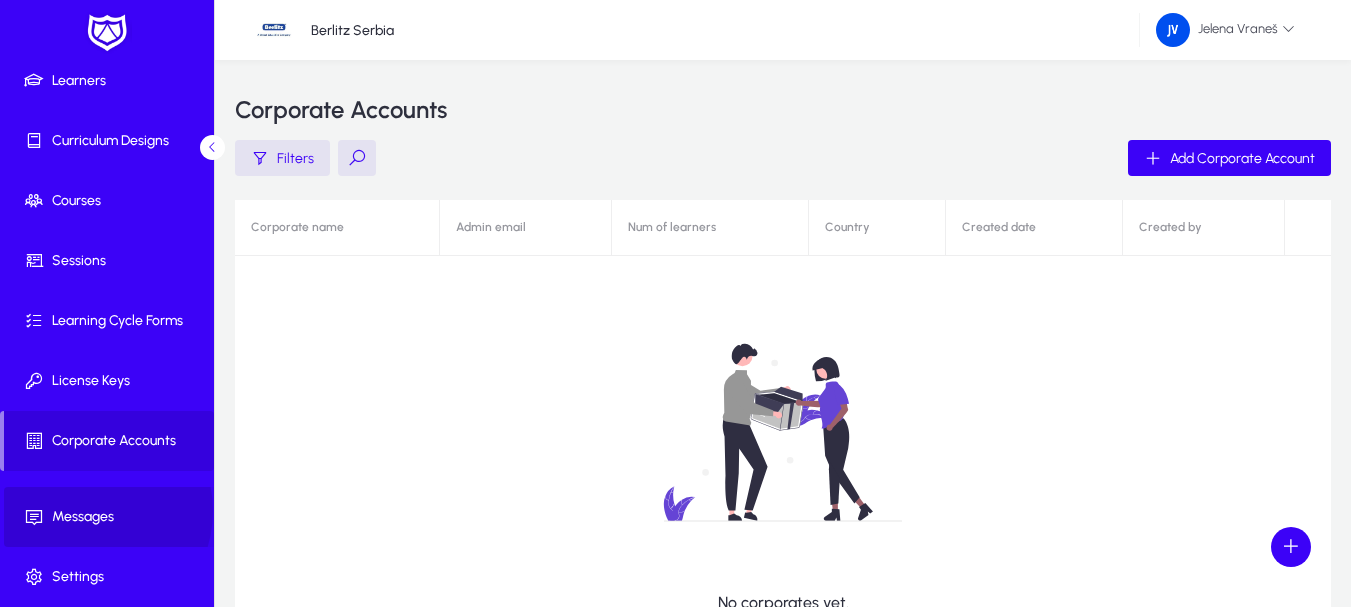 click on "Messages" 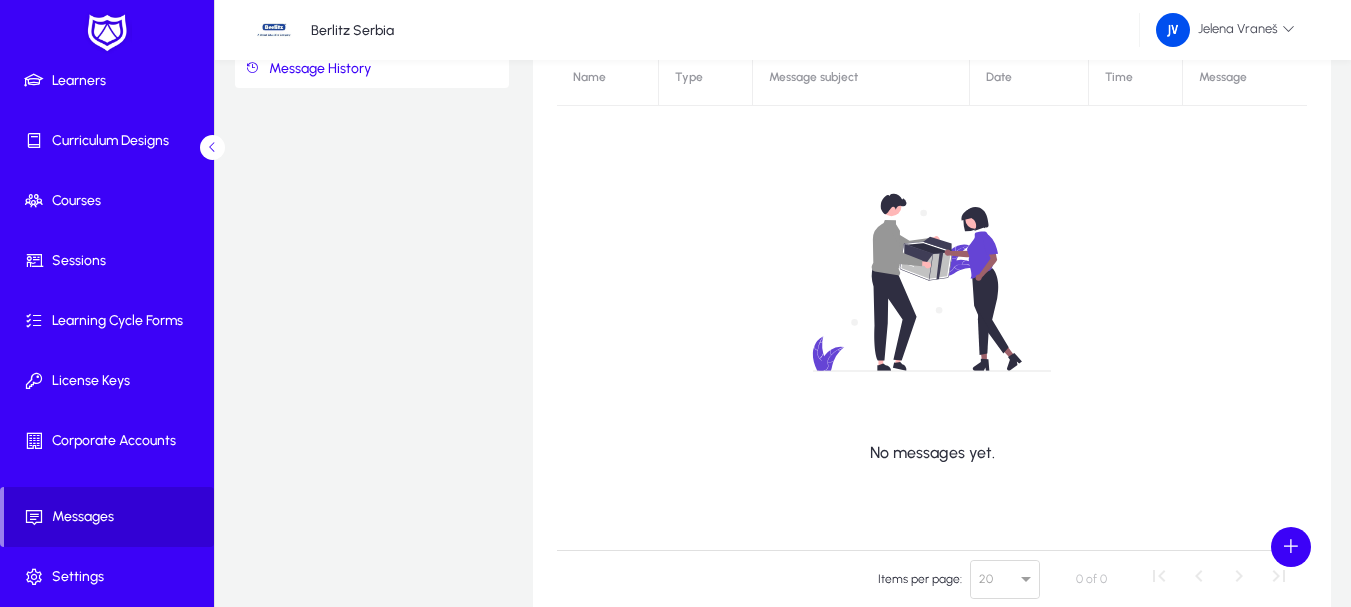 scroll, scrollTop: 315, scrollLeft: 0, axis: vertical 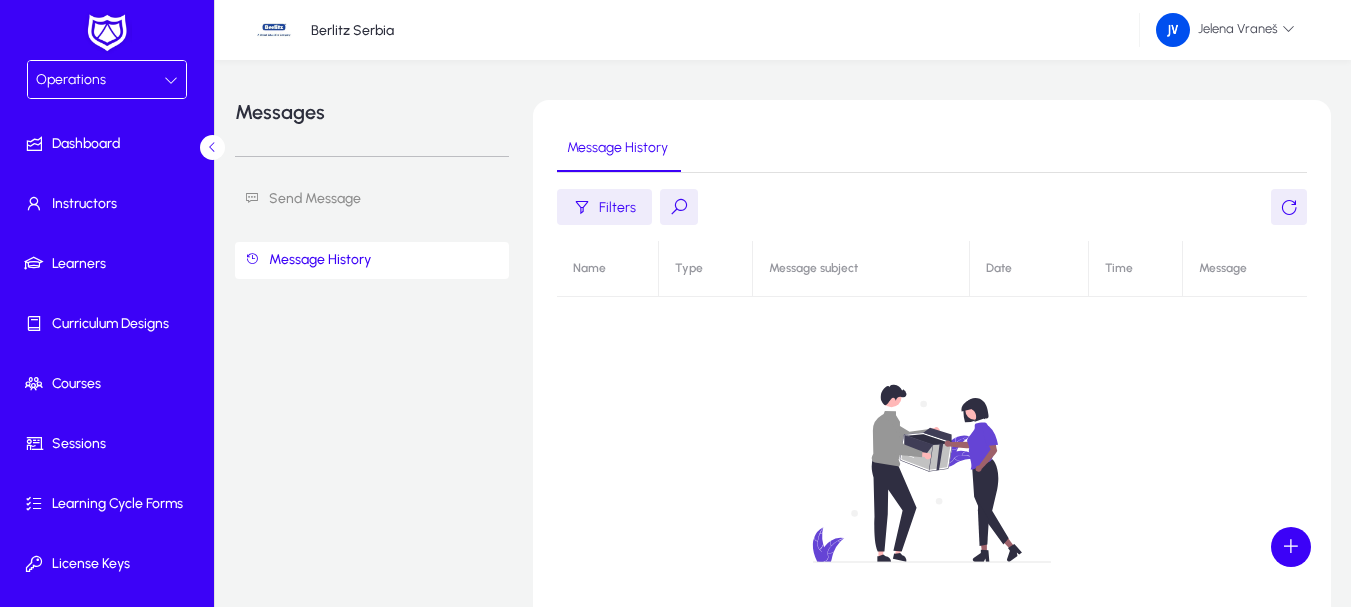 click on "Operations" at bounding box center (100, 80) 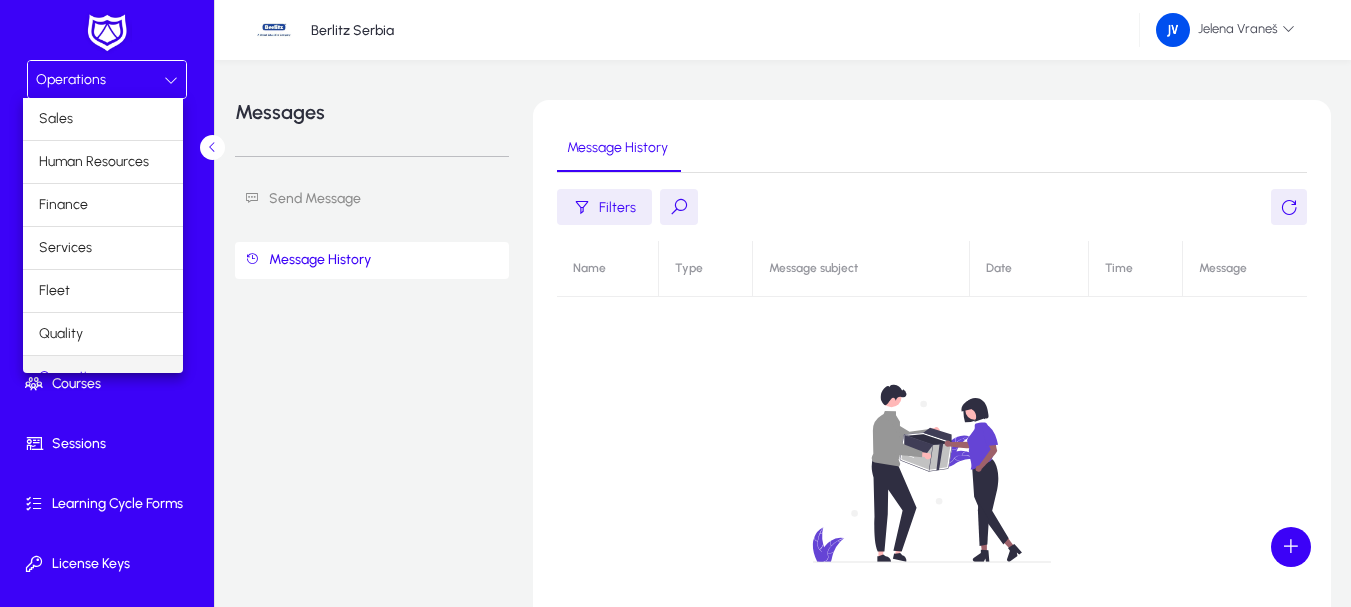 scroll, scrollTop: 25, scrollLeft: 0, axis: vertical 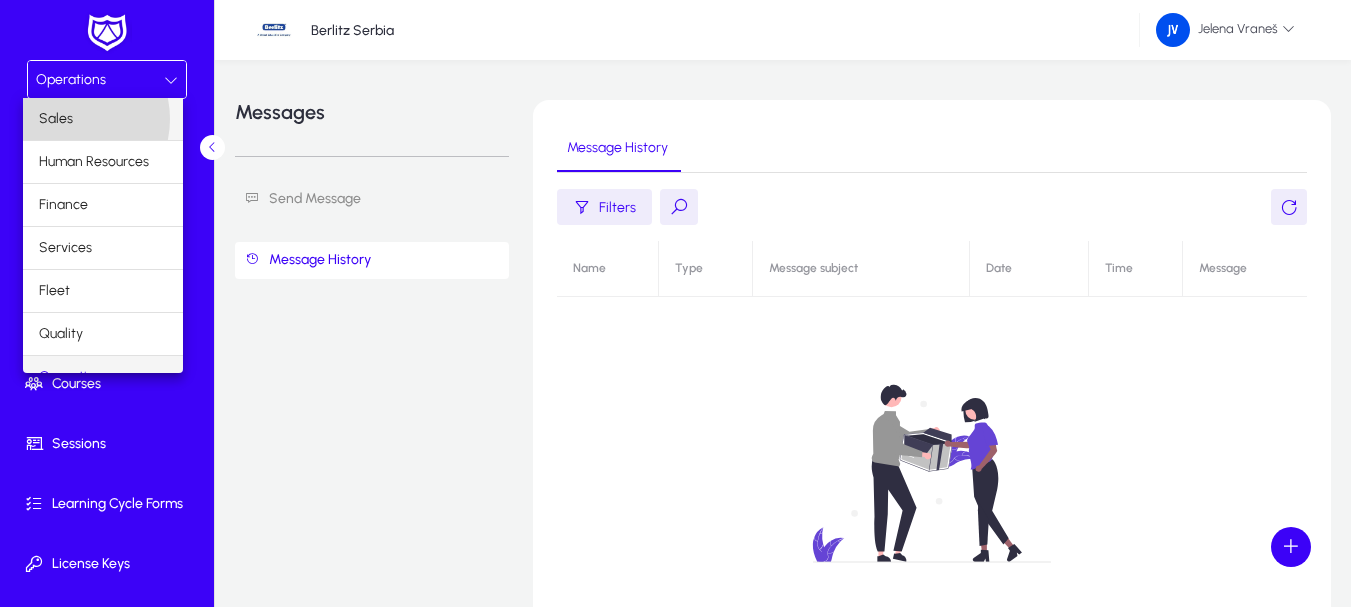 click on "Sales" at bounding box center (56, 119) 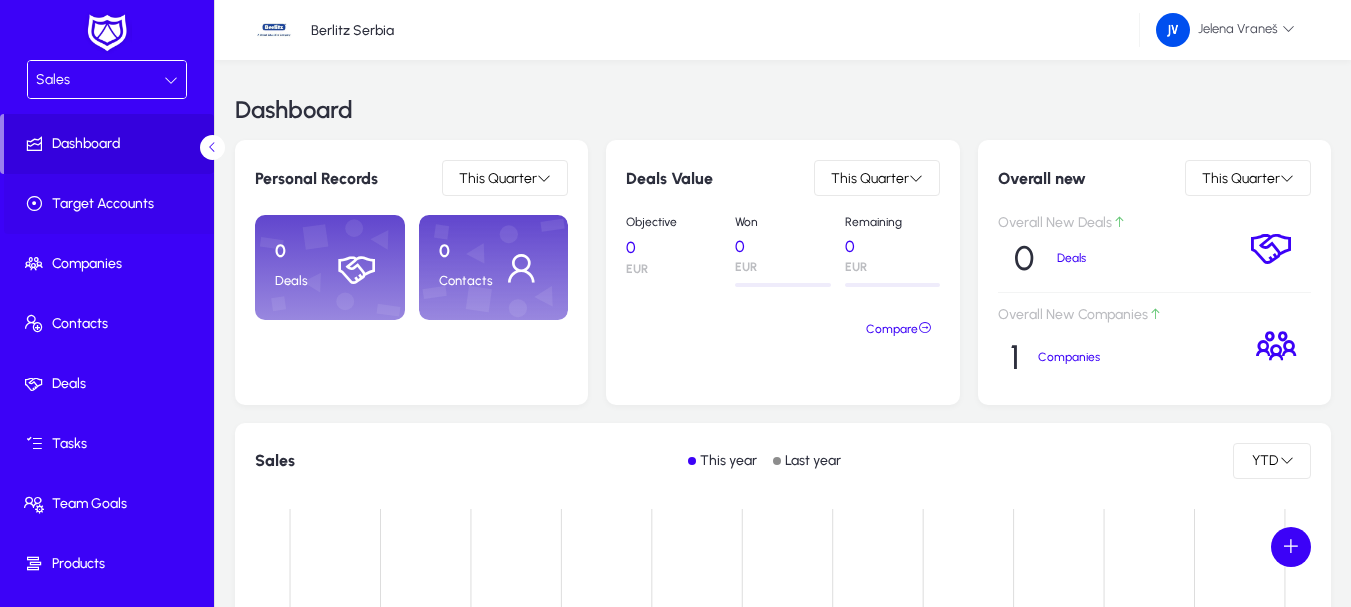 click on "Target Accounts" 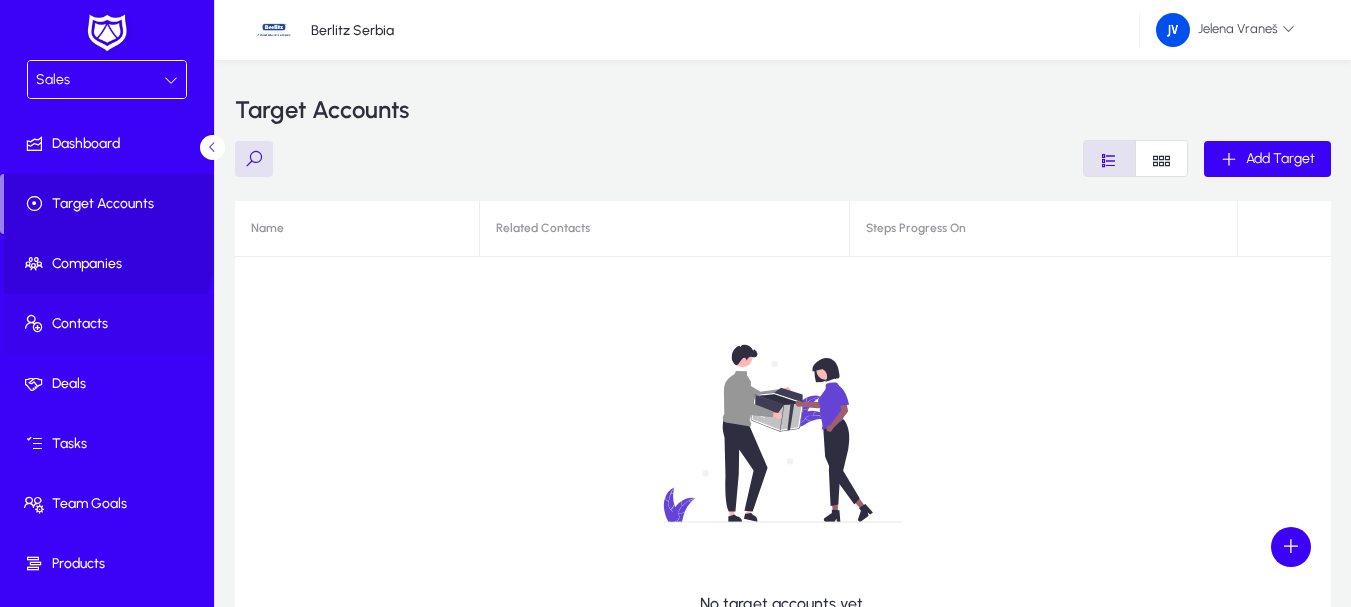 drag, startPoint x: 86, startPoint y: 248, endPoint x: 109, endPoint y: 312, distance: 68.007355 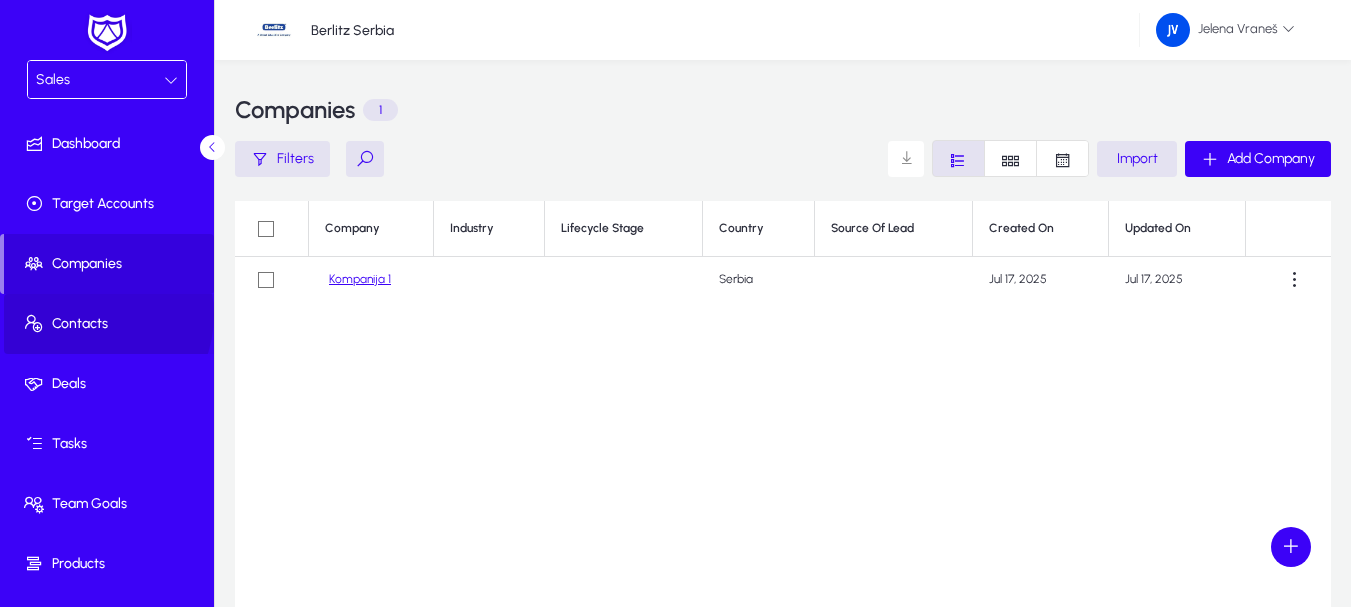 click on "Contacts" 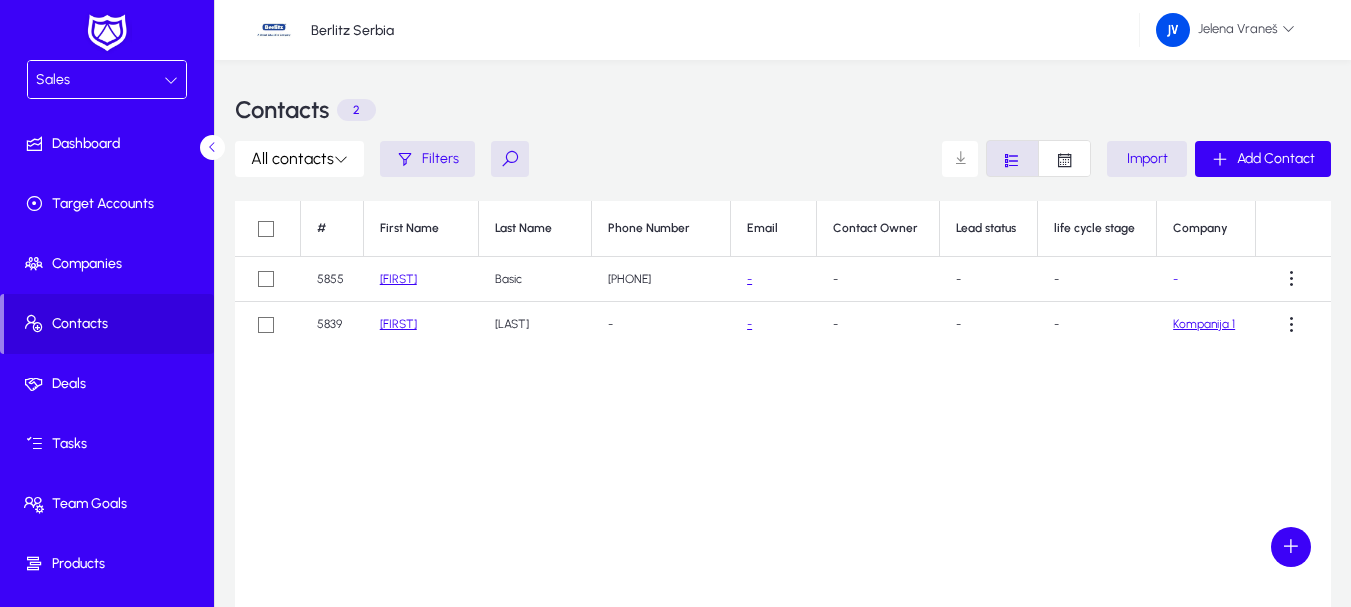click on "Contacts" 